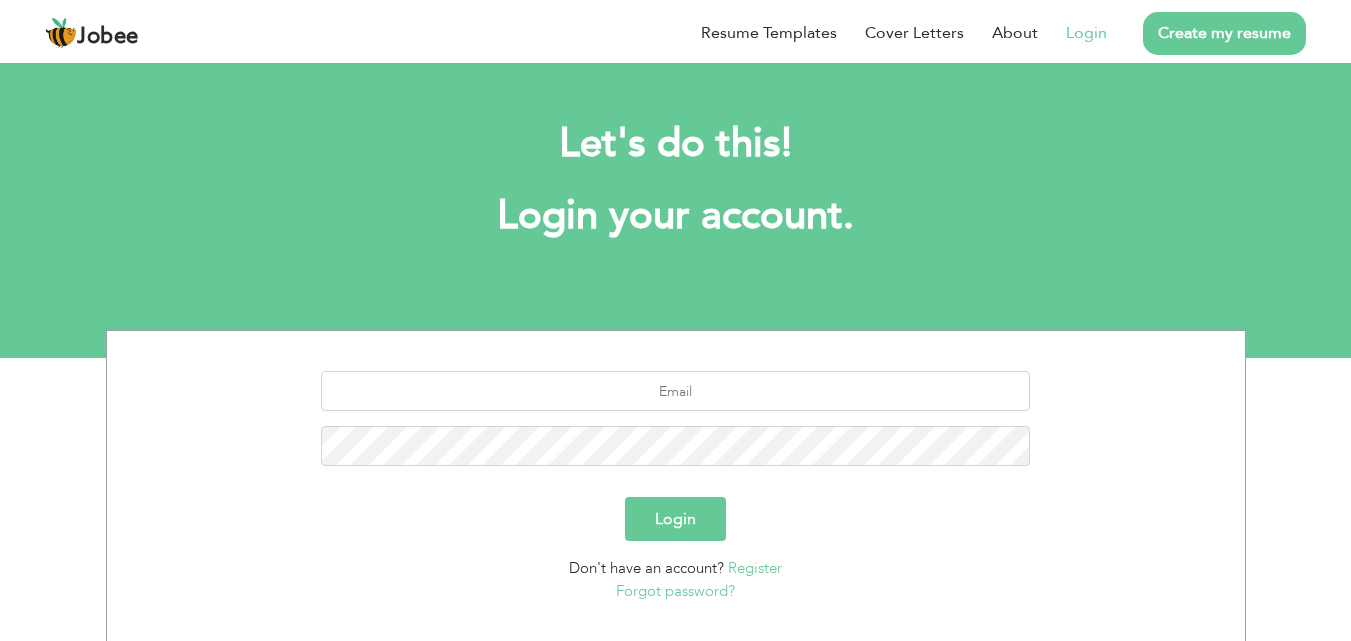 scroll, scrollTop: 0, scrollLeft: 0, axis: both 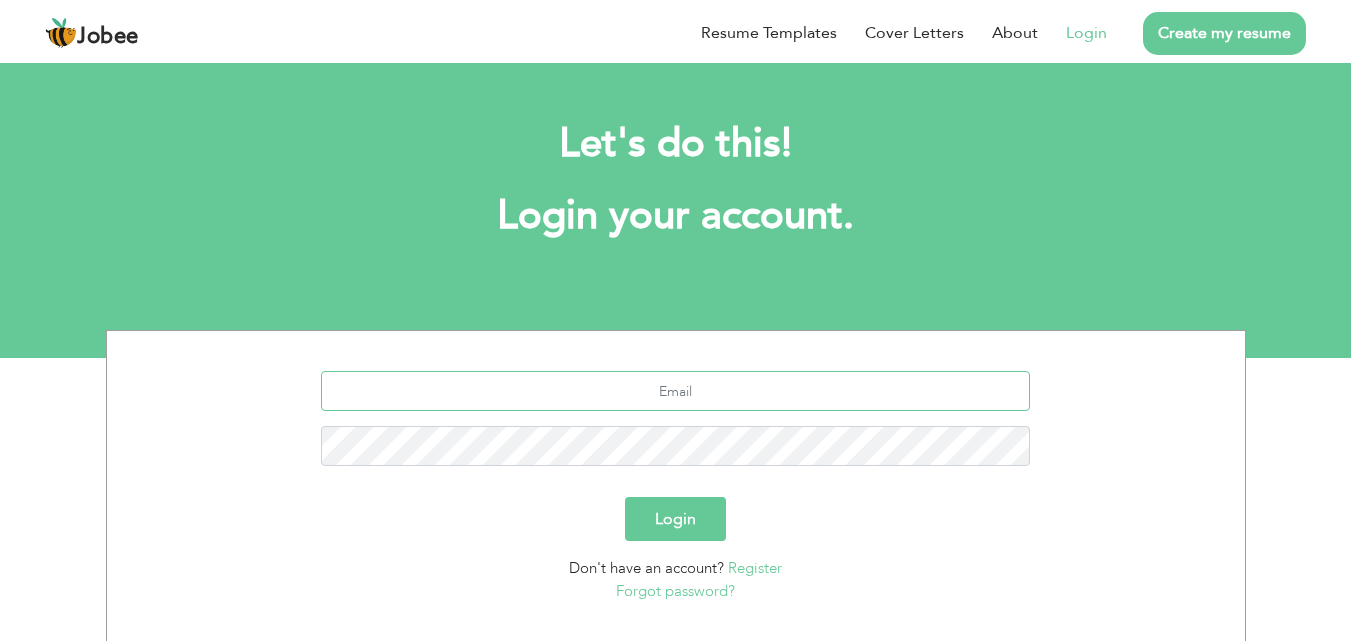 click at bounding box center [675, 391] 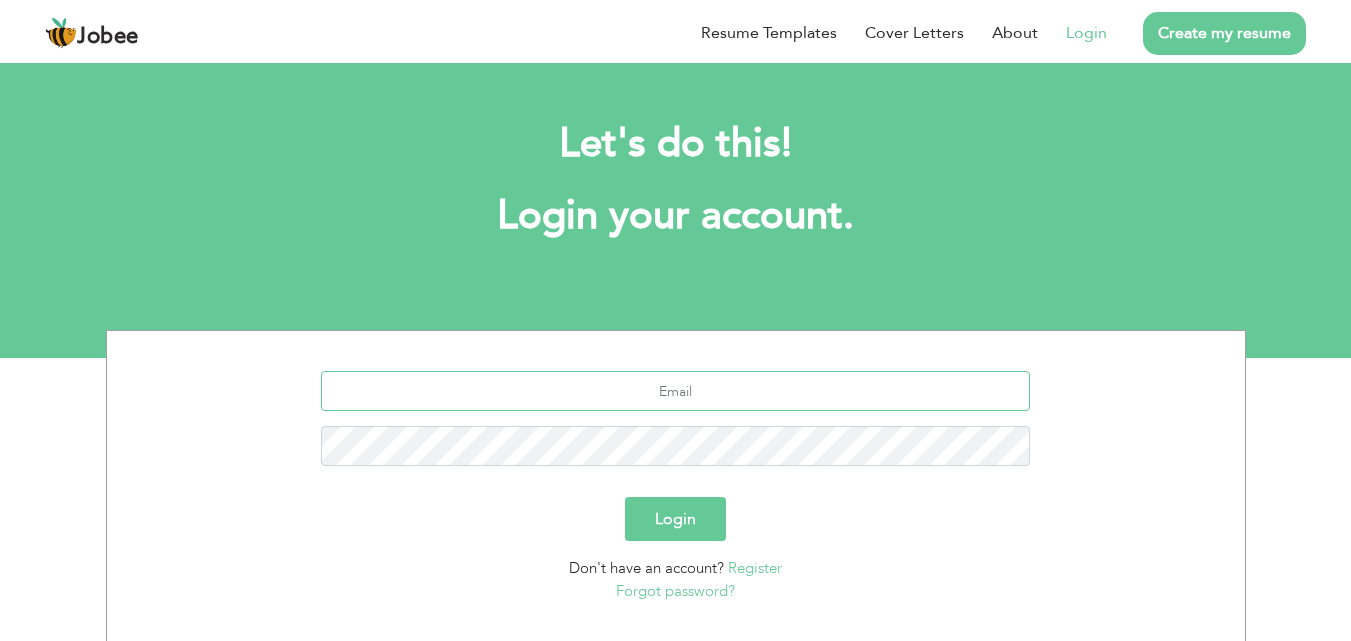 type on "[EMAIL_ADDRESS][DOMAIN_NAME]" 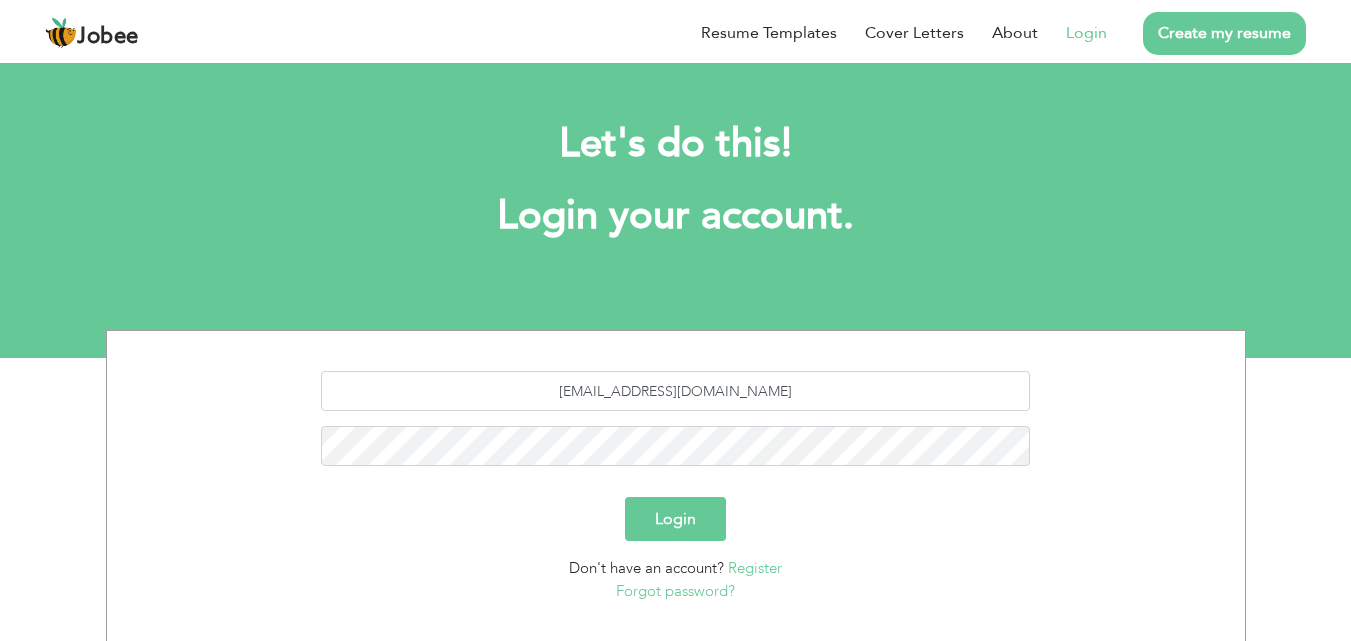 click on "Login" at bounding box center (675, 519) 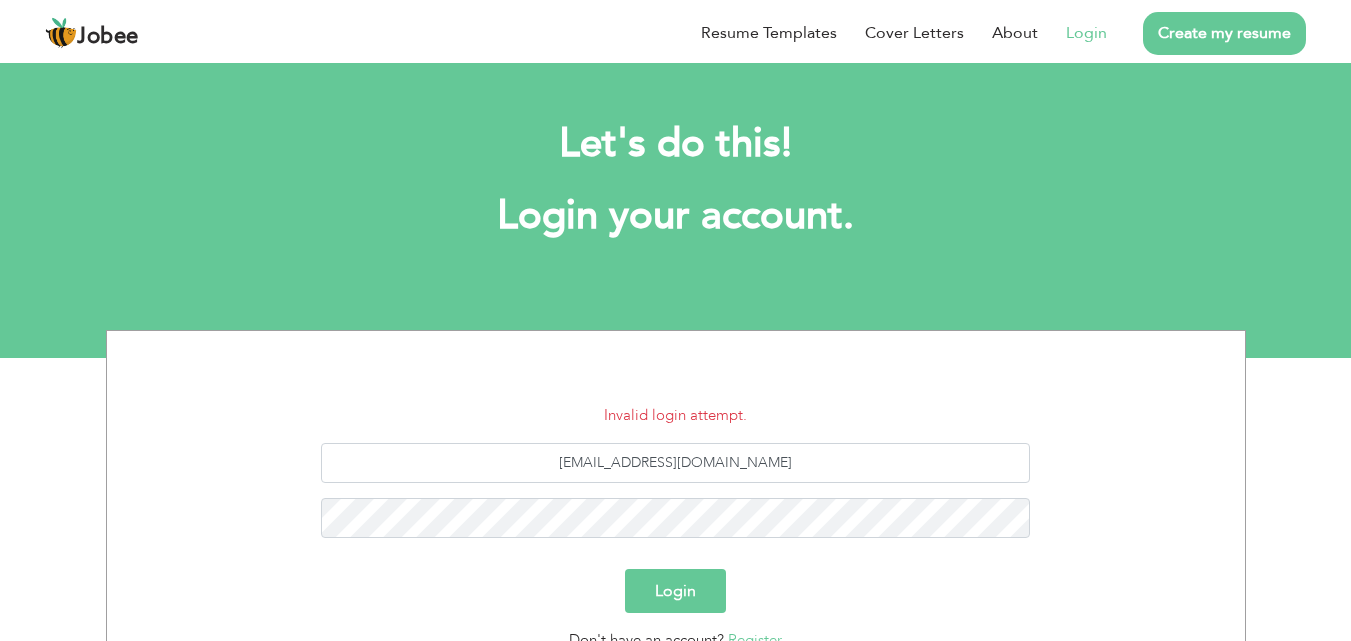 scroll, scrollTop: 0, scrollLeft: 0, axis: both 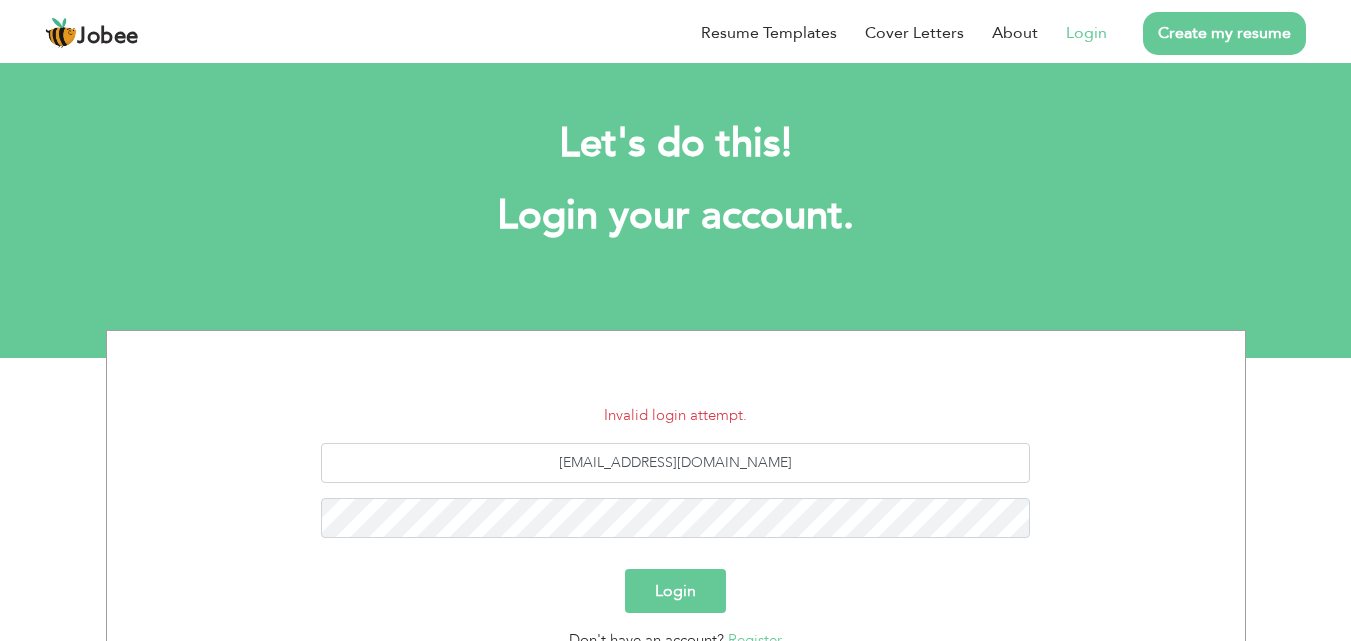 click on "Login" at bounding box center [675, 591] 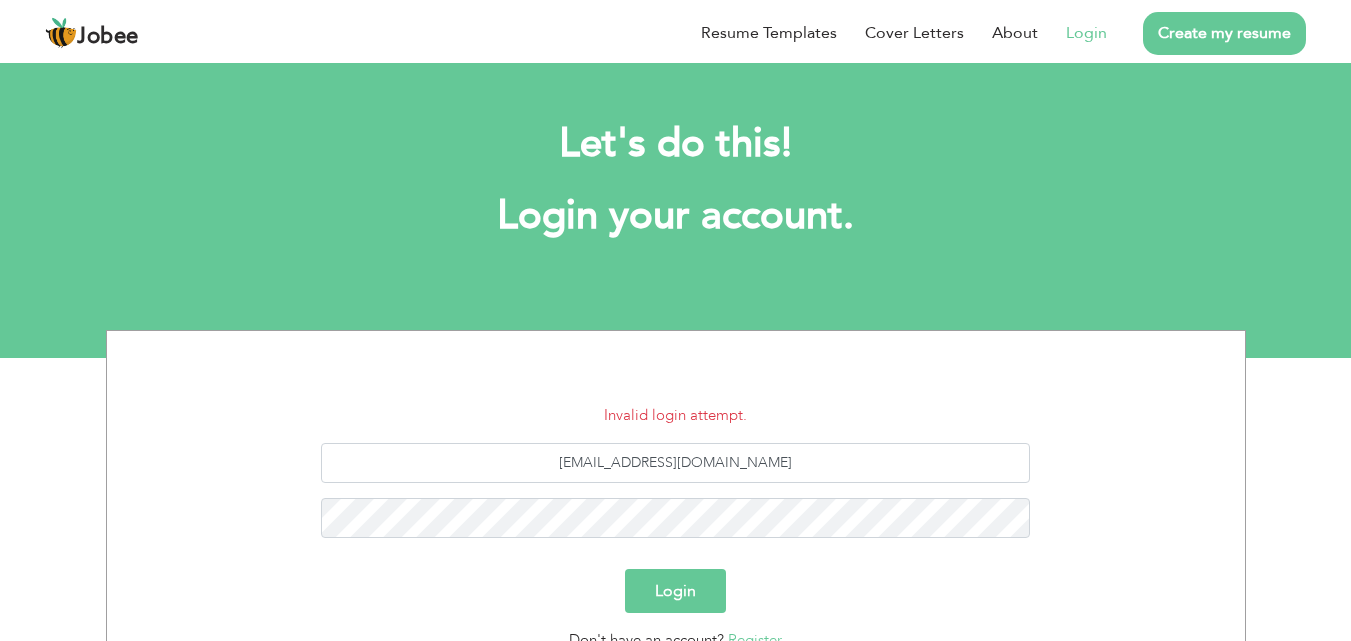 scroll, scrollTop: 0, scrollLeft: 0, axis: both 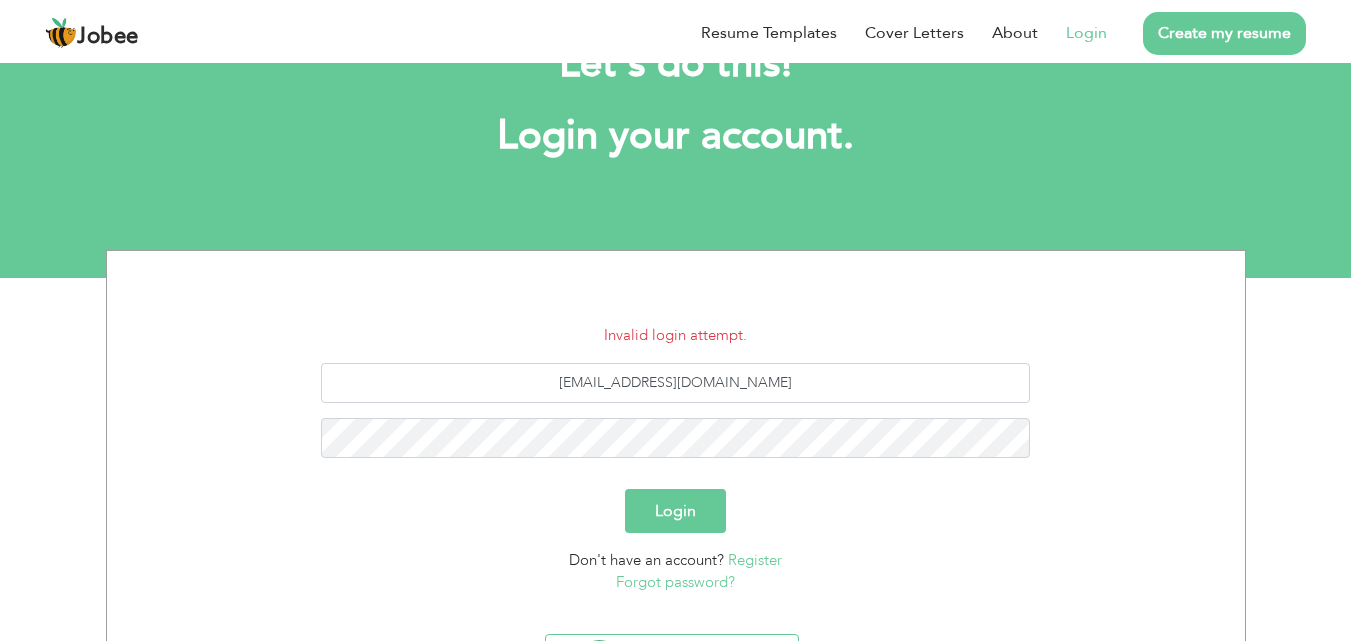 click on "Let's do this!
Login your account.
Invalid login attempt.
aqsaniaz2001@gmail.com
Login
Don't have an account?   Register
Forgot password?
Login with Google" at bounding box center (675, 128) 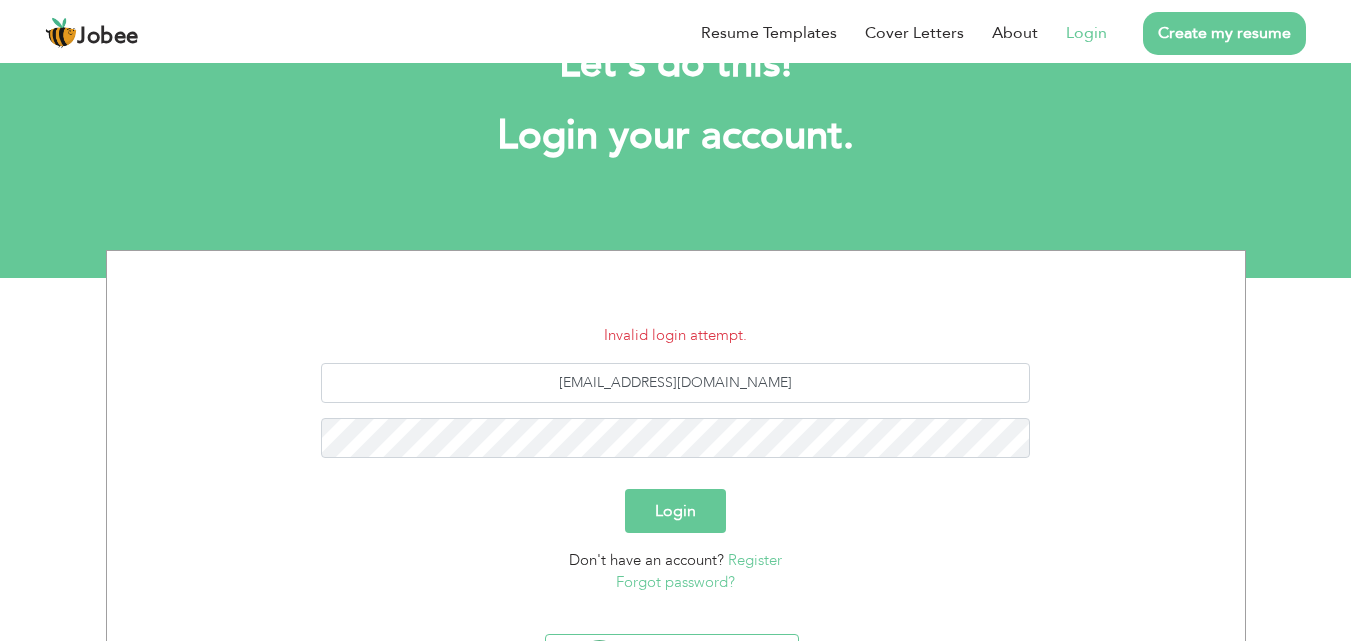 click on "Login" at bounding box center (675, 511) 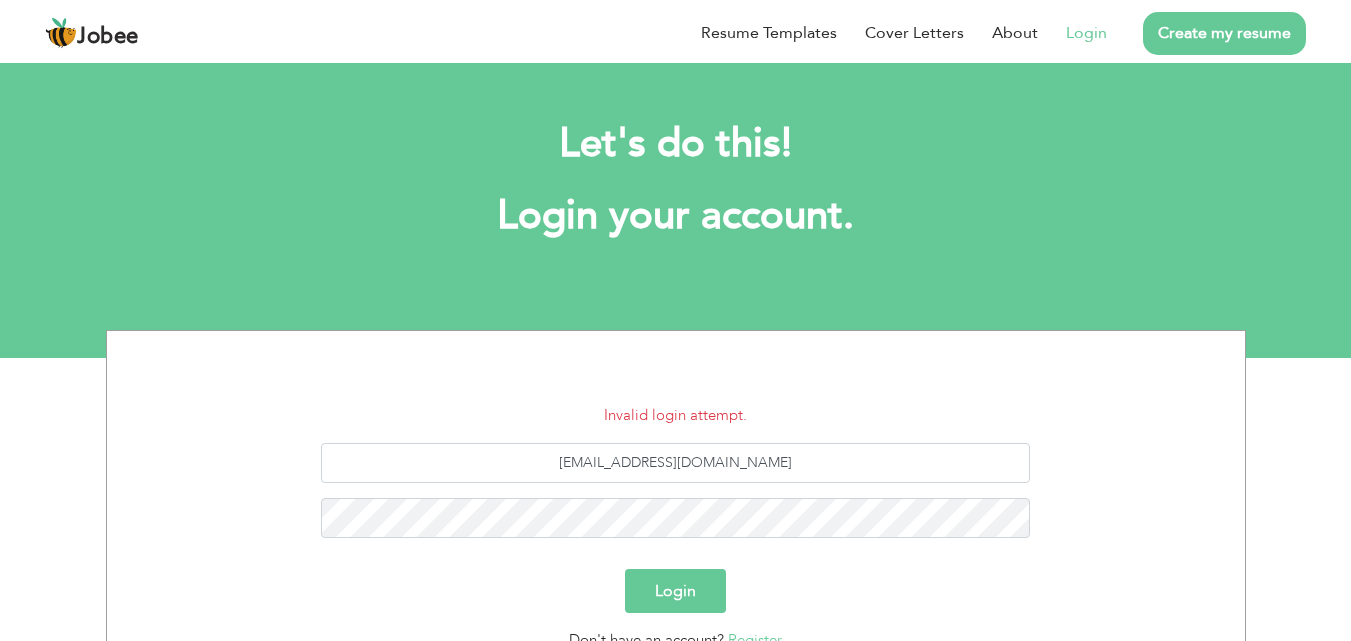 scroll, scrollTop: 0, scrollLeft: 0, axis: both 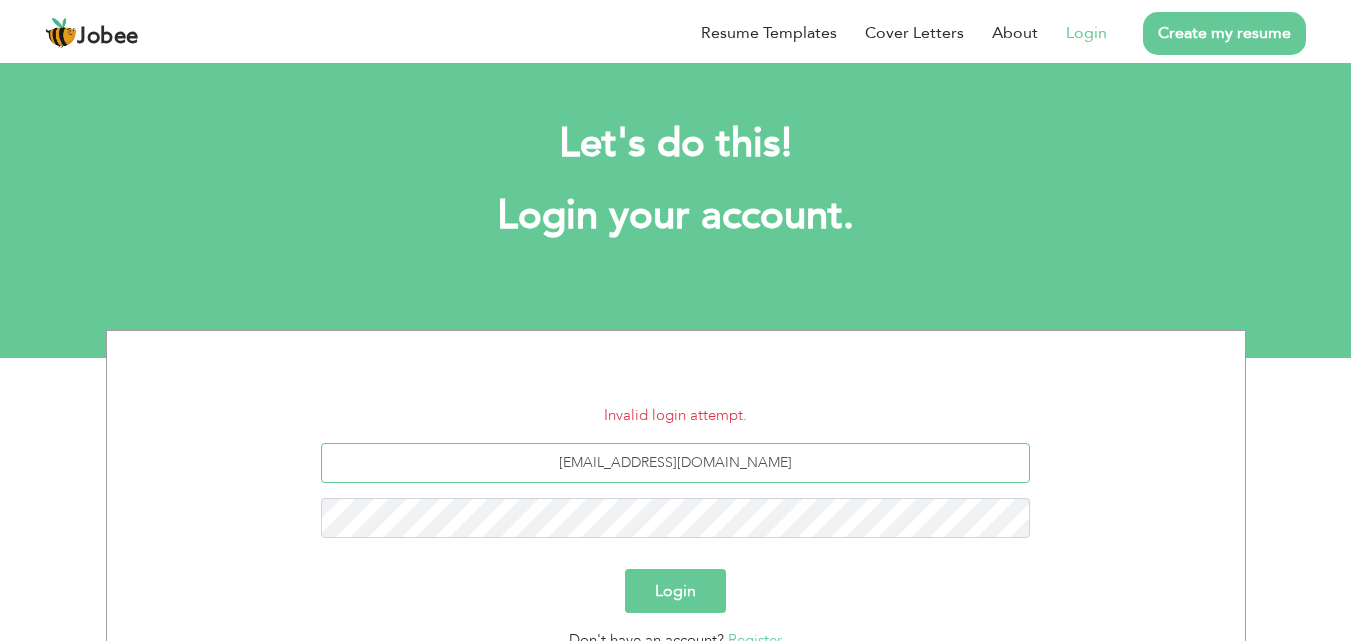 click on "[EMAIL_ADDRESS][DOMAIN_NAME]" at bounding box center (675, 463) 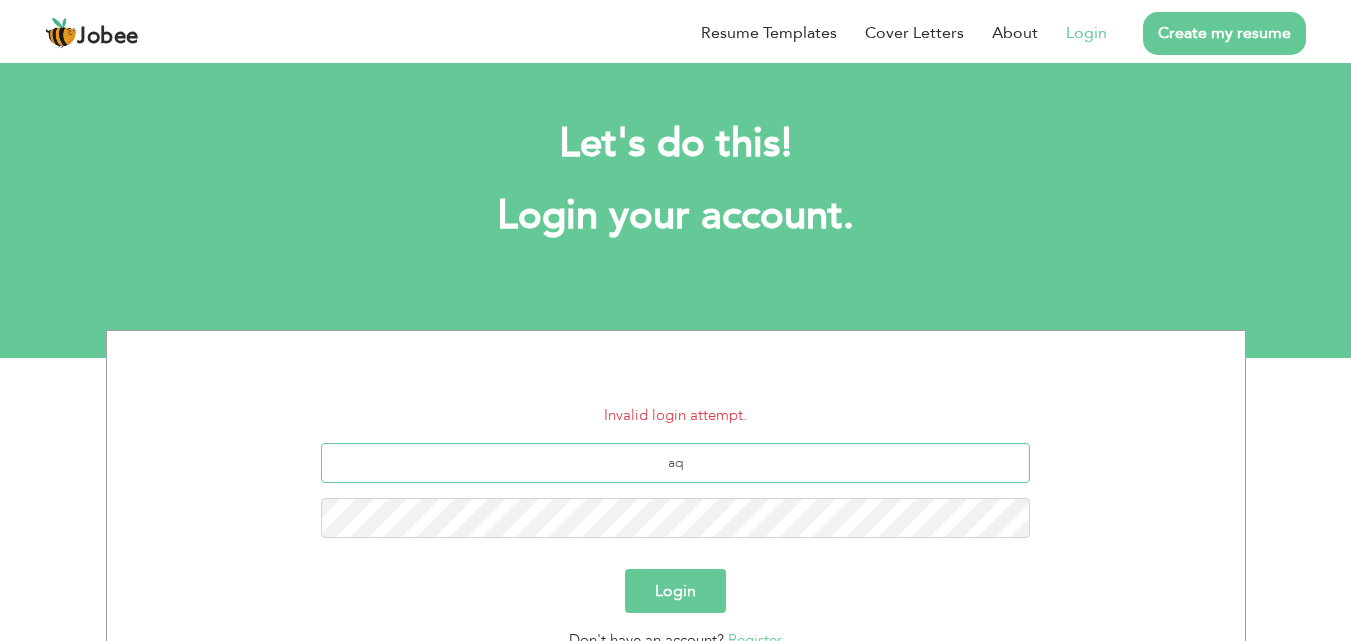 type on "a" 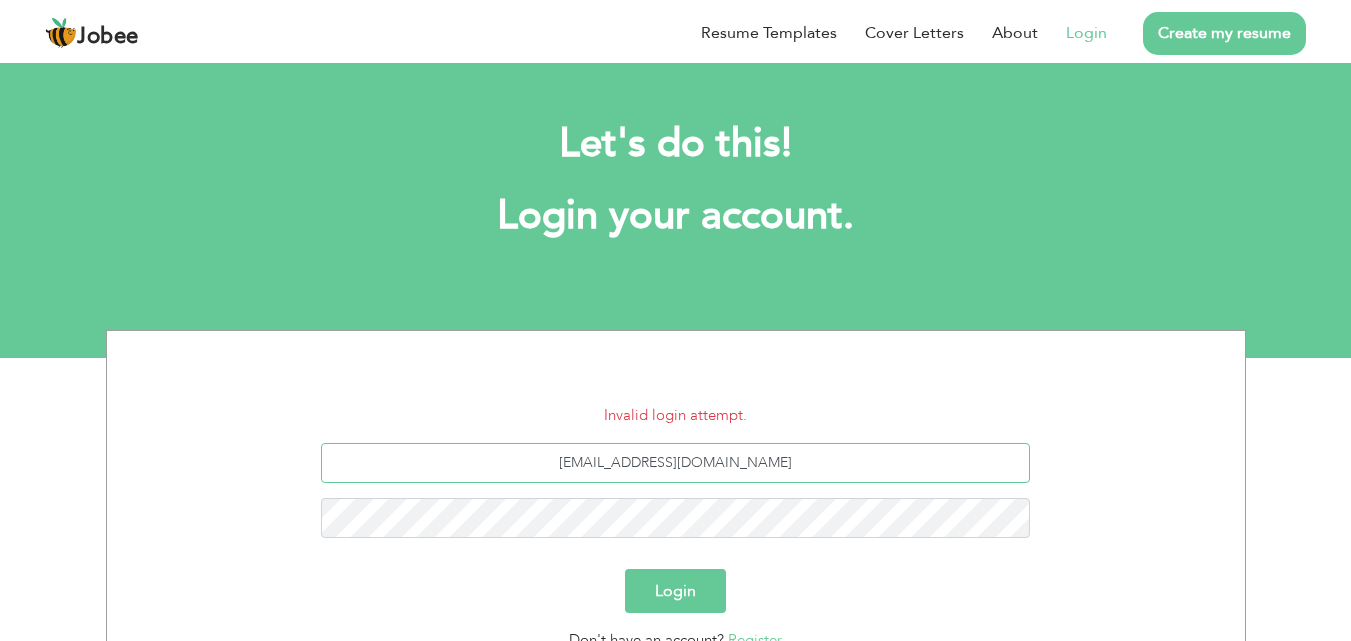 type on "[EMAIL_ADDRESS][DOMAIN_NAME]" 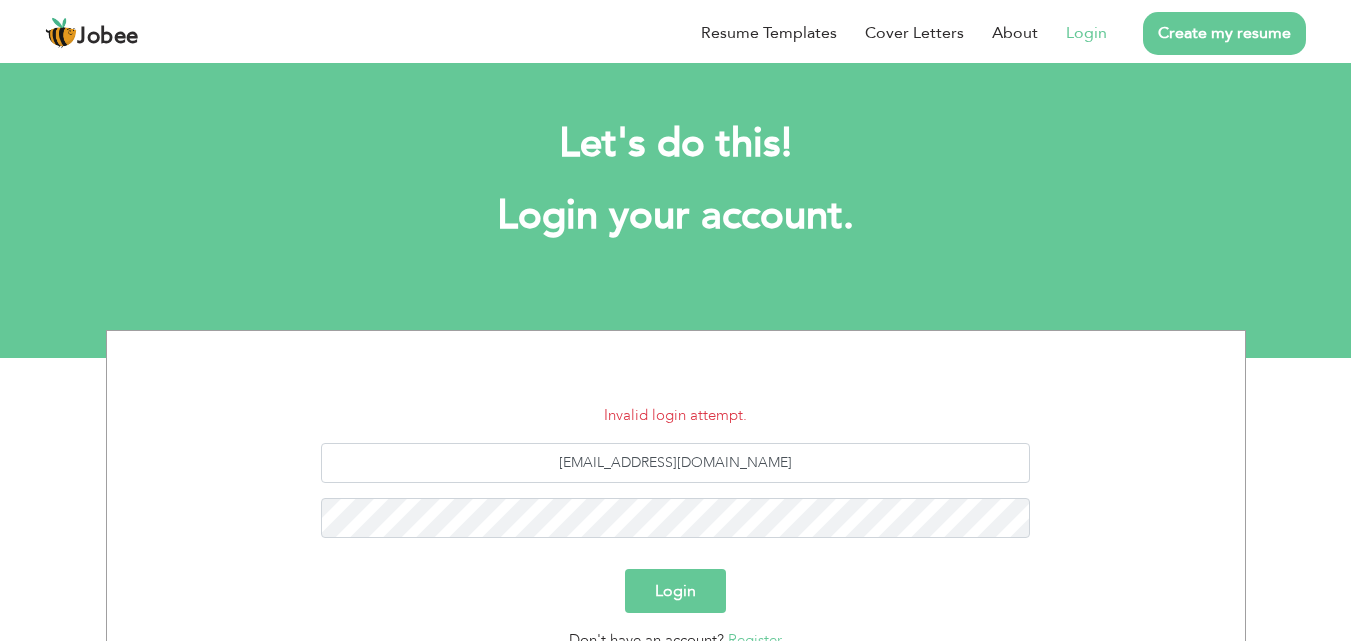 click on "Login" at bounding box center [675, 591] 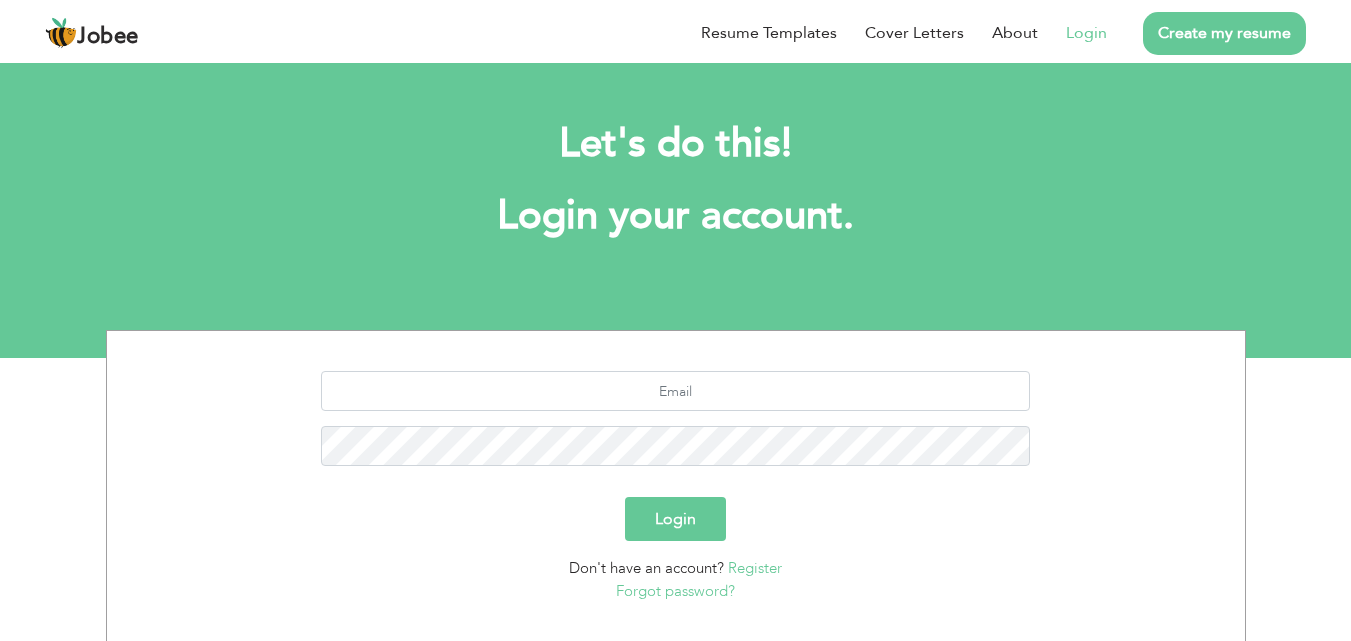 scroll, scrollTop: 0, scrollLeft: 0, axis: both 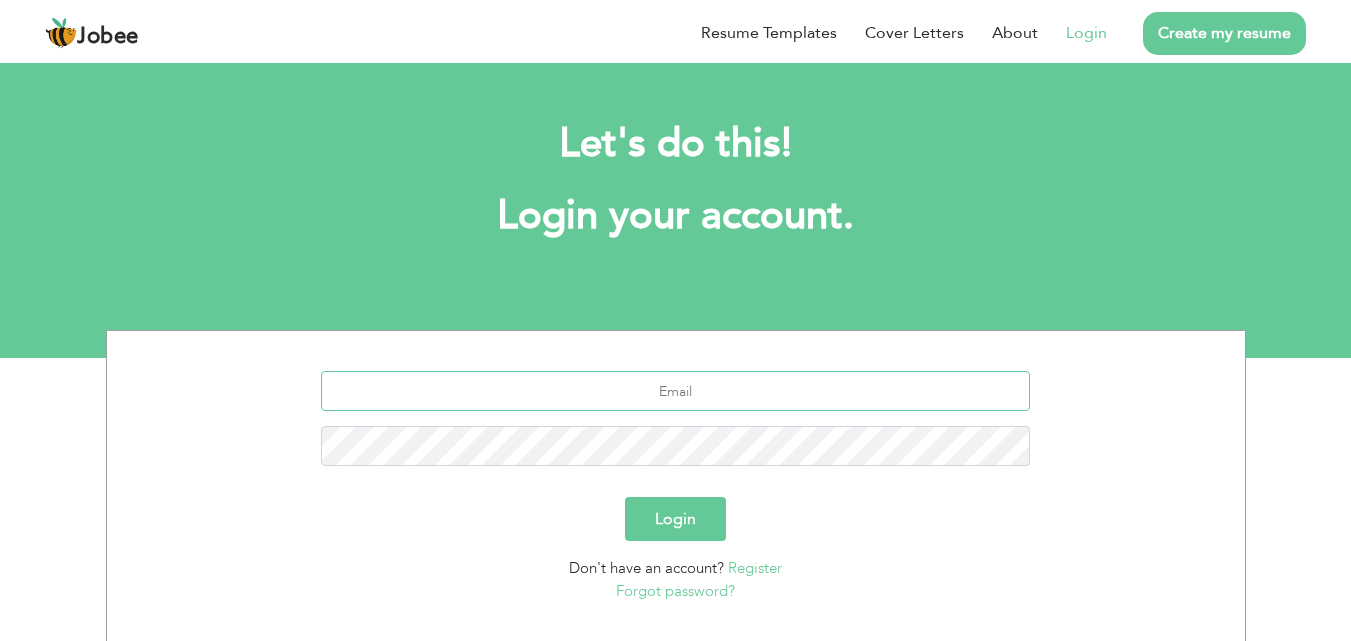 click at bounding box center (675, 391) 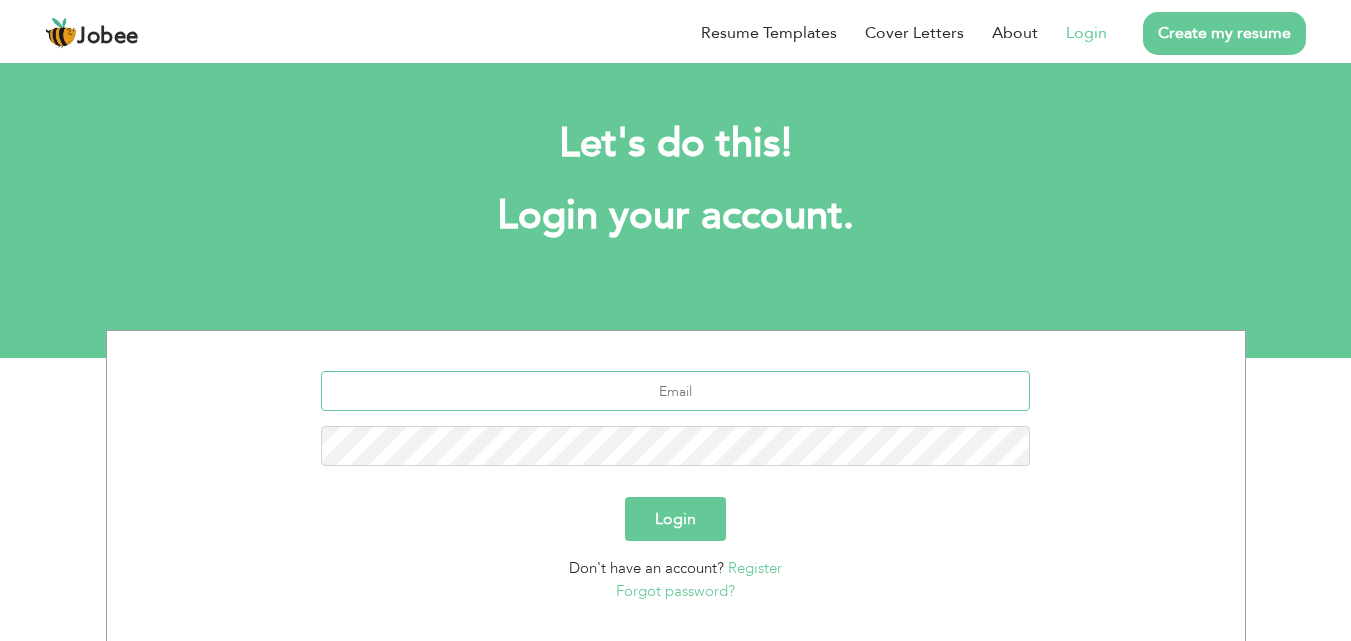 type on "[EMAIL_ADDRESS][DOMAIN_NAME]" 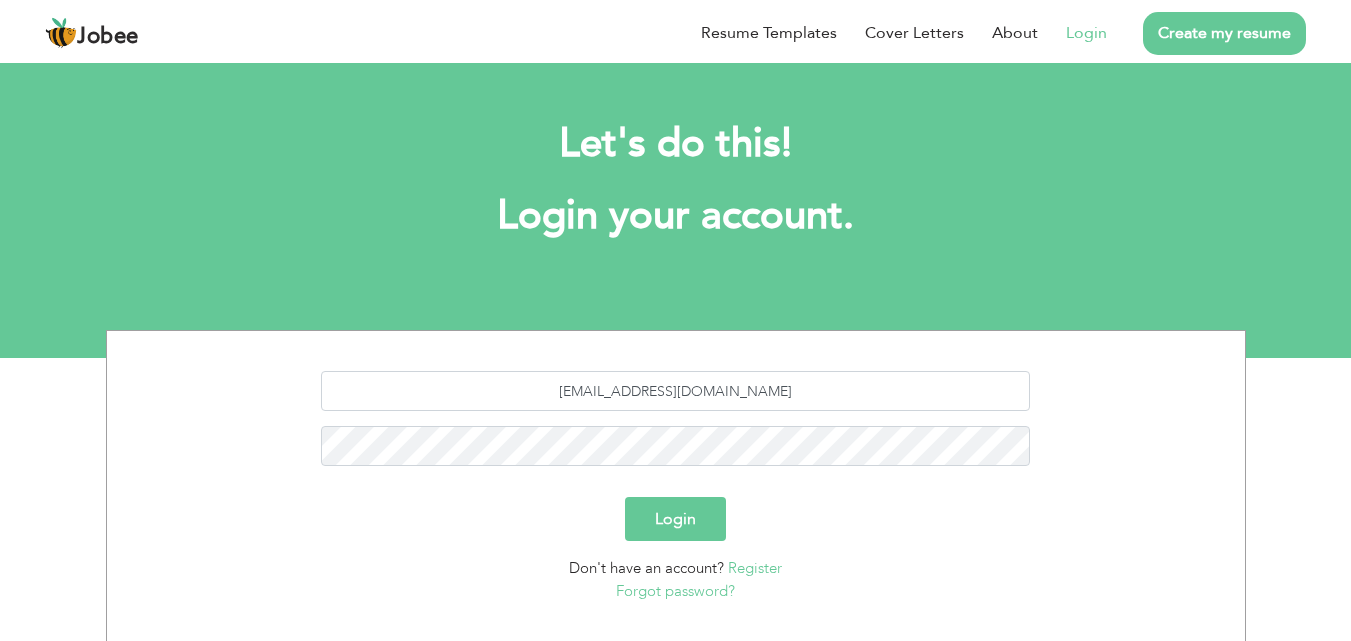 click on "Login" at bounding box center (675, 519) 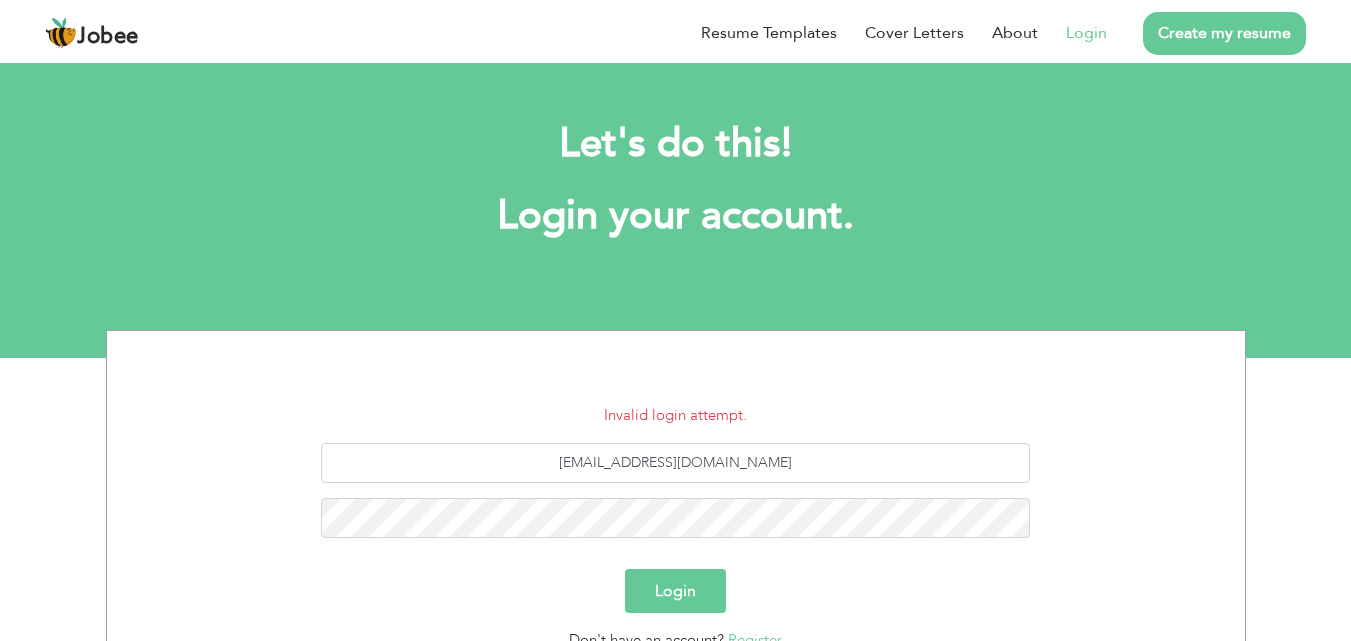 scroll, scrollTop: 0, scrollLeft: 0, axis: both 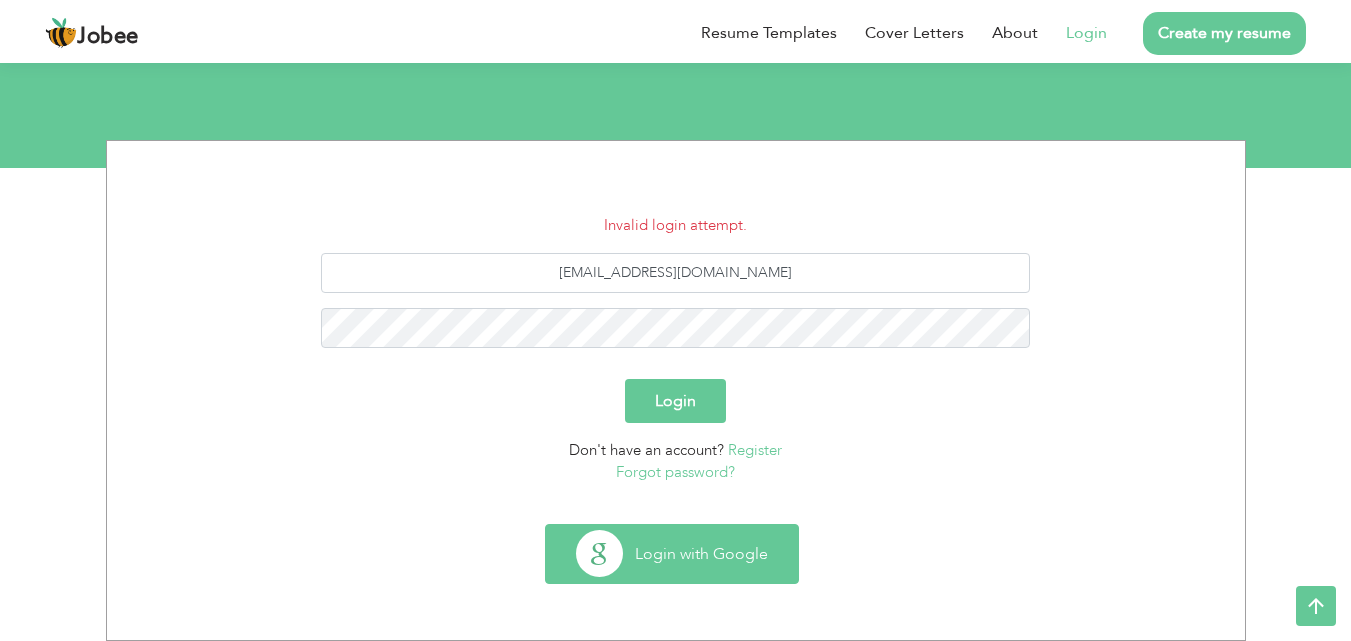 click on "Login with Google" at bounding box center (672, 554) 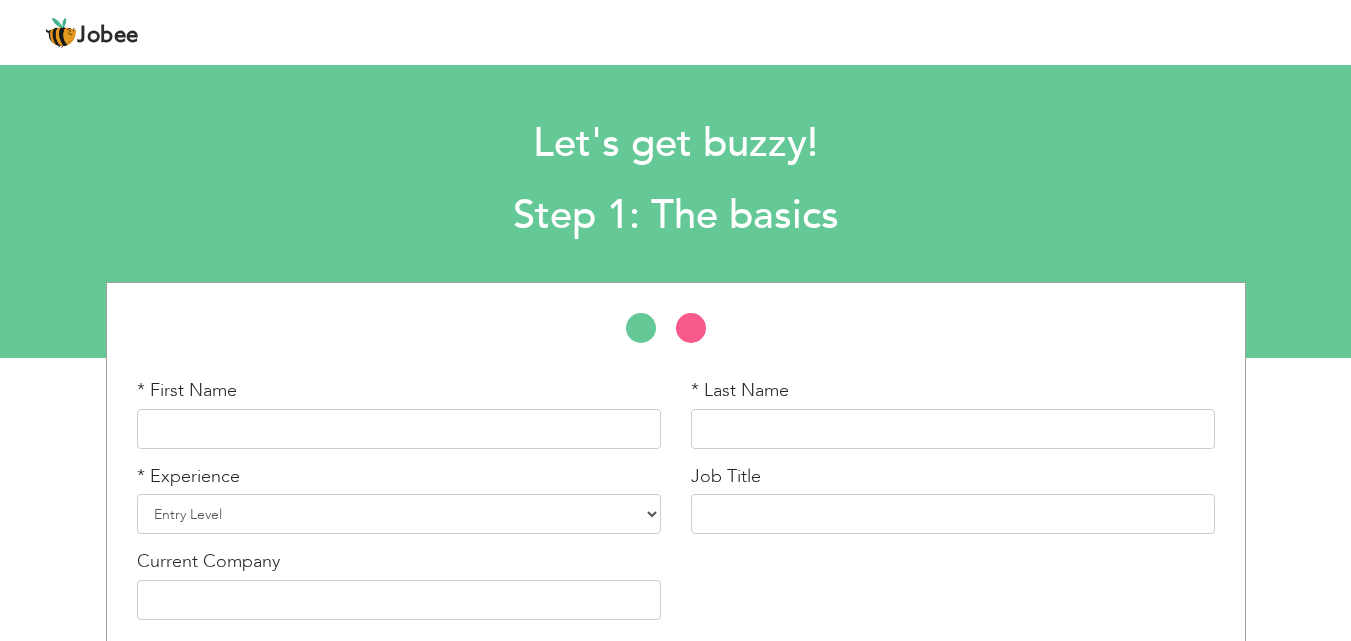 scroll, scrollTop: 0, scrollLeft: 0, axis: both 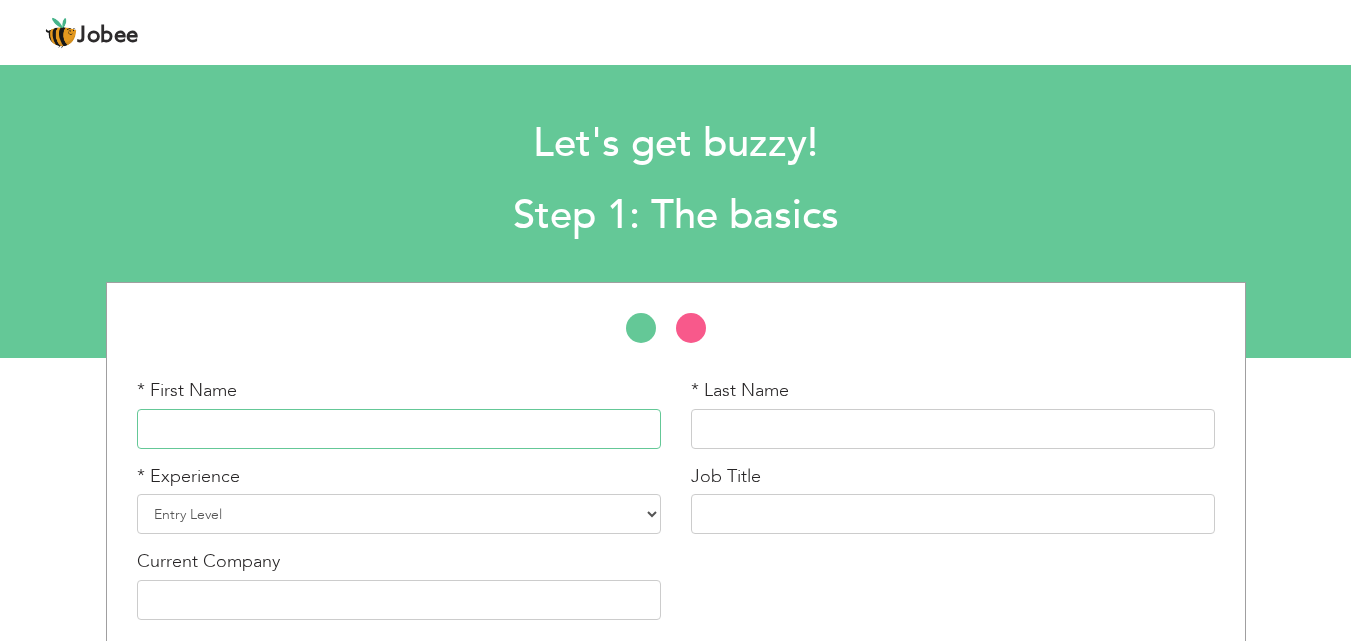 click at bounding box center (399, 429) 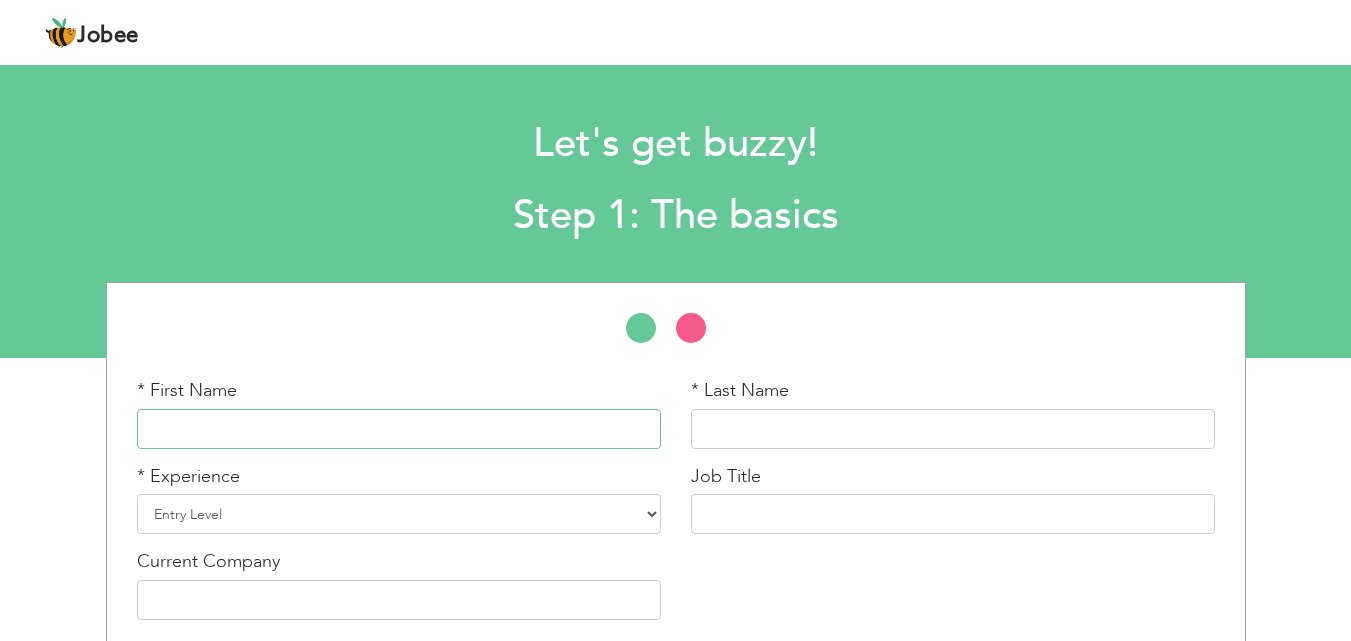 type on "Aqsa" 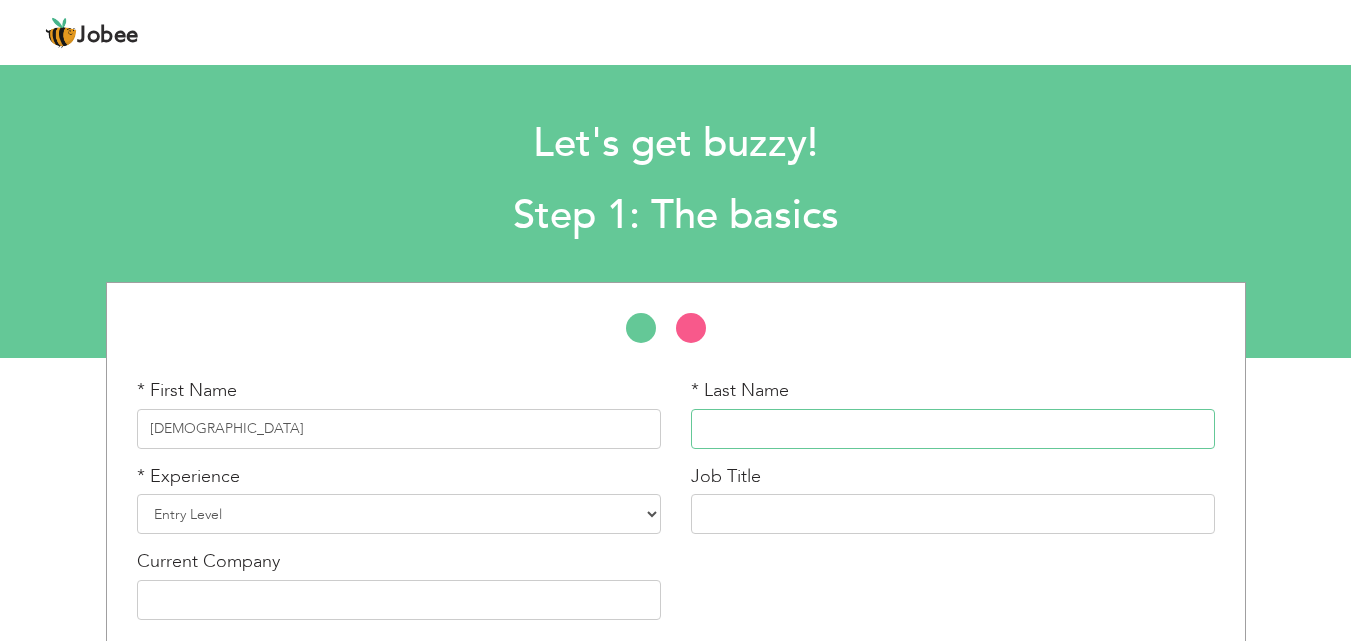 type on "Niaz" 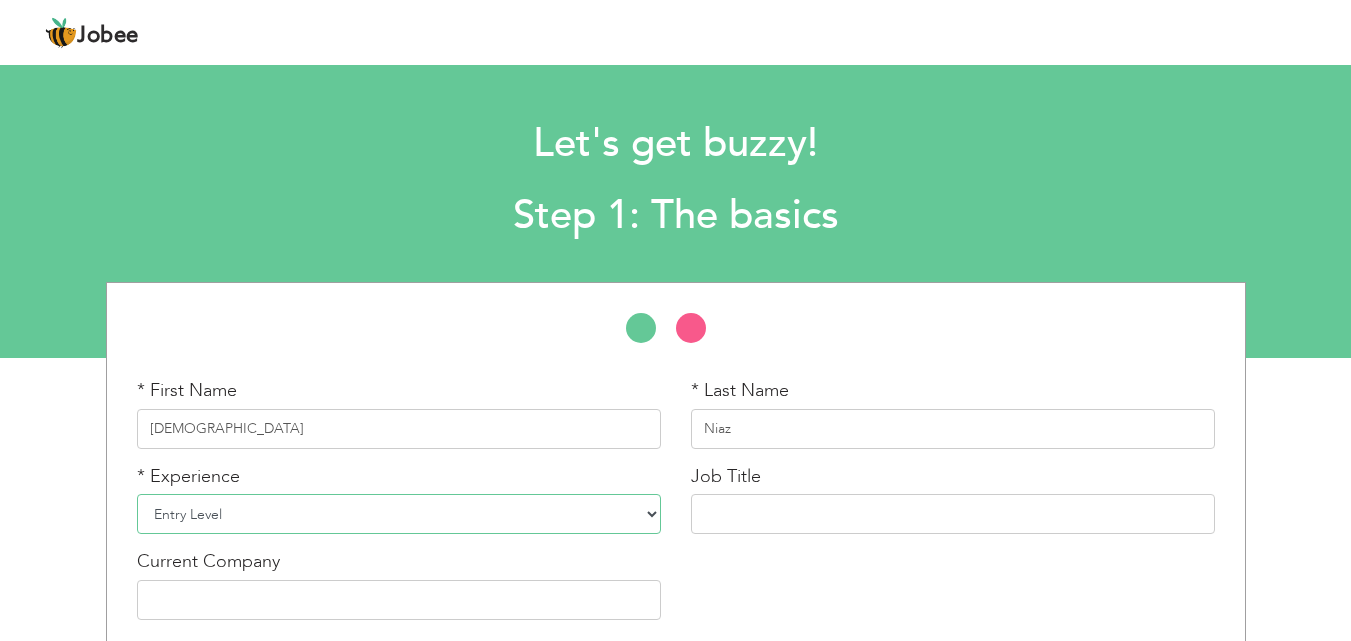click on "Entry Level
Less than 1 Year
1 Year
2 Years
3 Years
4 Years
5 Years
6 Years
7 Years
8 Years
9 Years
10 Years
11 Years
12 Years
13 Years
14 Years
15 Years
16 Years
17 Years
18 Years
19 Years
20 Years
21 Years
22 Years
23 Years
24 Years
25 Years
26 Years
27 Years
28 Years
29 Years
30 Years
31 Years
32 Years
33 Years
34 Years
35 Years
More than 35 Years" at bounding box center (399, 514) 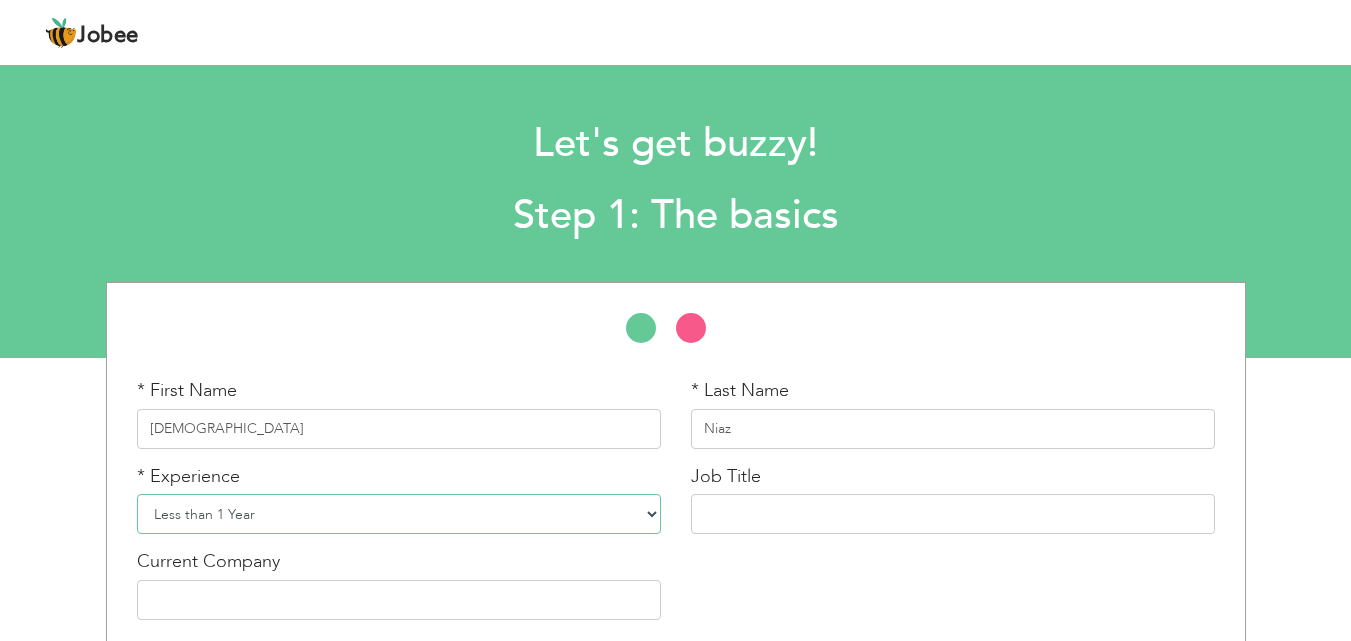 click on "Entry Level
Less than 1 Year
1 Year
2 Years
3 Years
4 Years
5 Years
6 Years
7 Years
8 Years
9 Years
10 Years
11 Years
12 Years
13 Years
14 Years
15 Years
16 Years
17 Years
18 Years
19 Years
20 Years
21 Years
22 Years
23 Years
24 Years
25 Years
26 Years
27 Years
28 Years
29 Years
30 Years
31 Years
32 Years
33 Years
34 Years
35 Years
More than 35 Years" at bounding box center (399, 514) 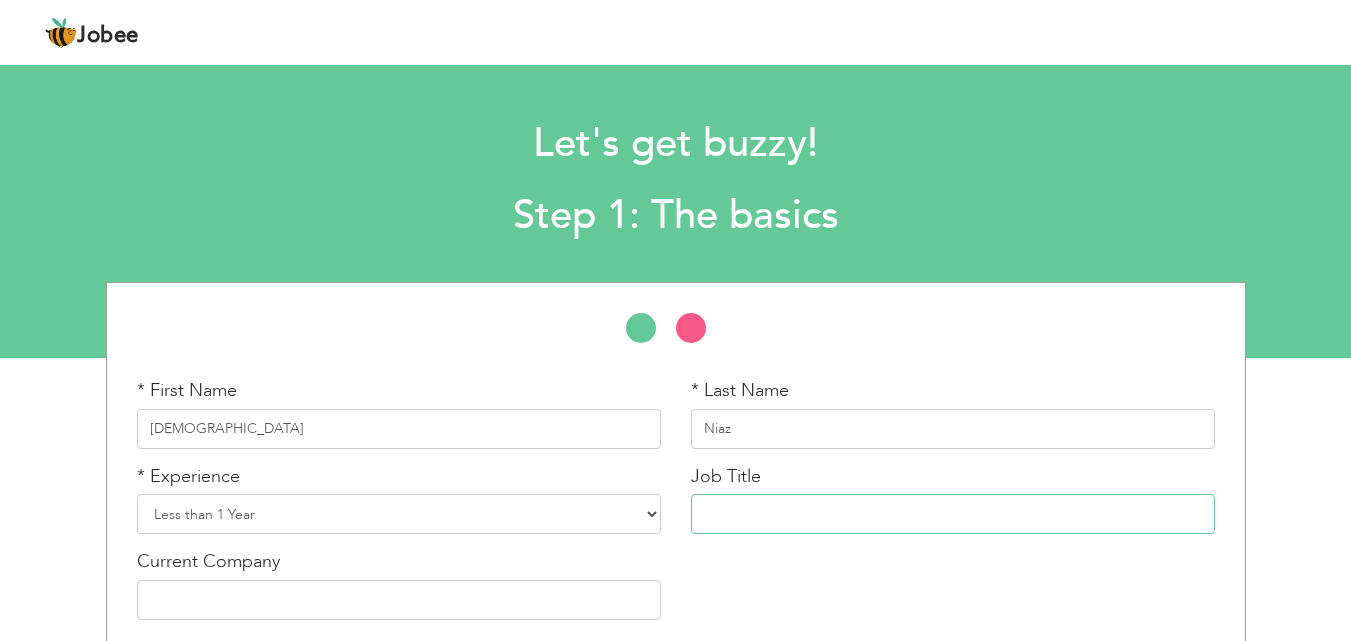 click at bounding box center (953, 514) 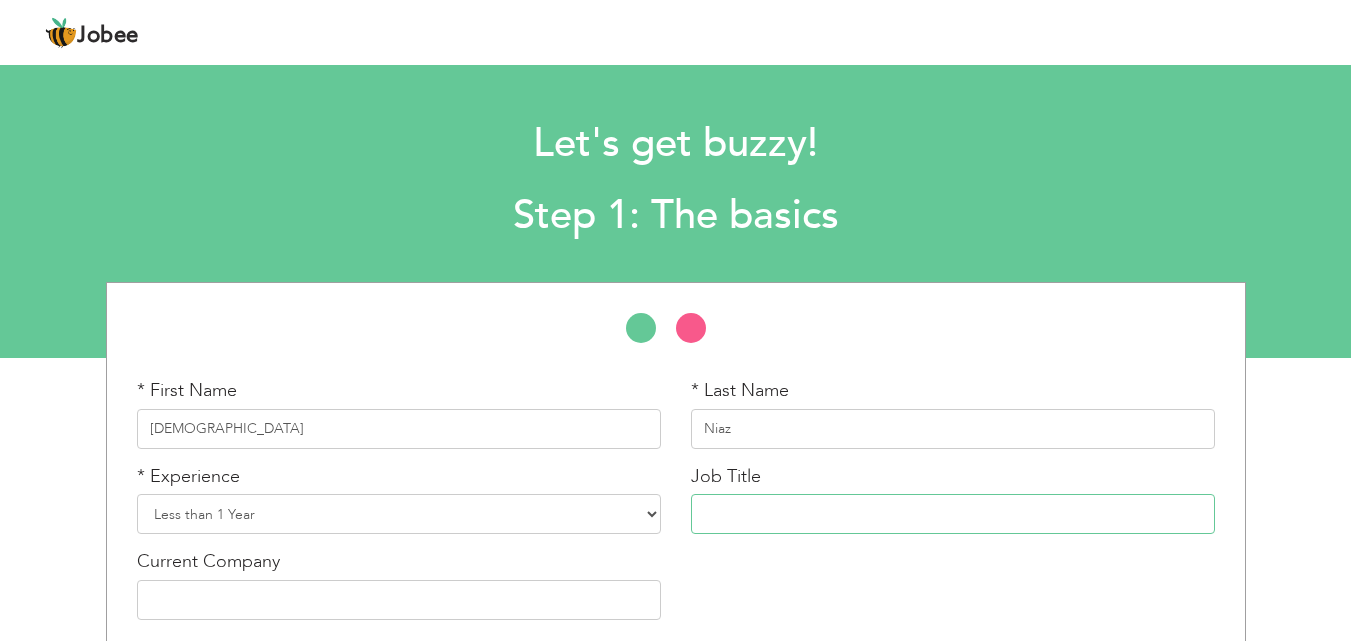 click at bounding box center (953, 514) 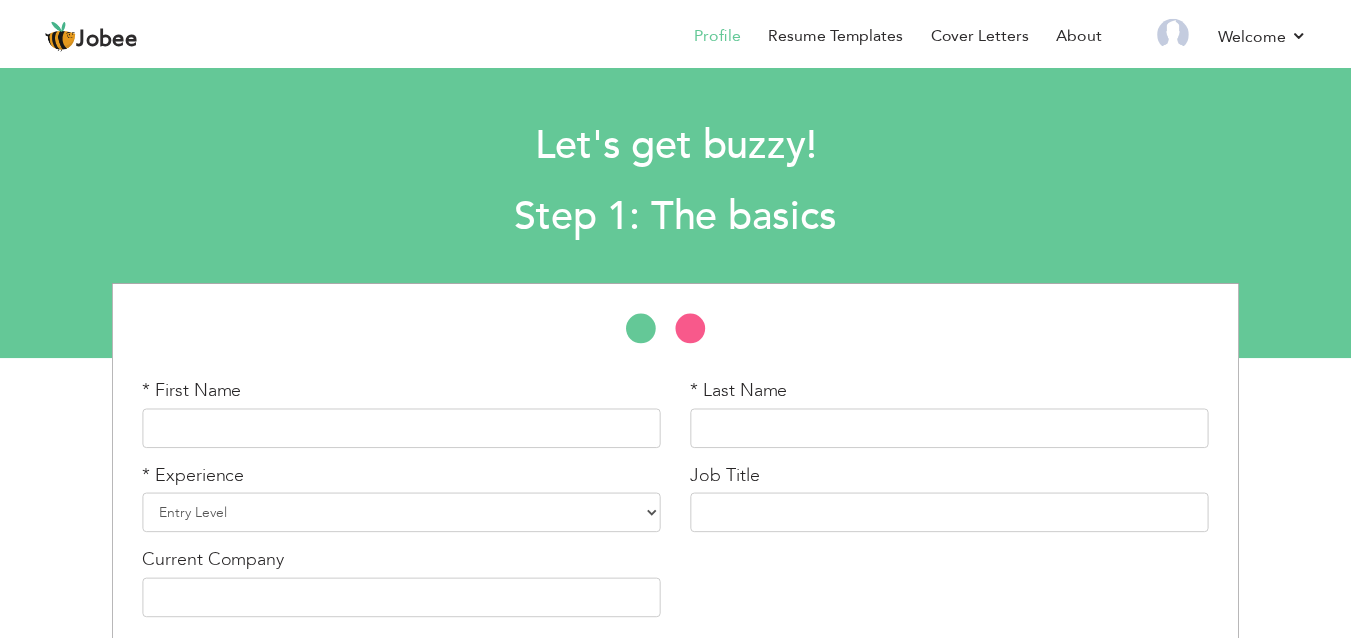 scroll, scrollTop: 0, scrollLeft: 0, axis: both 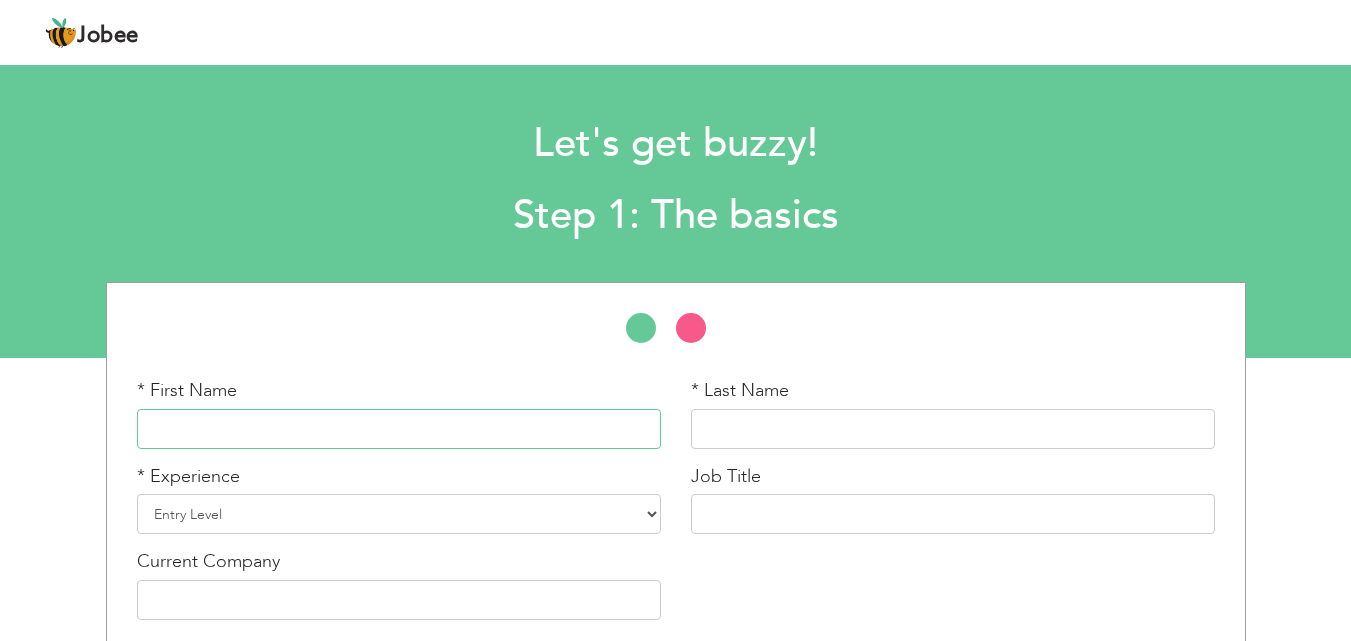 click at bounding box center (399, 429) 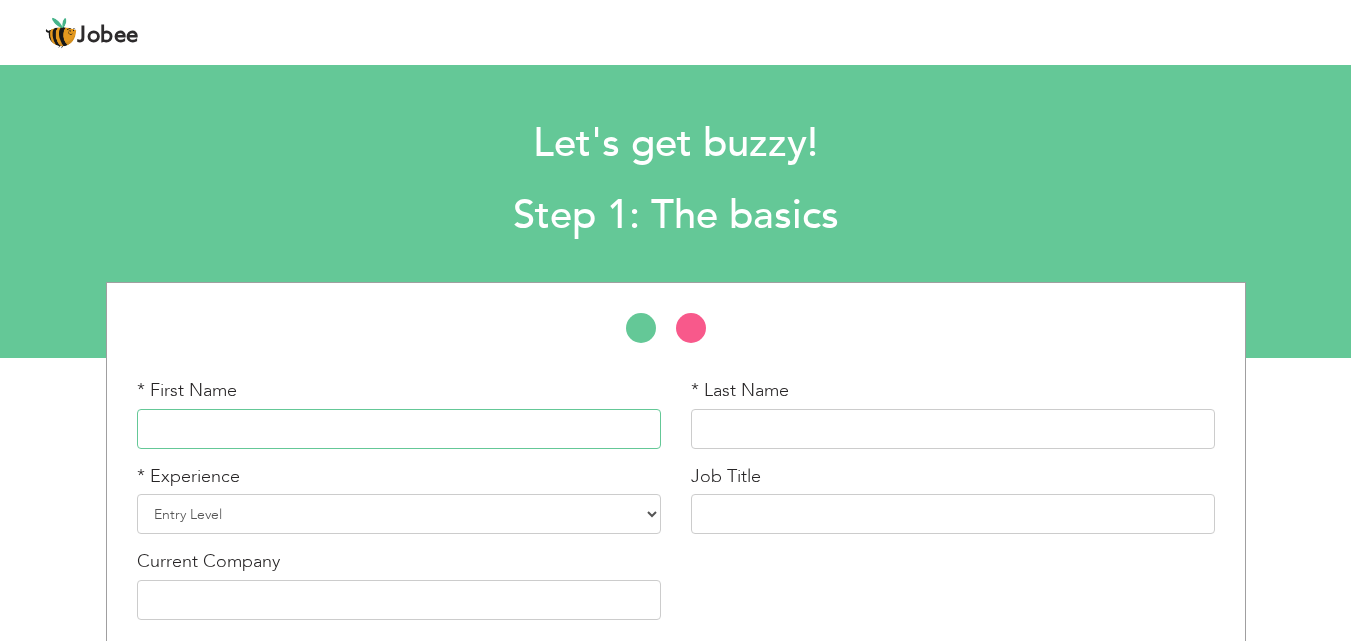 type on "[DEMOGRAPHIC_DATA]" 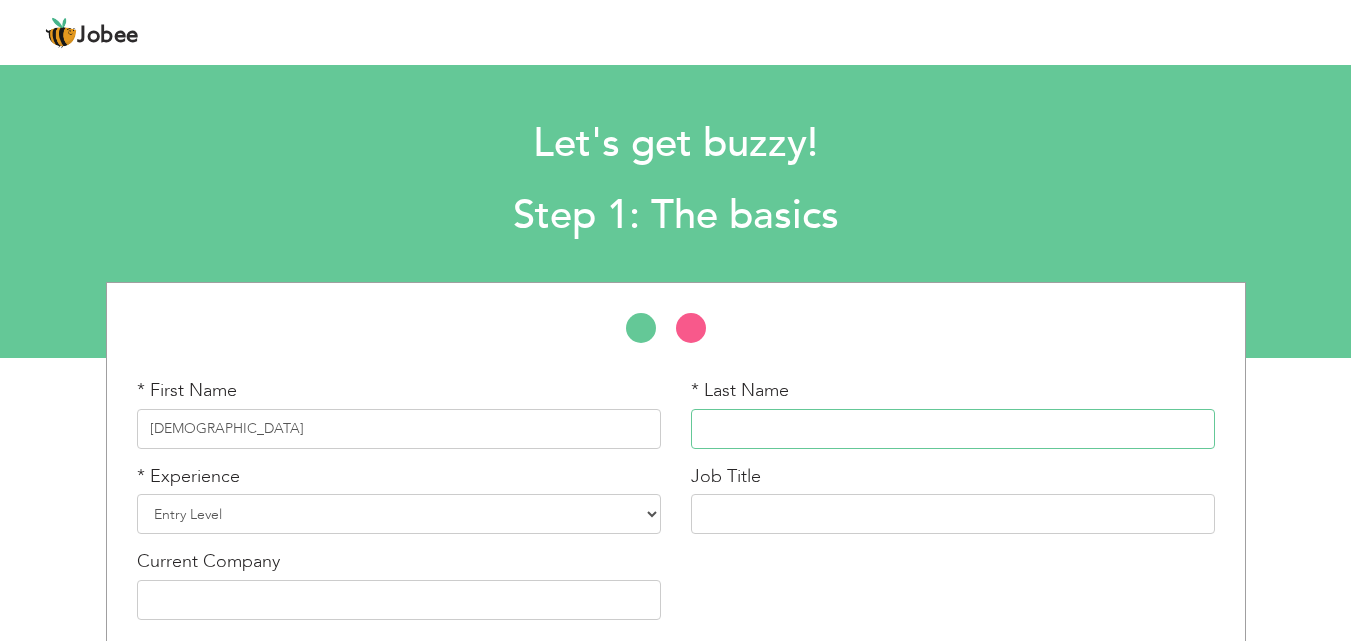 type on "Niaz" 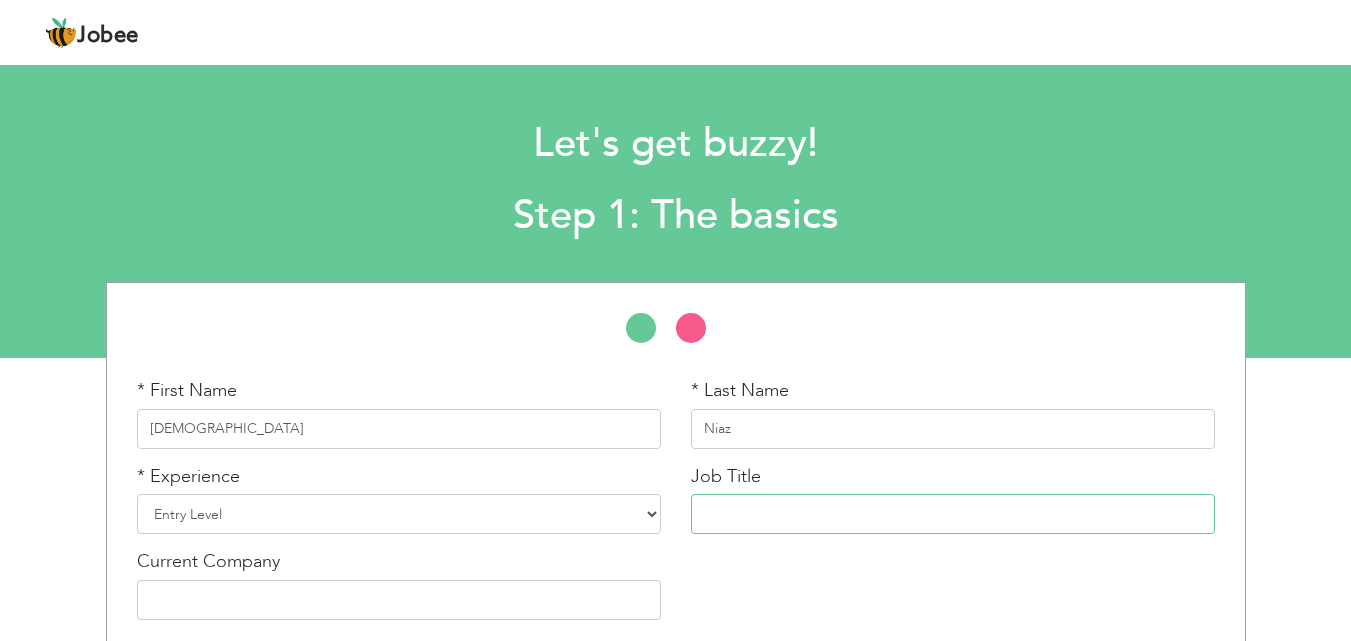 click at bounding box center [953, 514] 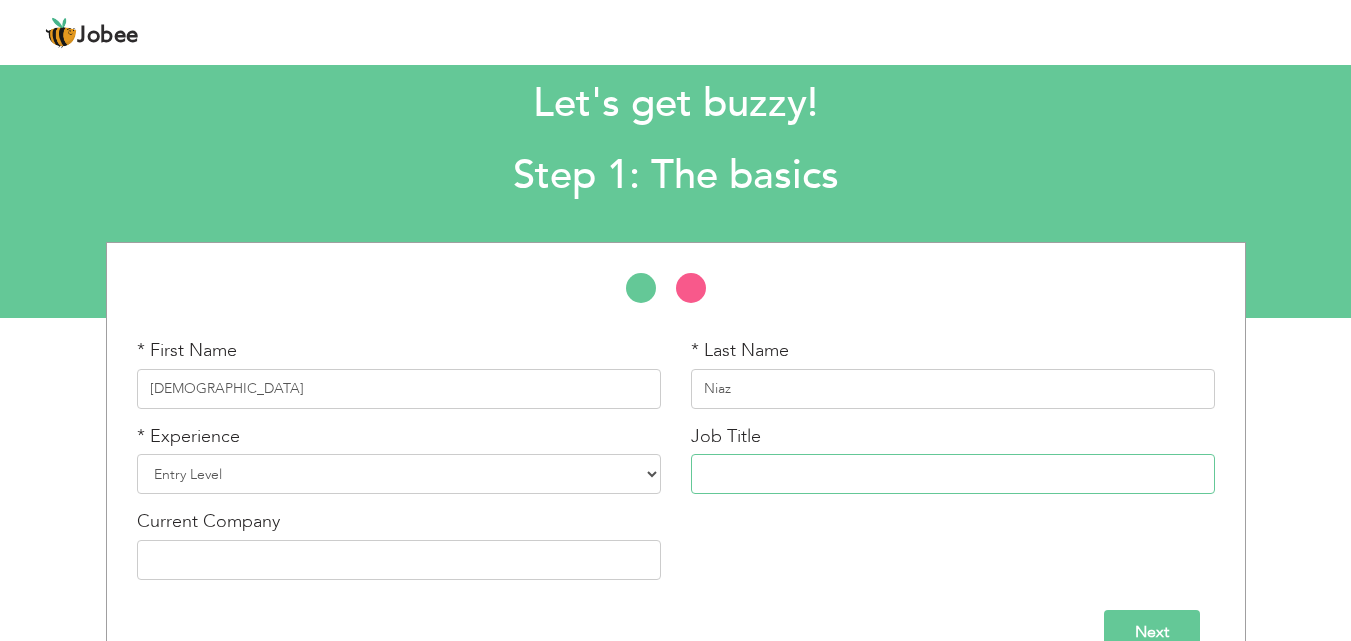scroll, scrollTop: 80, scrollLeft: 0, axis: vertical 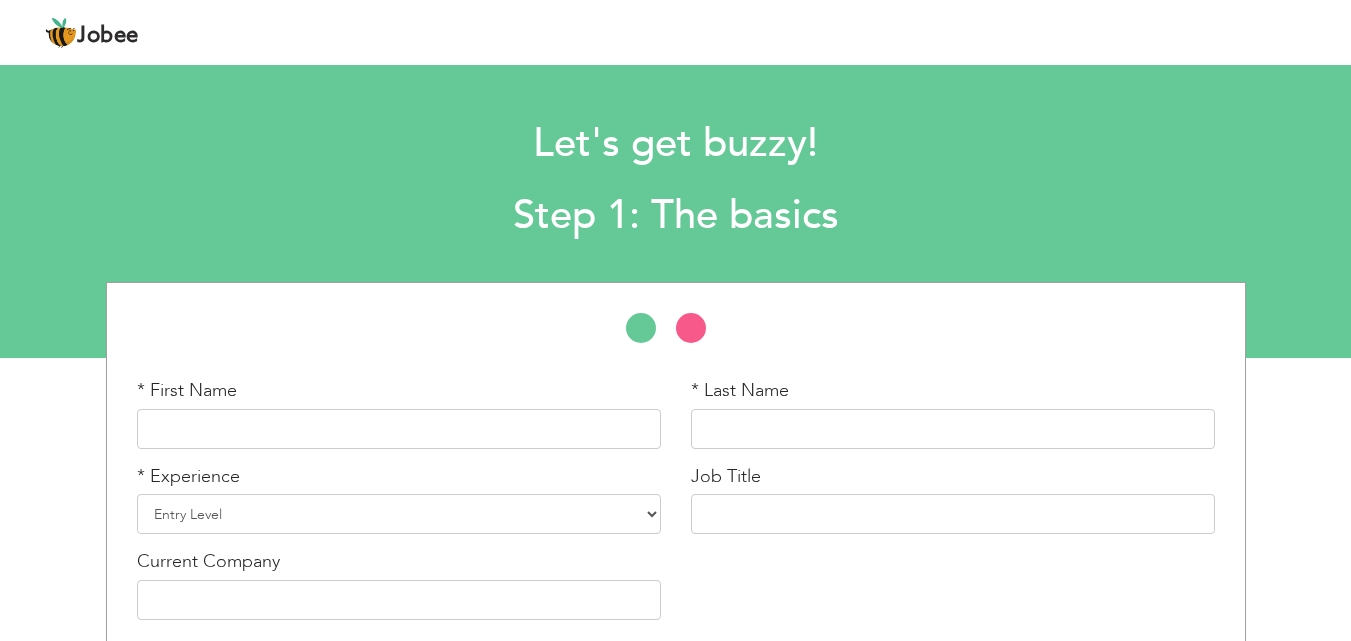 click on "* First Name" at bounding box center (399, 413) 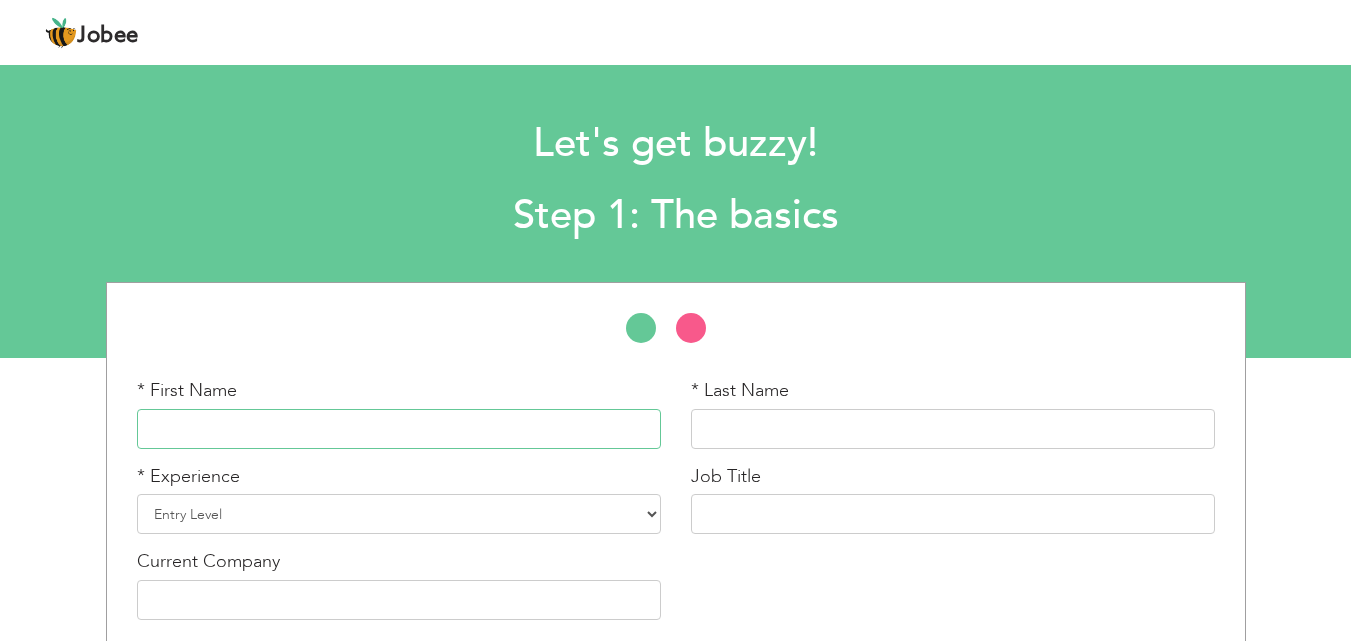 click at bounding box center (399, 429) 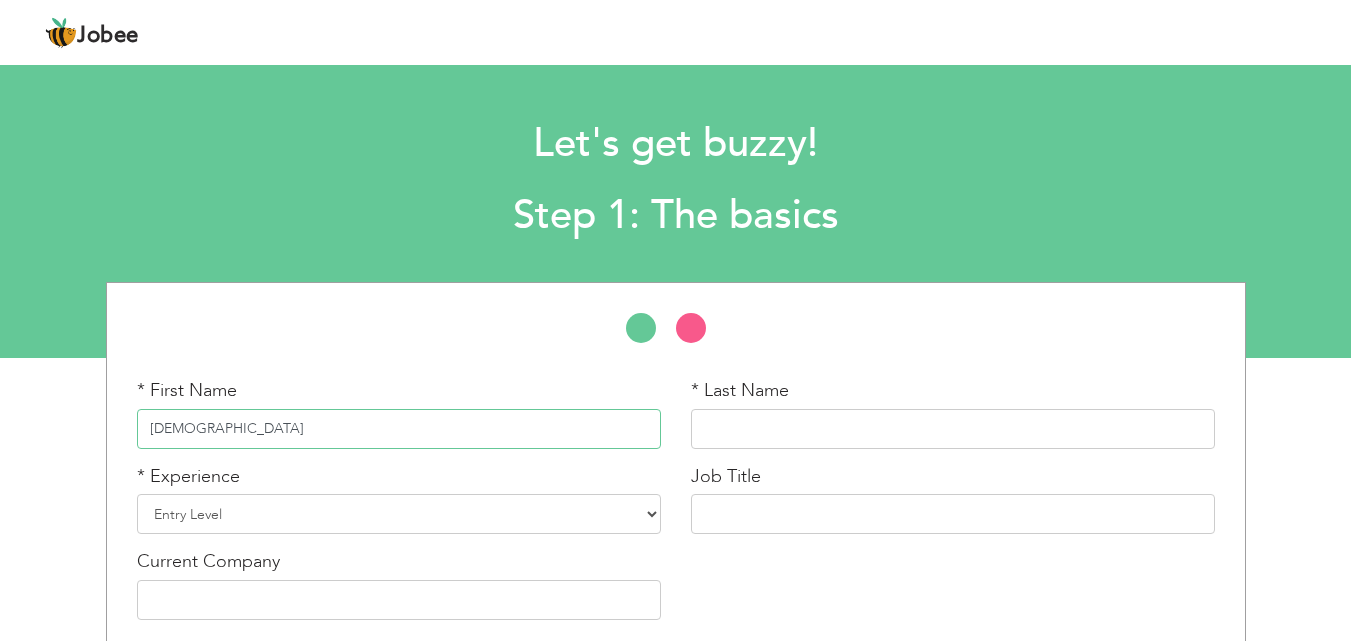 type on "Aqsa" 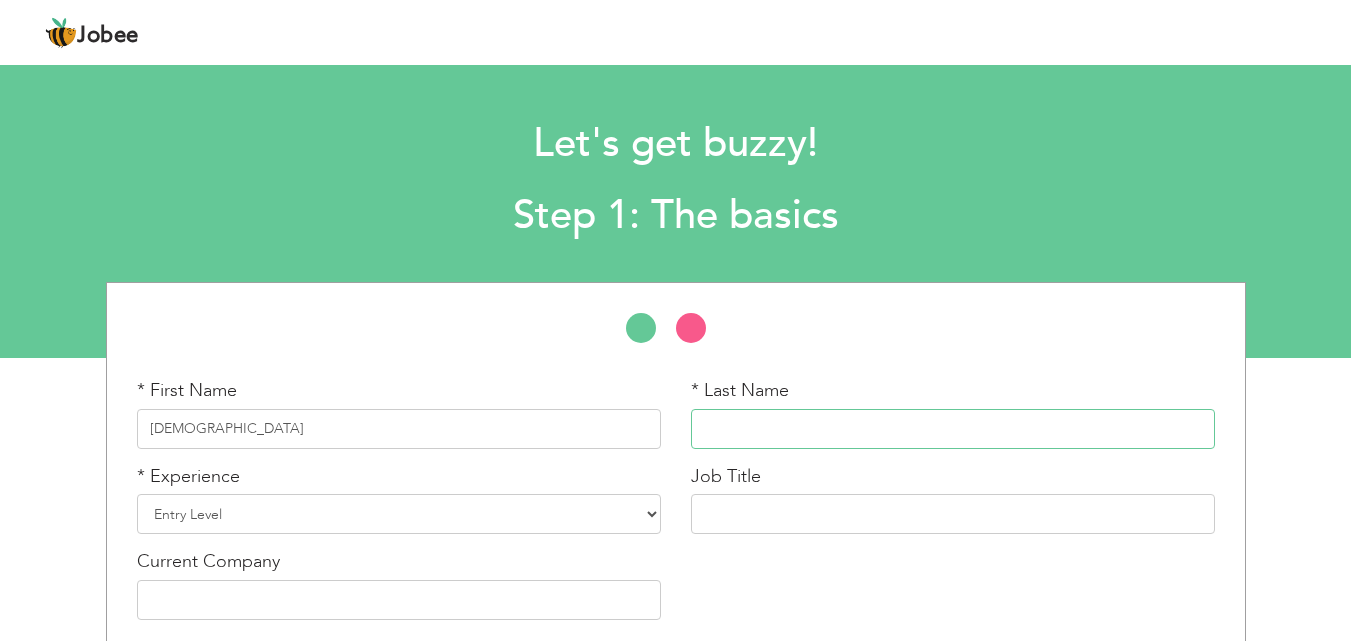 click at bounding box center [953, 429] 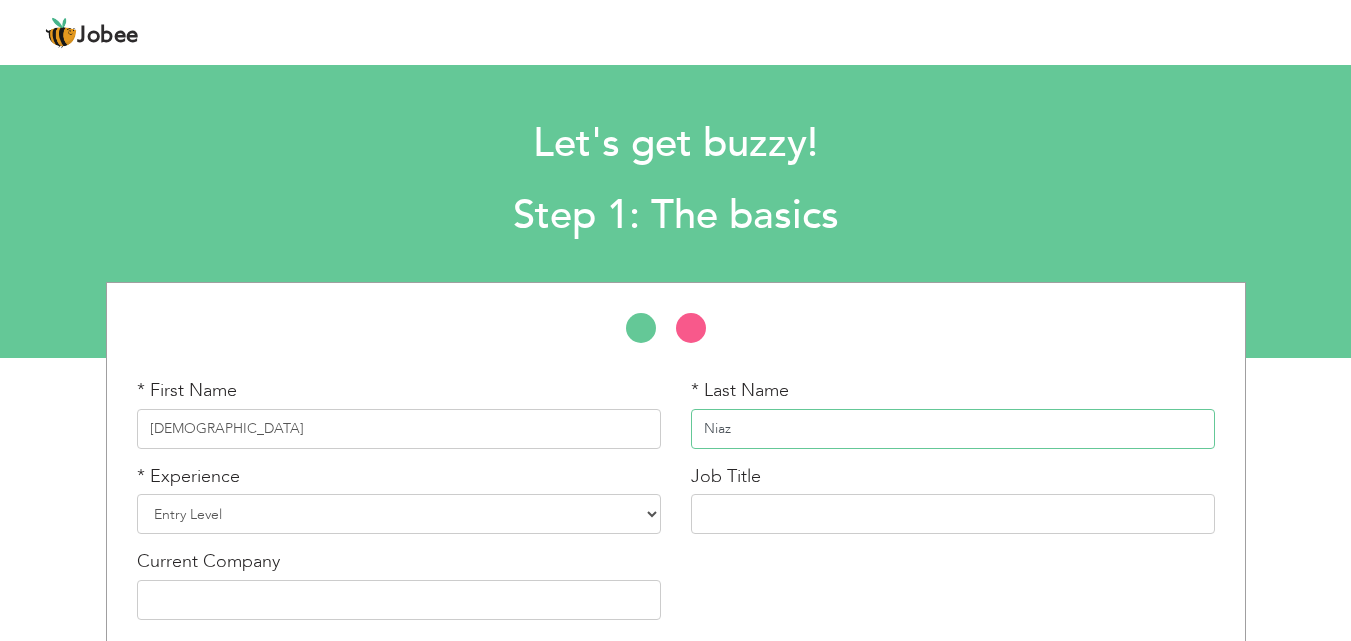 type on "Niaz" 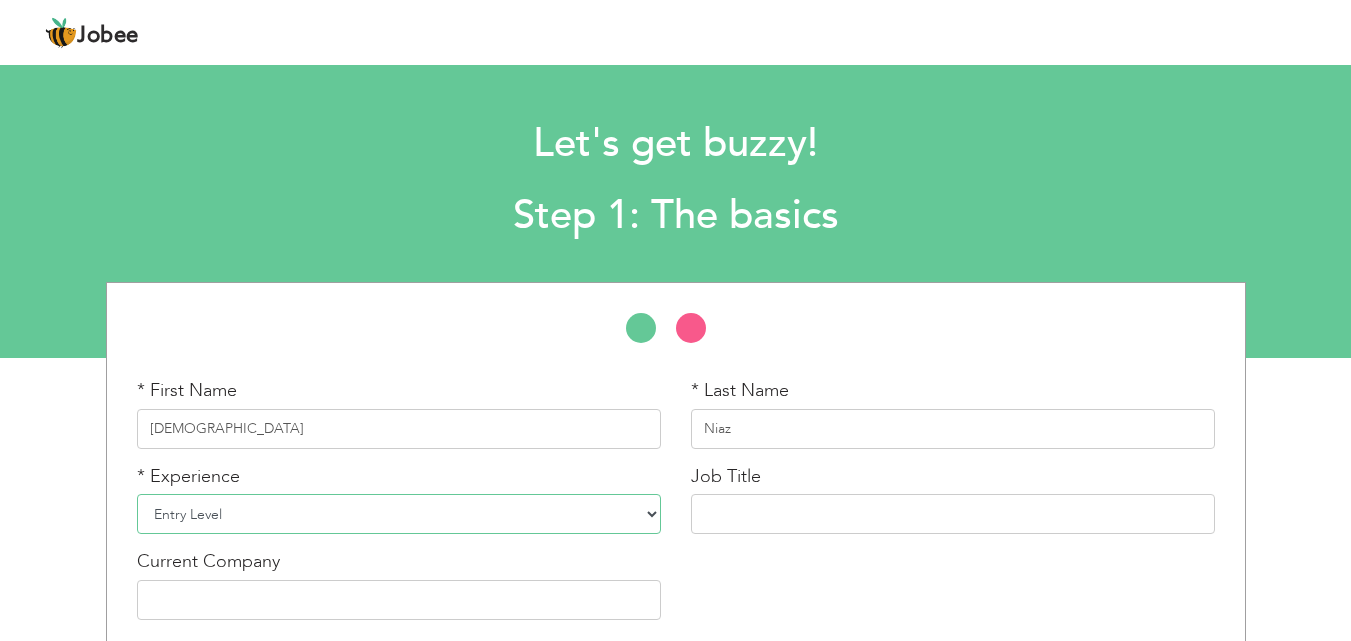 click on "Entry Level
Less than 1 Year
1 Year
2 Years
3 Years
4 Years
5 Years
6 Years
7 Years
8 Years
9 Years
10 Years
11 Years
12 Years
13 Years
14 Years
15 Years
16 Years
17 Years
18 Years
19 Years
20 Years
21 Years
22 Years
23 Years
24 Years
25 Years
26 Years
27 Years
28 Years
29 Years
30 Years
31 Years
32 Years
33 Years
34 Years
35 Years
More than 35 Years" at bounding box center [399, 514] 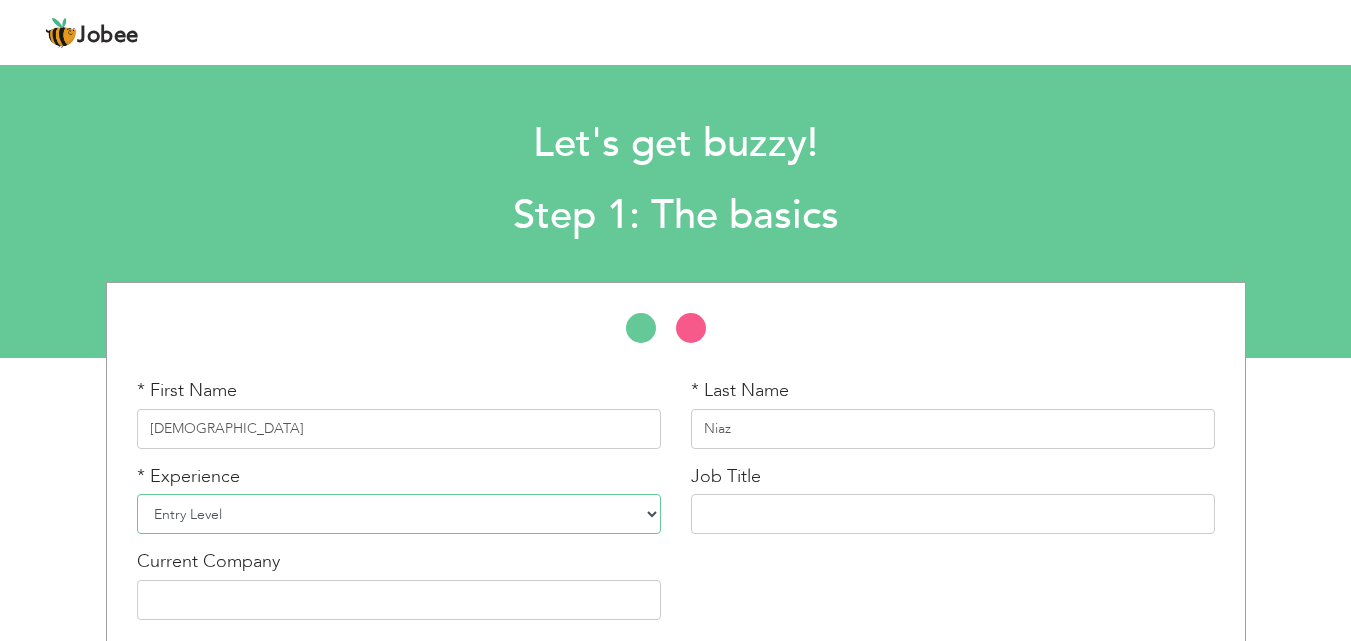select on "2" 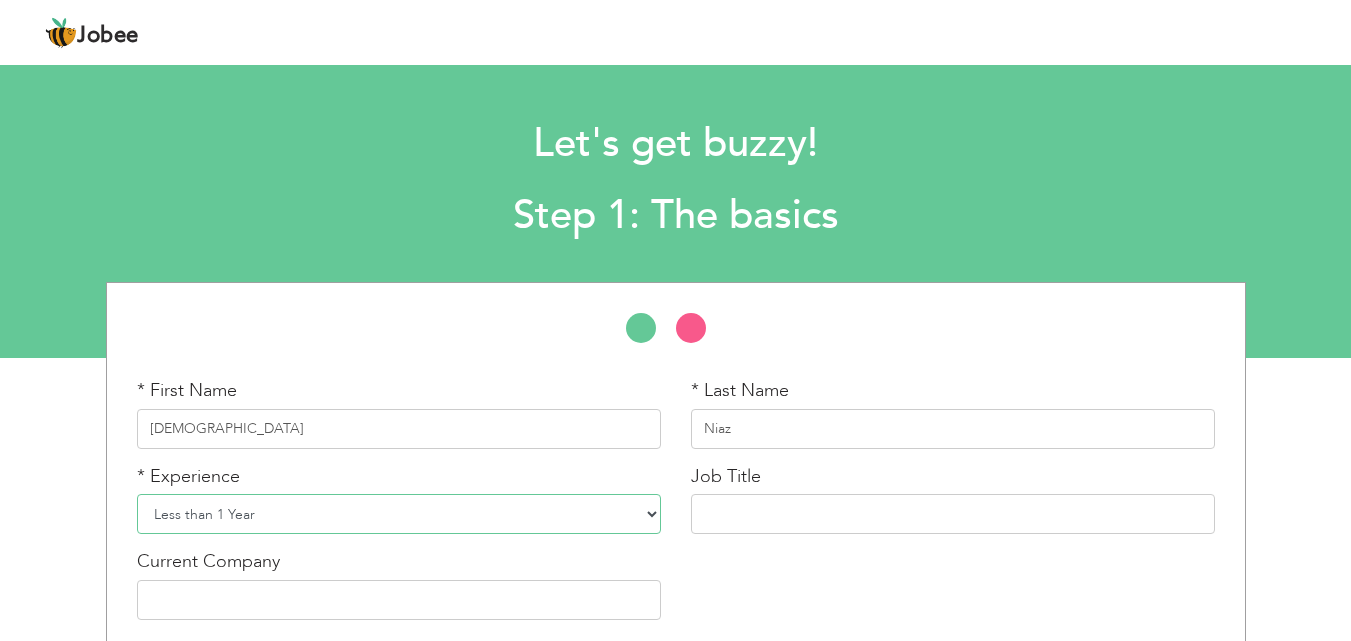 click on "Entry Level
Less than 1 Year
1 Year
2 Years
3 Years
4 Years
5 Years
6 Years
7 Years
8 Years
9 Years
10 Years
11 Years
12 Years
13 Years
14 Years
15 Years
16 Years
17 Years
18 Years
19 Years
20 Years
21 Years
22 Years
23 Years
24 Years
25 Years
26 Years
27 Years
28 Years
29 Years
30 Years
31 Years
32 Years
33 Years
34 Years
35 Years
More than 35 Years" at bounding box center [399, 514] 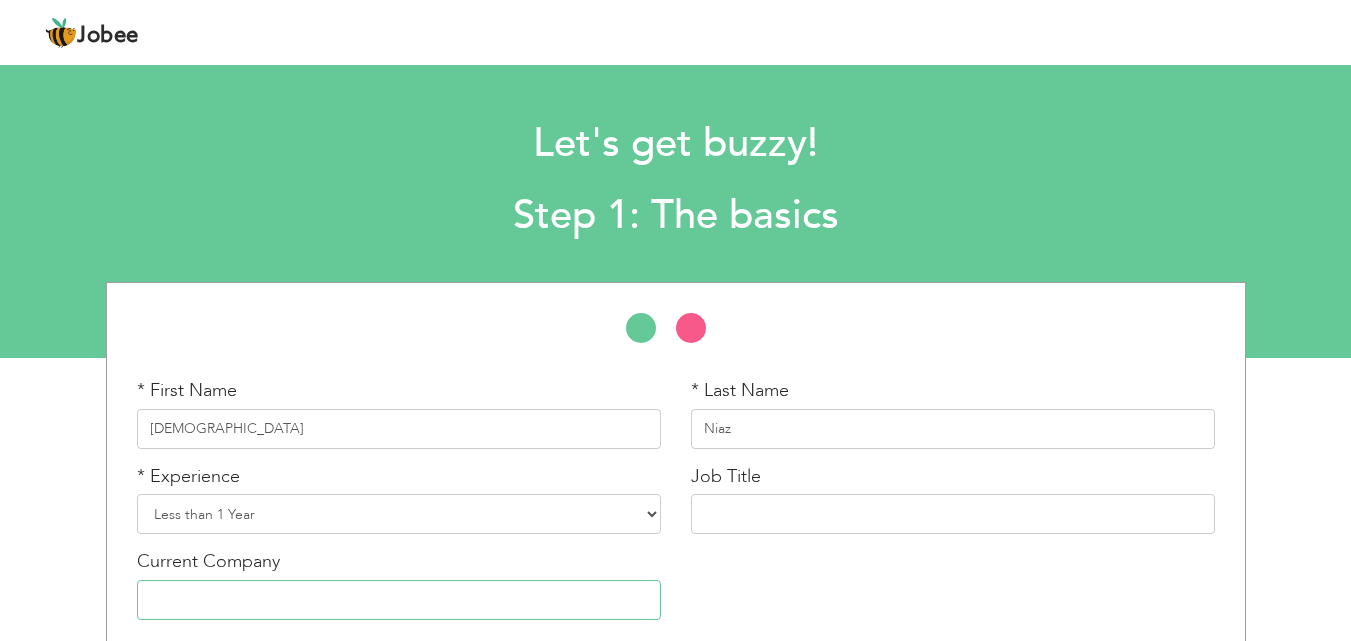 click at bounding box center (399, 600) 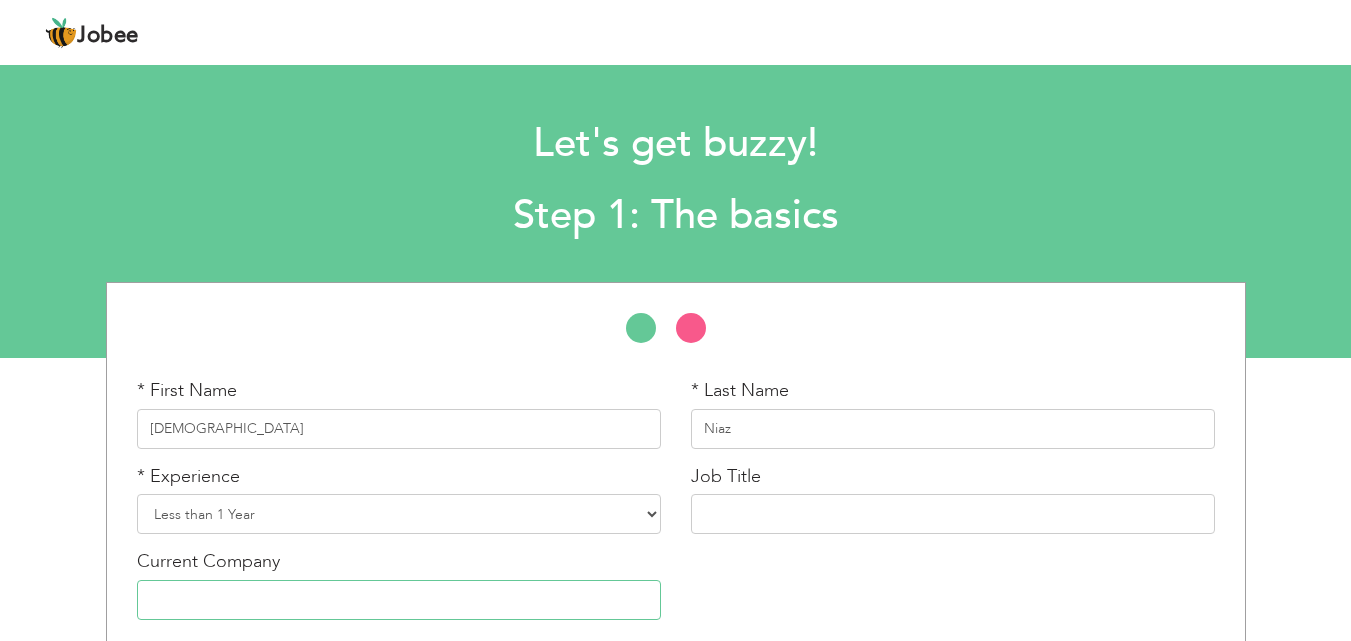 type on "s" 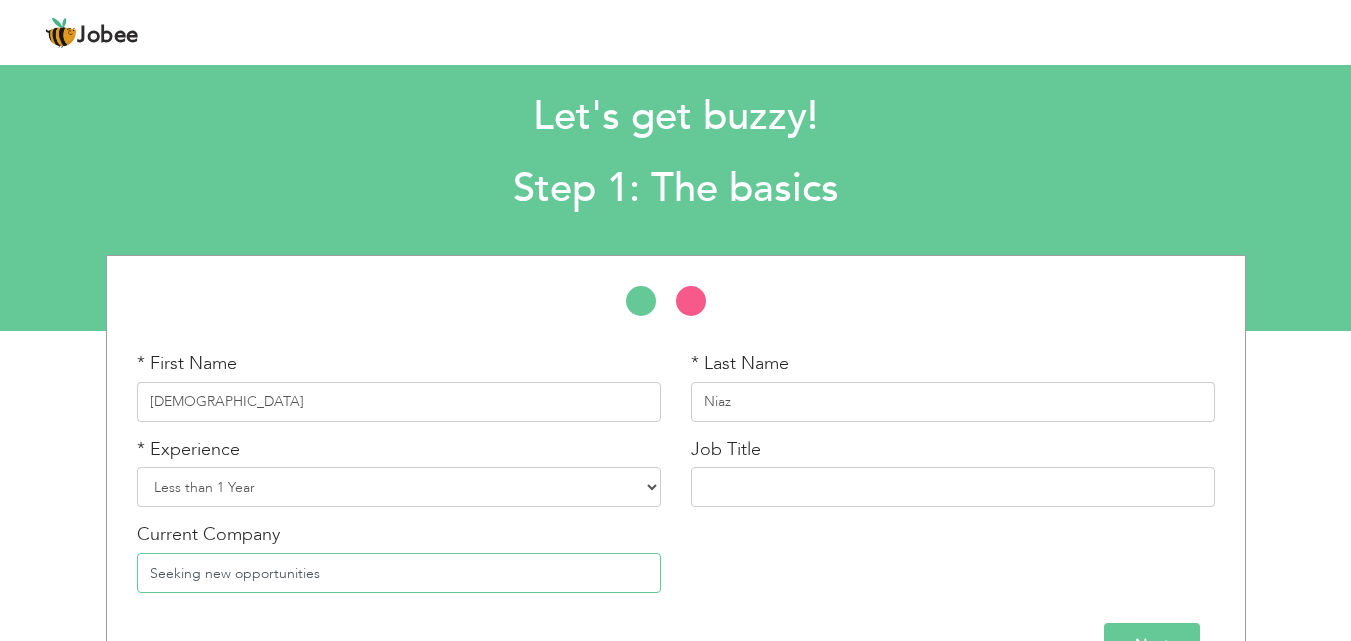scroll, scrollTop: 40, scrollLeft: 0, axis: vertical 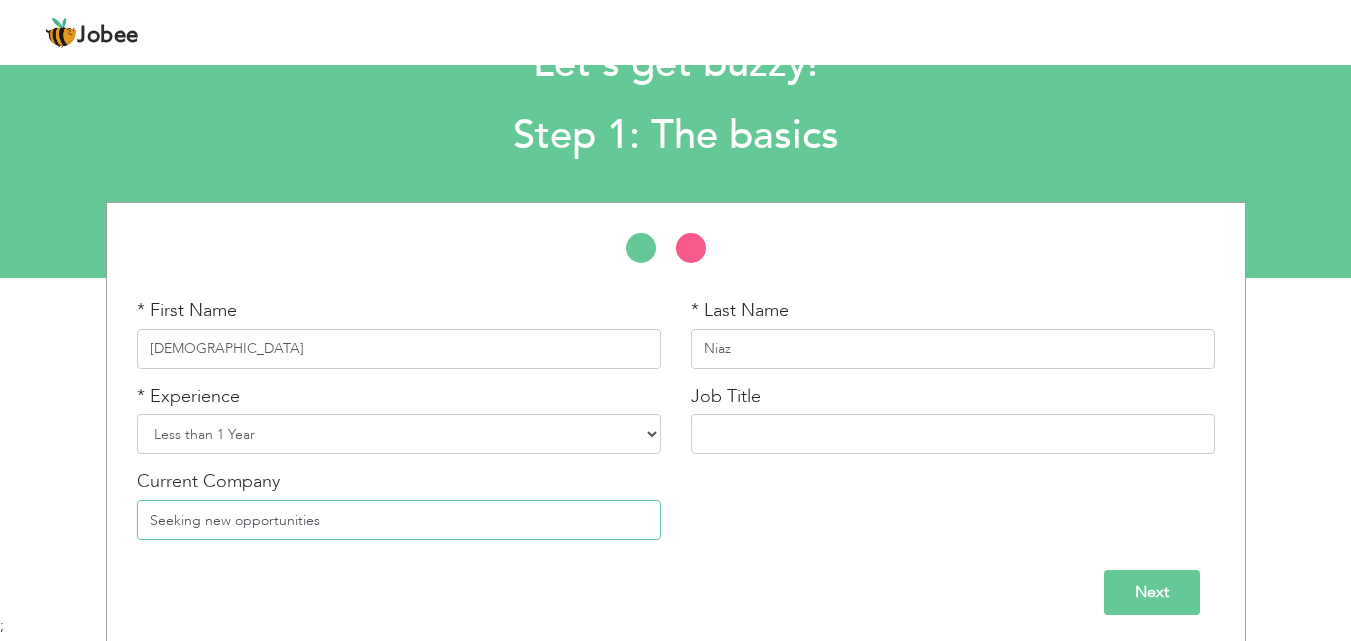 type on "Seeking new opportunities" 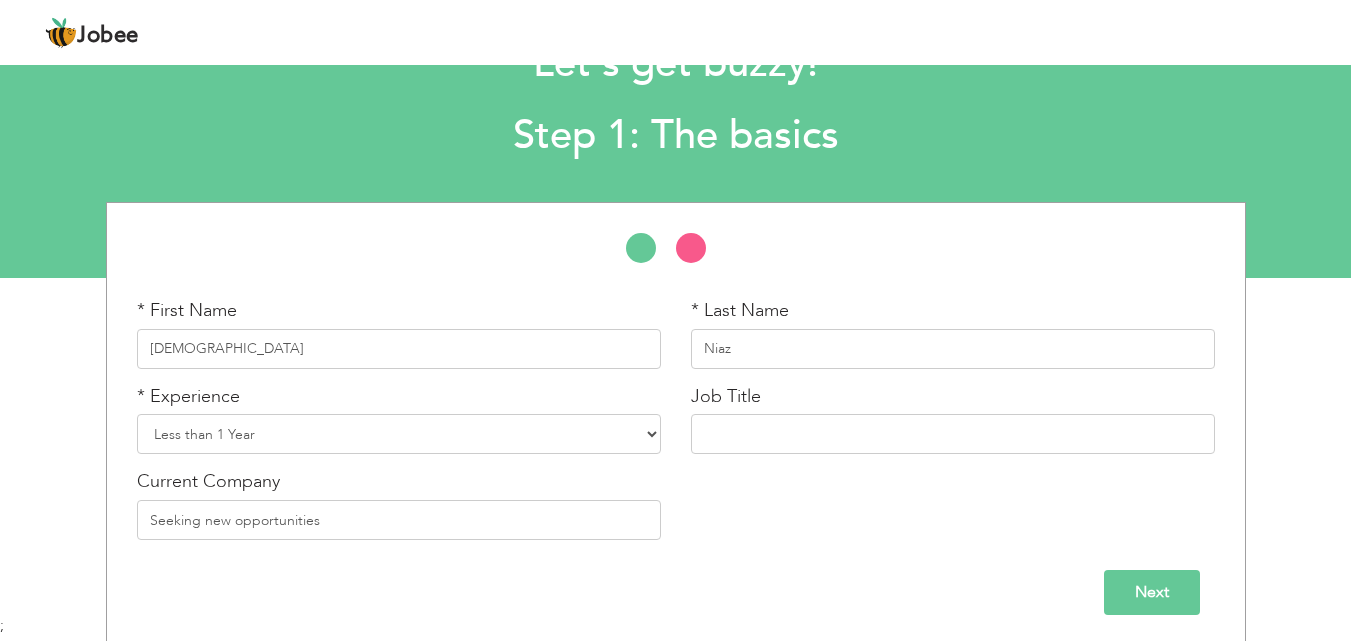 click on "Next" at bounding box center (1152, 592) 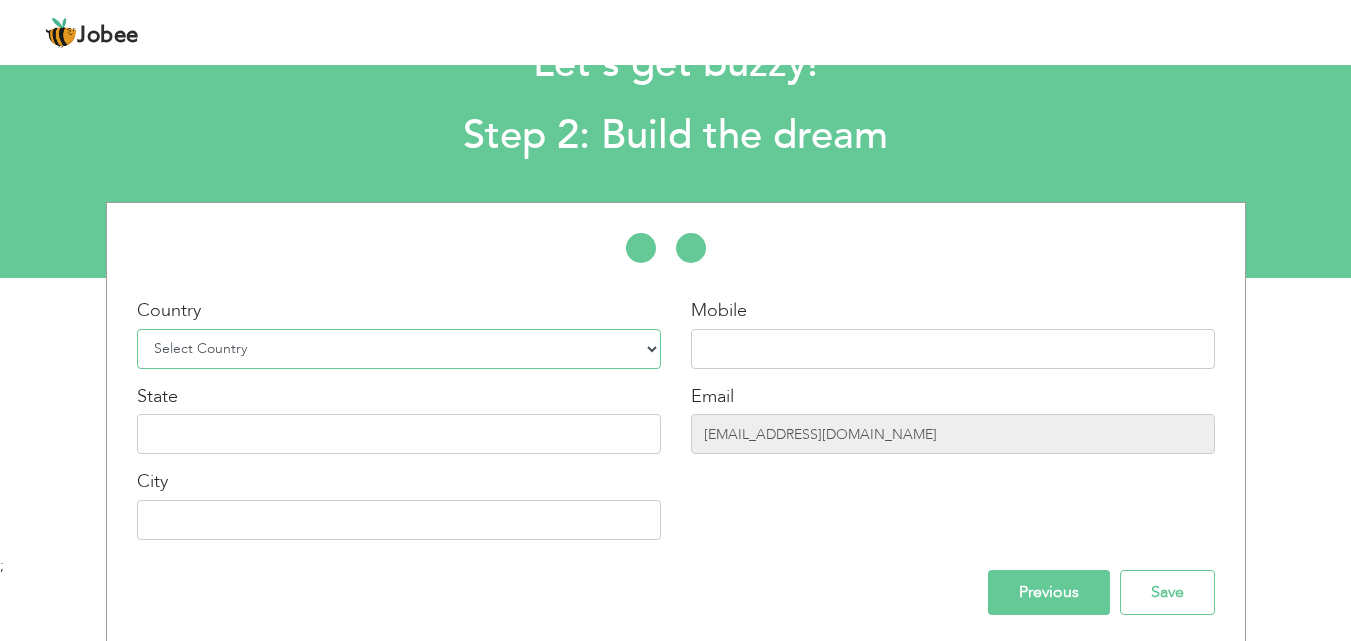 click on "Select Country
Afghanistan
Albania
Algeria
American Samoa
Andorra
Angola
Anguilla
Antarctica
Antigua and Barbuda
Argentina
Armenia
Aruba
Australia
Austria
Azerbaijan
Bahamas
Bahrain
Bangladesh
Barbados
Belarus
Belgium
Belize
Benin
Bermuda
Bhutan
Bolivia
Bosnia-Herzegovina
Botswana
Bouvet Island
Brazil
British Indian Ocean Territory
Brunei Darussalam
Bulgaria
Burkina Faso
Burundi
Cambodia
Cameroon
Canada
Cape Verde
Cayman Islands
Central African Republic
Chad
Chile
China
Christmas Island
Cocos (Keeling) Islands
Colombia
Comoros
Congo
Congo, Dem. Republic
Cook Islands
Costa Rica
Croatia
Cuba
Cyprus
Czech Rep
Denmark
Djibouti
Dominica
Dominican Republic
Ecuador
Egypt
El Salvador
Equatorial Guinea
Eritrea
Estonia
Ethiopia
European Union
Falkland Islands (Malvinas)
Faroe Islands
Fiji
Finland
France
French Guiana
French Southern Territories
Gabon
Gambia
Georgia" at bounding box center (399, 349) 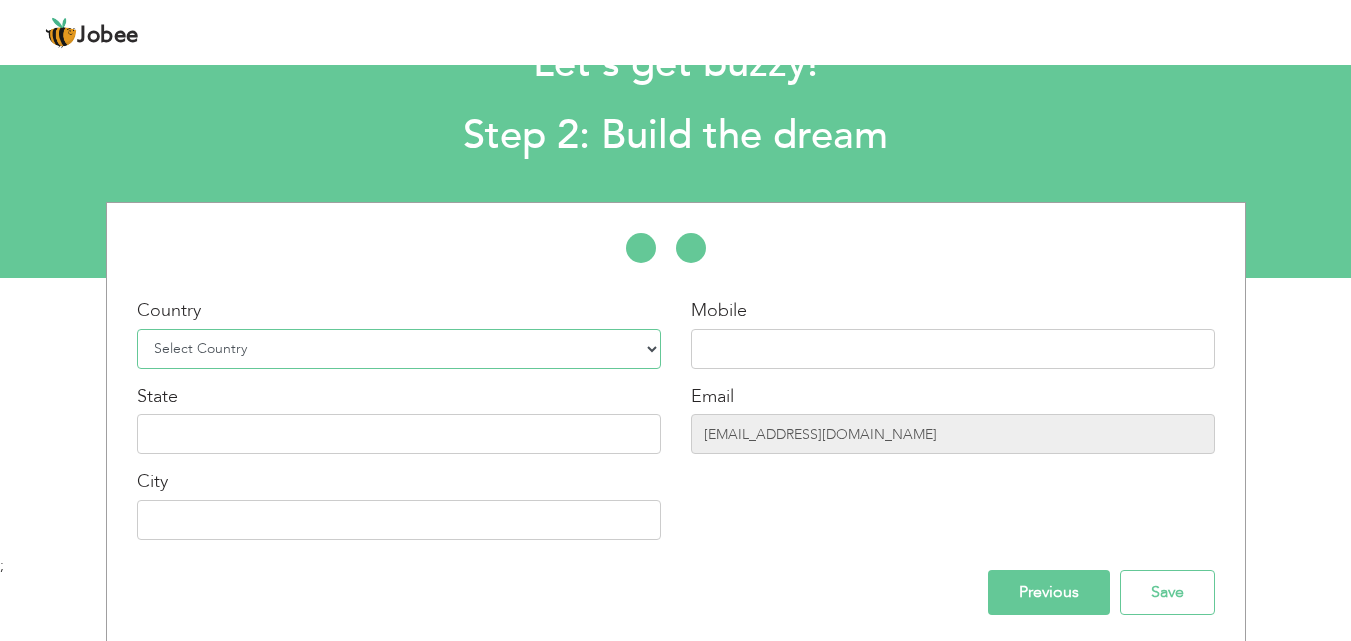 select on "166" 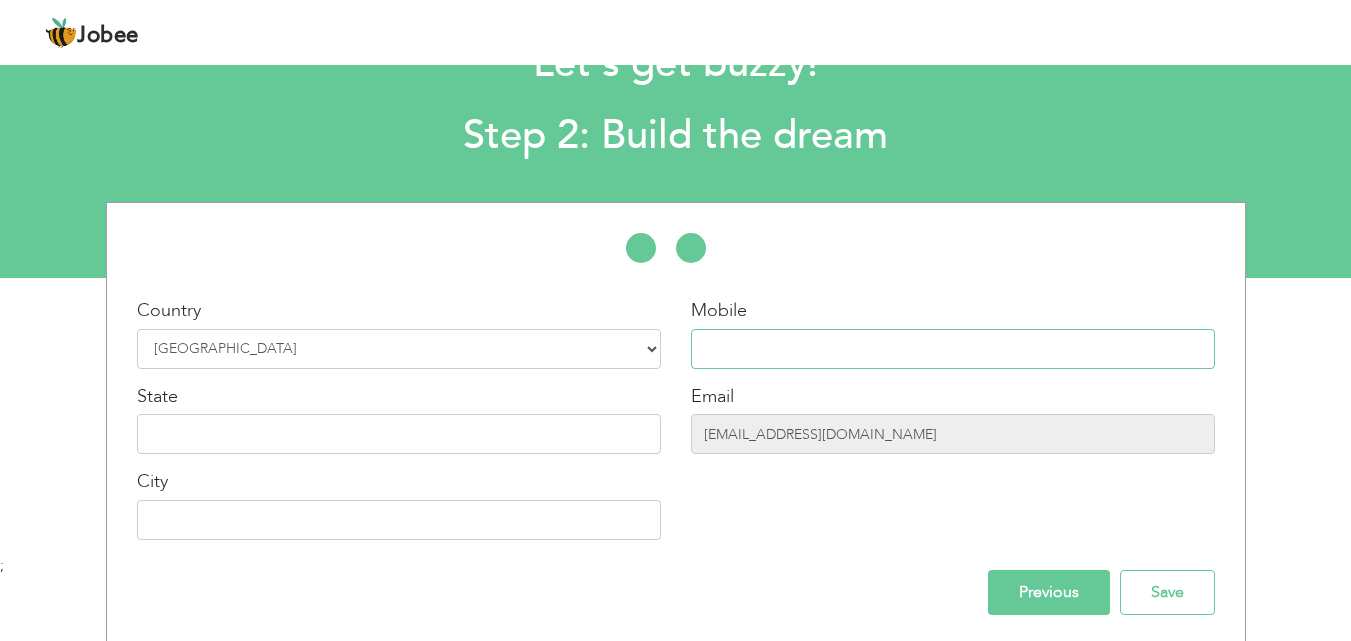click at bounding box center [953, 349] 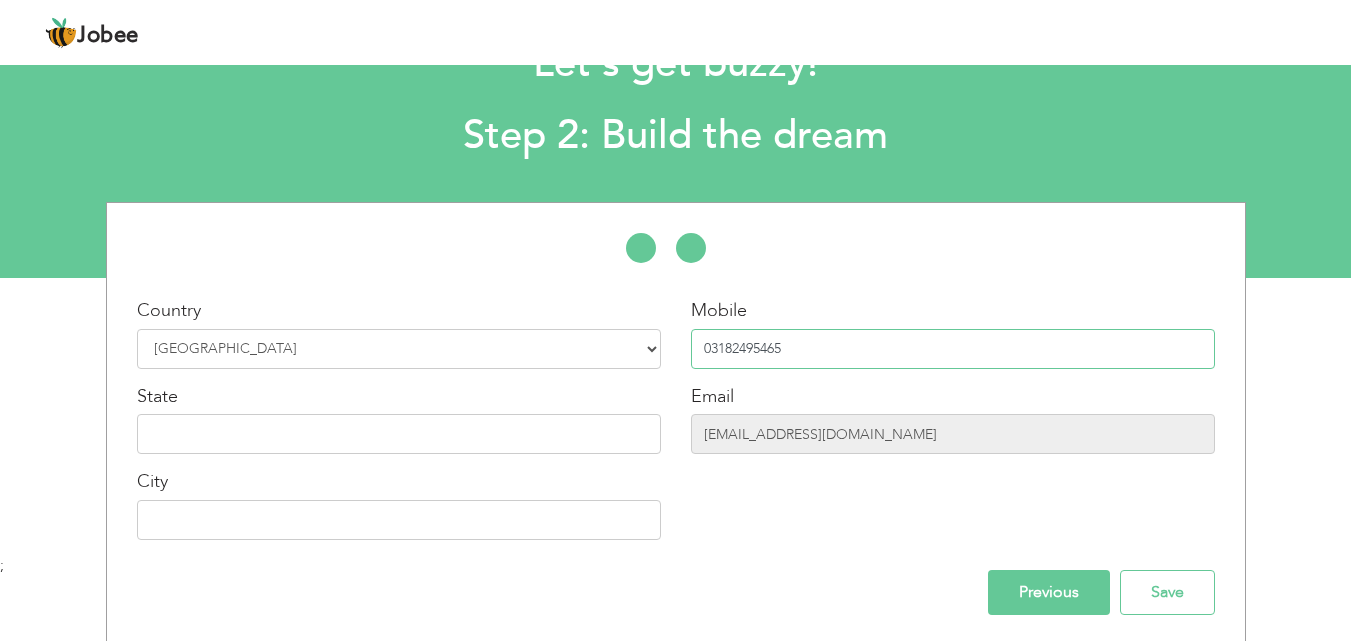 type on "03182495465" 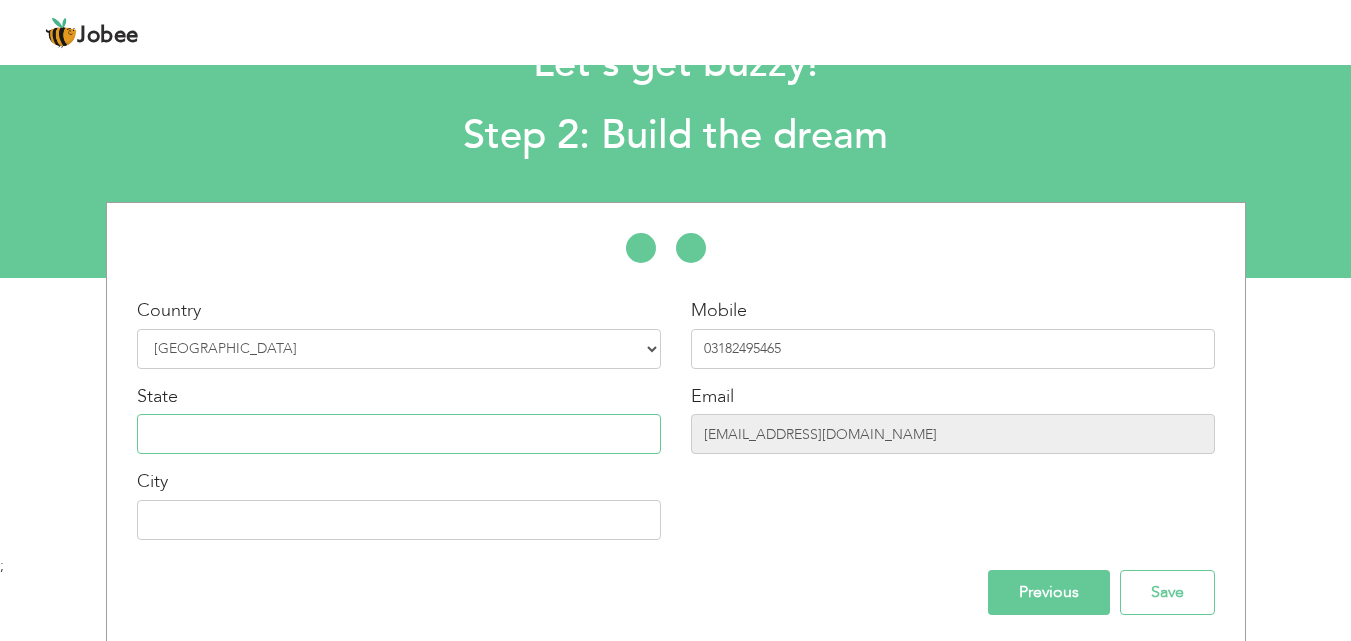 click at bounding box center (399, 434) 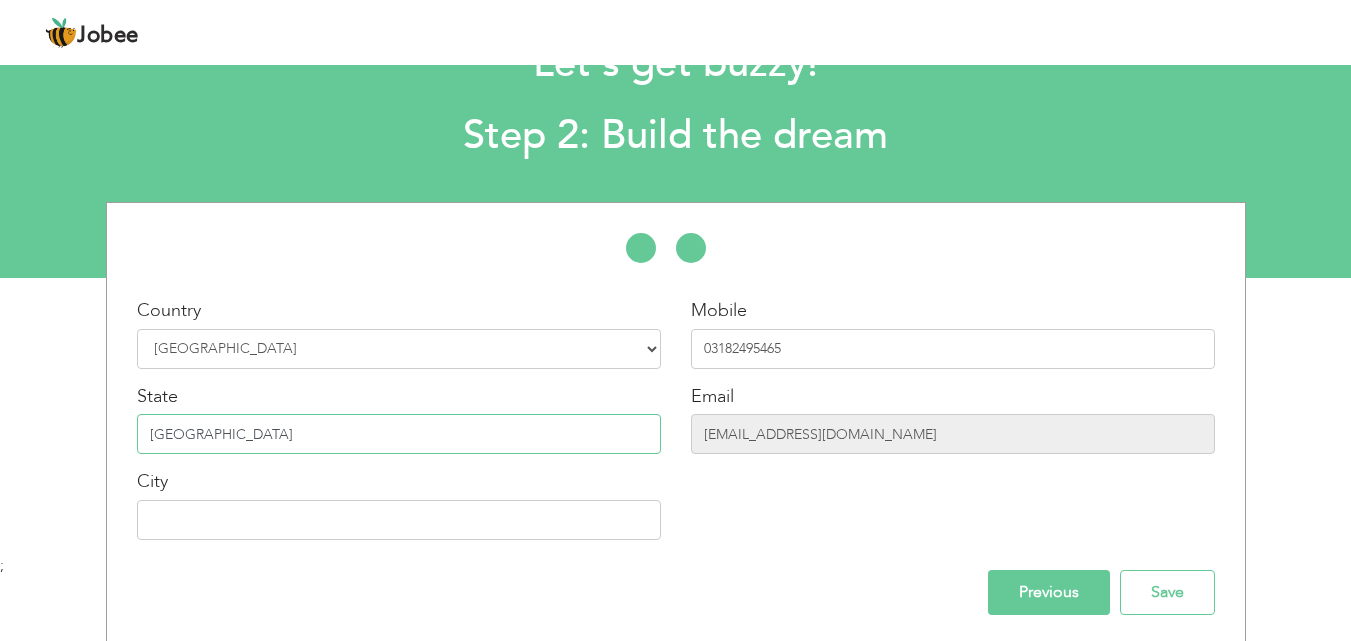 click on "punjab" at bounding box center [399, 434] 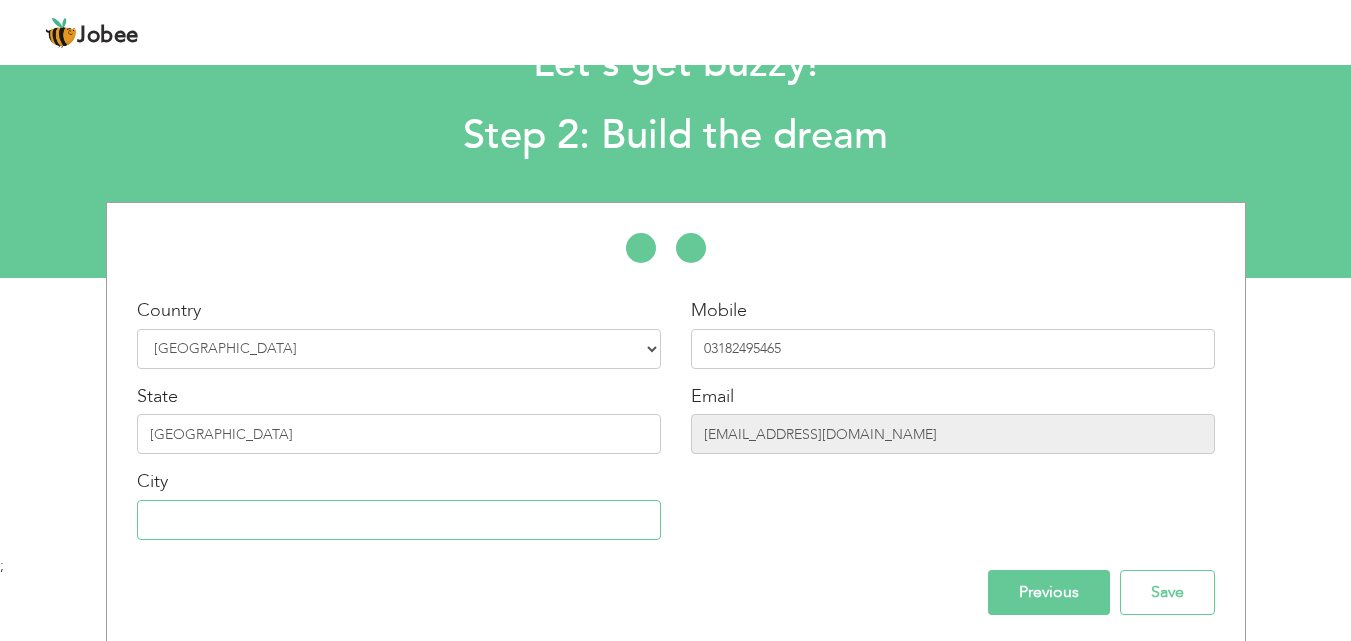 click at bounding box center [399, 520] 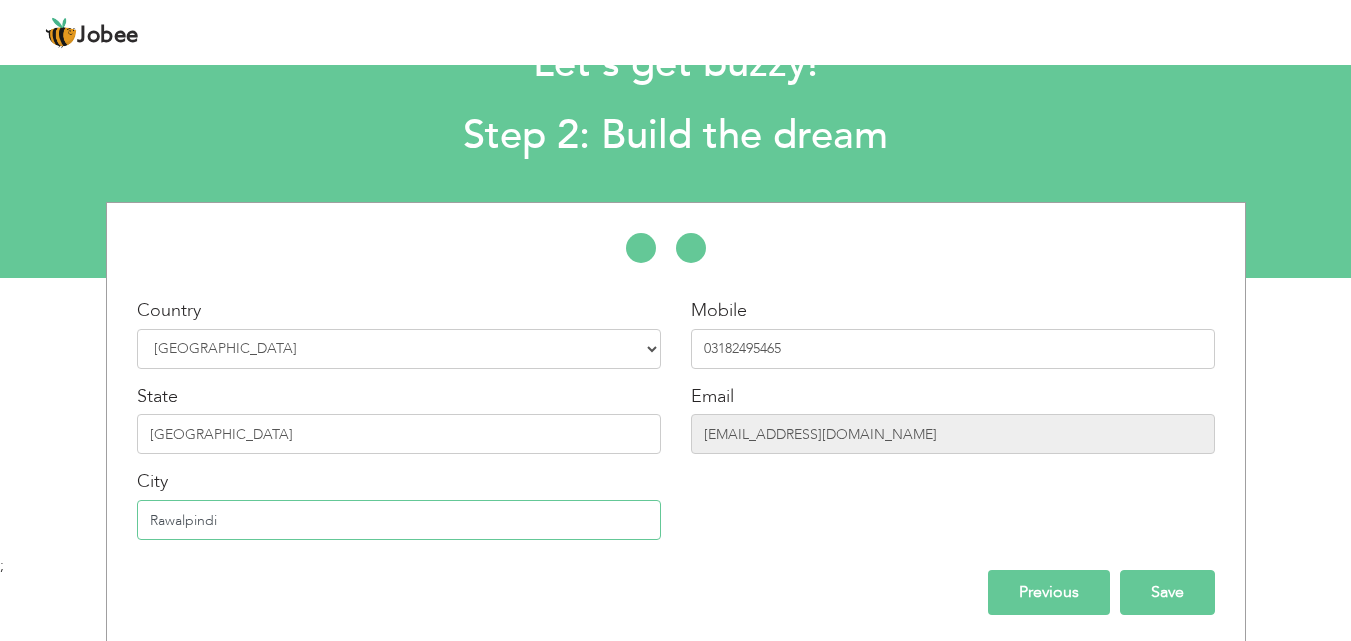 type on "Rawalpindi" 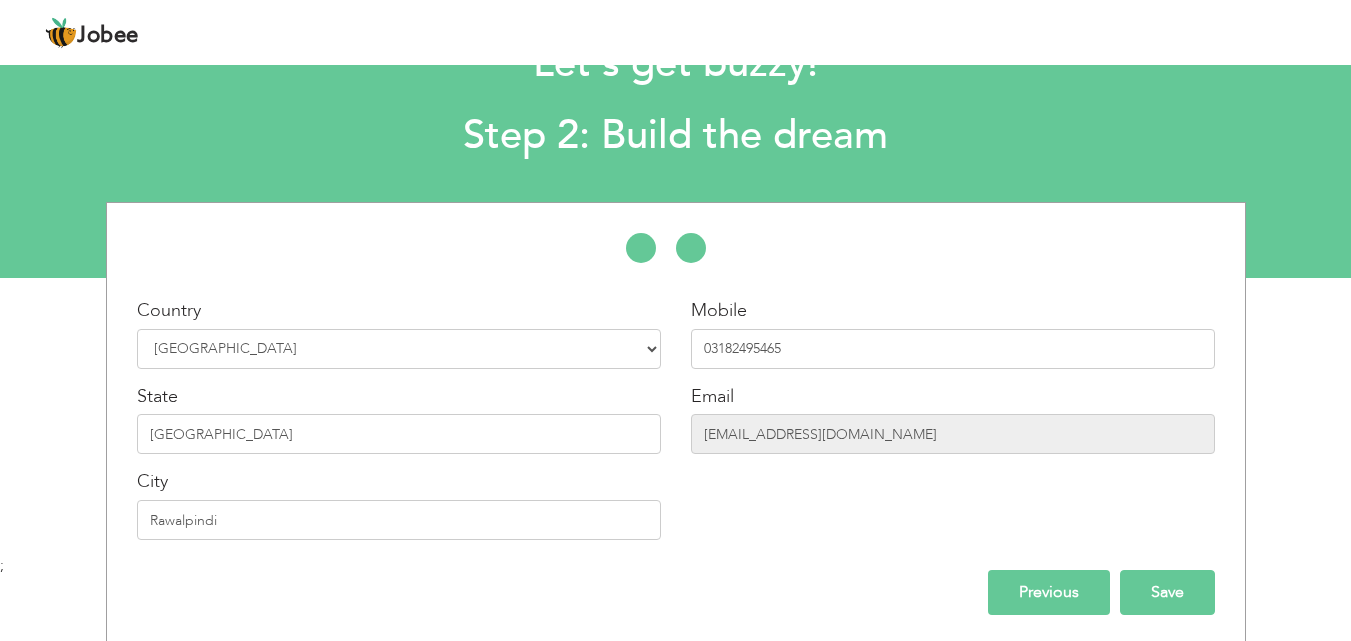click on "Save" at bounding box center [1167, 592] 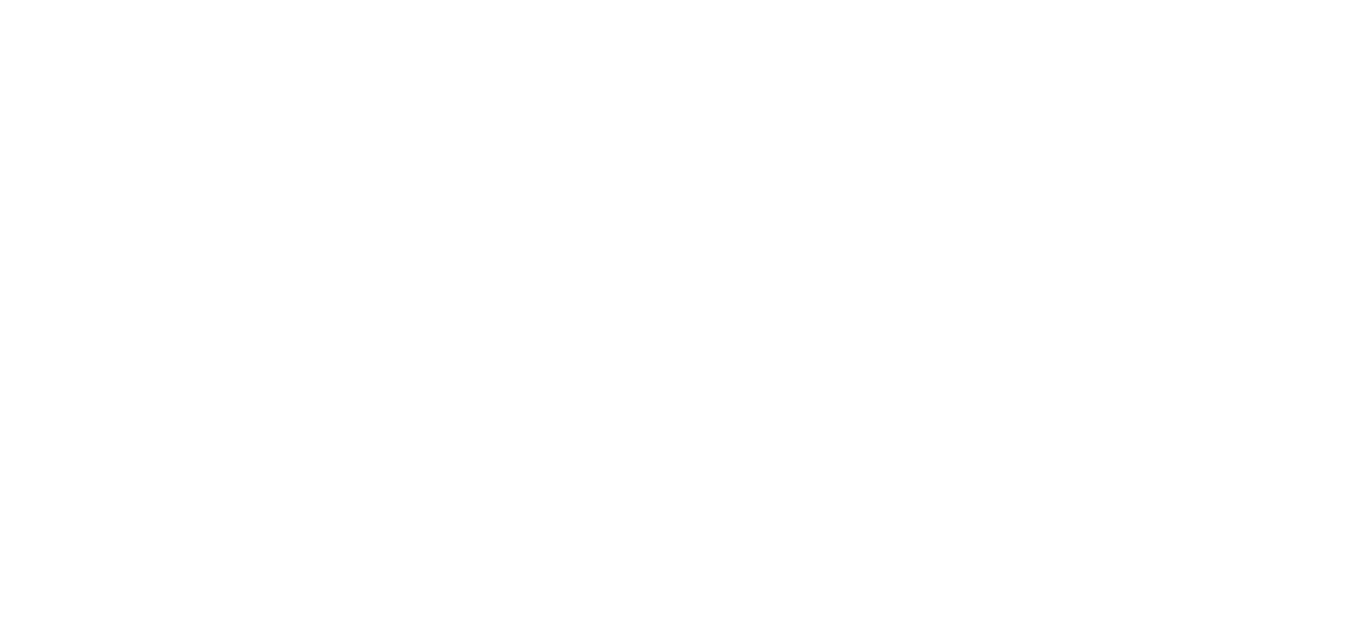 scroll, scrollTop: 0, scrollLeft: 0, axis: both 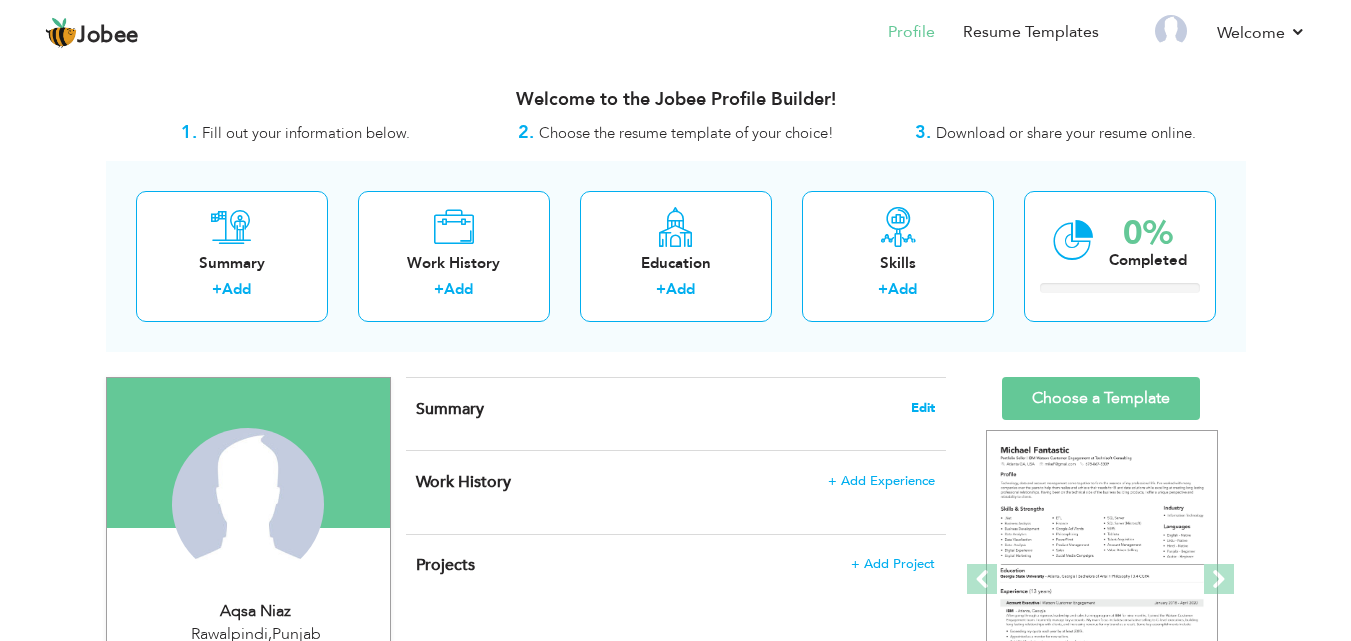 click on "Edit" at bounding box center [923, 408] 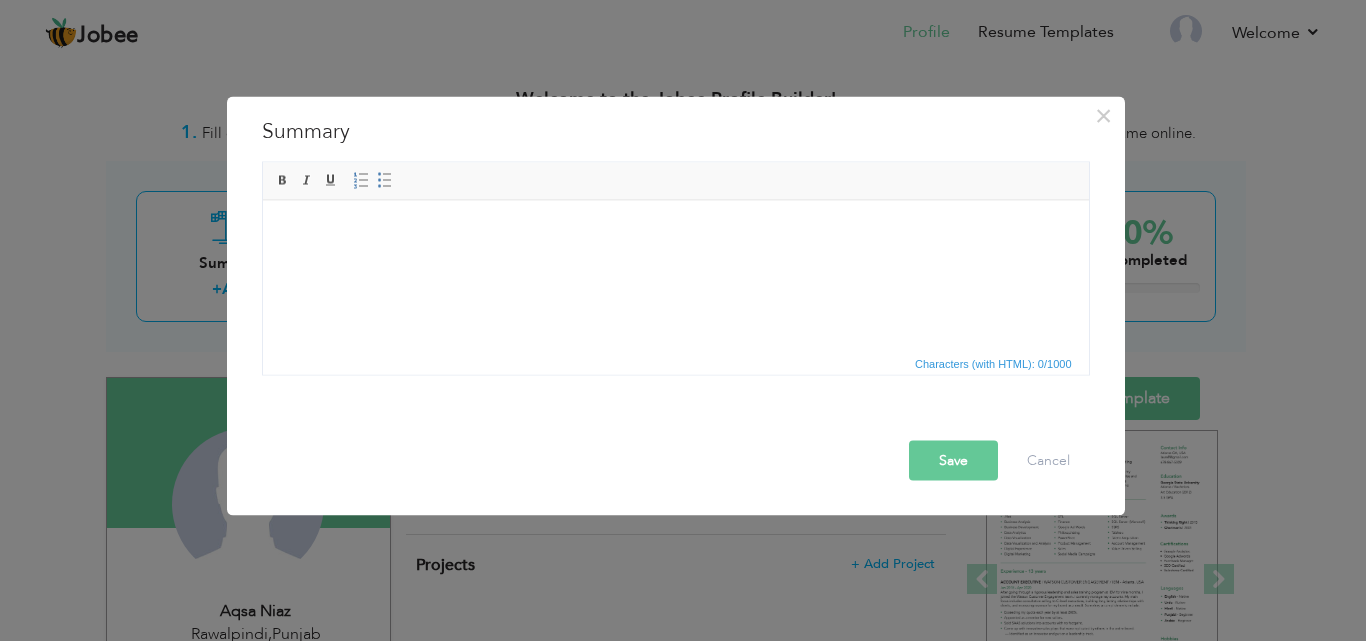 type 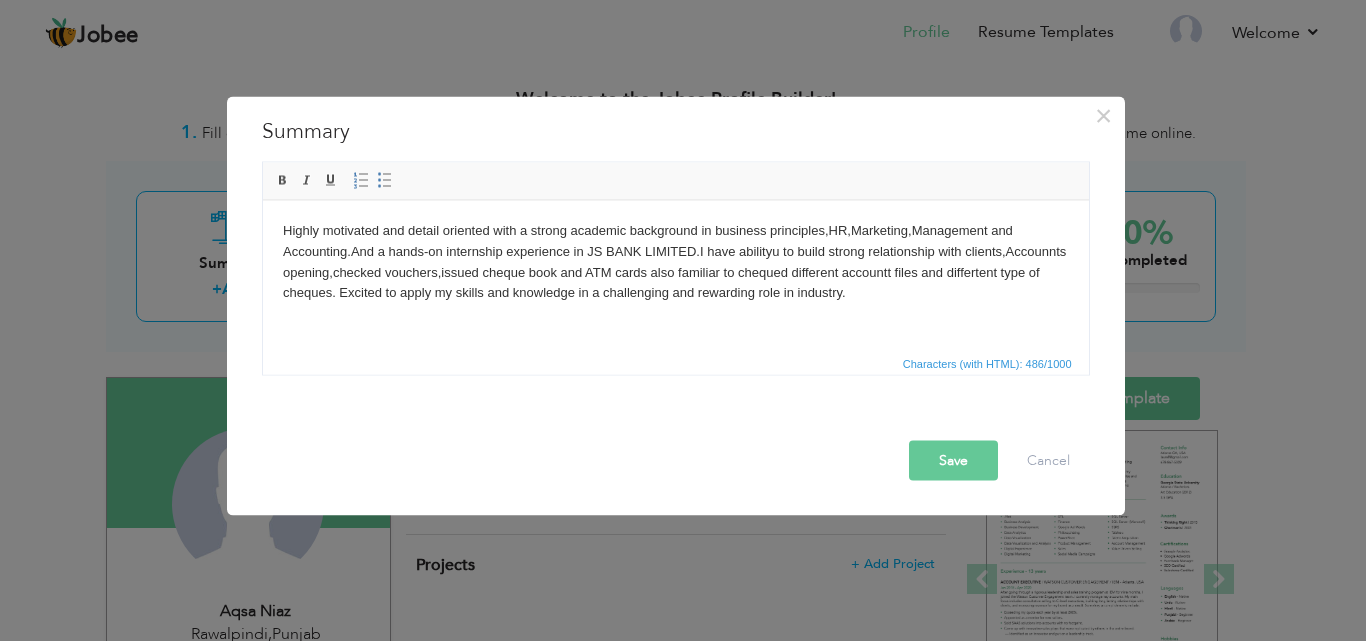 click on "Highly motivated and detail oriented with a strong academic background in business principles,HR,Marketing,Management and Accounting.And a hands-on internship experience in JS BANK LIMITED.I have abilityu to build strong relationship with clients,Accounnts opening,checked vouchers,issued cheque book and ATM cards also familiar to chequed different accountt files and differtent type of cheques. Excited to apply my skills and knowledge in a challenging and rewarding role in industry." at bounding box center [675, 261] 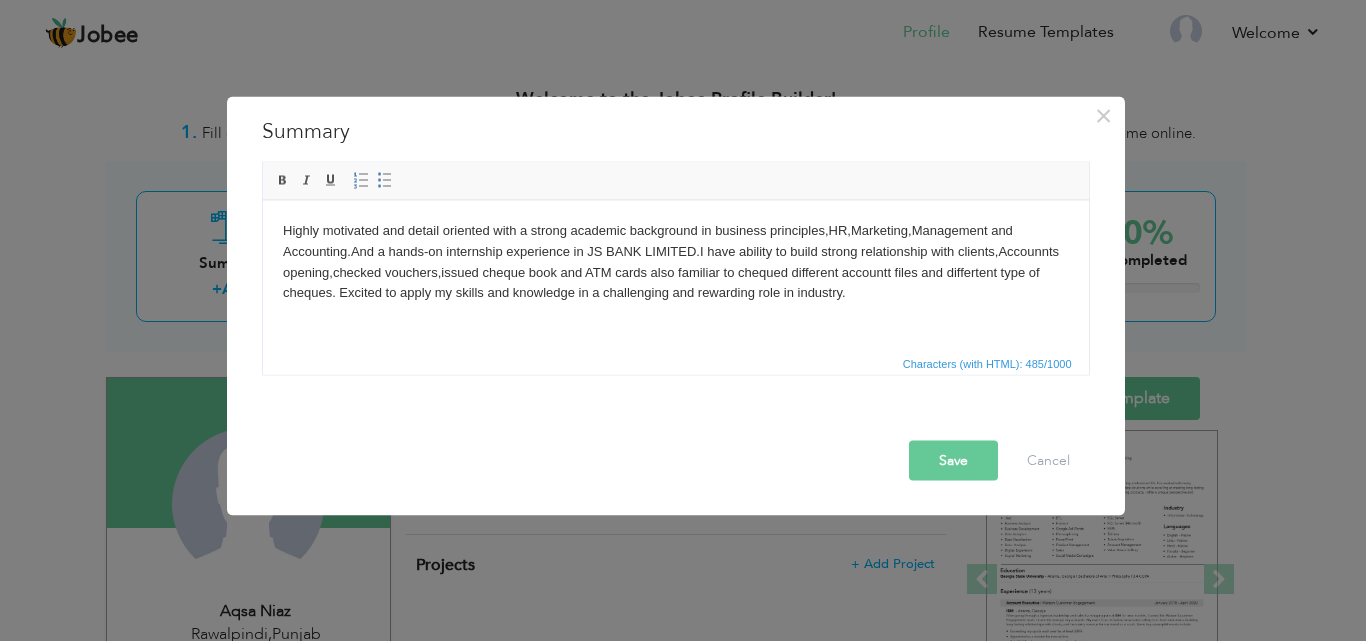 click on "Highly motivated and detail oriented with a strong academic background in business principles,HR,Marketing,Management and Accounting.And a hands-on internship experience in JS BANK LIMITED.I have ability to build strong relationship with clients,Accounnts opening,checked vouchers,issued cheque book and ATM cards also familiar to chequed different accountt files and differtent type of cheques. Excited to apply my skills and knowledge in a challenging and rewarding role in industry." at bounding box center (675, 261) 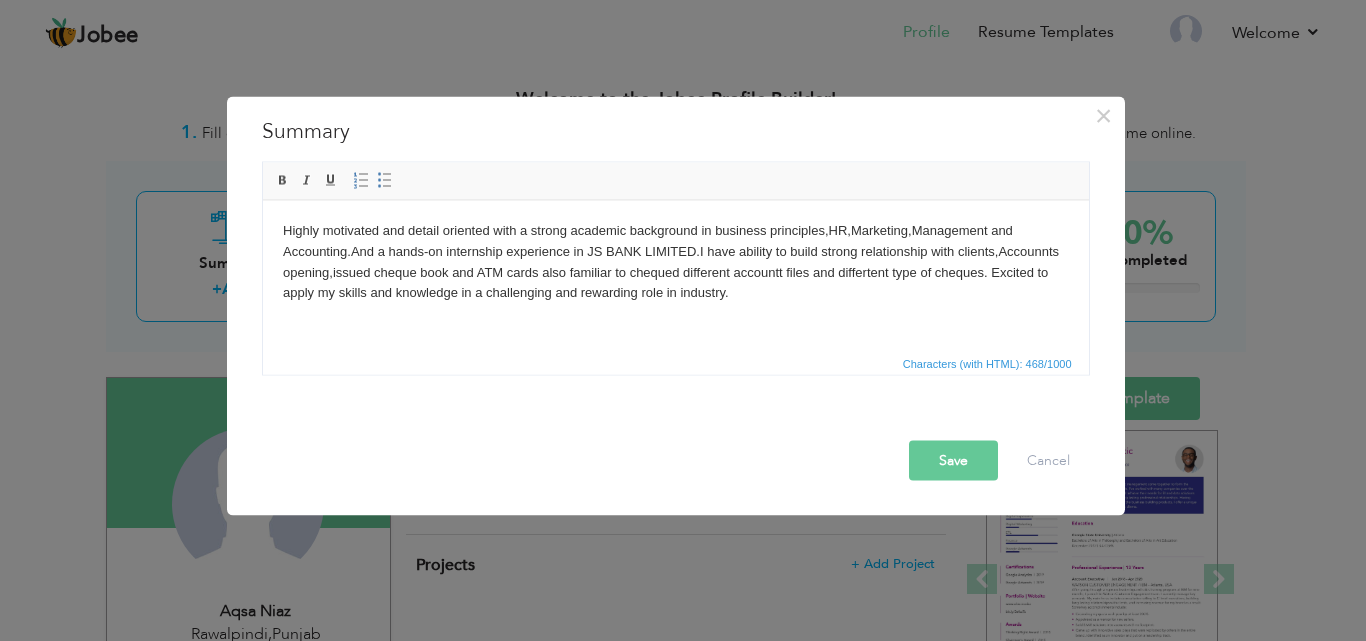 click on "Highly motivated and detail oriented with a strong academic background in business principles,HR,Marketing,Management and Accounting.And a hands-on internship experience in JS BANK LIMITED.I have ability to build strong relationship with clients,Accounnts opening,issued cheque book and ATM cards also familiar to chequed different accountt files and differtent type of cheques. Excited to apply my skills and knowledge in a challenging and rewarding role in industry." at bounding box center [675, 261] 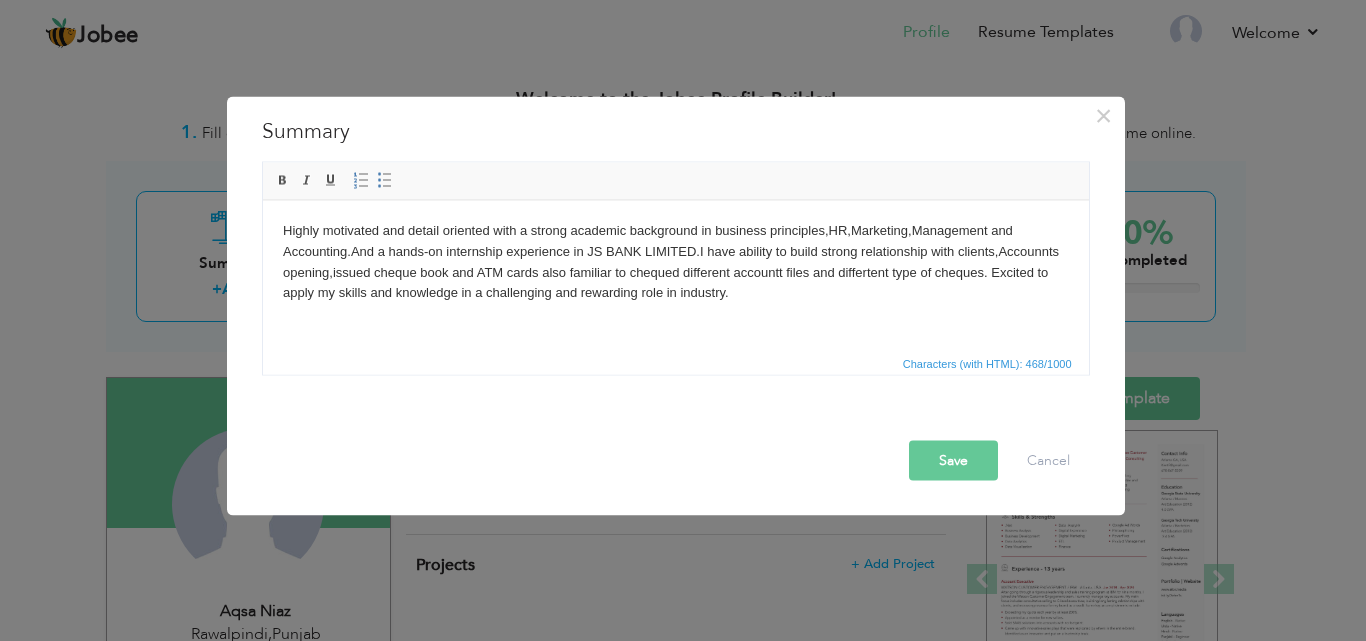 click on "Highly motivated and detail oriented with a strong academic background in business principles,HR,Marketing,Management and Accounting.And a hands-on internship experience in JS BANK LIMITED.I have ability to build strong relationship with clients,Accounnts opening,issued cheque book and ATM cards also familiar to chequed different accountt files and differtent type of cheques. Excited to apply my skills and knowledge in a challenging and rewarding role in industry." at bounding box center [675, 261] 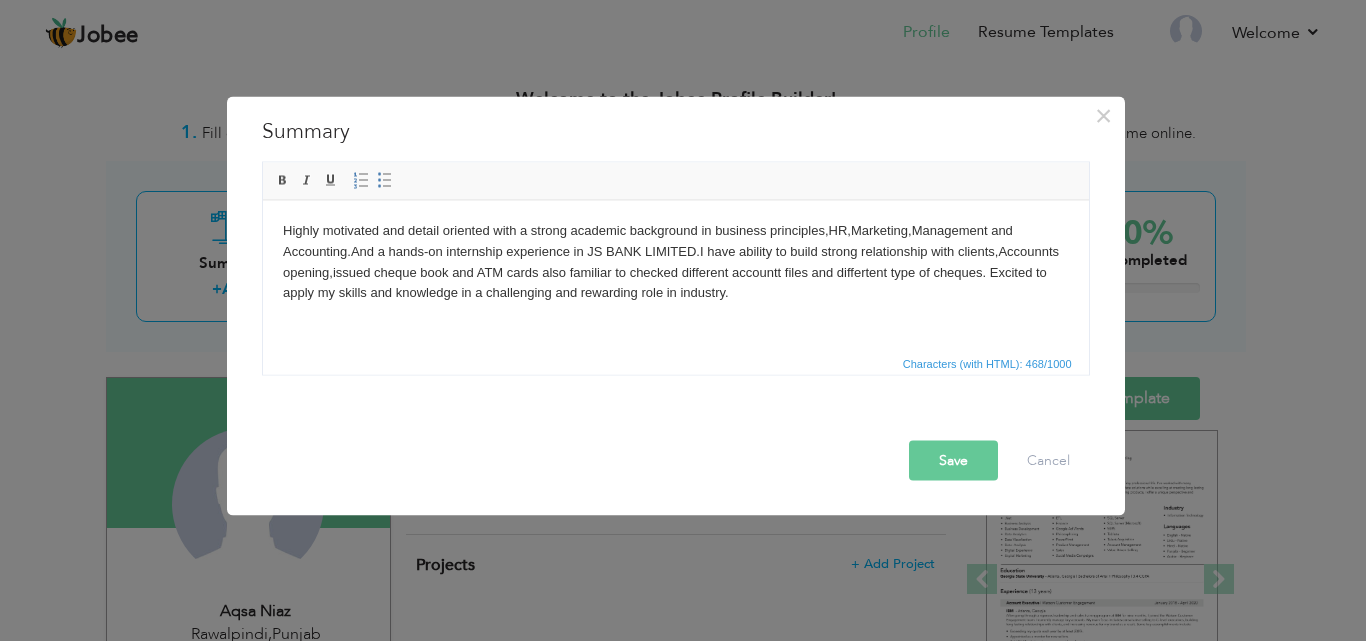 click on "Highly motivated and detail oriented with a strong academic background in business principles,HR,Marketing,Management and Accounting.And a hands-on internship experience in JS BANK LIMITED.I have ability to build strong relationship with clients,Accounnts opening,issued cheque book and ATM cards also familiar to checked different accountt files and differtent type of cheques. Excited to apply my skills and knowledge in a challenging and rewarding role in industry." at bounding box center [675, 261] 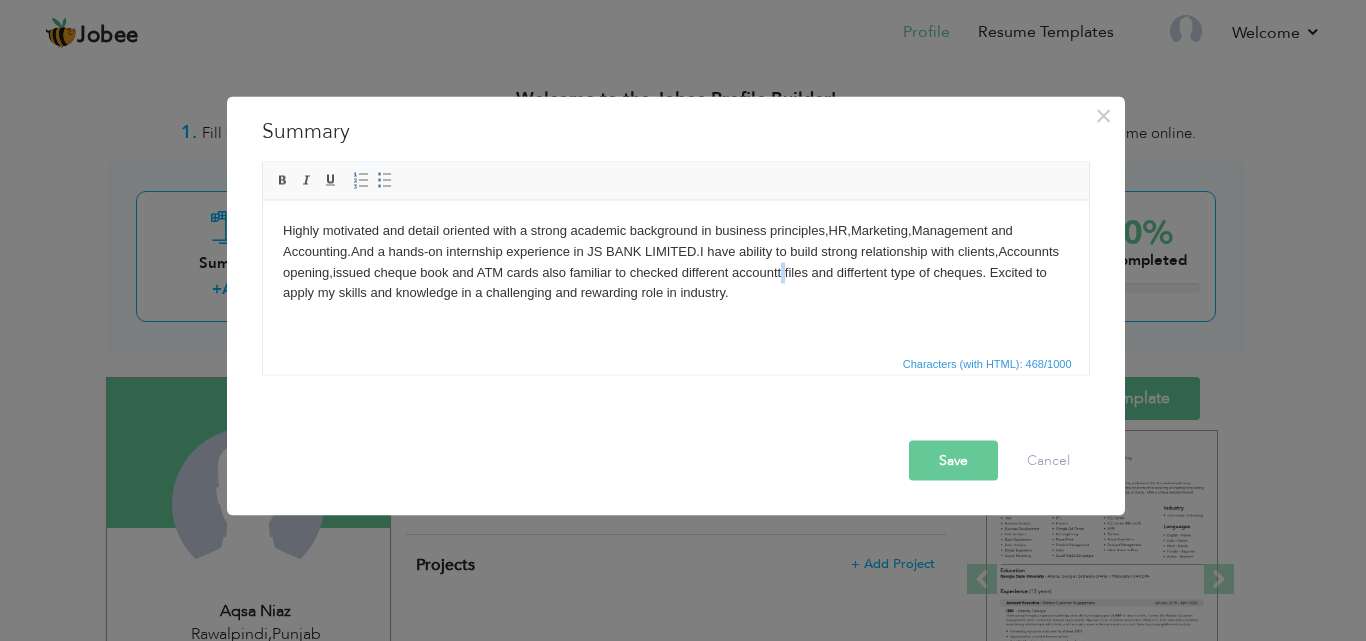click on "Highly motivated and detail oriented with a strong academic background in business principles,HR,Marketing,Management and Accounting.And a hands-on internship experience in JS BANK LIMITED.I have ability to build strong relationship with clients,Accounnts opening,issued cheque book and ATM cards also familiar to checked different accountt files and differtent type of cheques. Excited to apply my skills and knowledge in a challenging and rewarding role in industry." at bounding box center [675, 261] 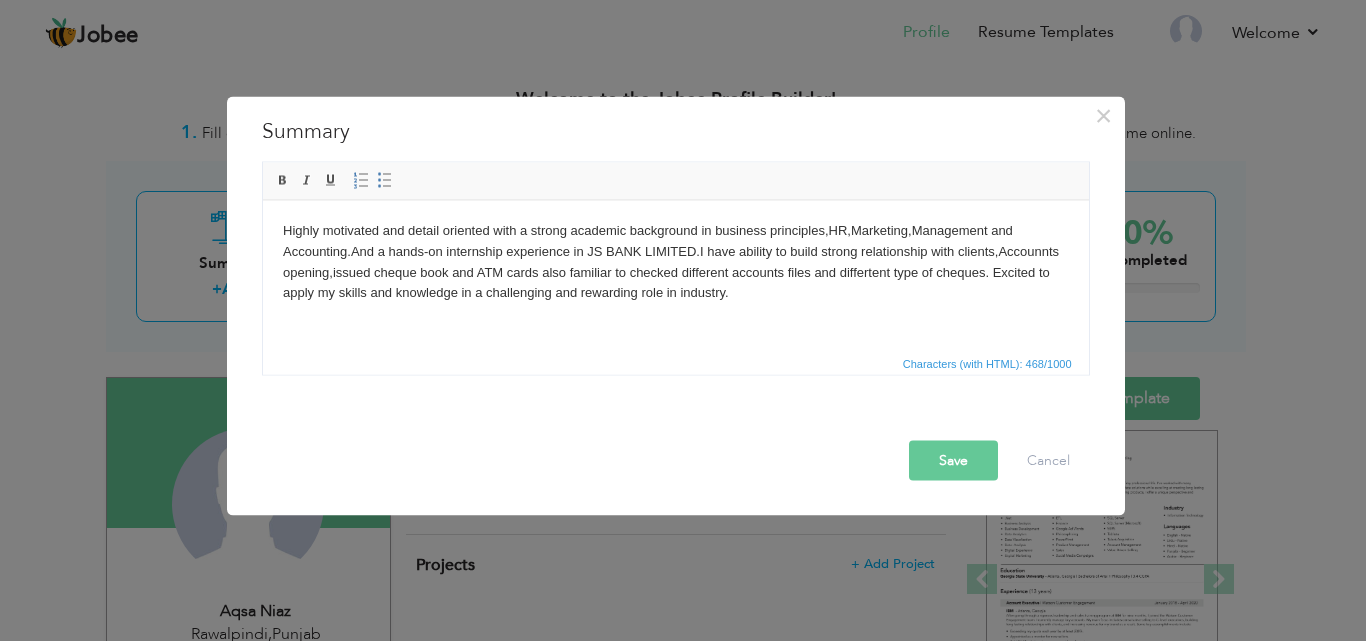 click on "Highly motivated and detail oriented with a strong academic background in business principles,HR,Marketing,Management and Accounting.And a hands-on internship experience in JS BANK LIMITED.I have ability to build strong relationship with clients,Accounnts opening,issued cheque book and ATM cards also familiar to checked different accounts files and differtent type of cheques. Excited to apply my skills and knowledge in a challenging and rewarding role in industry." at bounding box center [675, 261] 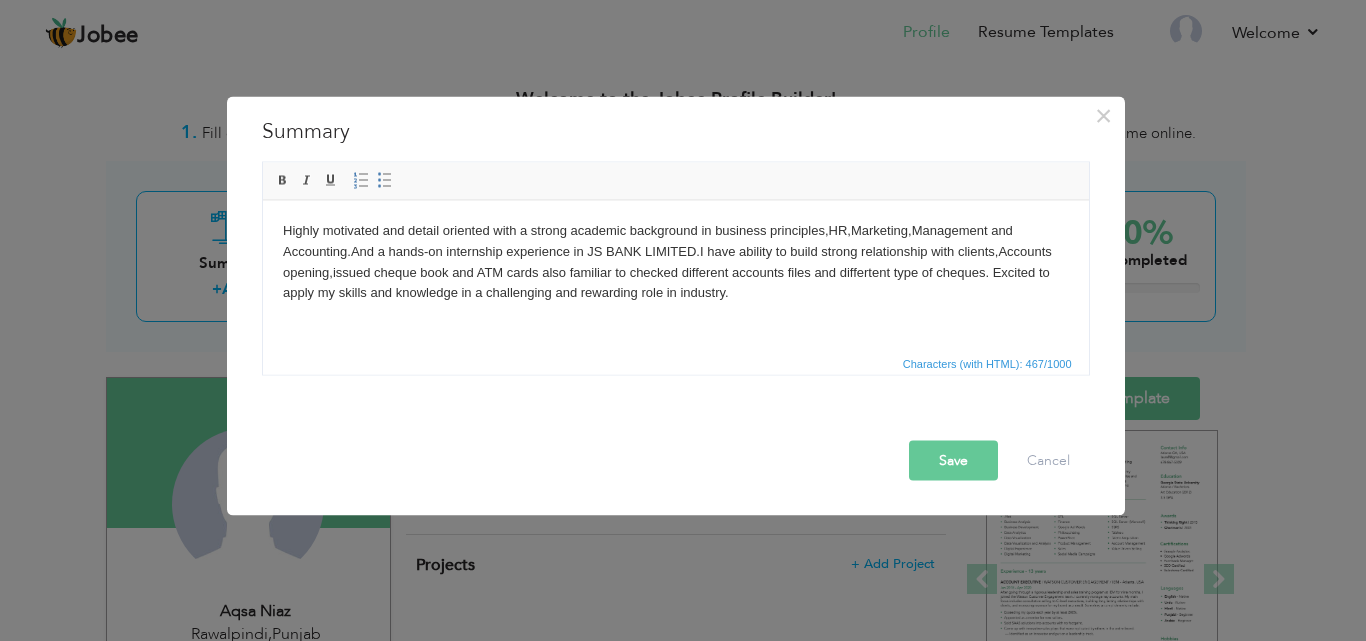 click on "Highly motivated and detail oriented with a strong academic background in business principles,HR,Marketing,Management and Accounting.And a hands-on internship experience in JS BANK LIMITED.I have ability to build strong relationship with clients,Accounts opening,issued cheque book and ATM cards also familiar to checked different accounts files and differtent type of cheques. Excited to apply my skills and knowledge in a challenging and rewarding role in industry." at bounding box center [675, 261] 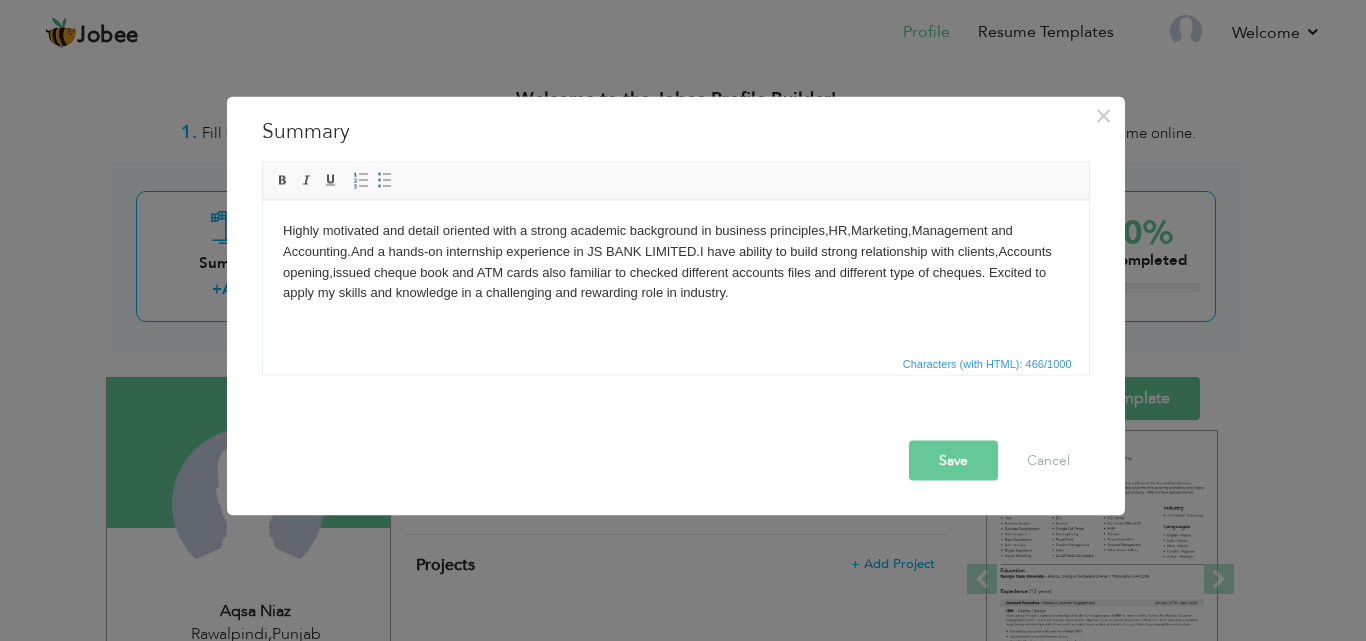 click on "Highly motivated and detail oriented with a strong academic background in business principles,HR,Marketing,Management and Accounting.And a hands-on internship experience in JS BANK LIMITED.I have ability to build strong relationship with clients,Accounts opening,issued cheque book and ATM cards also familiar to checked different accounts files and different type of cheques. Excited to apply my skills and knowledge in a challenging and rewarding role in industry." at bounding box center [675, 261] 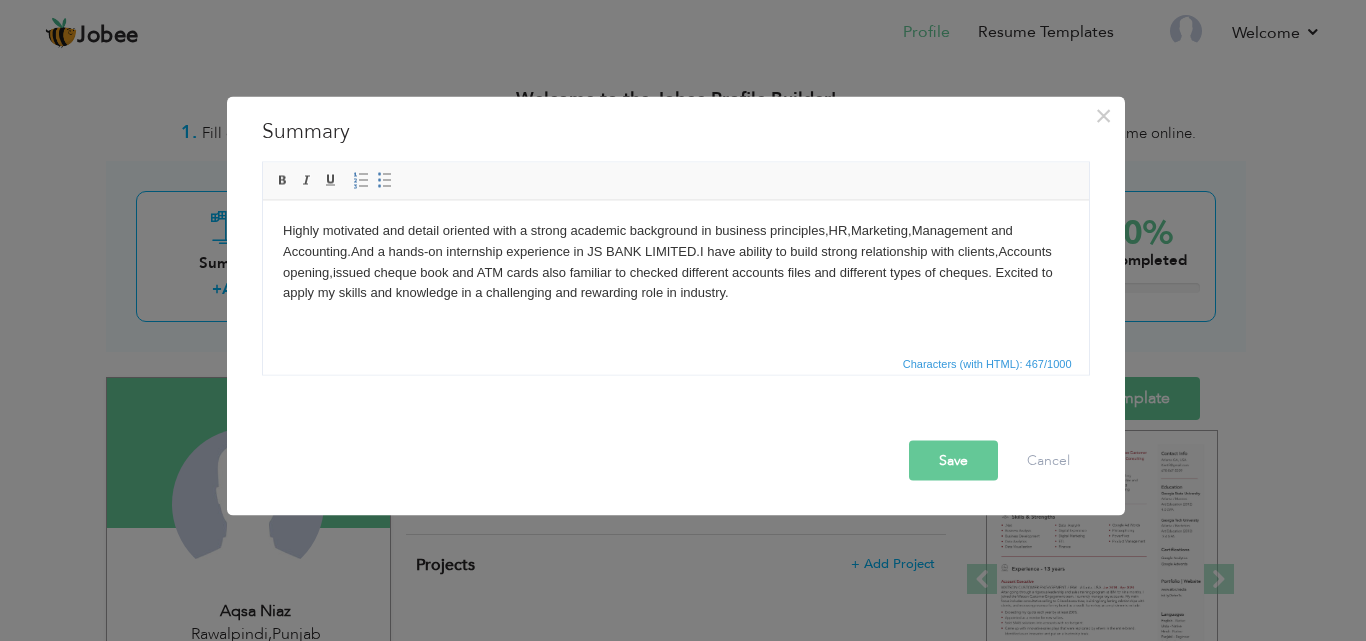 click on "Save" at bounding box center (953, 460) 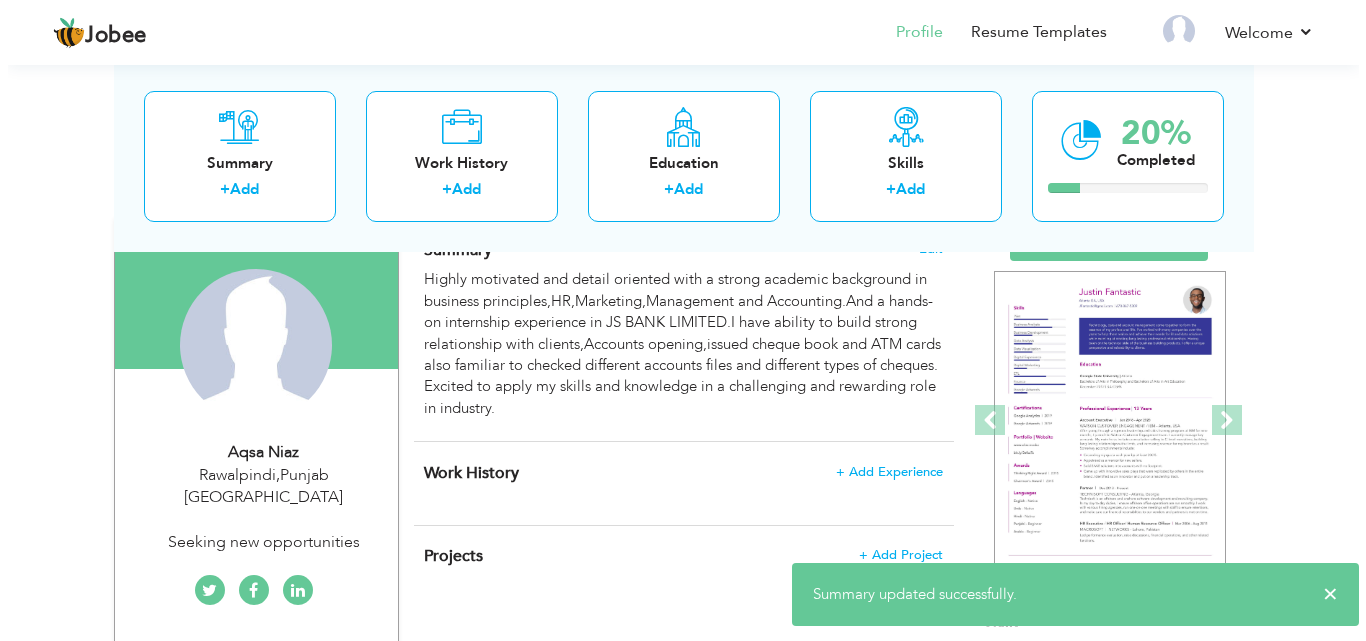 scroll, scrollTop: 160, scrollLeft: 0, axis: vertical 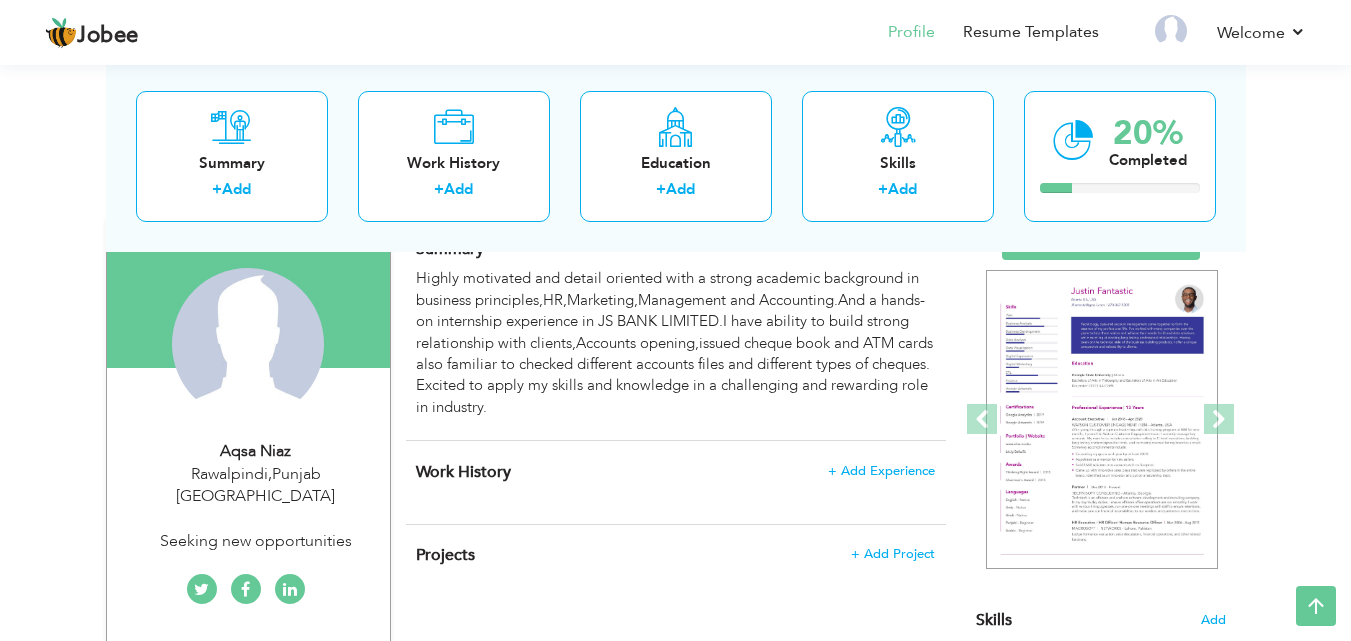 click on "Work History
+ Add Experience
×
Work History
* Job Title
Company Duration" at bounding box center (676, 482) 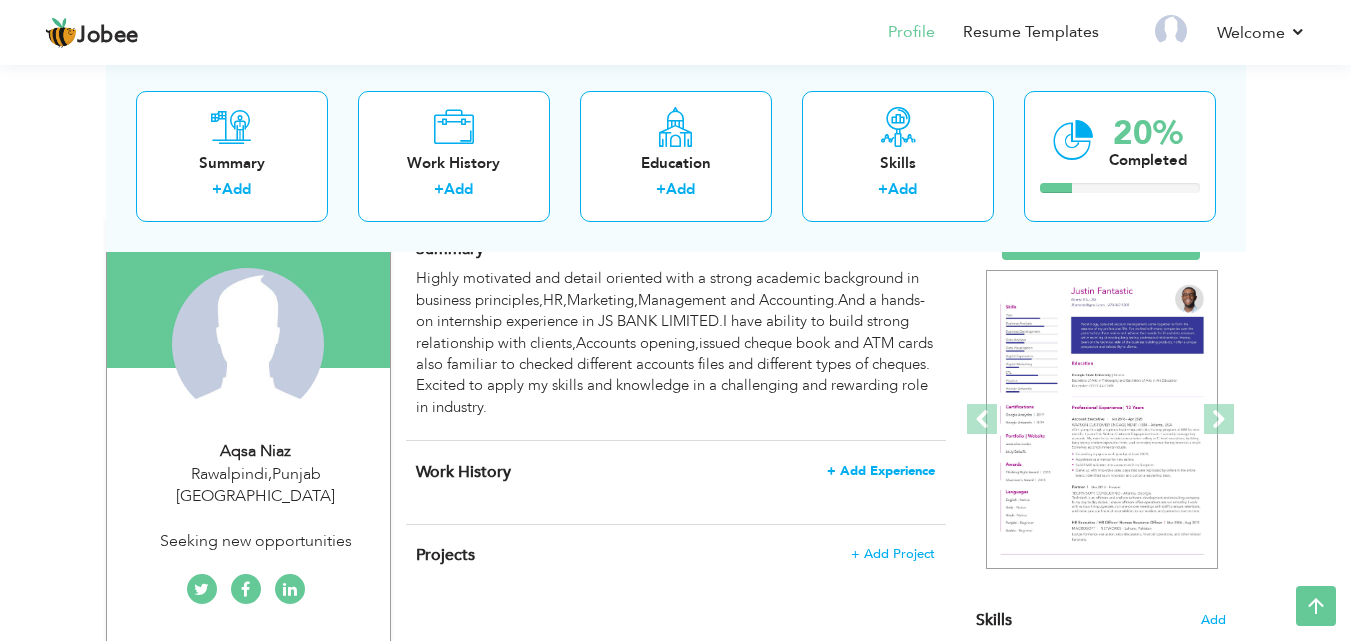 click on "+ Add Experience" at bounding box center (881, 471) 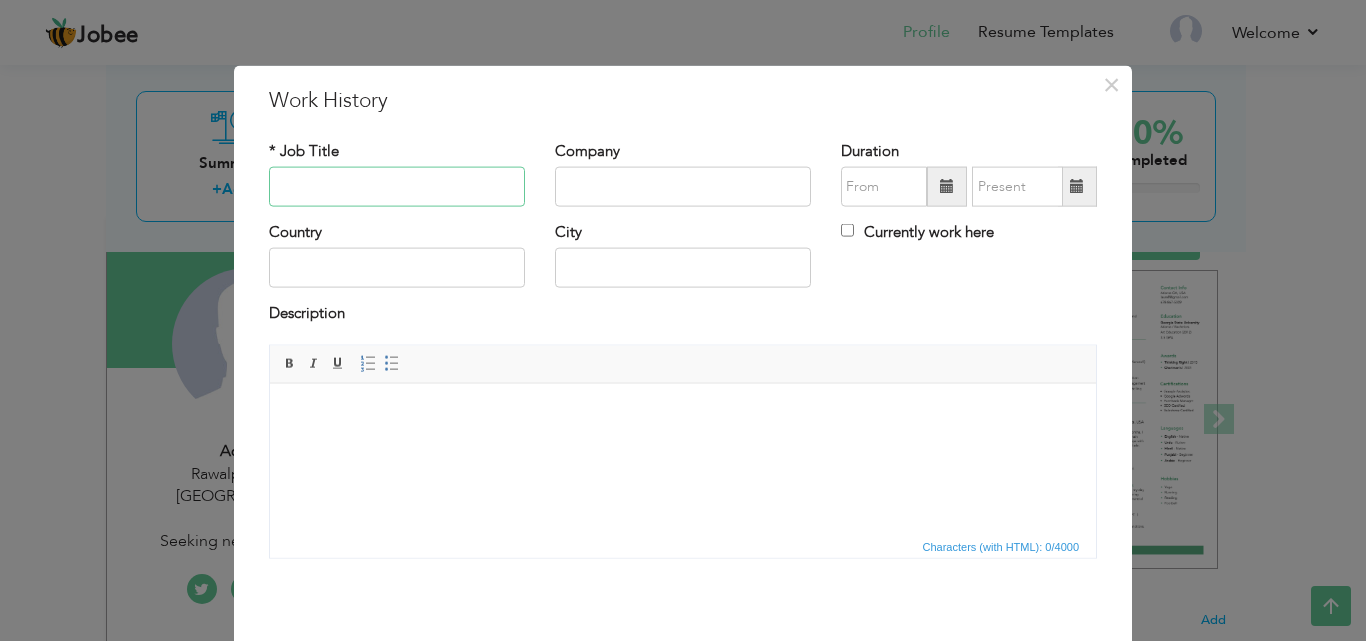 click at bounding box center [397, 187] 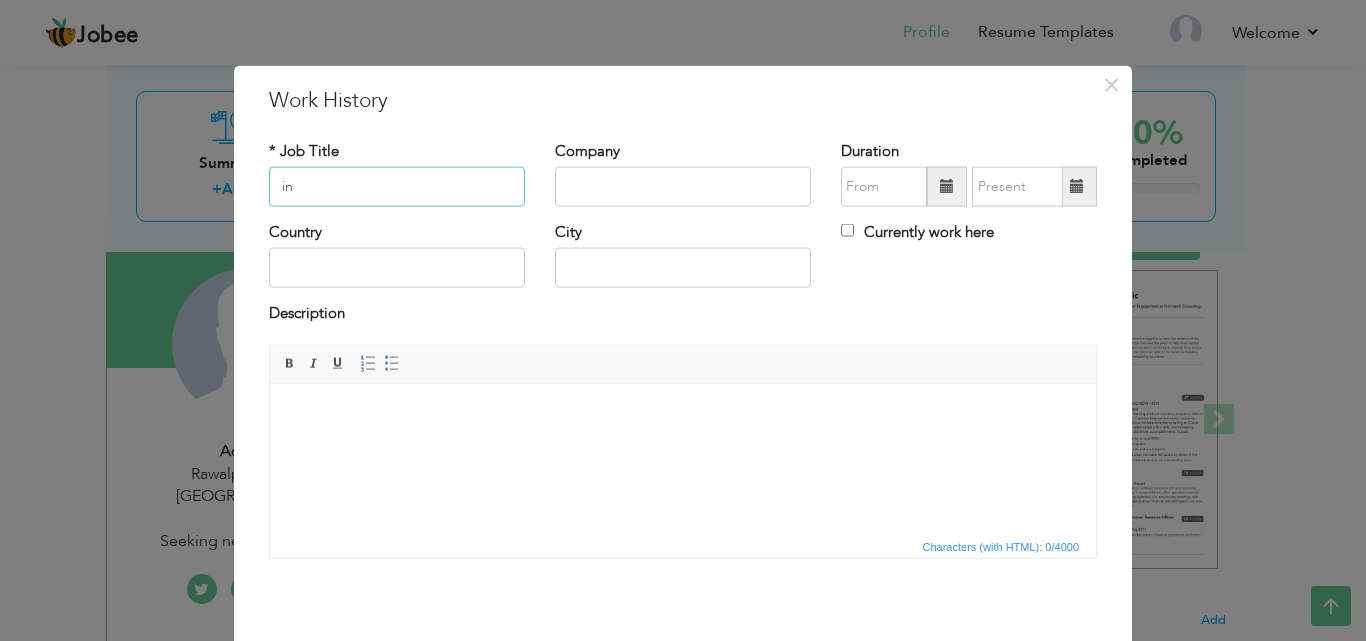 type on "i" 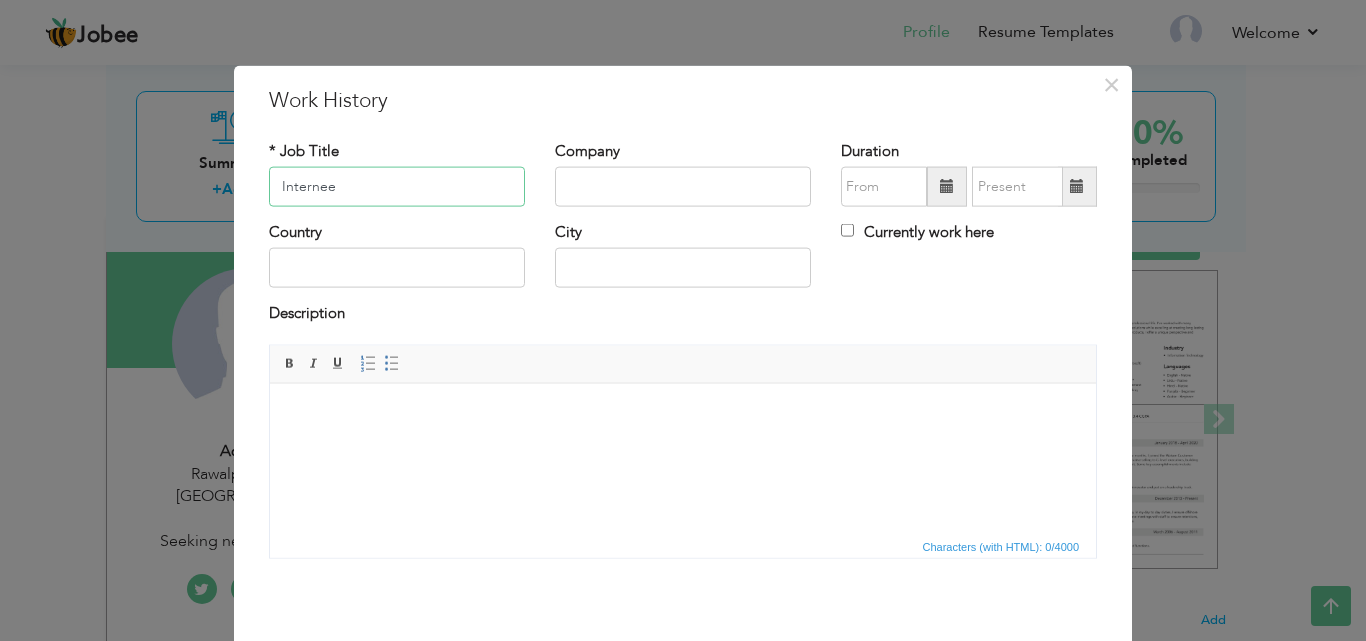type on "Internee" 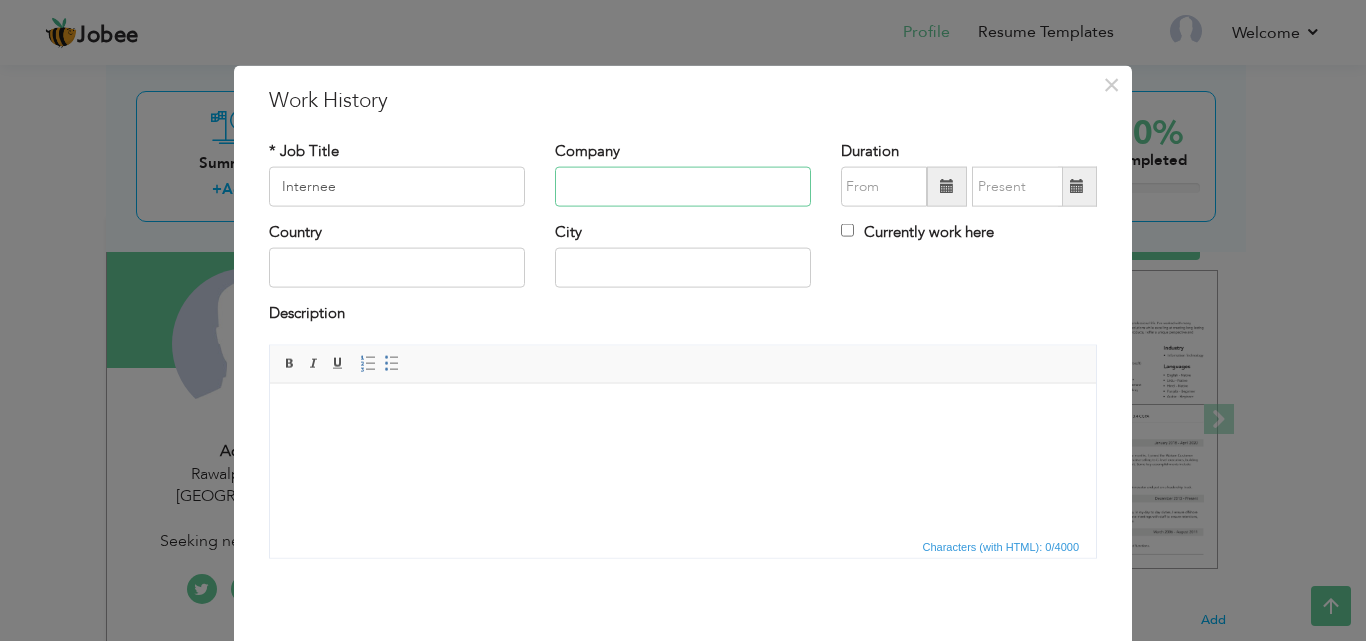 click at bounding box center (683, 187) 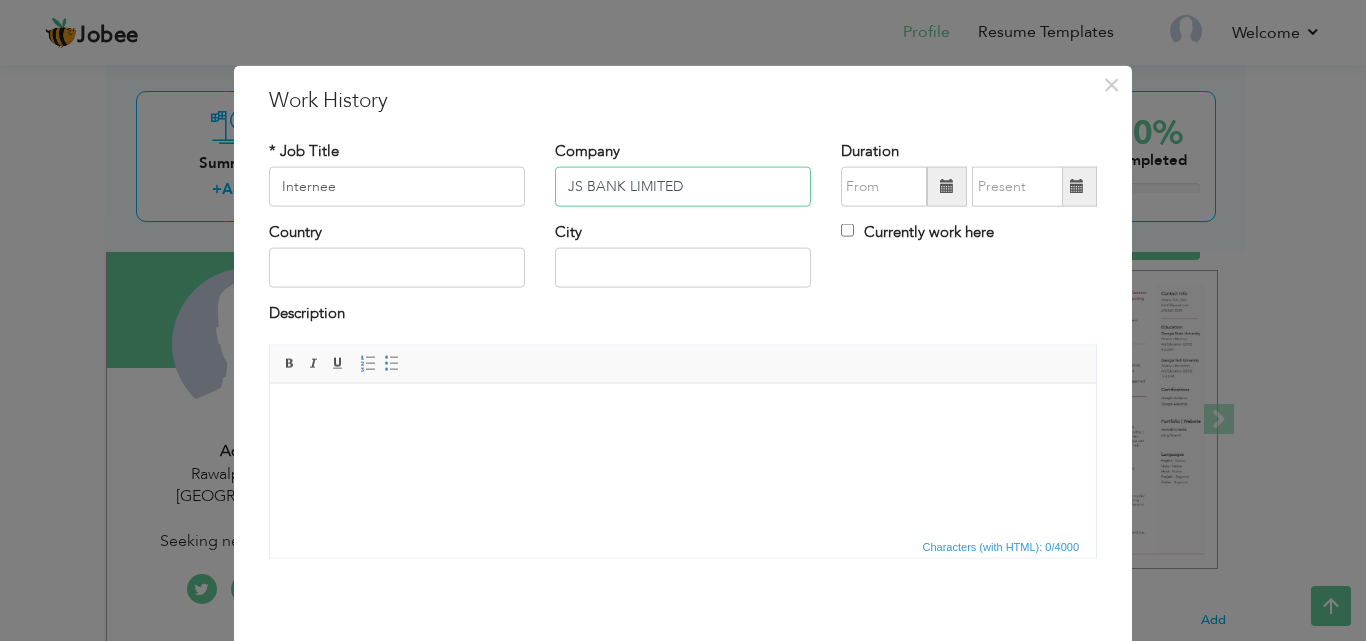 type on "JS BANK LIMITED" 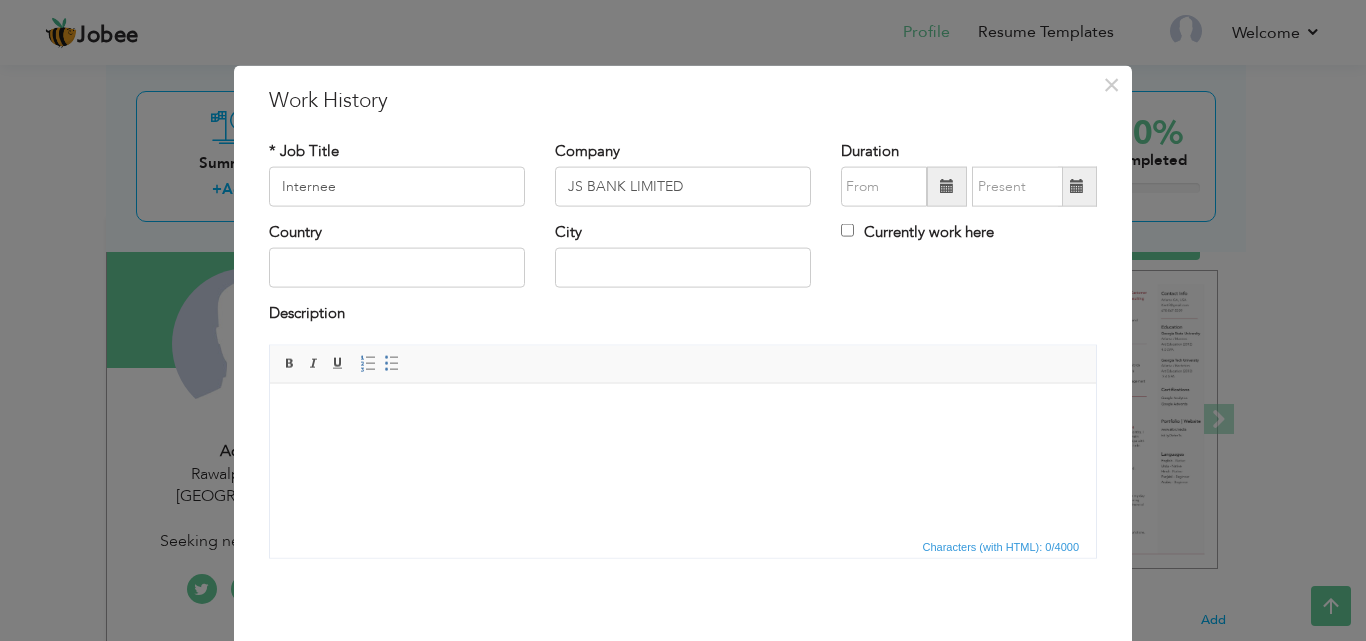 click at bounding box center (947, 186) 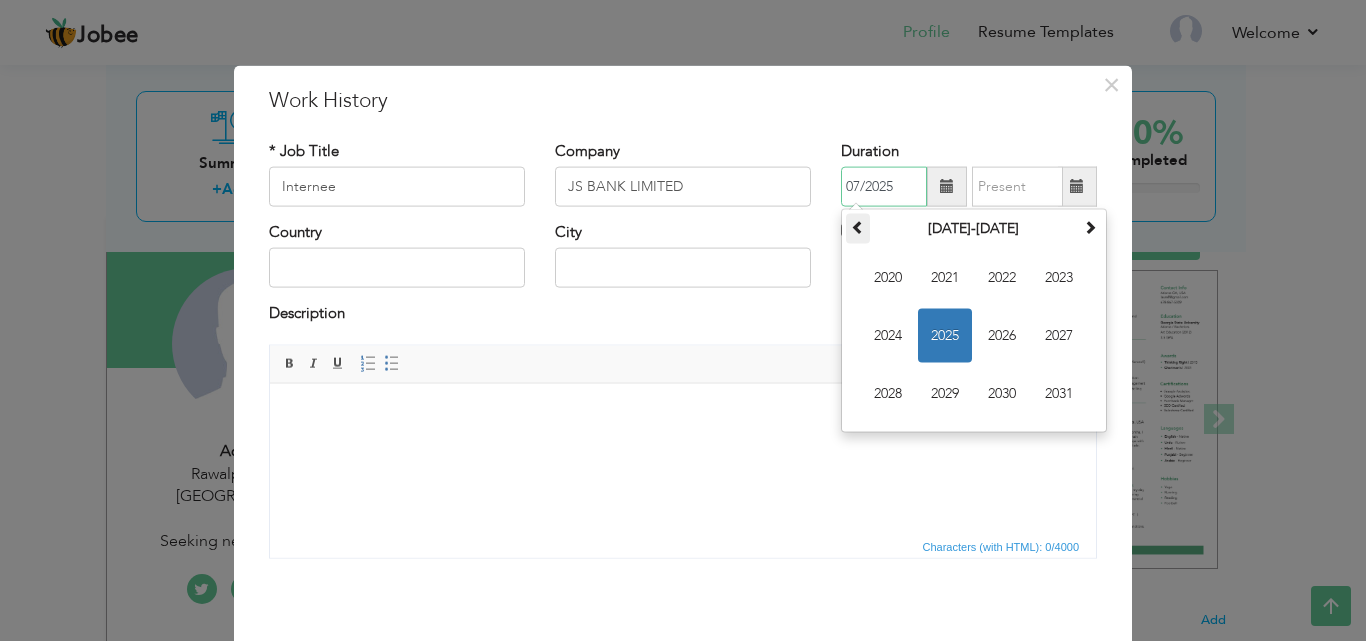 click at bounding box center [858, 227] 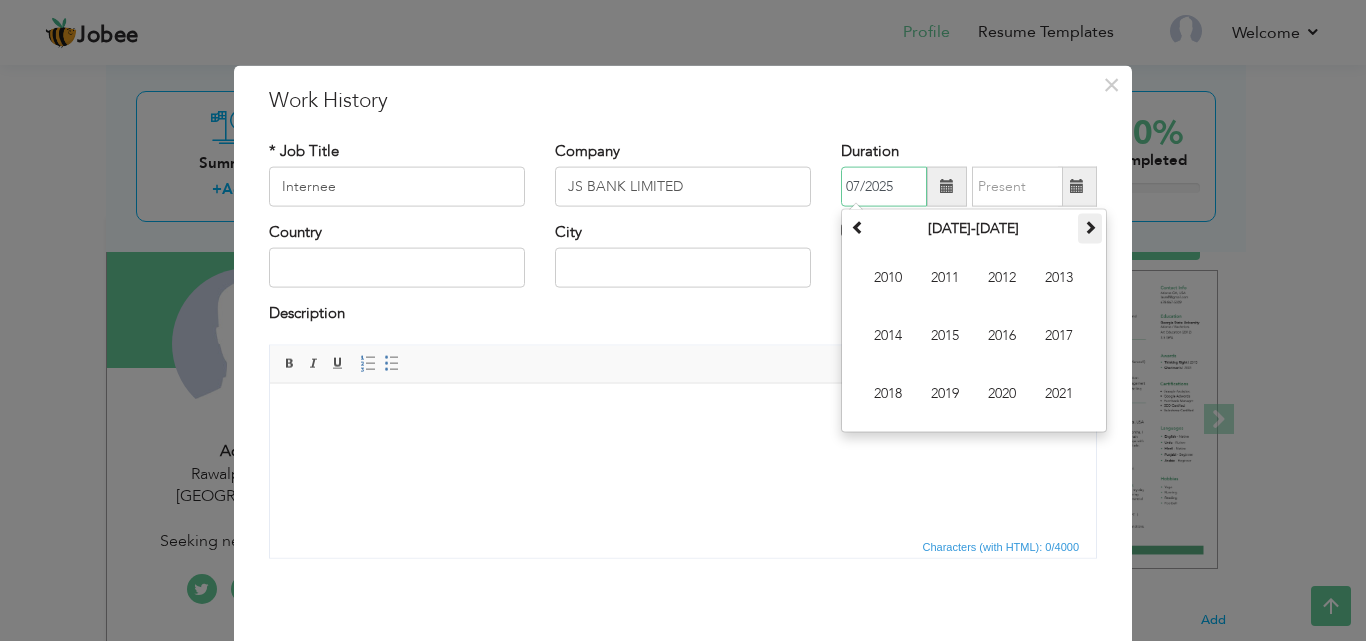 click at bounding box center [1090, 227] 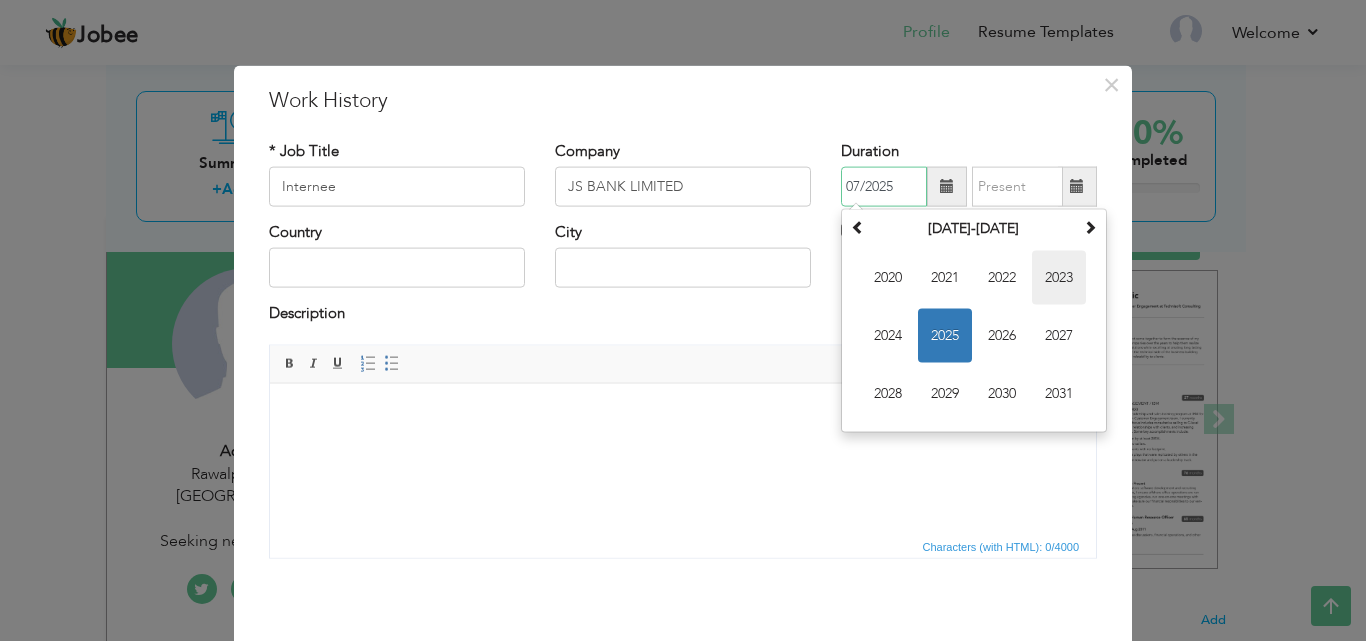 click on "2023" at bounding box center [1059, 278] 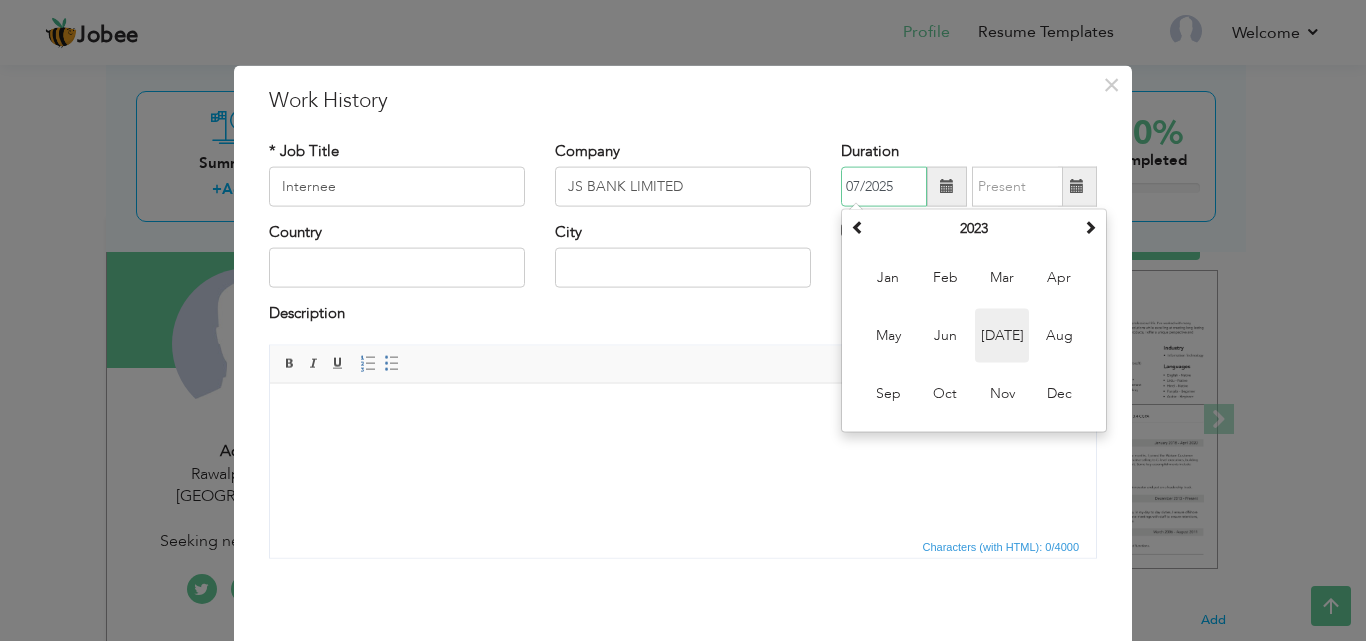 click on "Jul" at bounding box center [1002, 336] 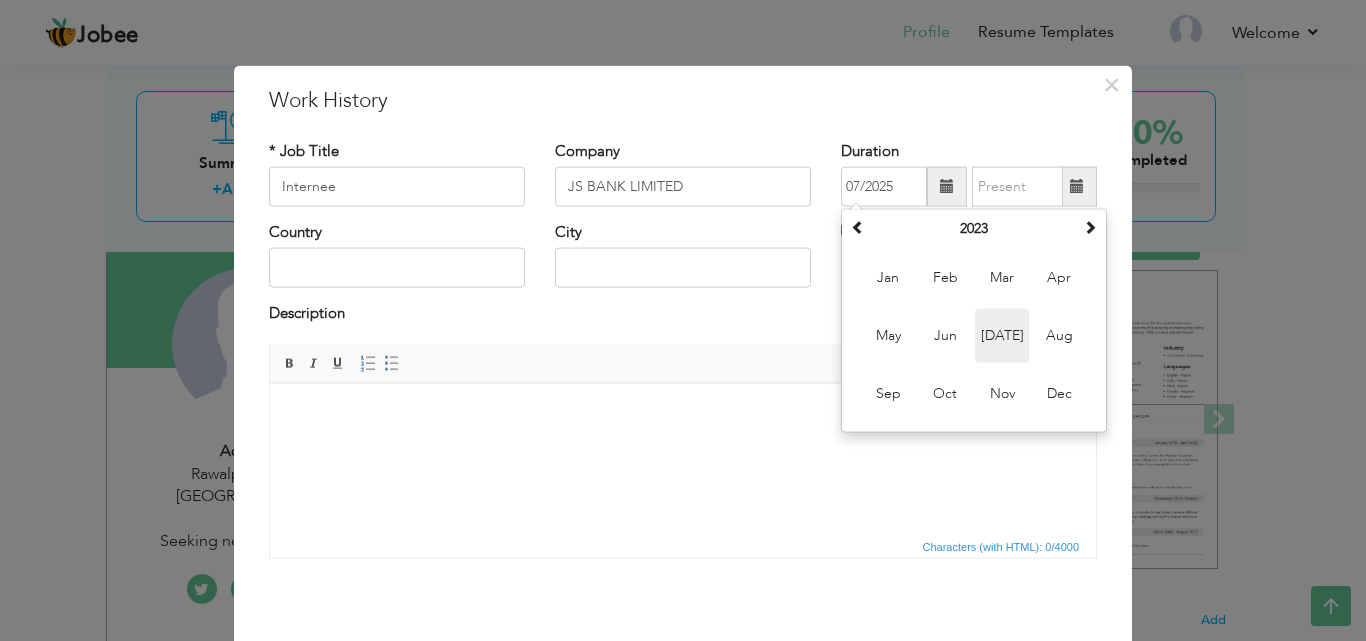 type on "07/2023" 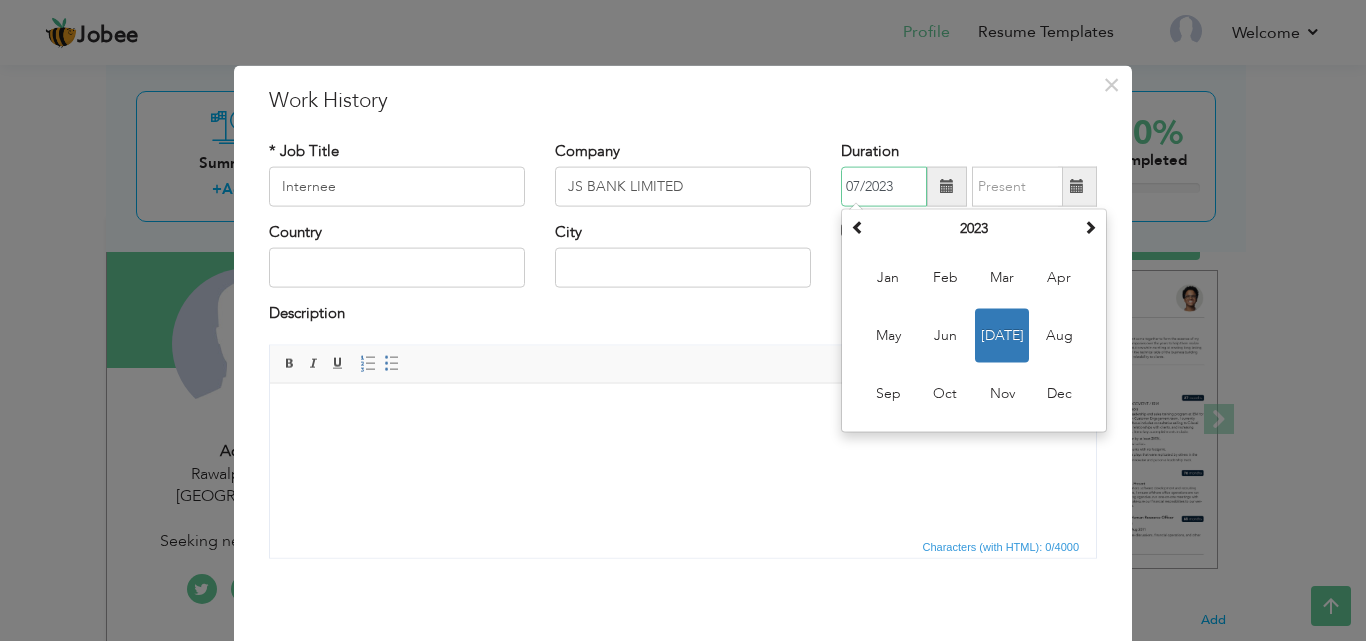 click on "07/2023" at bounding box center (884, 187) 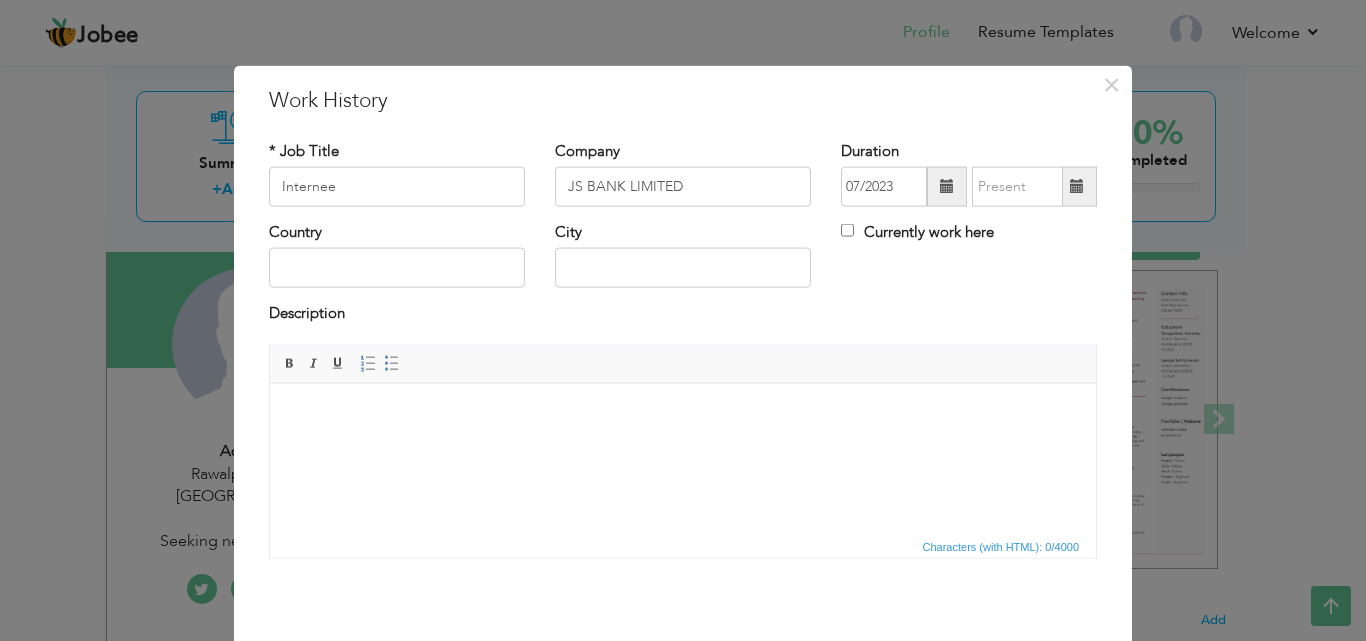 click at bounding box center [1077, 186] 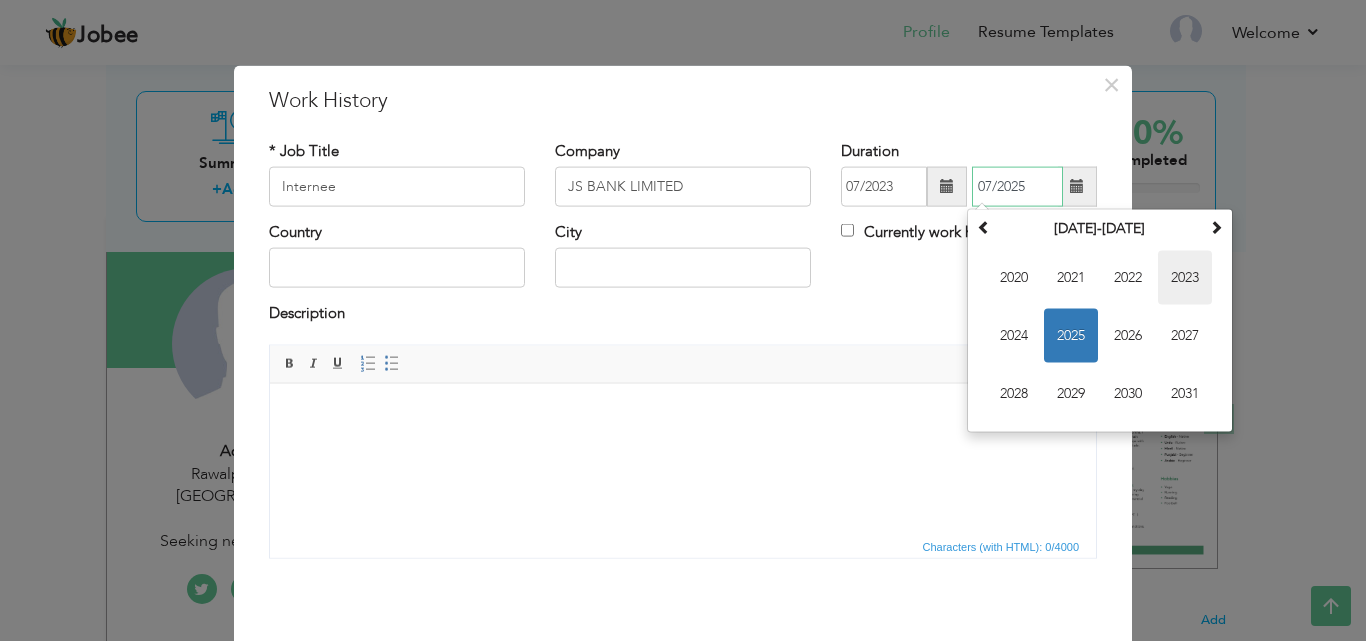 click on "2023" at bounding box center [1185, 278] 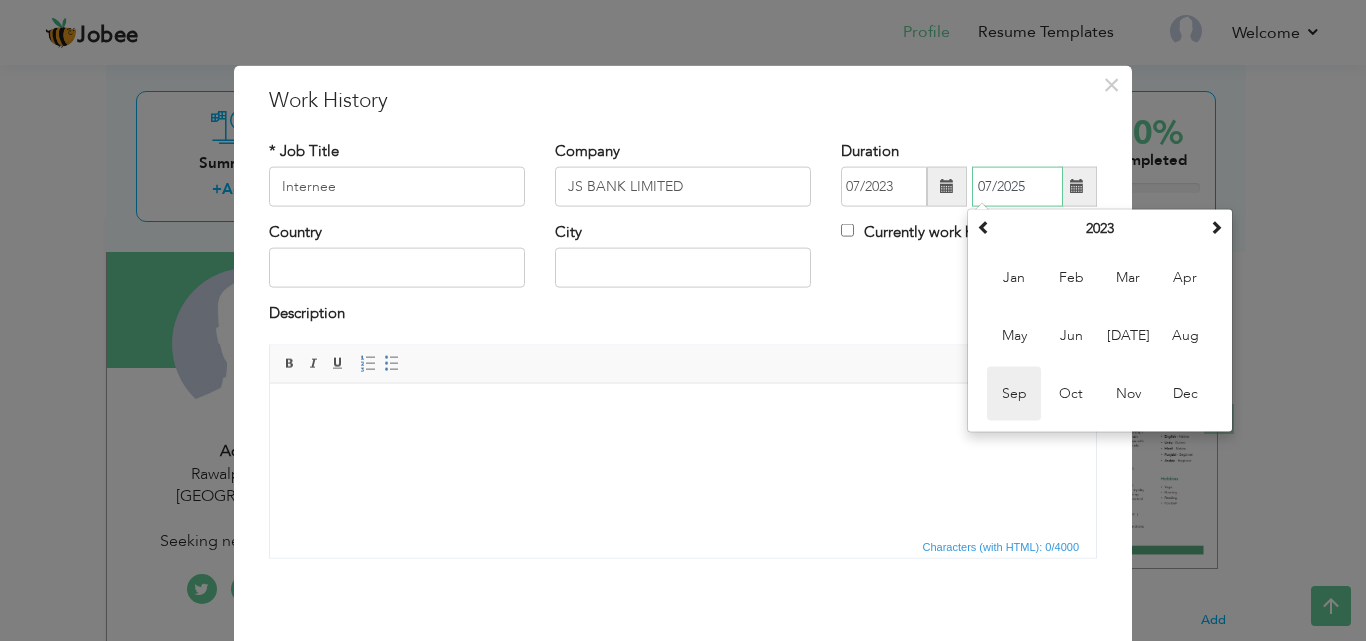 click on "Sep" at bounding box center (1014, 394) 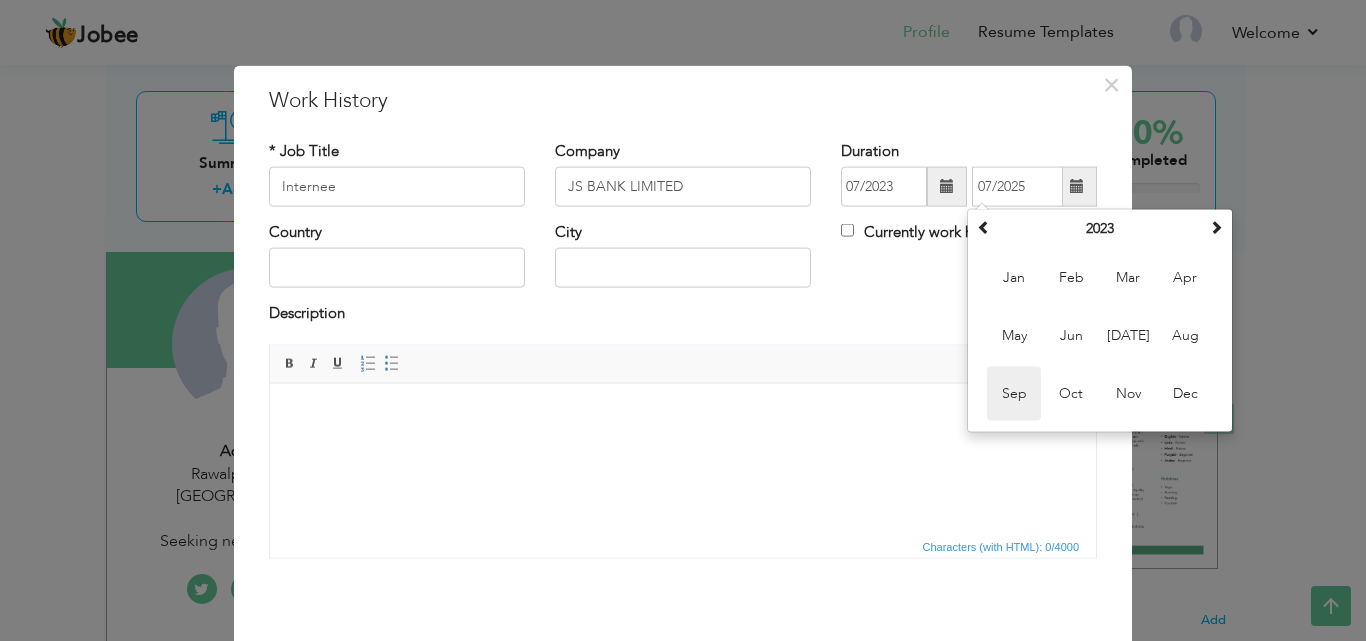 type on "09/2023" 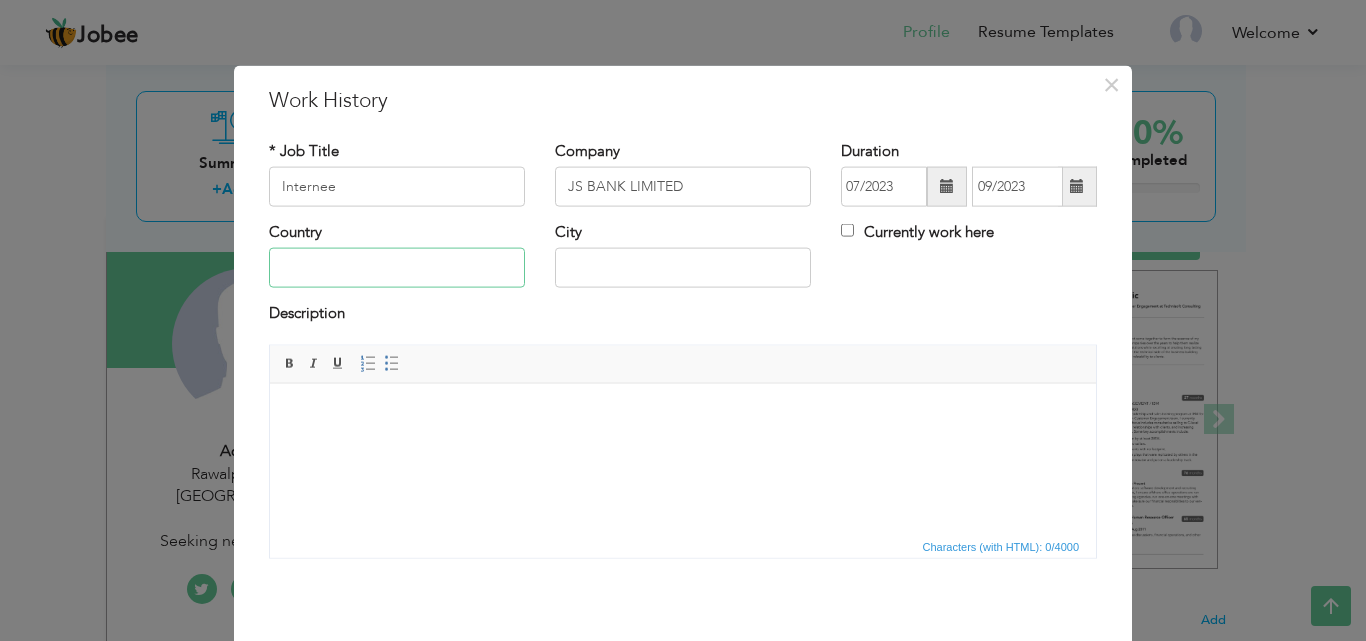 click at bounding box center [397, 268] 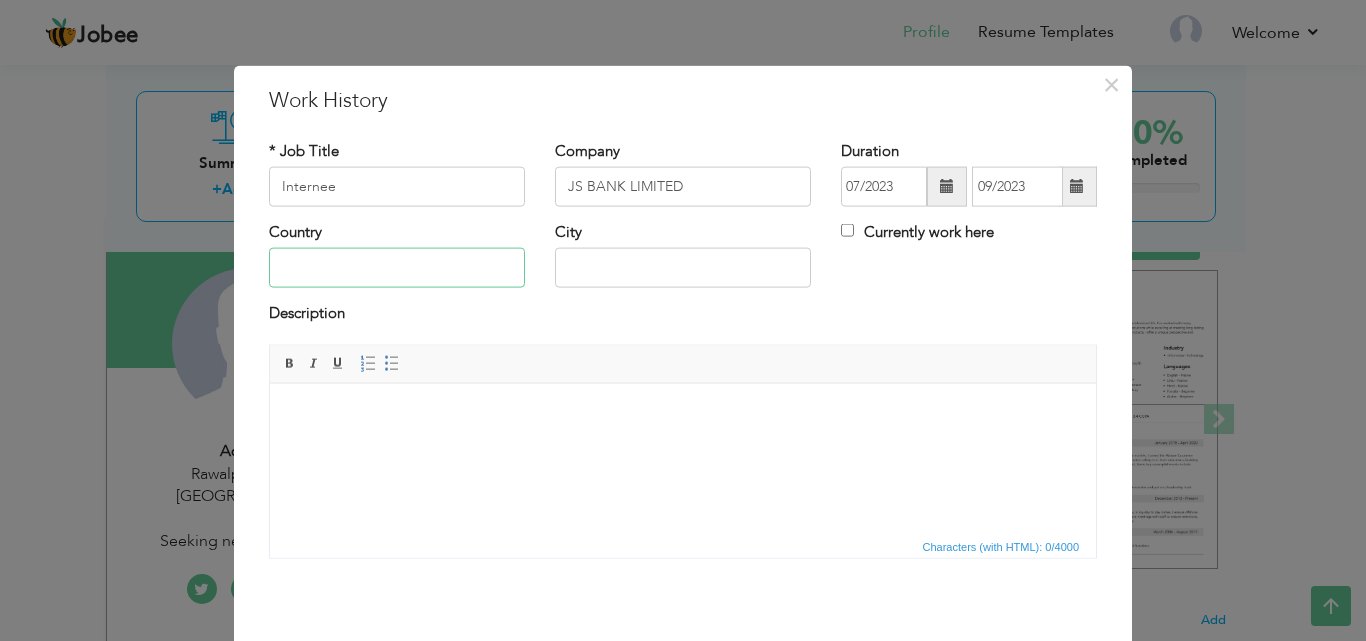 type on "[GEOGRAPHIC_DATA]" 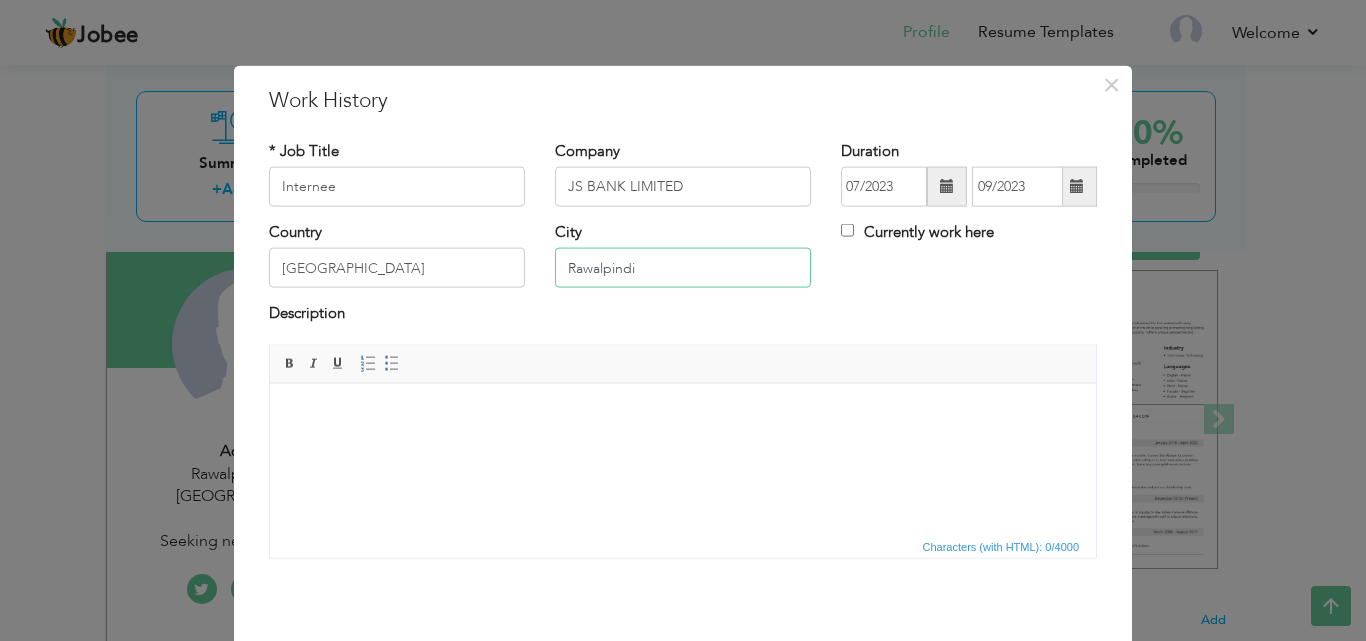 click on "Rawalpindi" at bounding box center (683, 268) 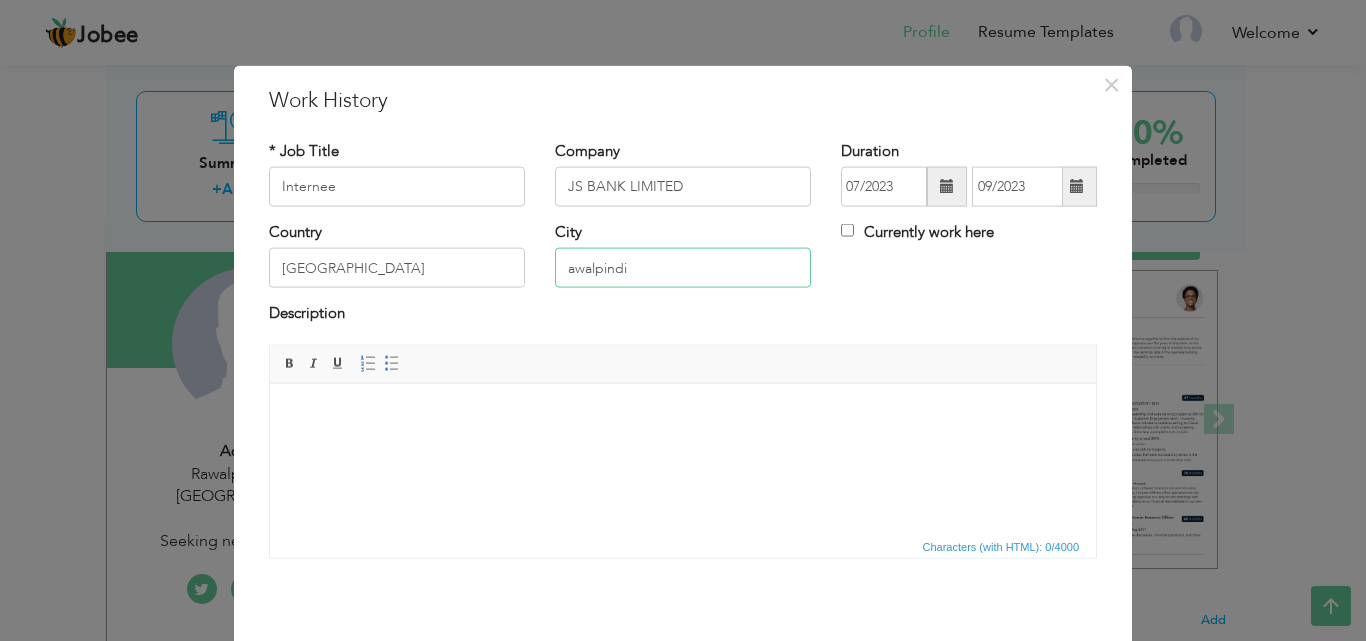 type on "Rawalpindi" 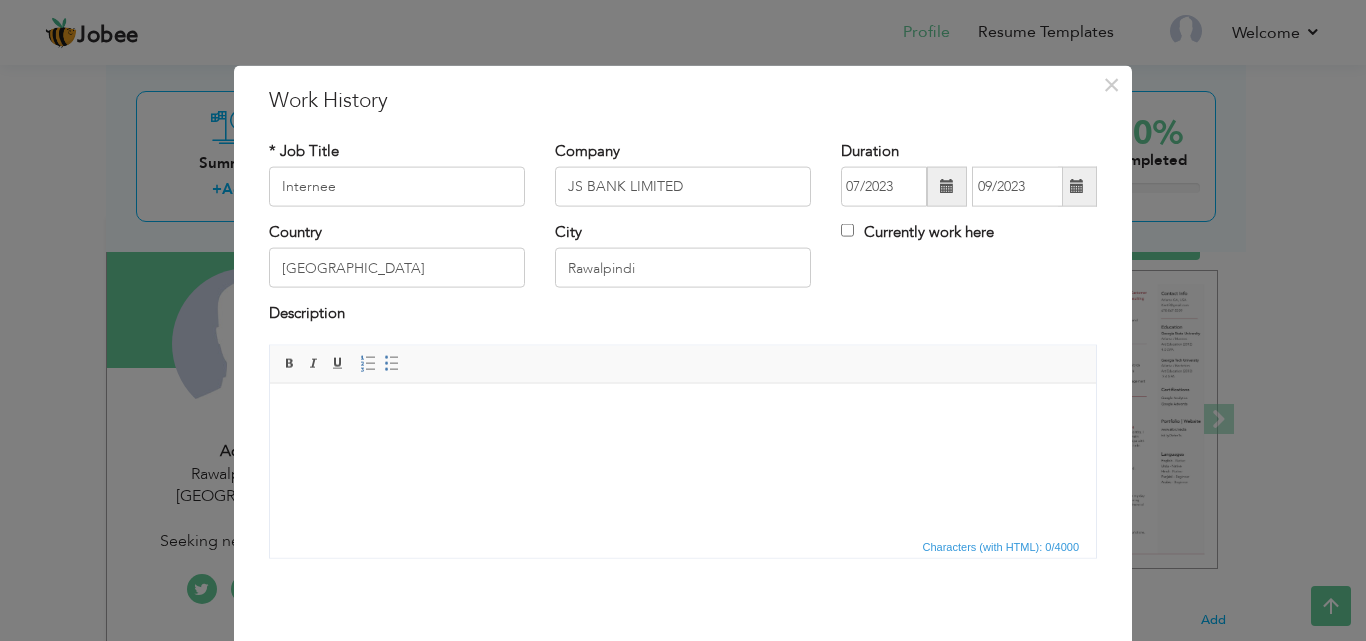 click at bounding box center (683, 413) 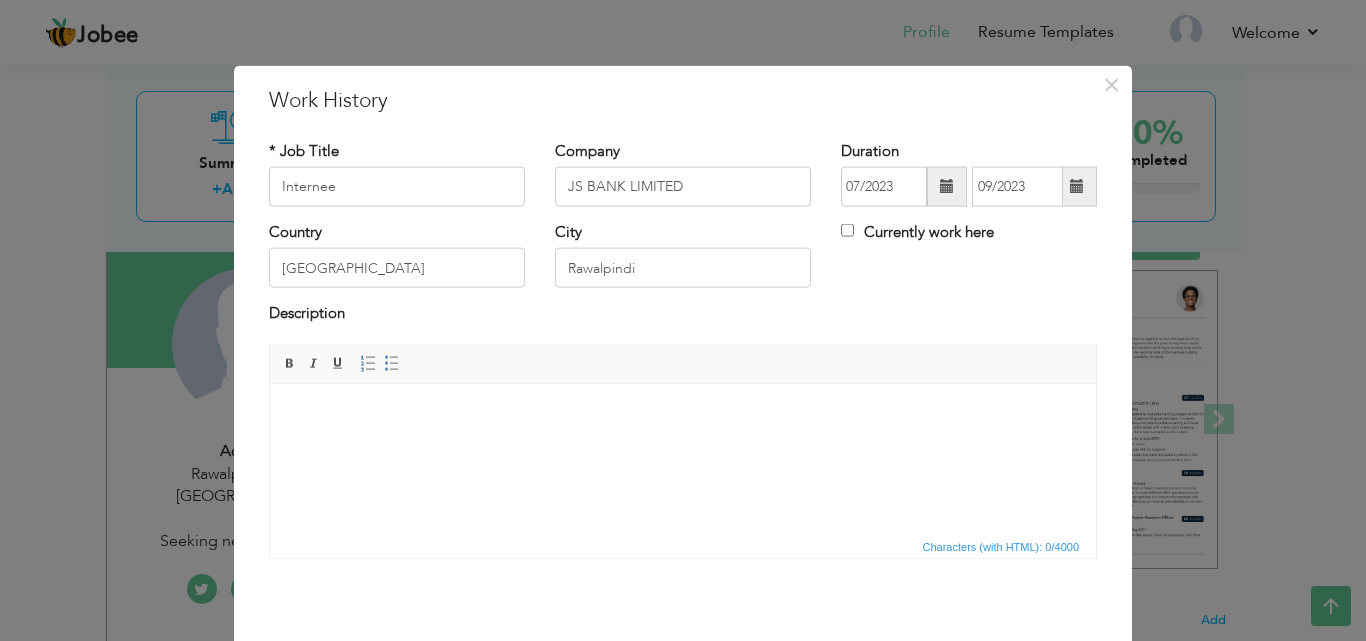 type 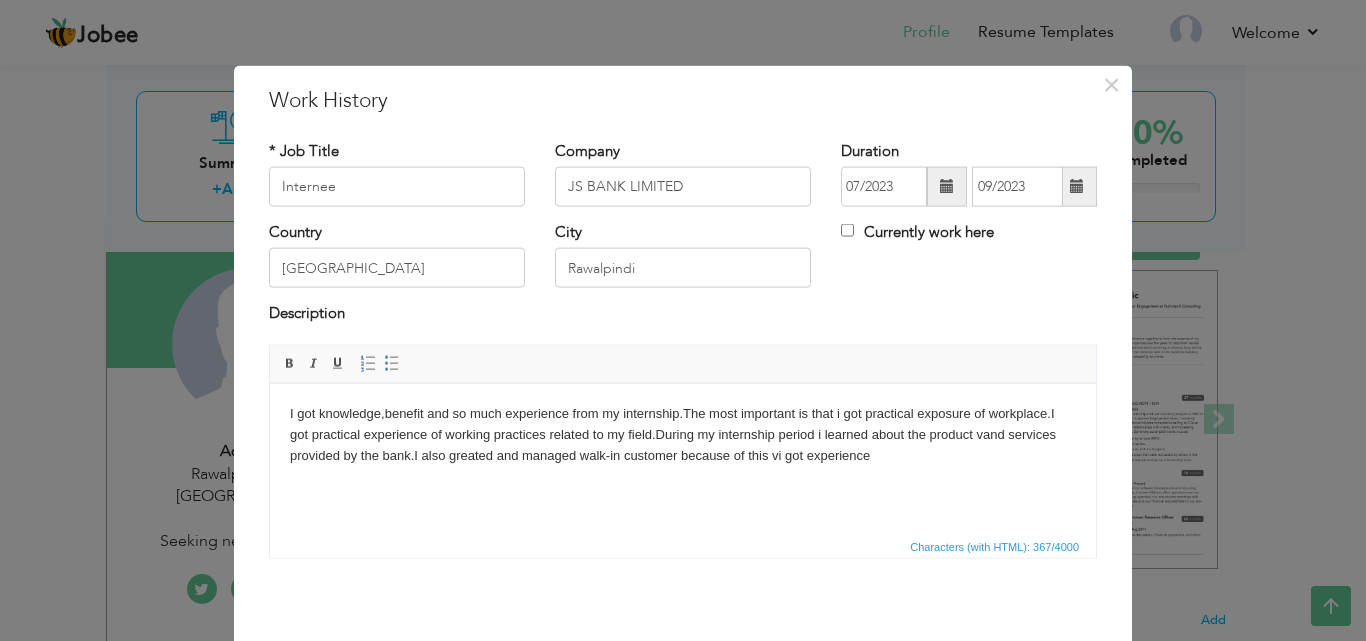 click on "I got knowledge,benefit and so much experience from my internship.The most important is that i got practical exposure of workplace.I got practical experience of working practices related to my field.During my internship period i learned about the product vand services provided by the bank.I also greated and managed walk-in customer because of this vi got experience" at bounding box center (683, 434) 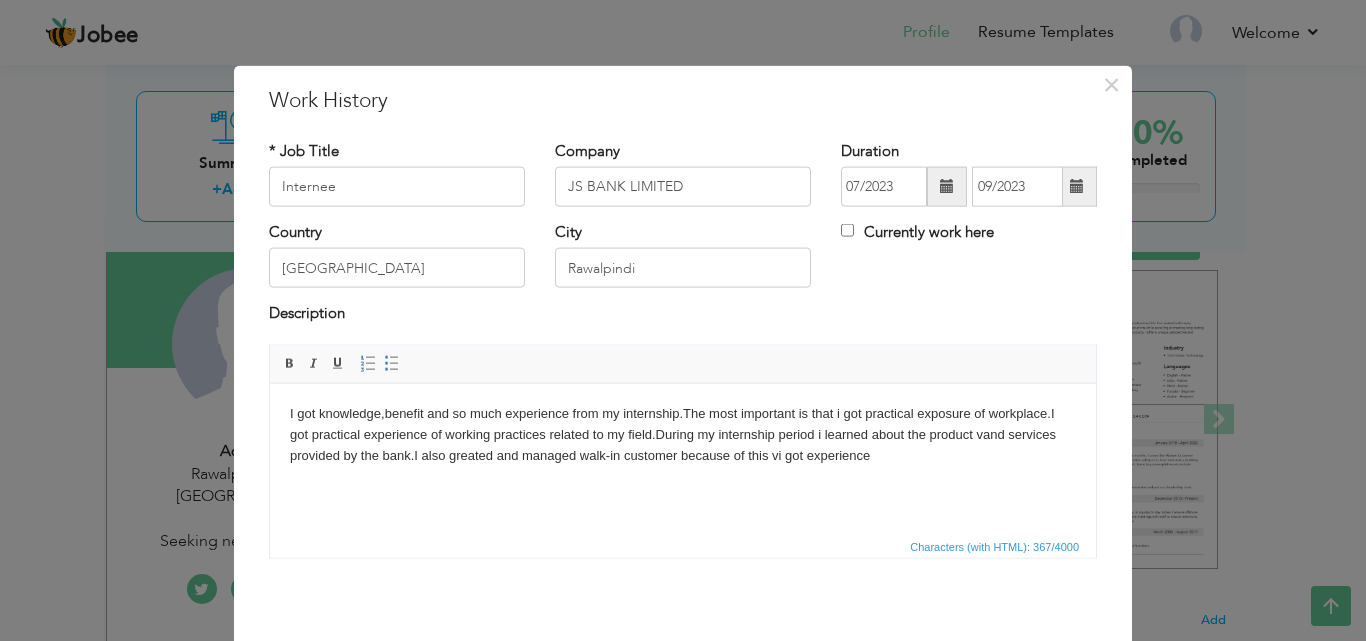 click on "I got knowledge,benefit and so much experience from my internship.The most important is that i got practical exposure of workplace.I got practical experience of working practices related to my field.During my internship period i learned about the product vand services provided by the bank.I also greated and managed walk-in customer because of this vi got experience" at bounding box center [683, 434] 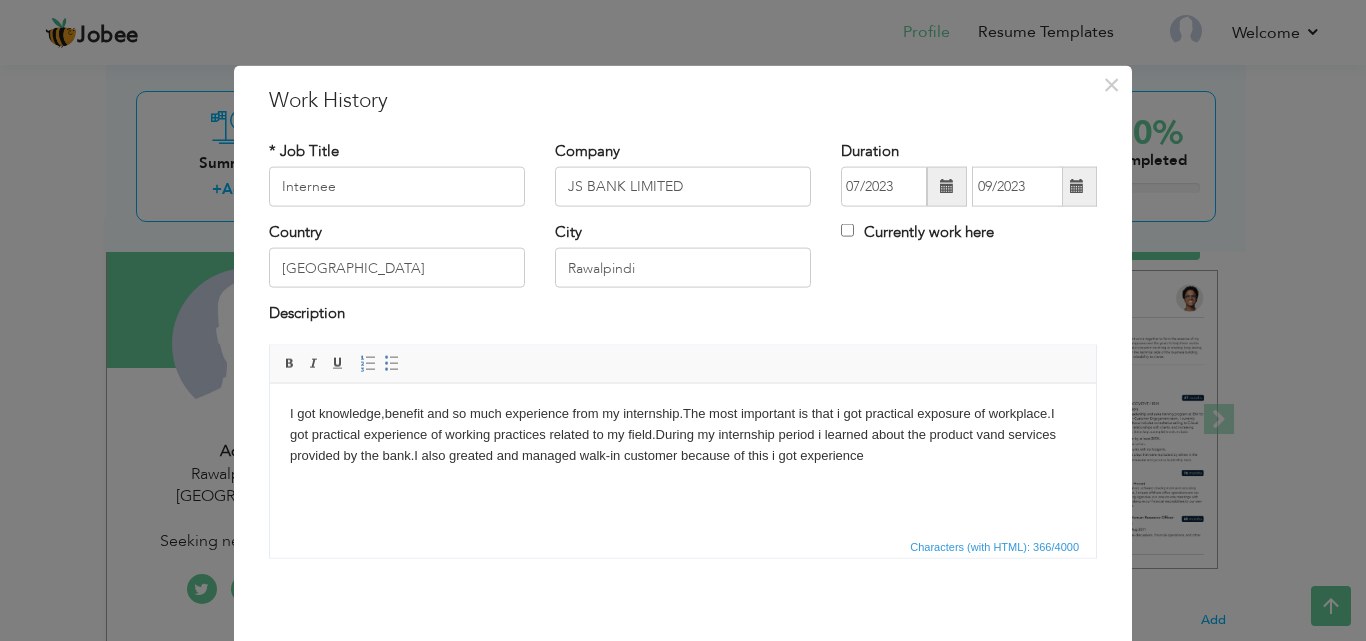 click on "I got knowledge,benefit and so much experience from my internship.The most important is that i got practical exposure of workplace.I got practical experience of working practices related to my field.During my internship period i learned about the product vand services provided by the bank.I also greated and managed walk-in customer because of this i got experience" at bounding box center (683, 434) 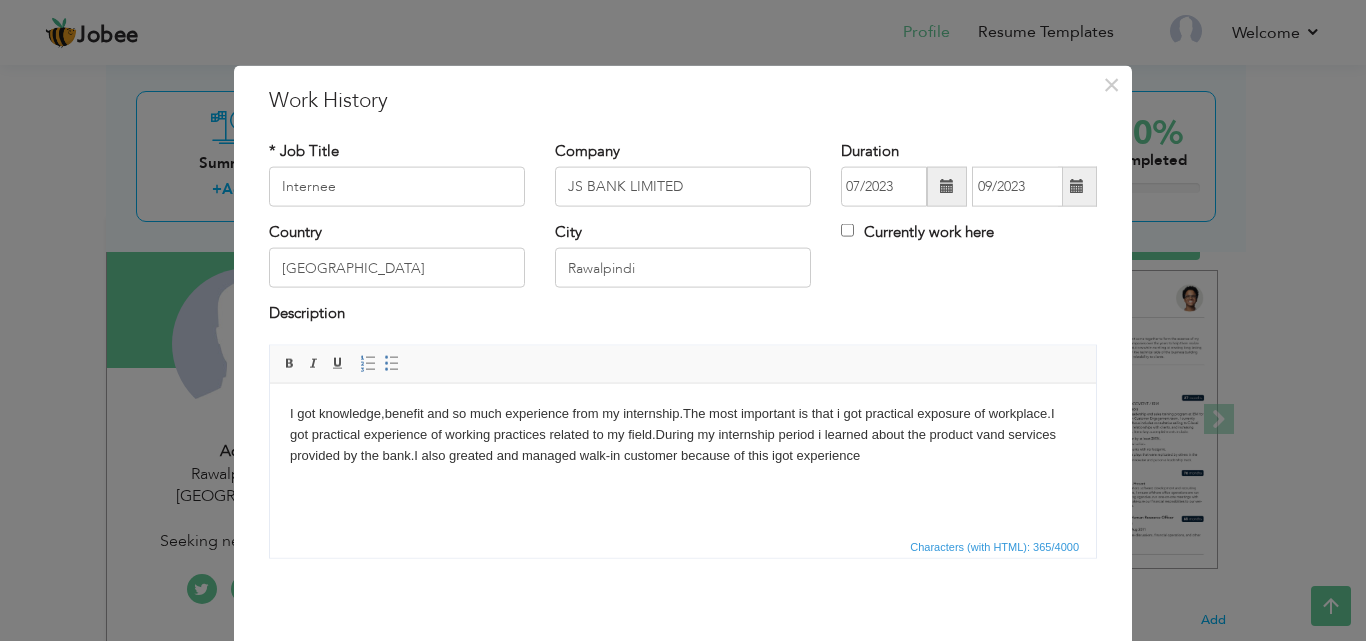 click on "I got knowledge,benefit and so much experience from my internship.The most important is that i got practical exposure of workplace.I got practical experience of working practices related to my field.During my internship period i learned about the product vand services provided by the bank.I also greated and managed walk-in customer because of this igot experience" at bounding box center (683, 434) 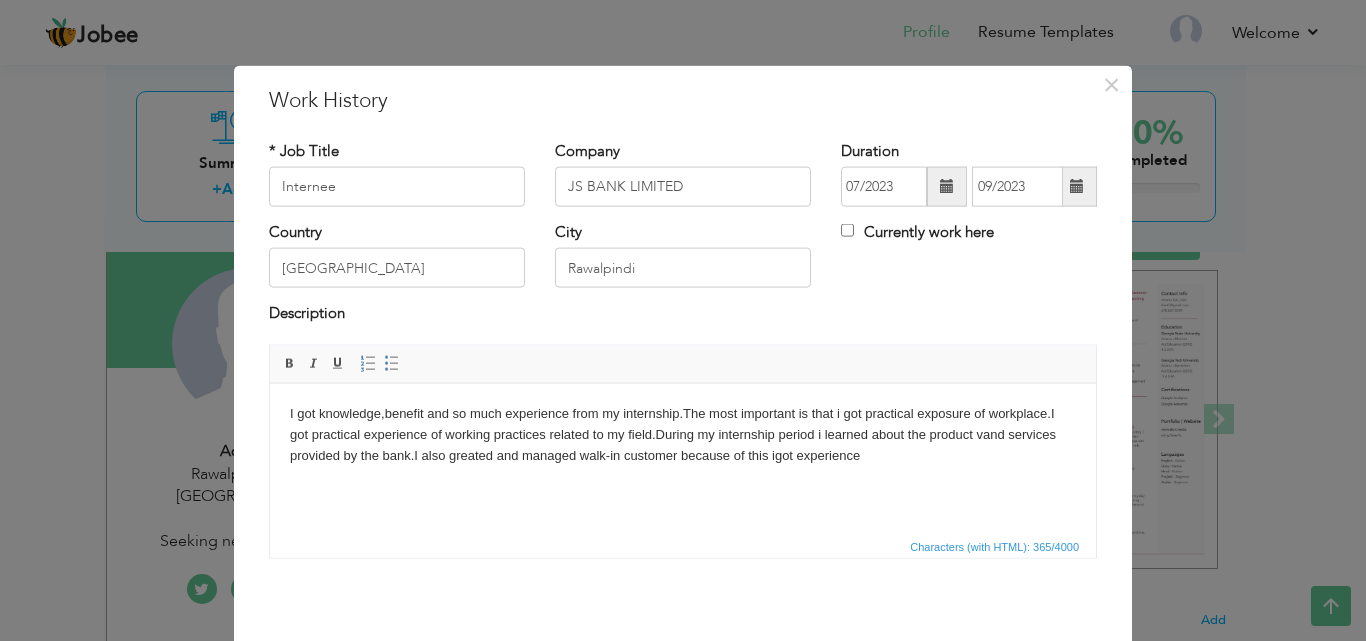 click on "I got knowledge,benefit and so much experience from my internship.The most important is that i got practical exposure of workplace.I got practical experience of working practices related to my field.During my internship period i learned about the product vand services provided by the bank.I also greated and managed walk-in customer because of this igot experience" at bounding box center (683, 434) 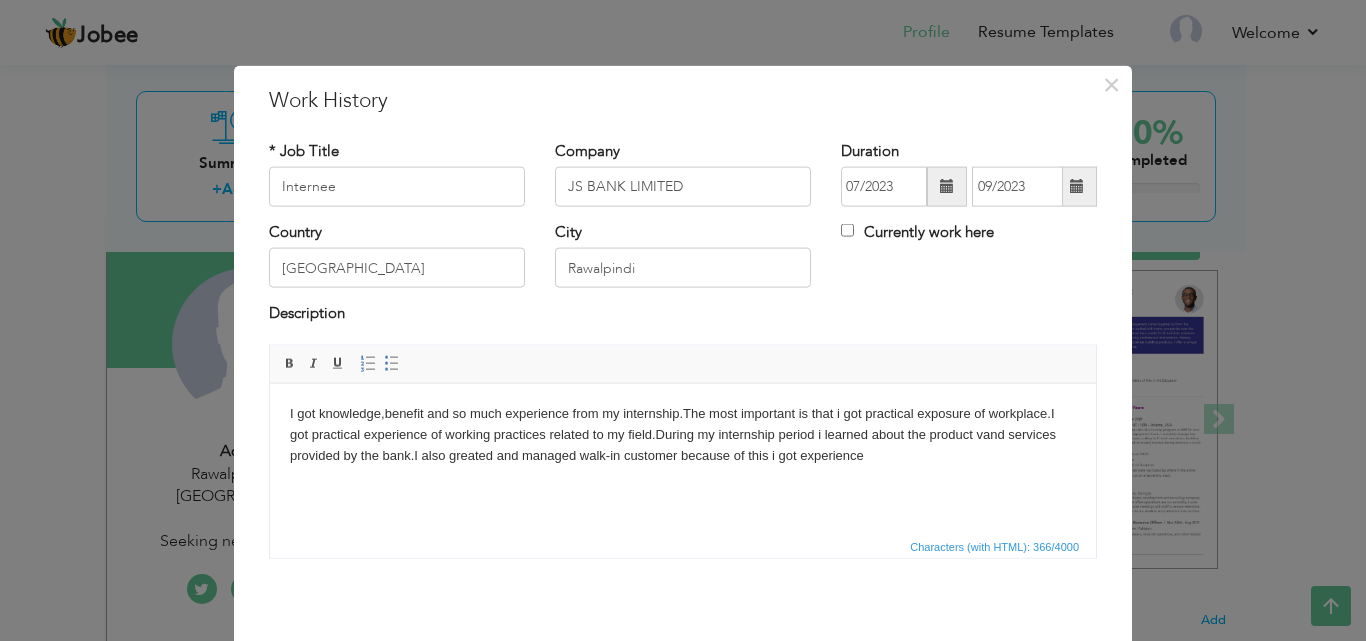 click on "I got knowledge,benefit and so much experience from my internship.The most important is that i got practical exposure of workplace.I got practical experience of working practices related to my field.During my internship period i learned about the product vand services provided by the bank.I also greated and managed walk-in customer because of this i got experience" at bounding box center (683, 434) 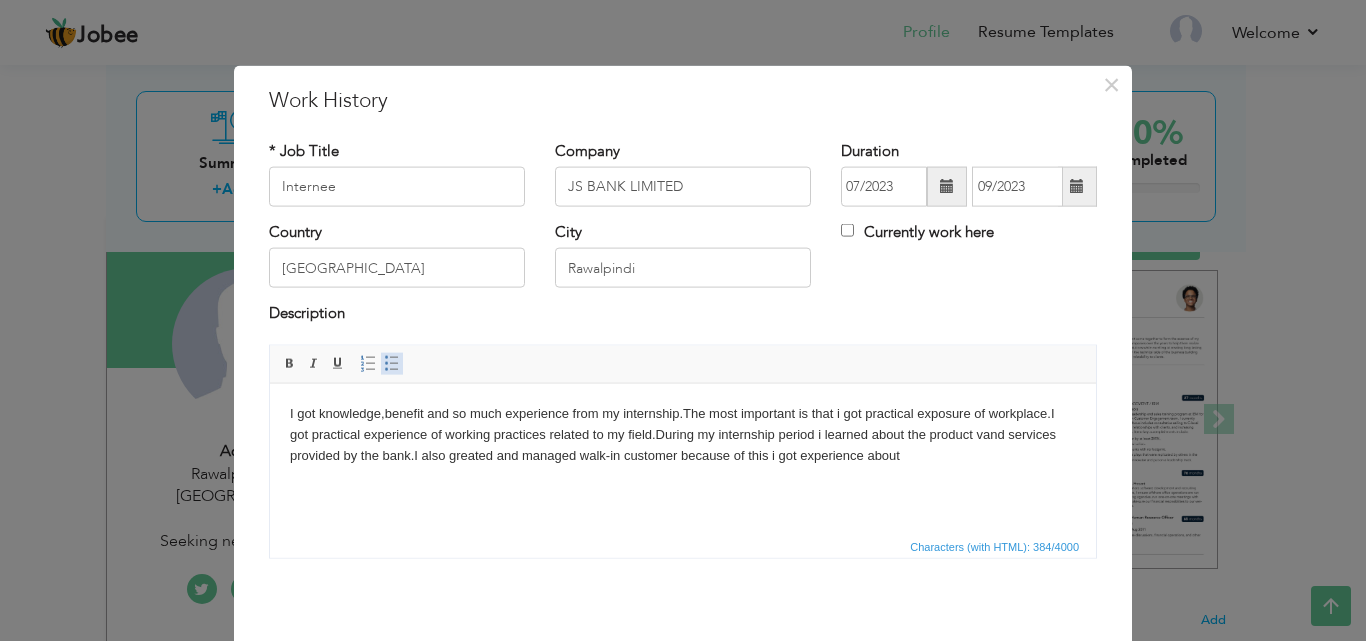 click on "Insert/Remove Bulleted List" at bounding box center (392, 363) 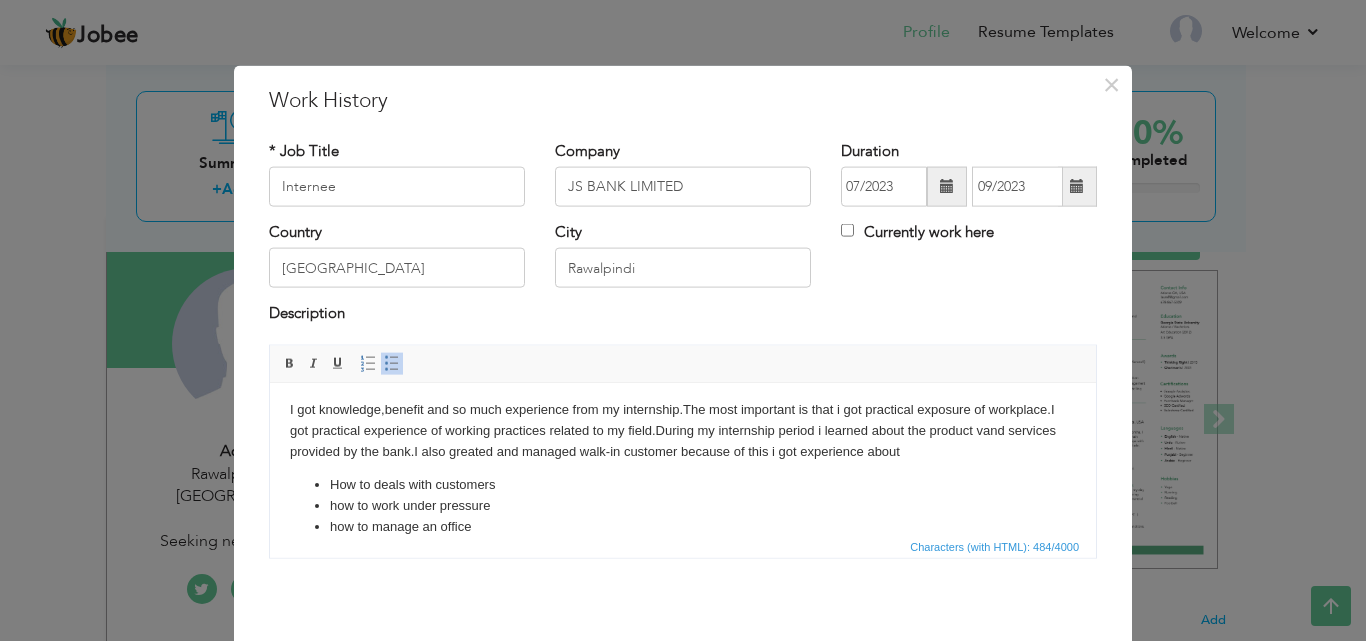 scroll, scrollTop: 25, scrollLeft: 0, axis: vertical 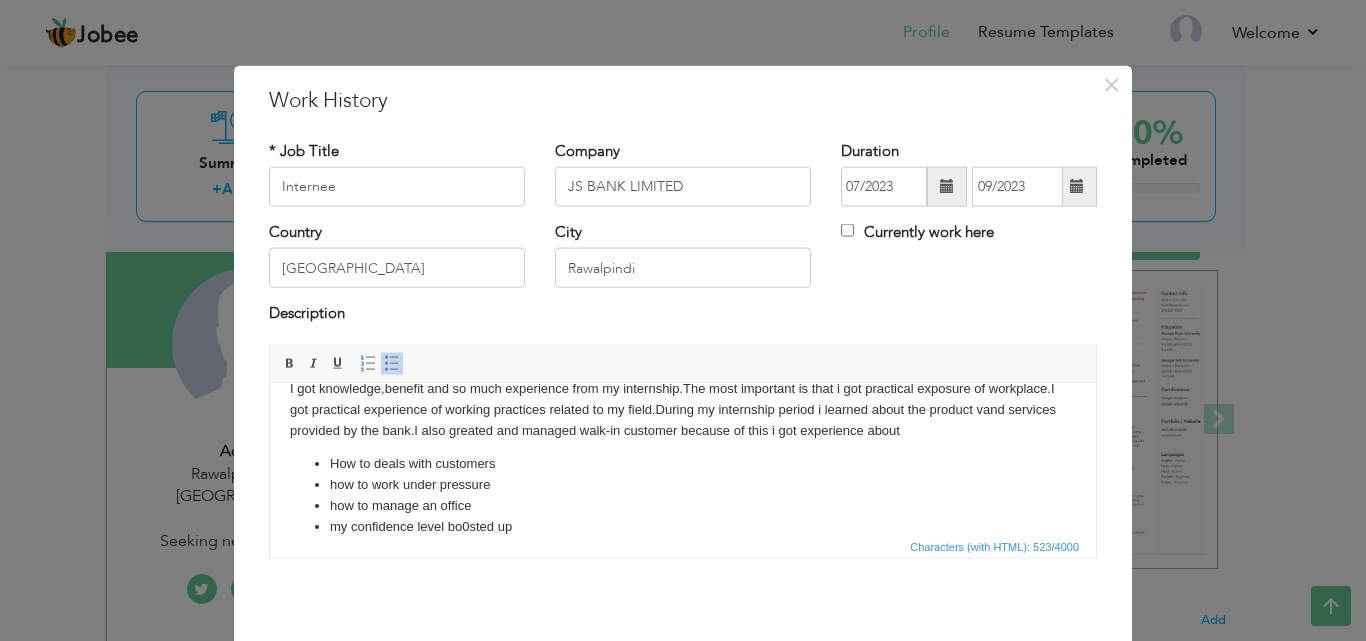 click on "my confidence level bo0sted up" at bounding box center [683, 526] 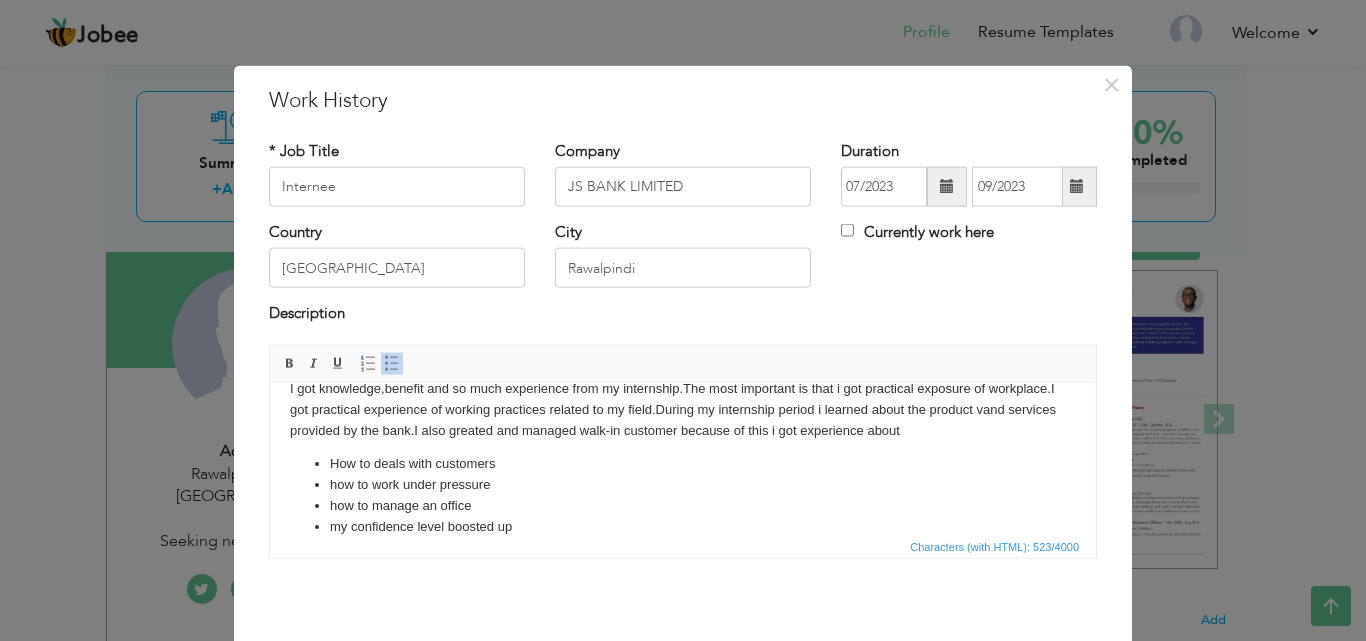 click on "how to work under pressure" at bounding box center (683, 484) 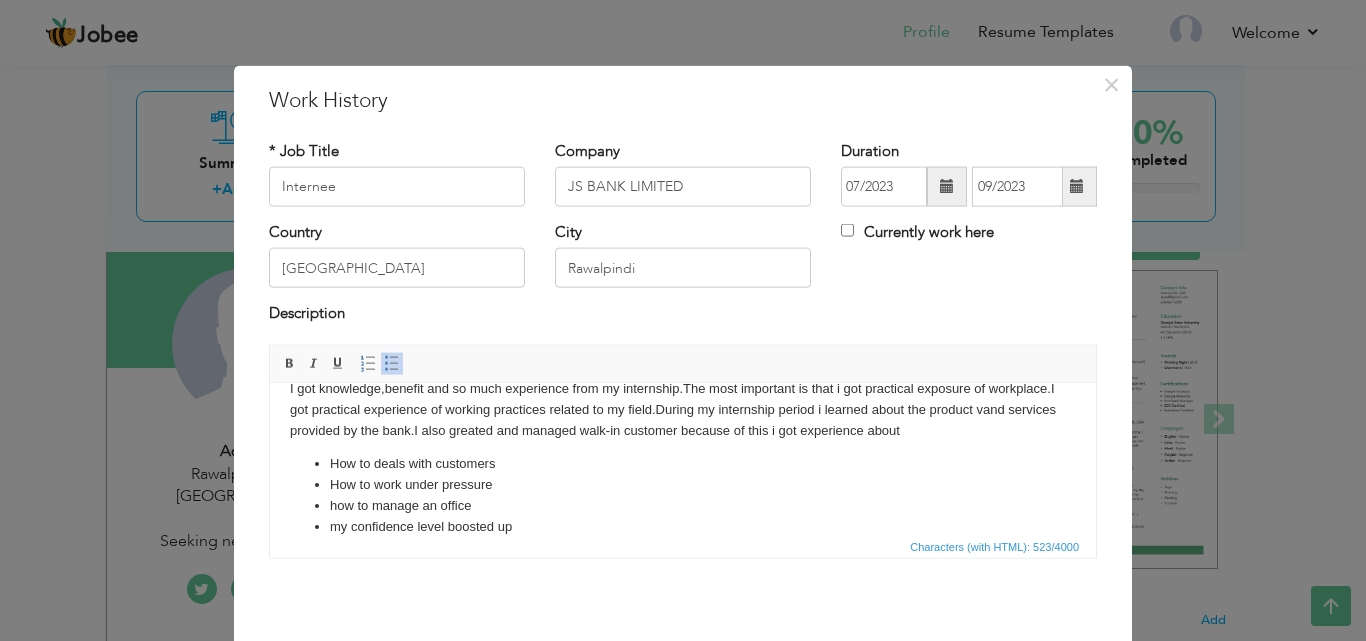 click on "how to manage an office" at bounding box center [683, 505] 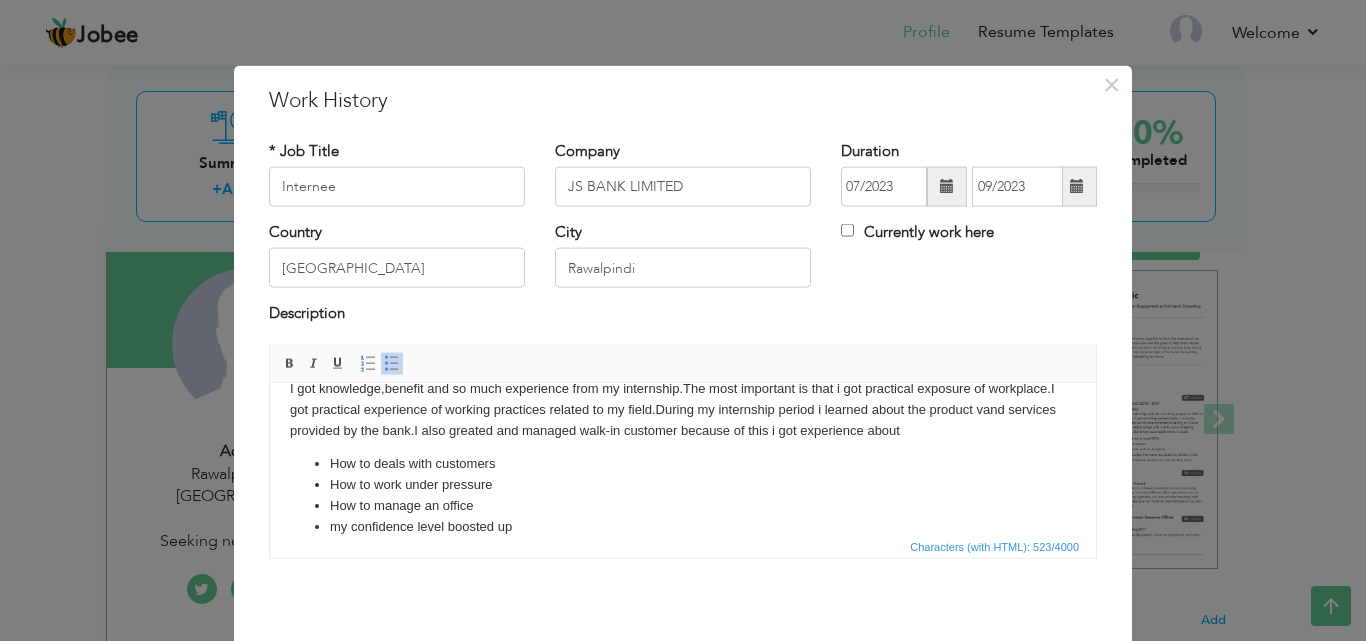 click on "my confidence level boo sted up" at bounding box center [683, 526] 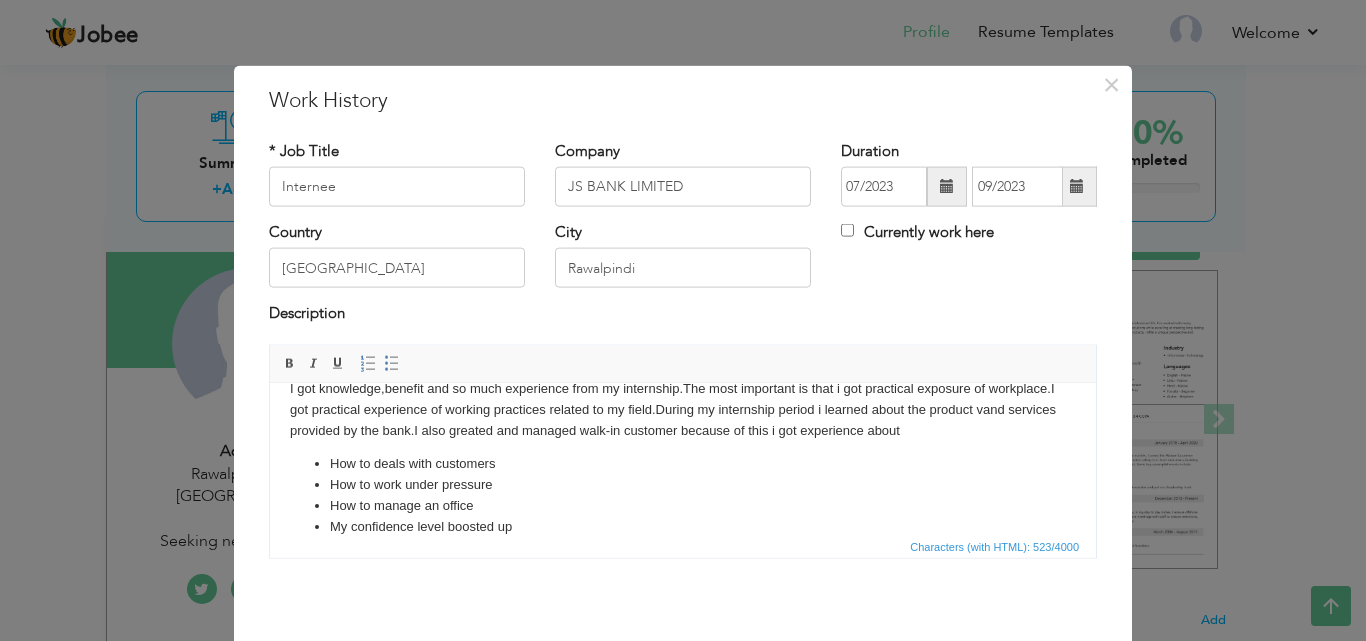 scroll, scrollTop: 22, scrollLeft: 0, axis: vertical 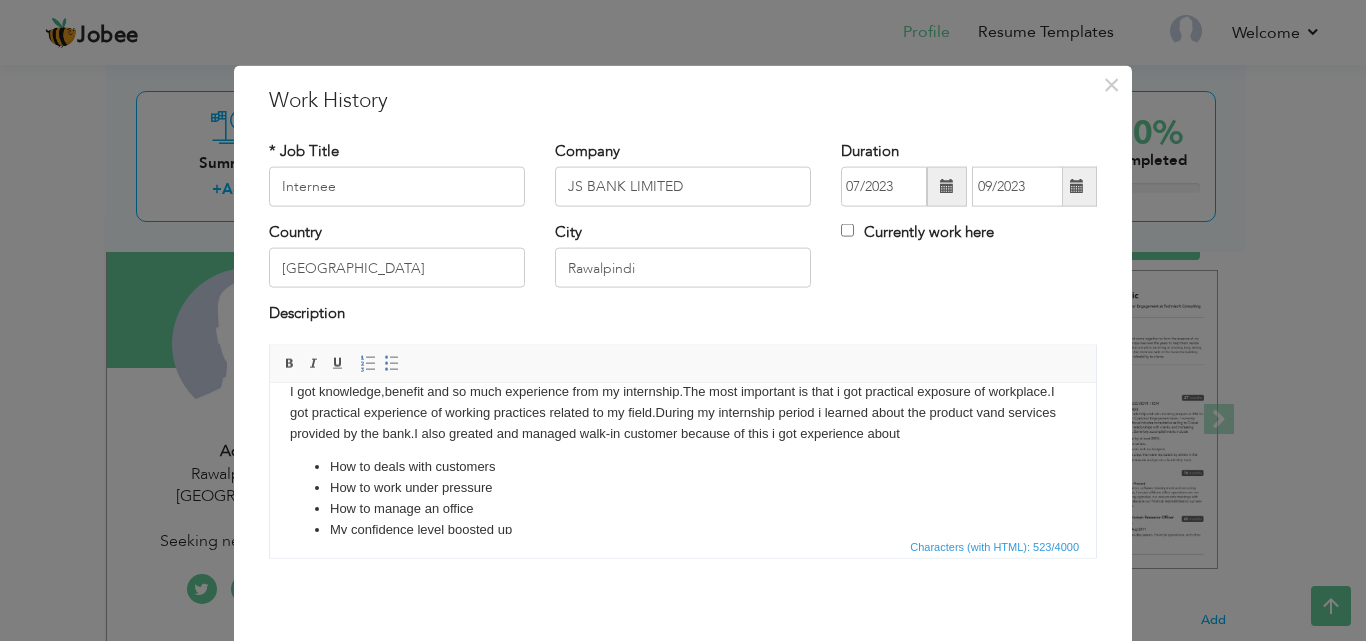 click on "I got knowledge,benefit and so much experience from my internship.The most important is that i got practical exposure of workplace.I got practical experience of working practices related to my field.During my internship period i learned about the product vand services provided by the bank.I also greated and managed walk-in customer because of this i got experience about How to deals with customers How to work under pressure How to manage an office My confidence level boo sted up" at bounding box center [683, 460] 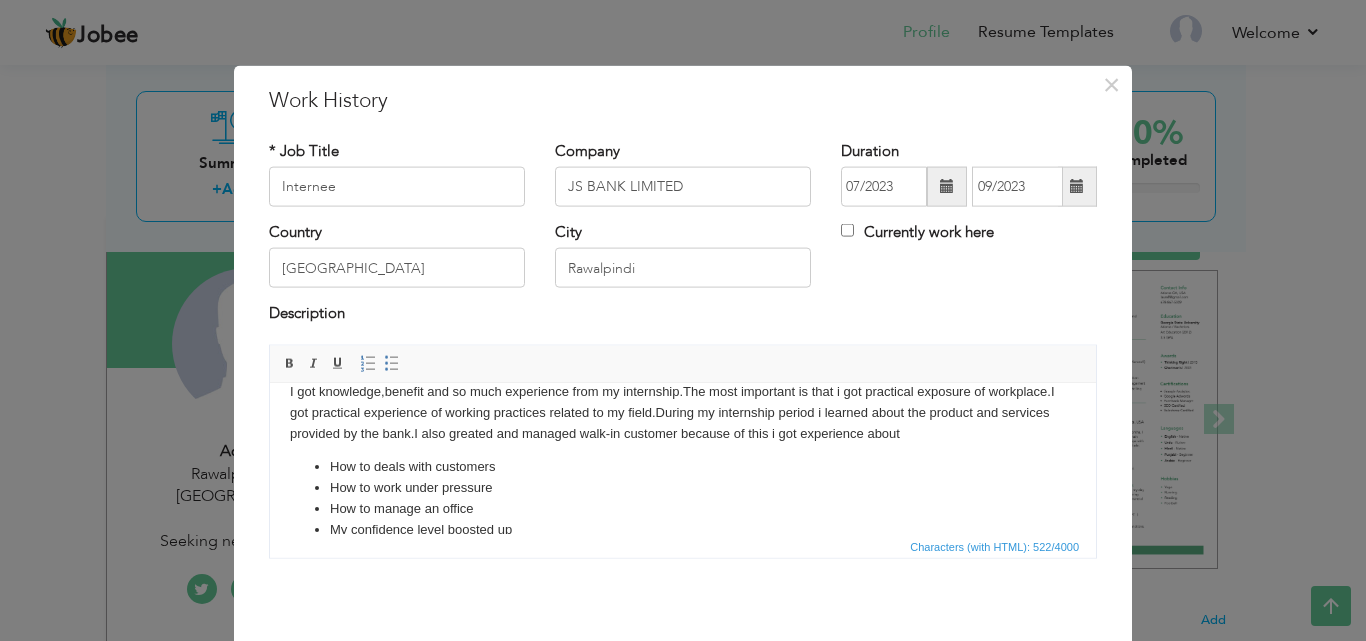 click on "My confidence level boo sted up" at bounding box center [683, 529] 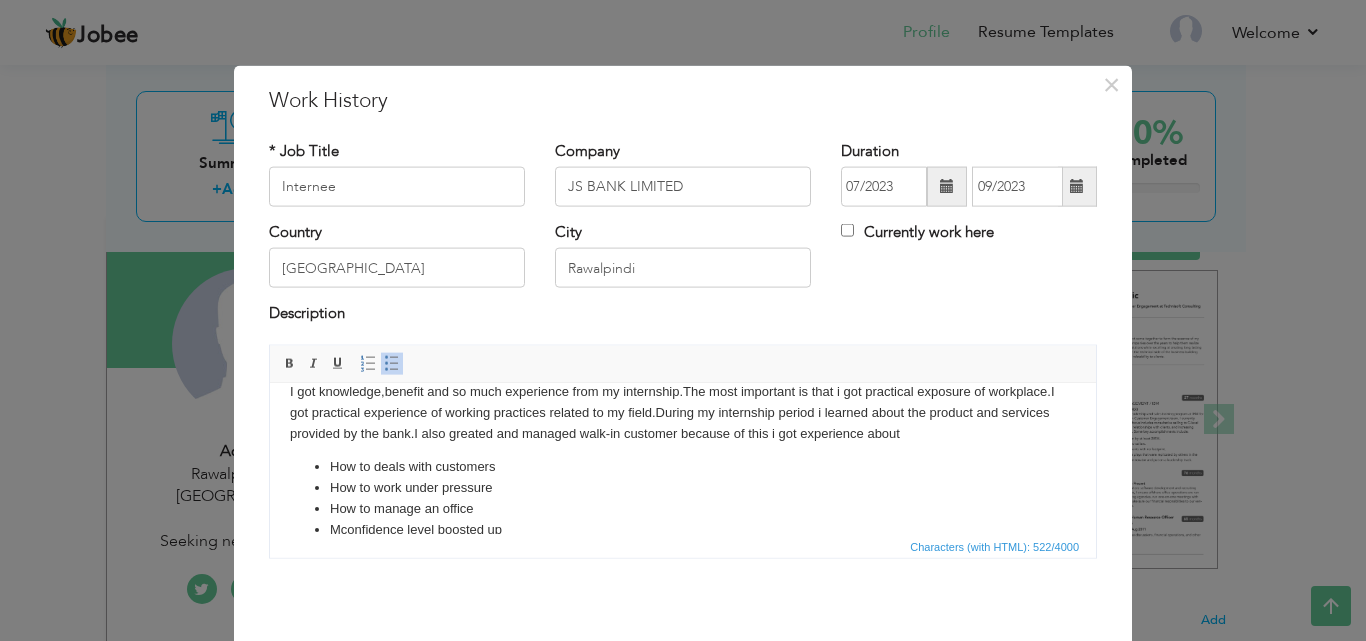 scroll, scrollTop: 25, scrollLeft: 0, axis: vertical 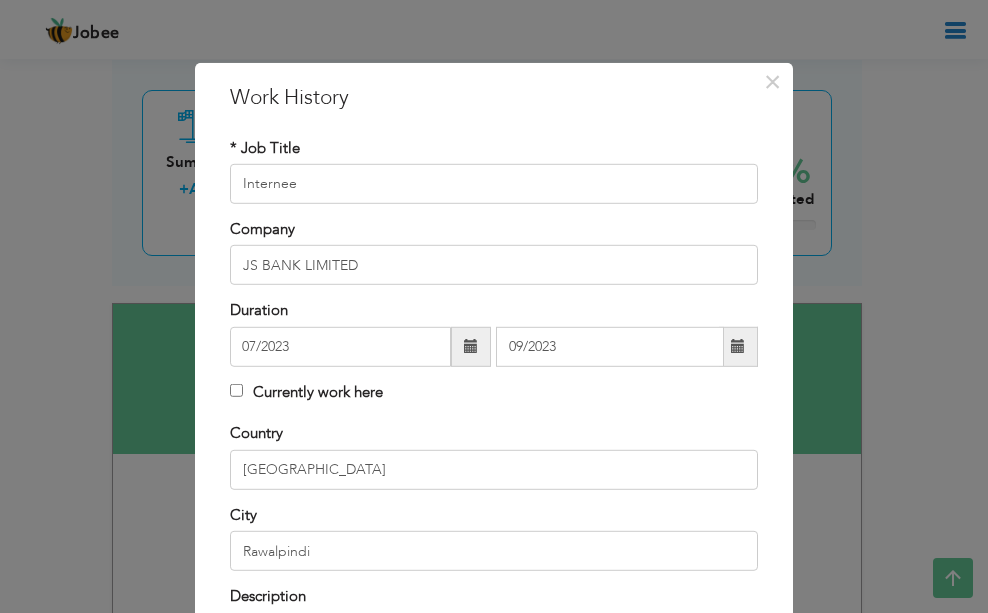 click on "Country
Pakistan" at bounding box center [494, 456] 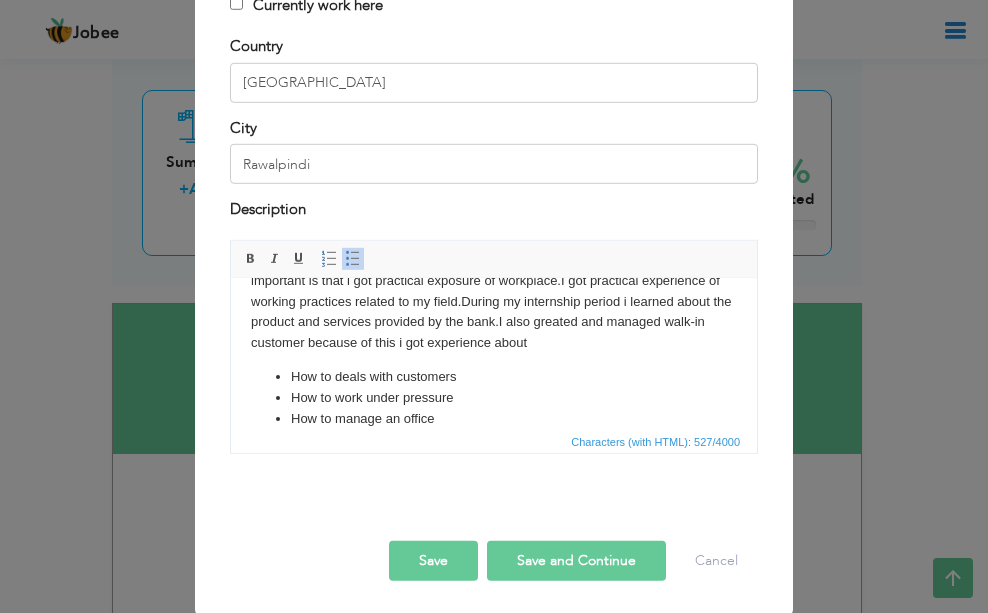 scroll, scrollTop: 390, scrollLeft: 0, axis: vertical 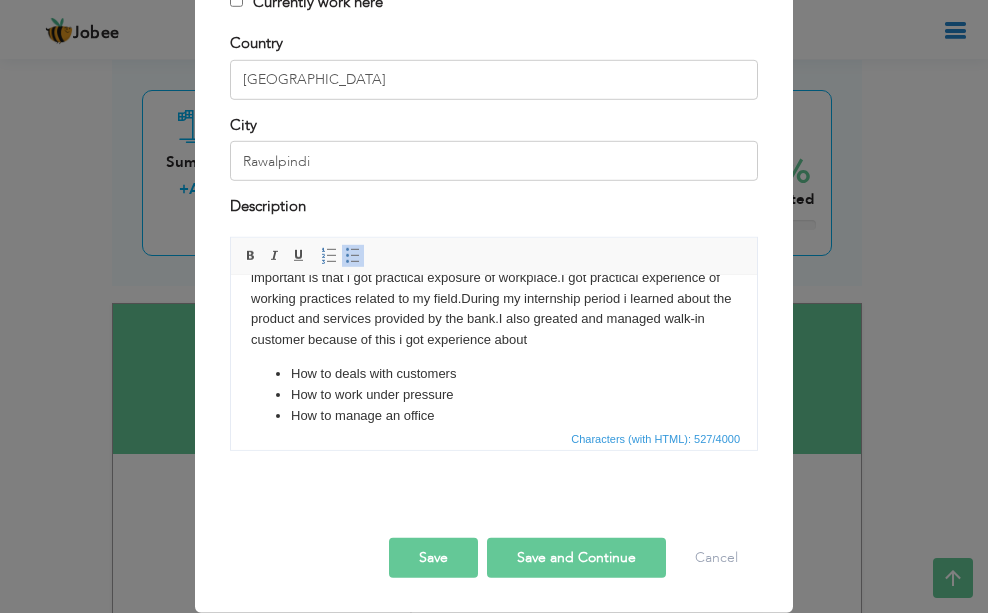 click on "Save and Continue" at bounding box center [576, 558] 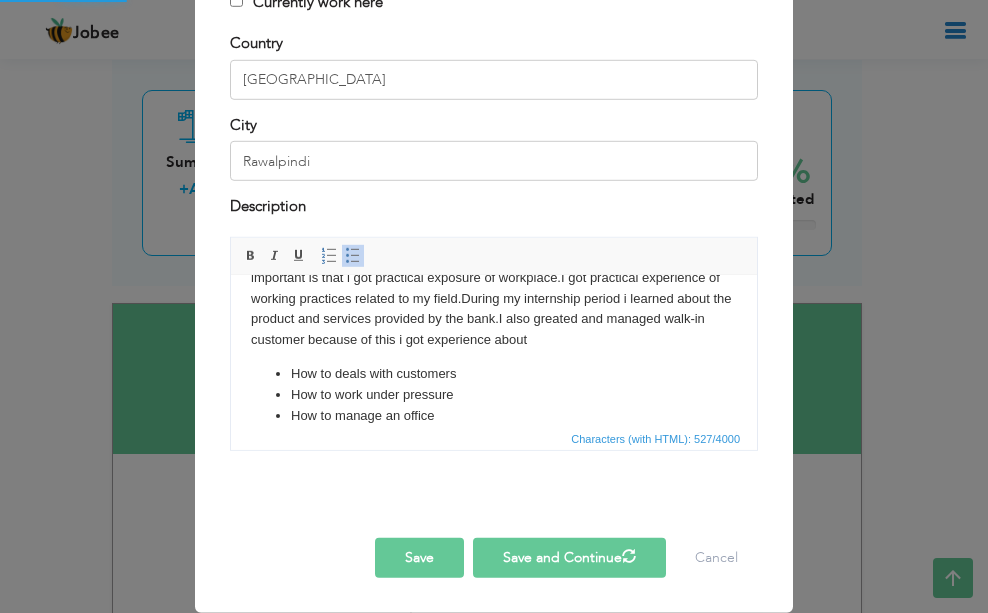 type 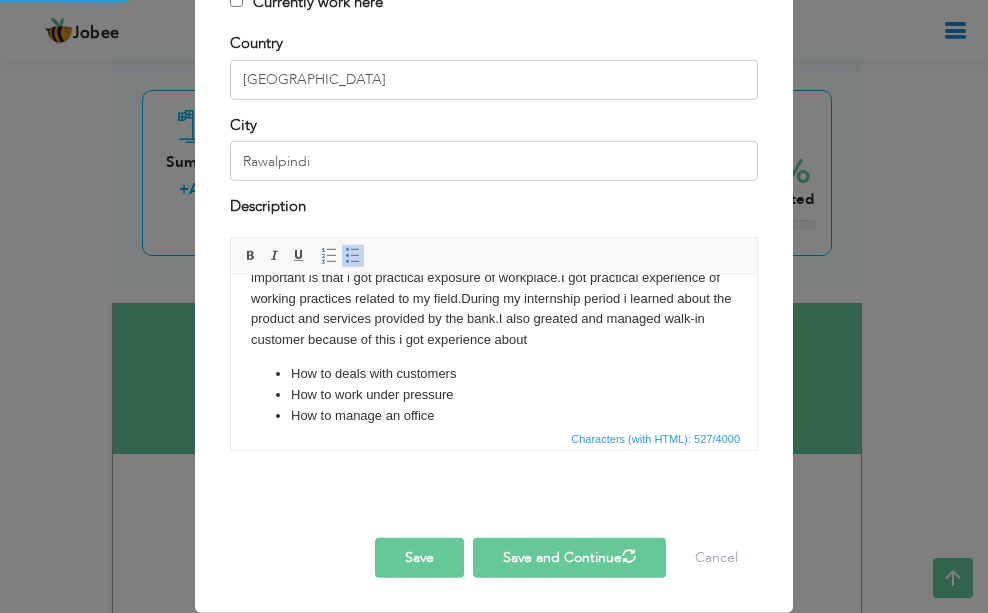 type 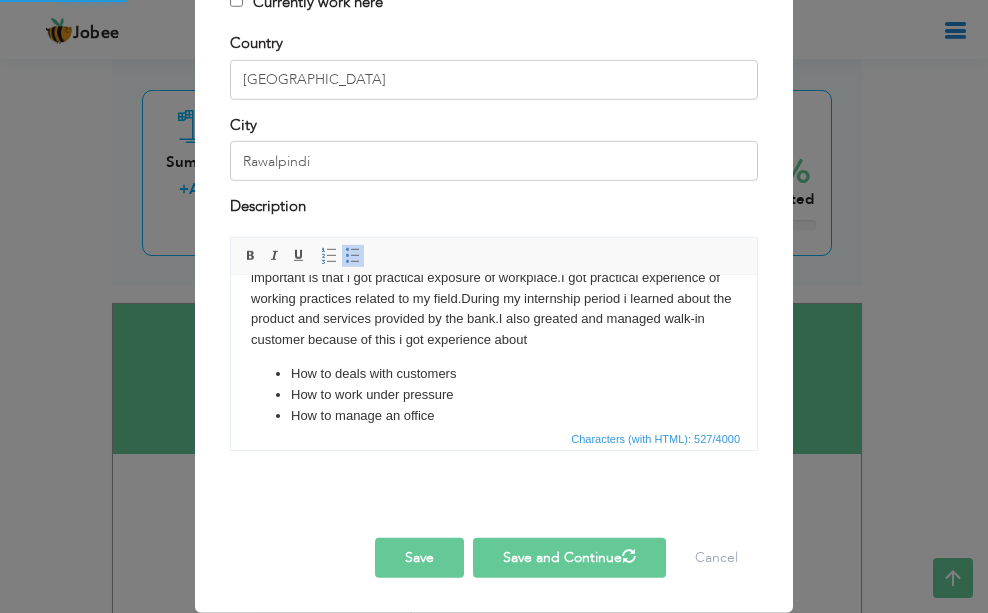 type 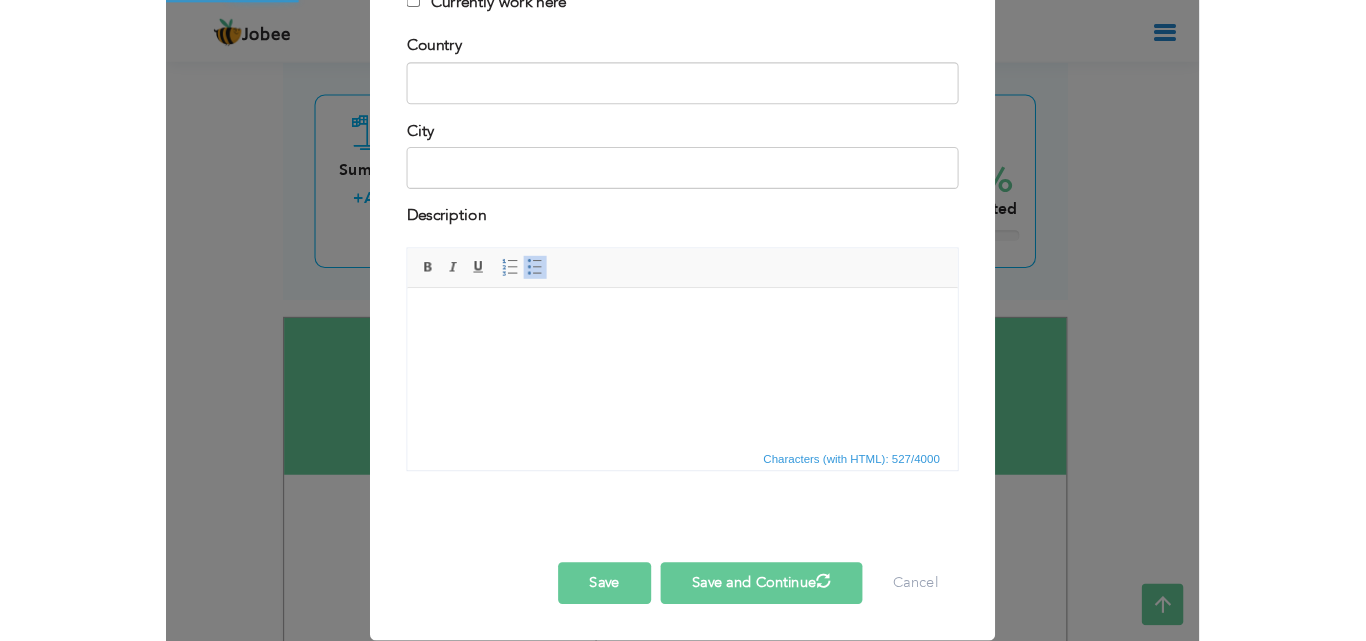 scroll, scrollTop: 0, scrollLeft: 0, axis: both 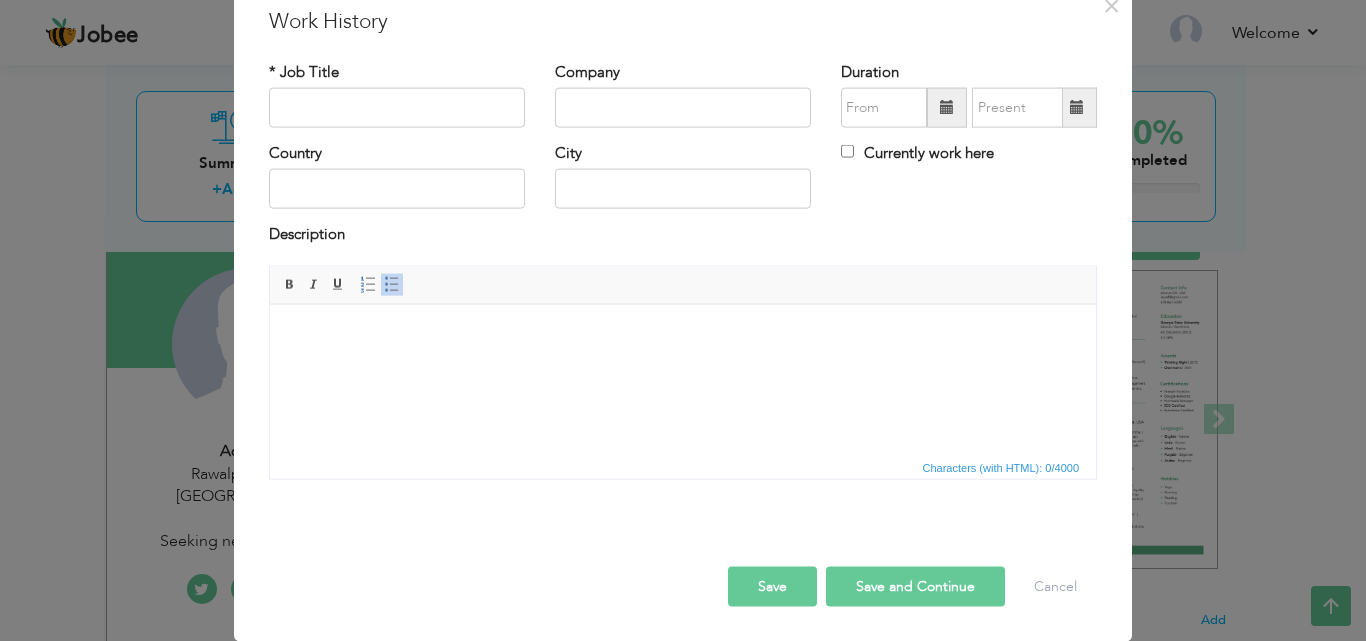 type 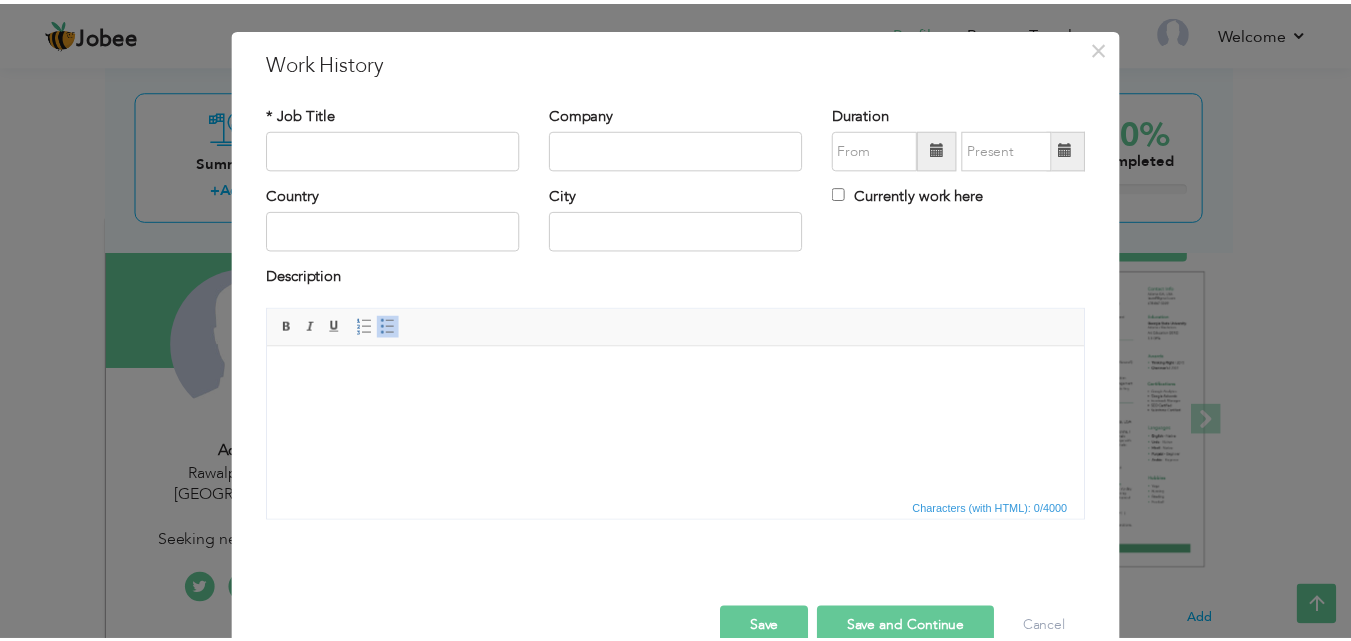 scroll, scrollTop: 0, scrollLeft: 0, axis: both 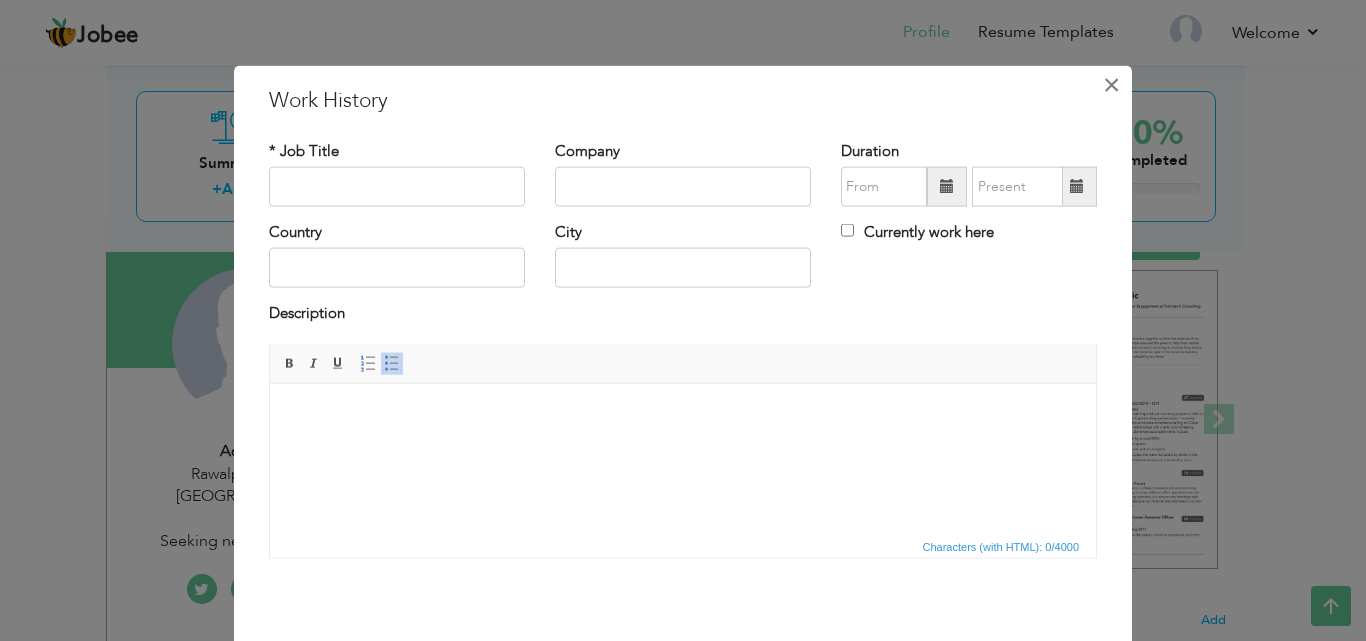 click on "×" at bounding box center [1111, 84] 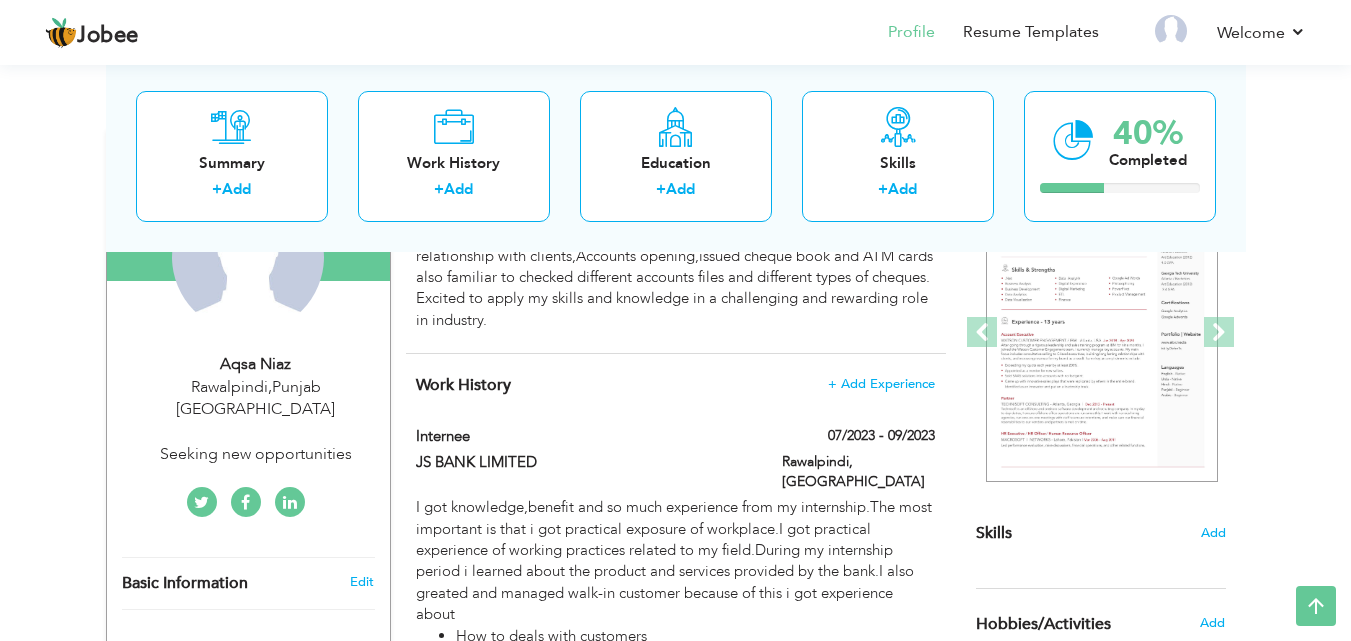 scroll, scrollTop: 240, scrollLeft: 0, axis: vertical 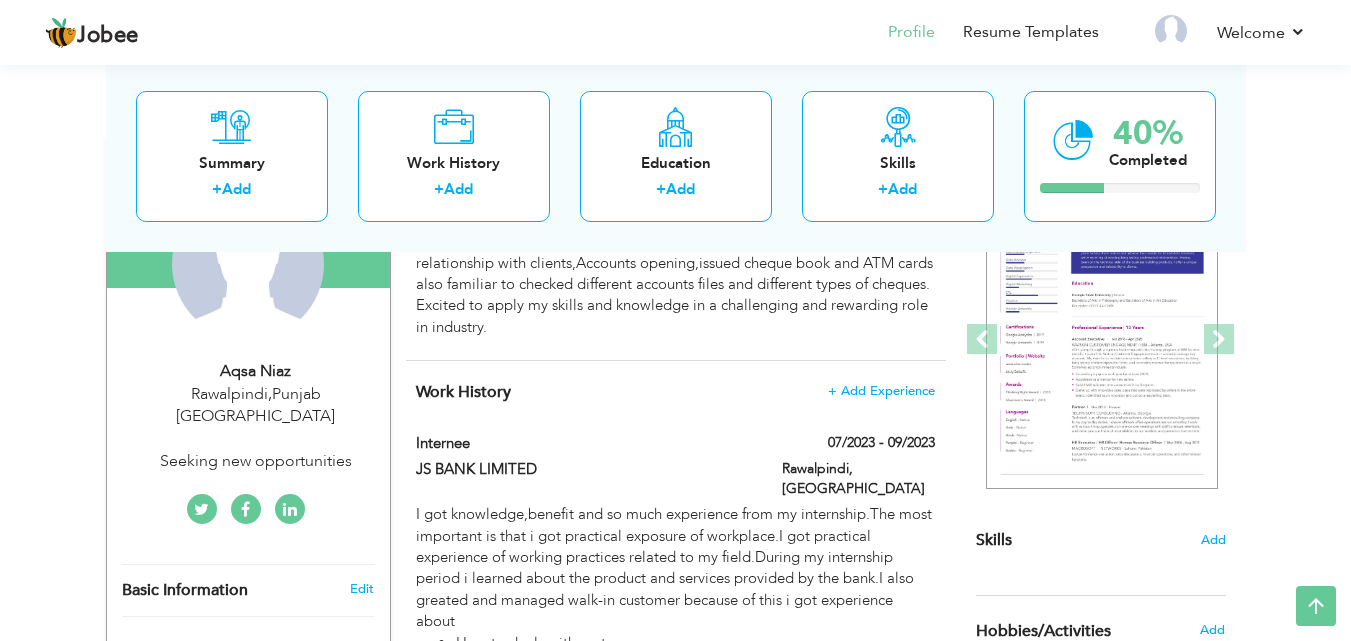 click on "Choose a Template
‹" at bounding box center (1103, 803) 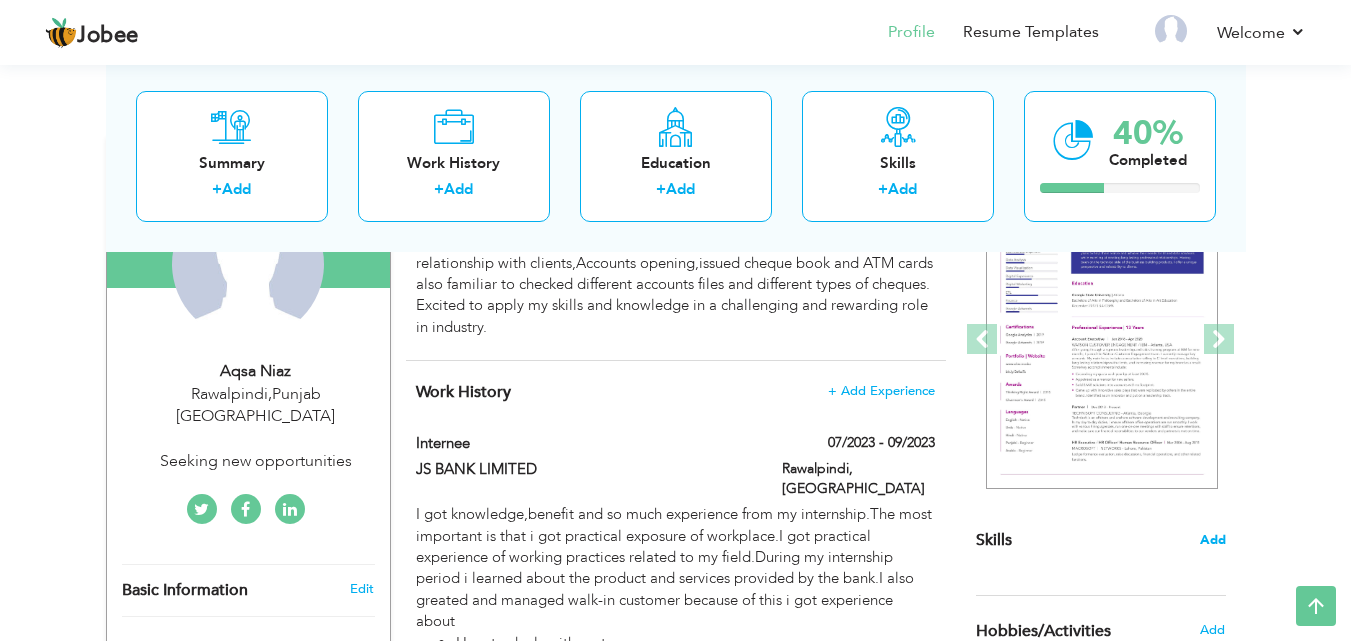 click on "Add" at bounding box center [1213, 540] 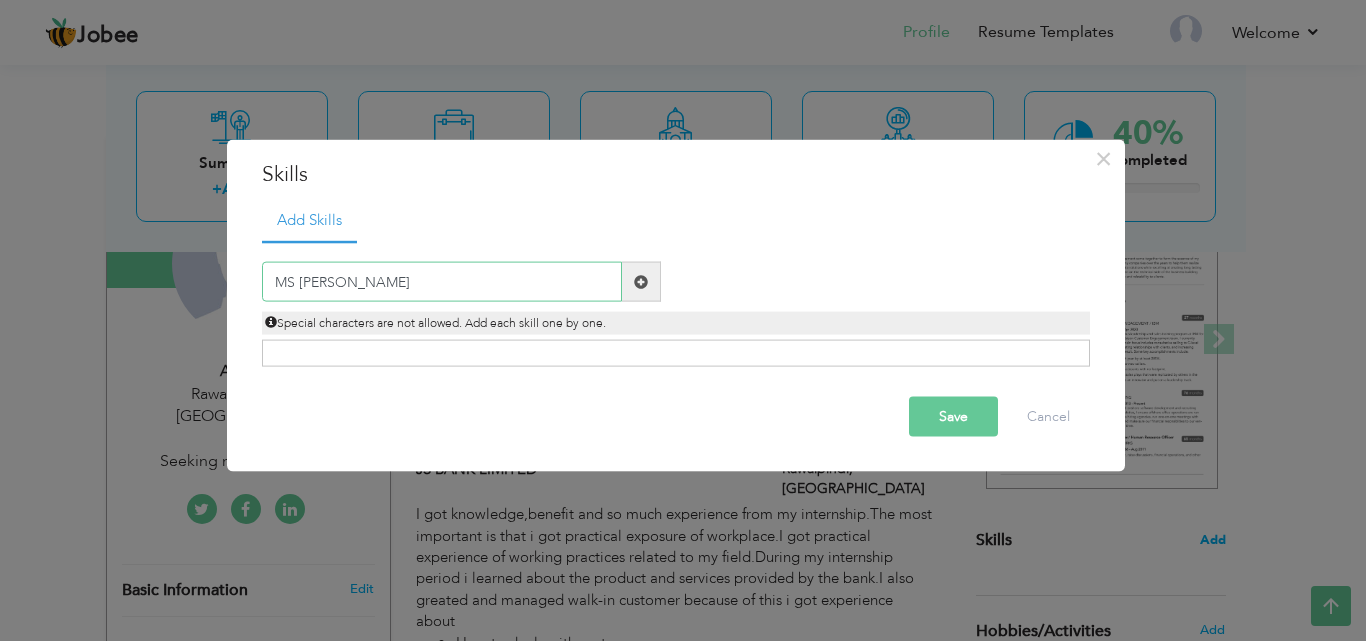 type on "MS WORD" 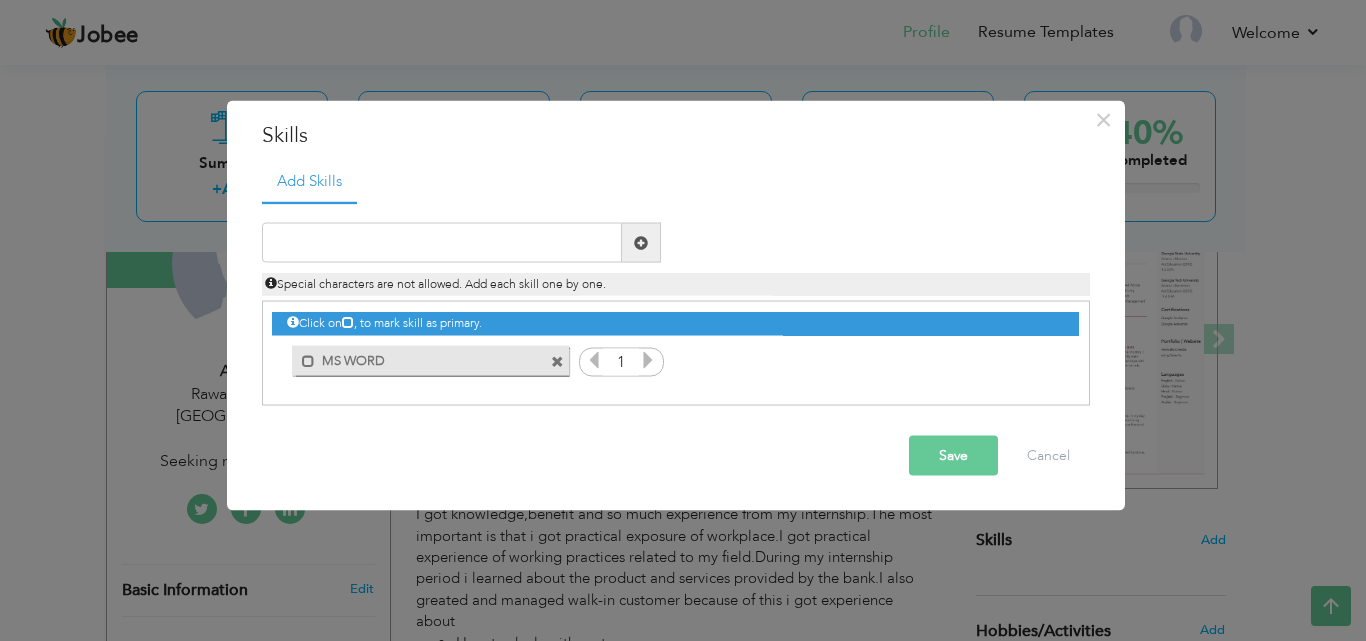 click at bounding box center [557, 361] 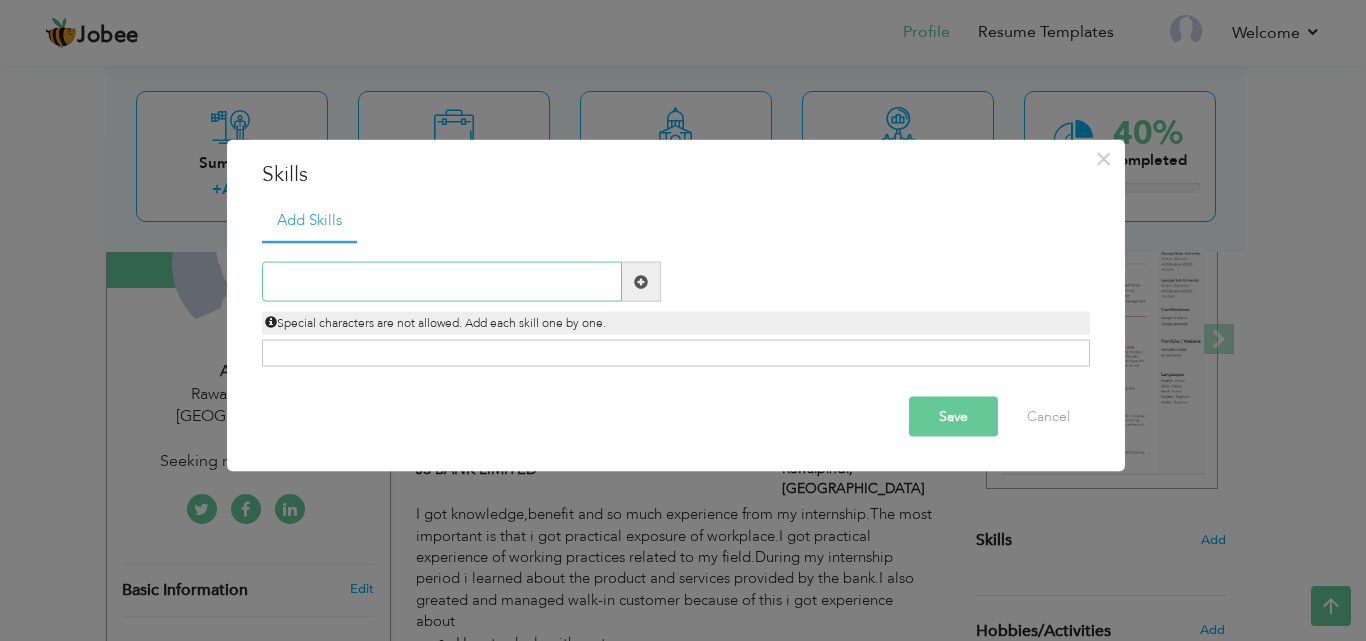 click at bounding box center [442, 282] 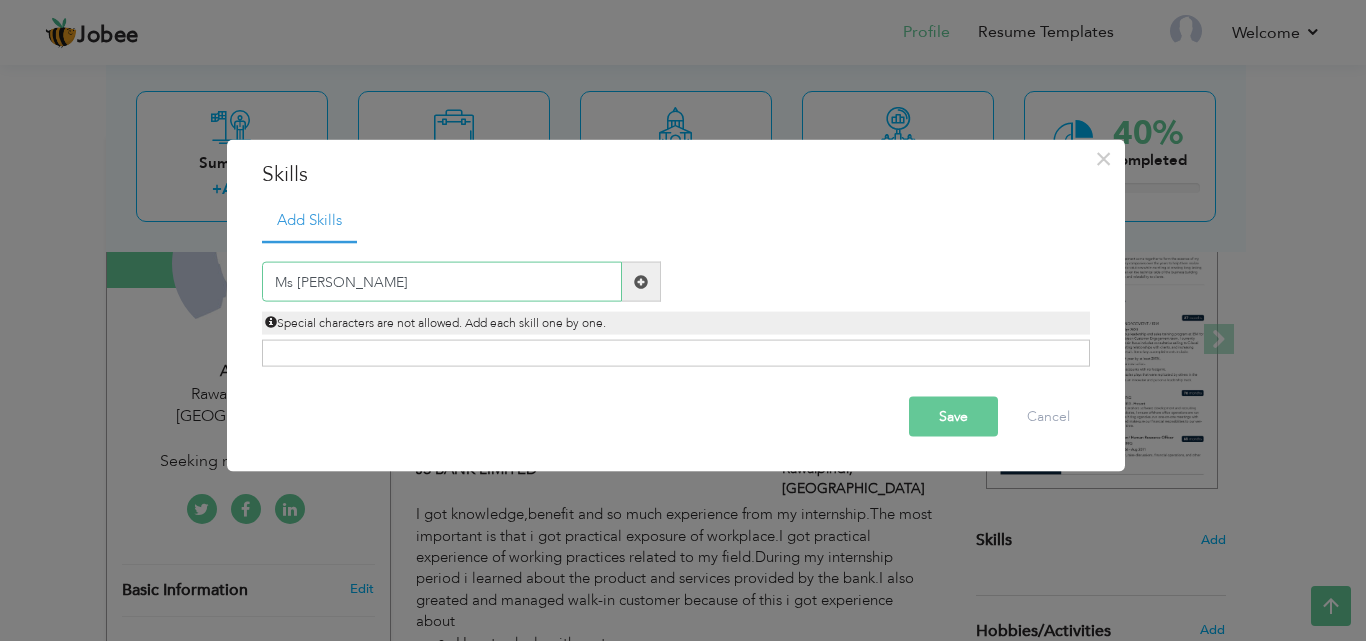 type on "Ms word" 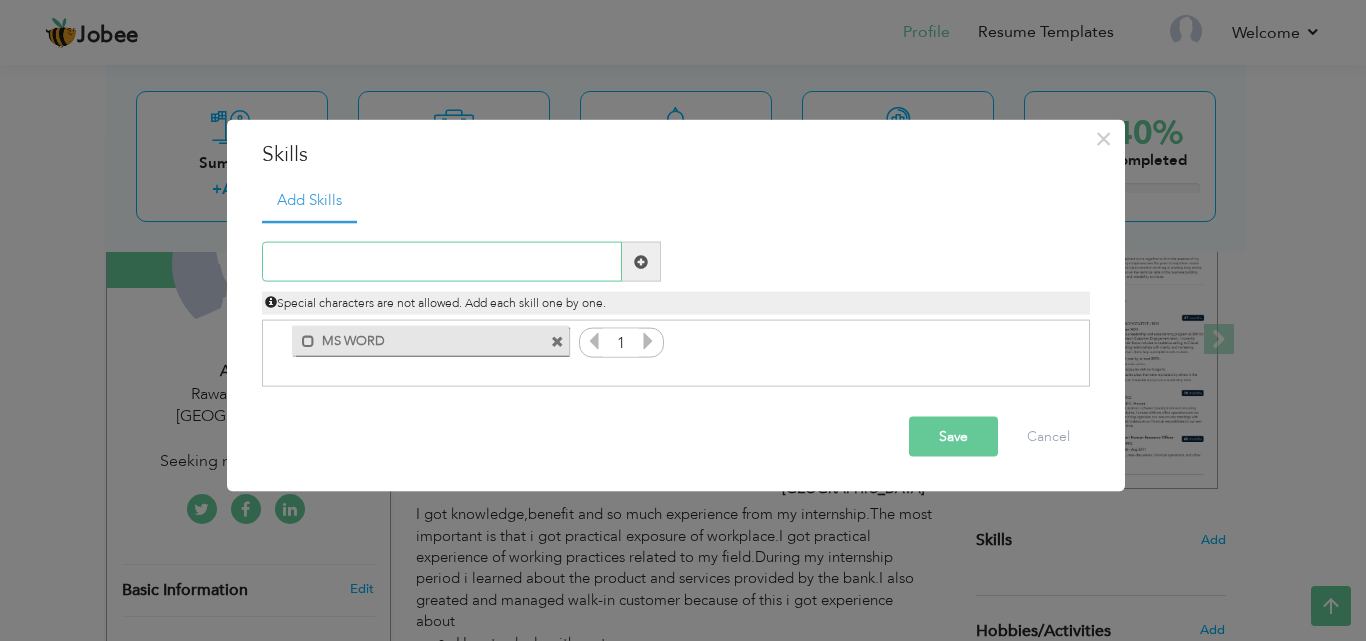 type on "e" 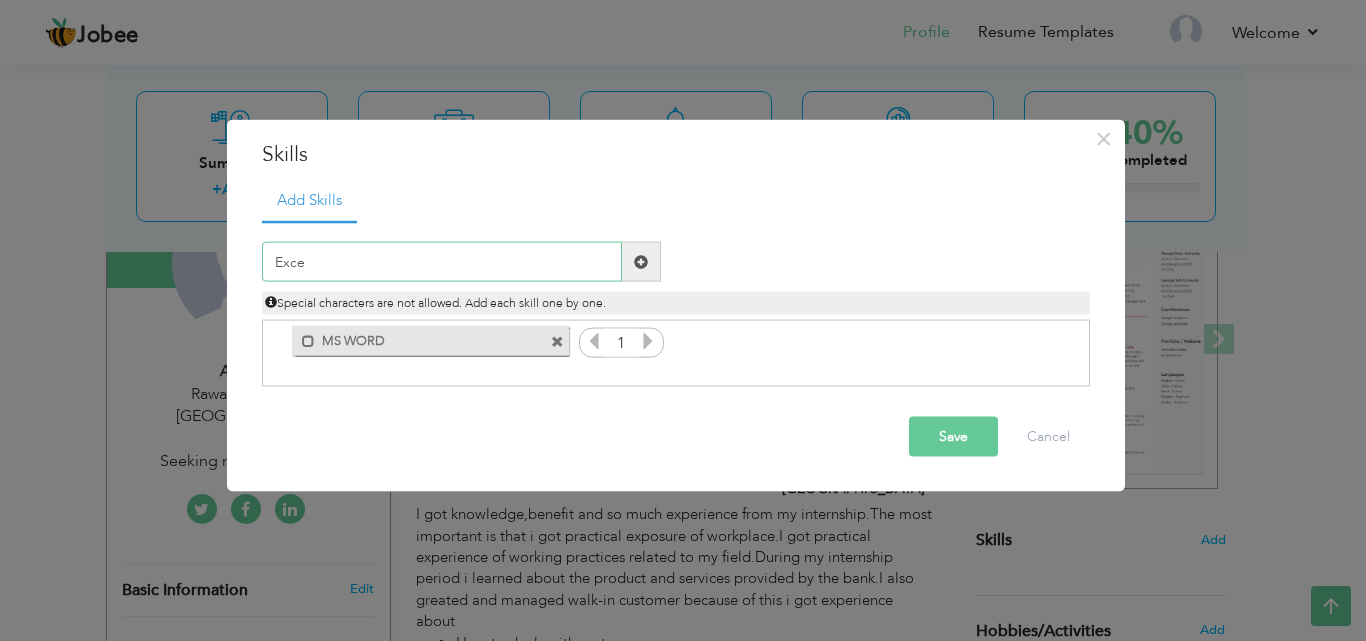 type on "Excel" 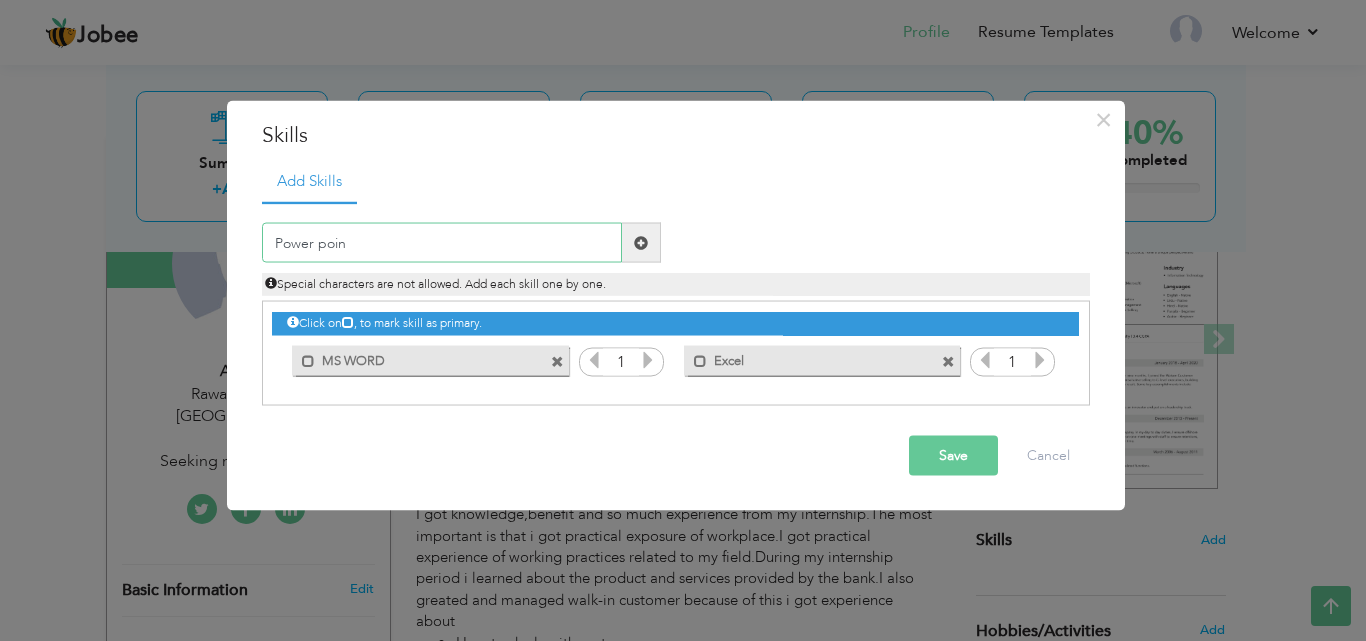 type on "Power point" 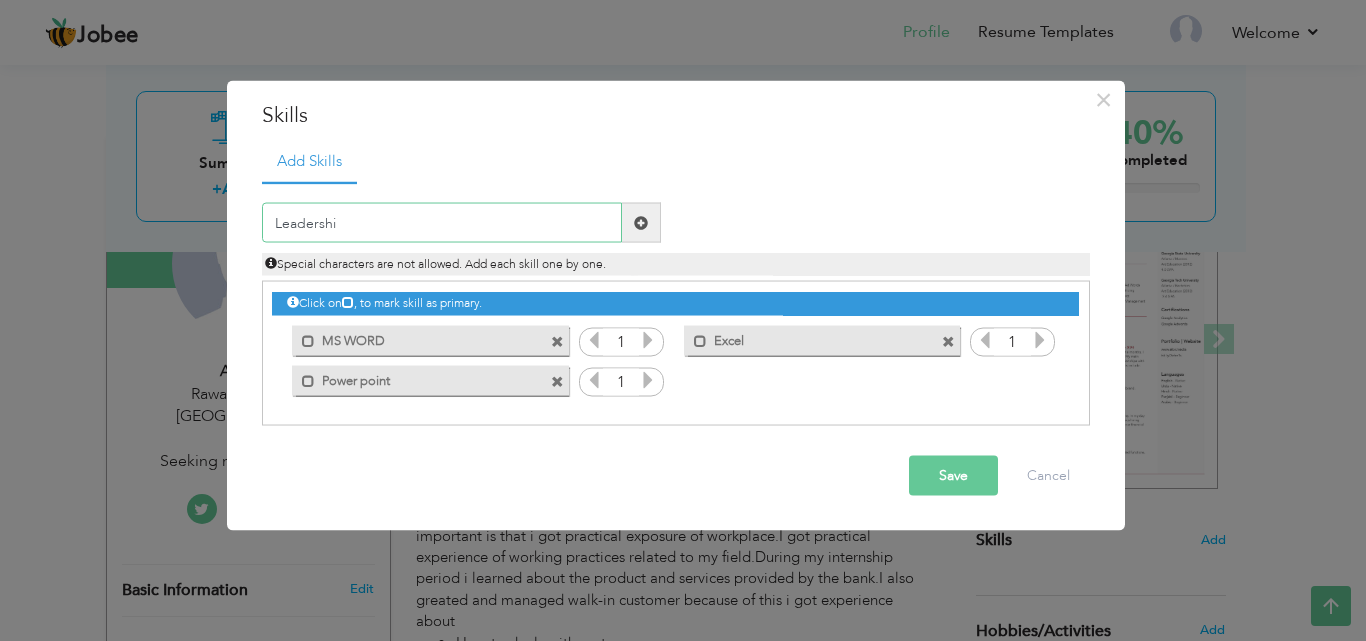 type on "Leadershio" 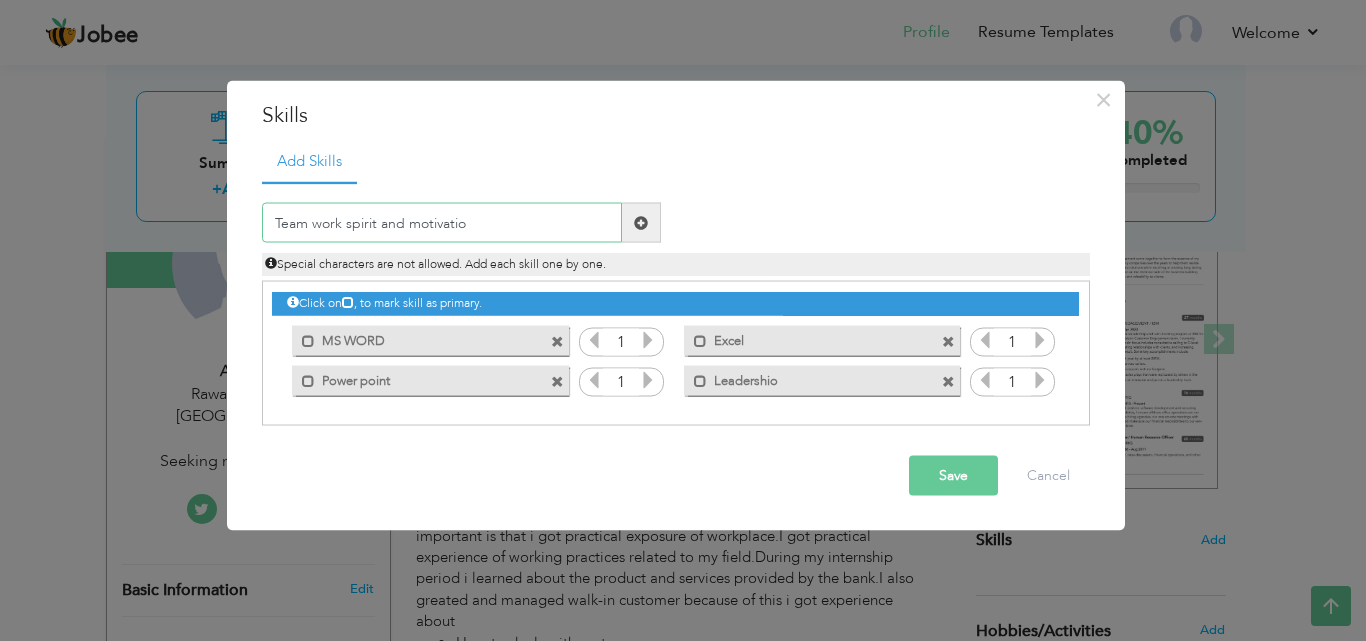 type on "Team work spirit and motivation" 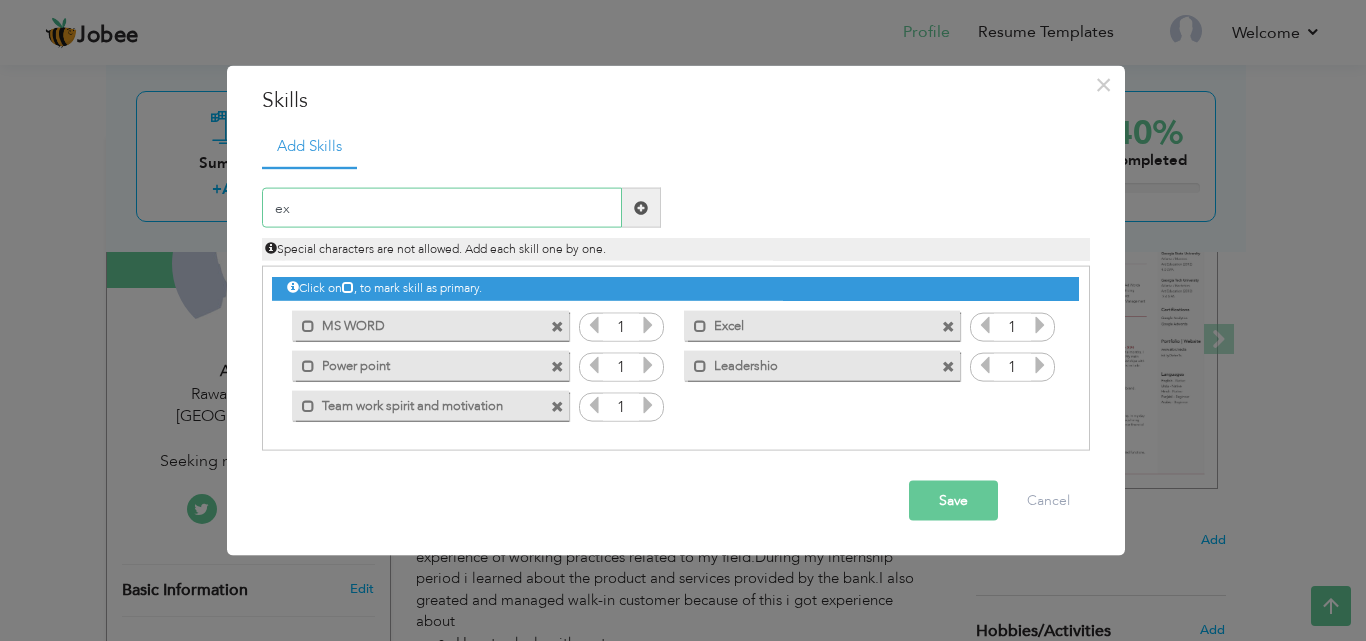 type on "e" 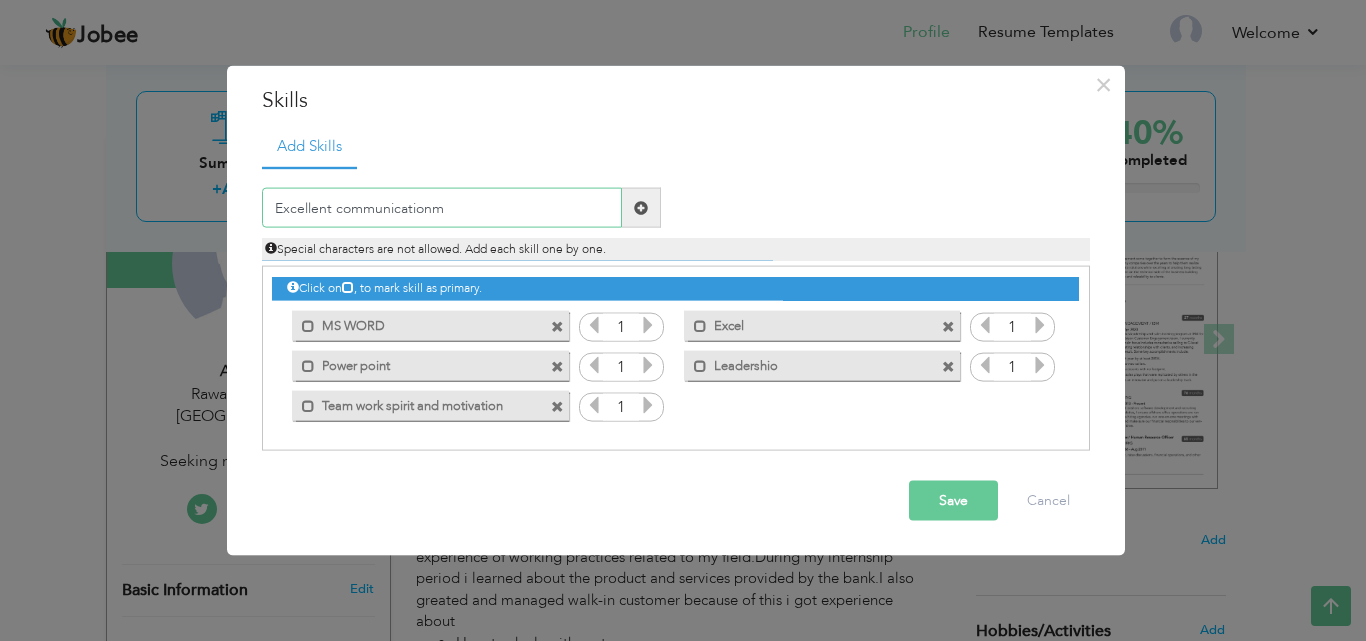 type on "Excellent communication" 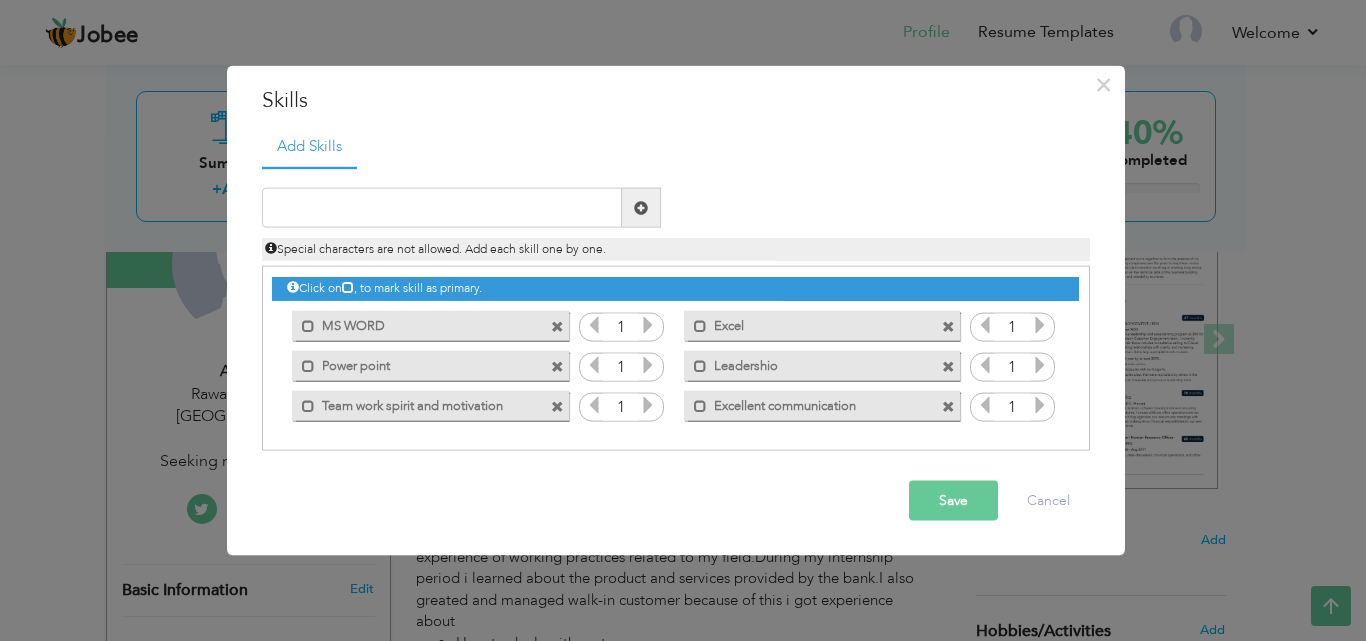 click on "Leadershio" at bounding box center [808, 362] 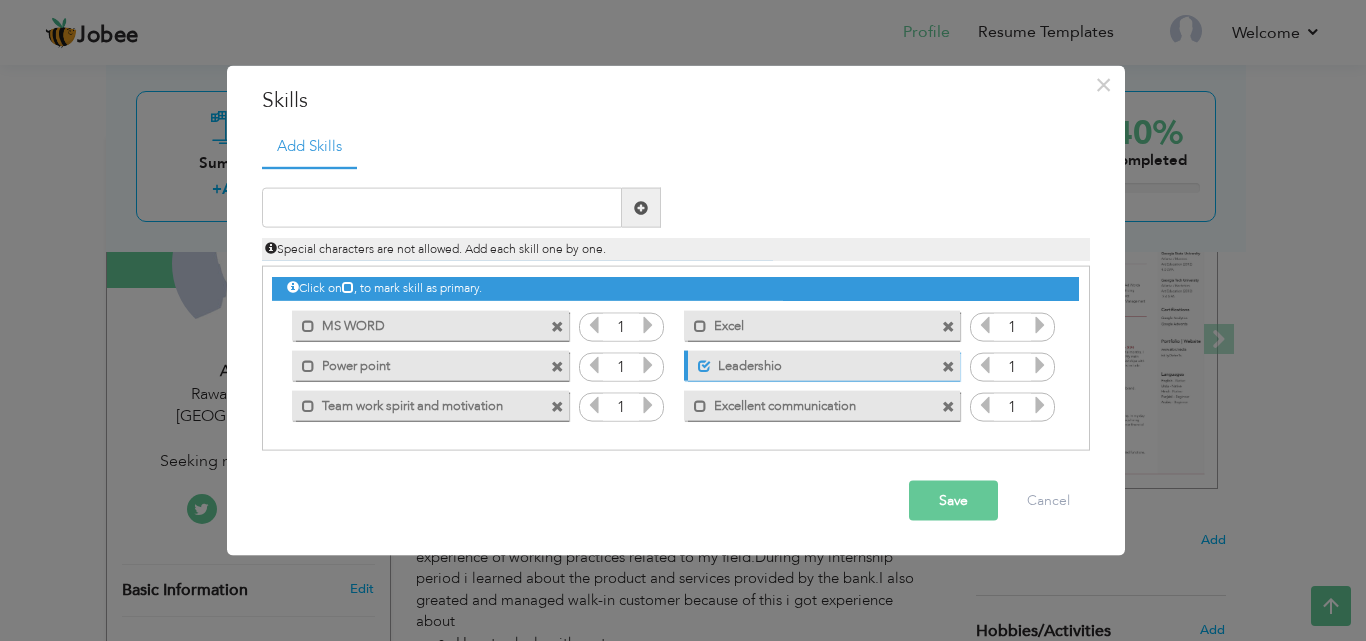 click at bounding box center (948, 366) 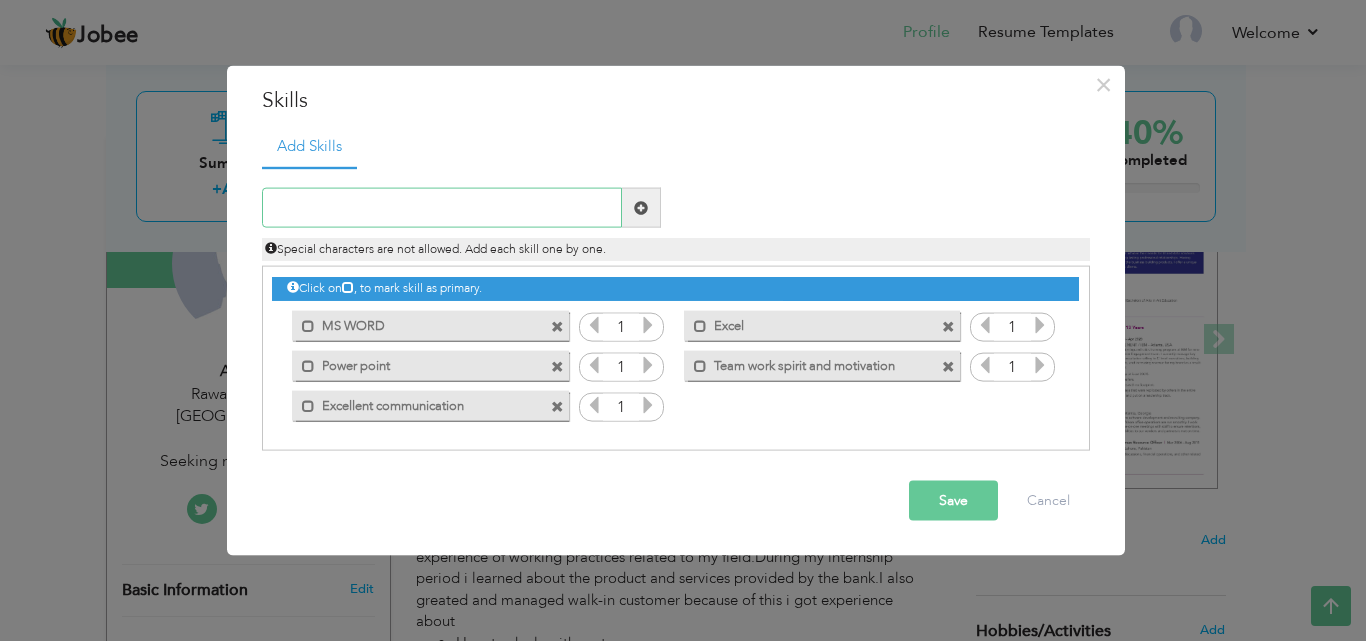 click at bounding box center (442, 208) 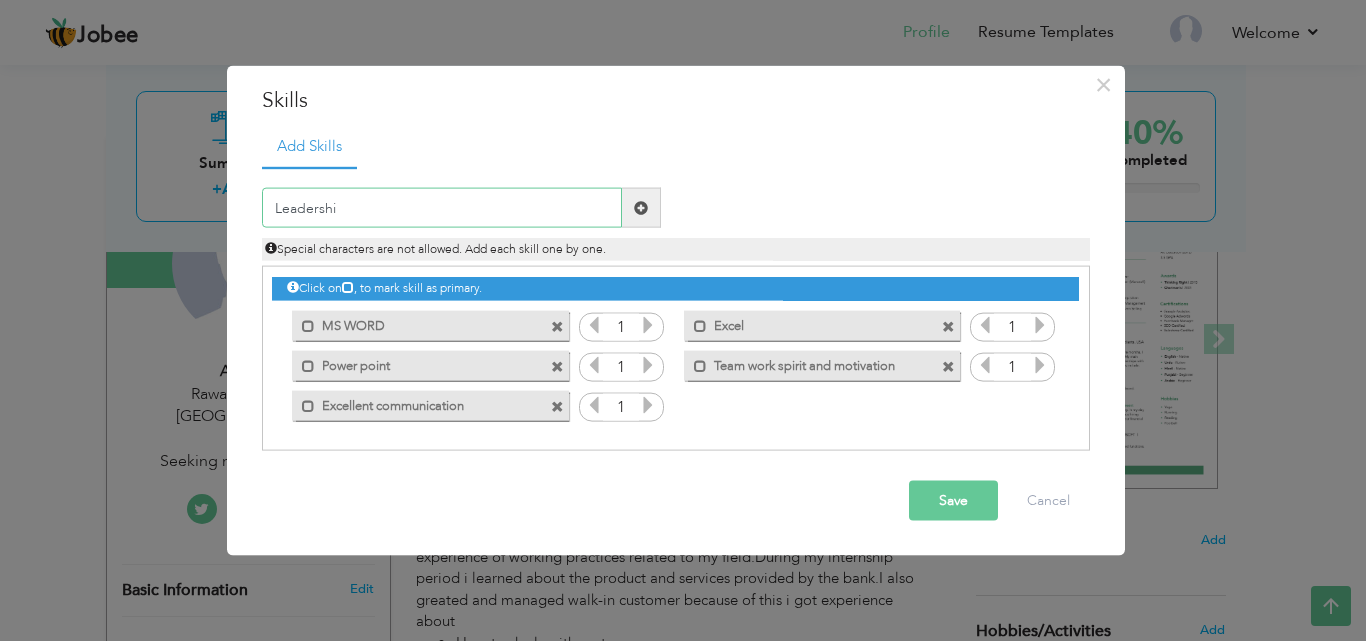 type on "Leadership" 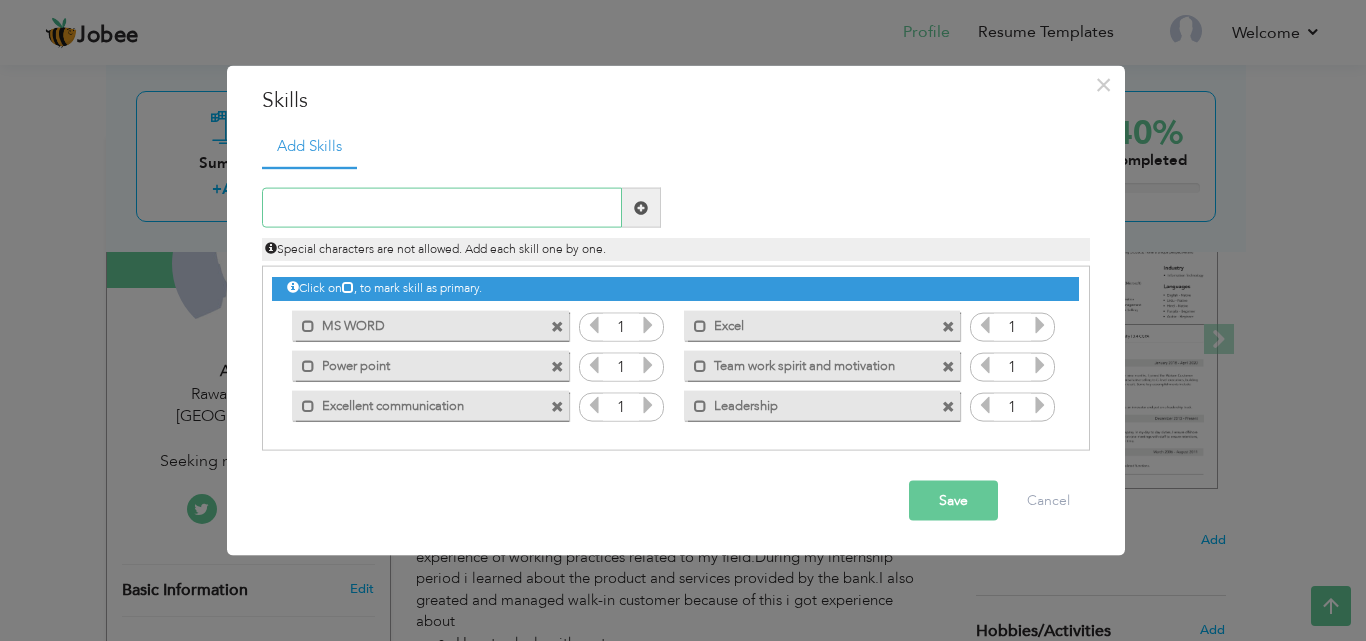 click at bounding box center (442, 208) 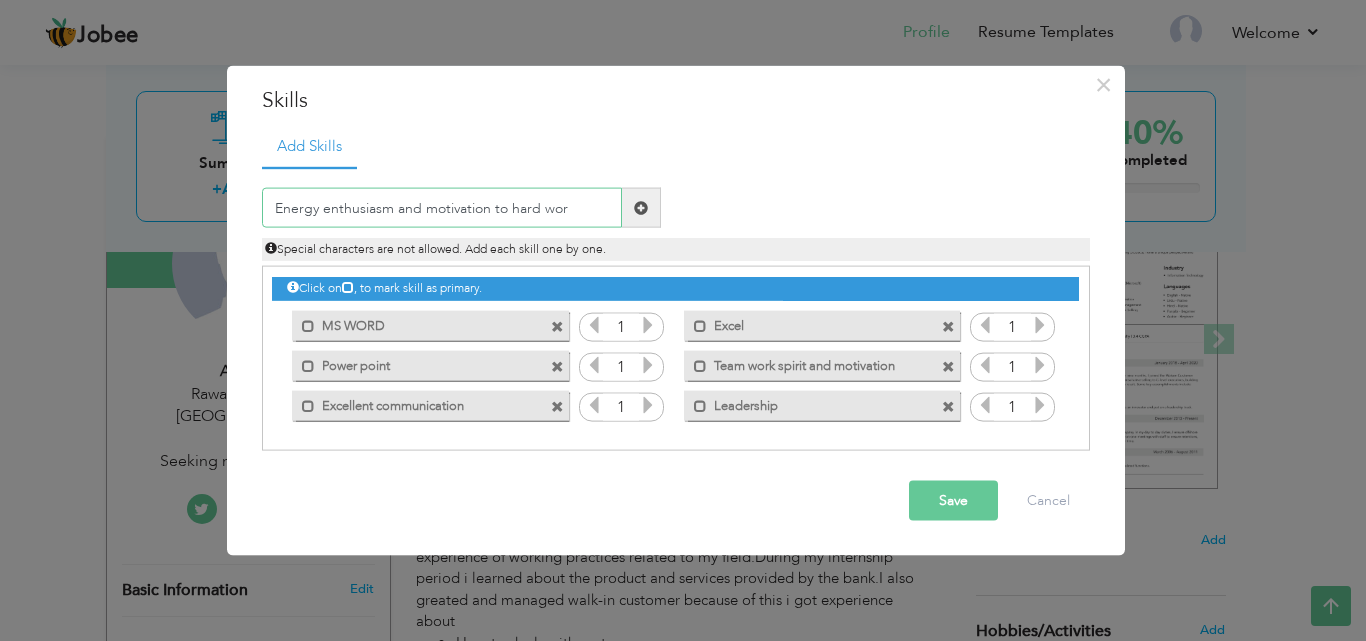 type on "Energy enthusiasm and motivation to hard work" 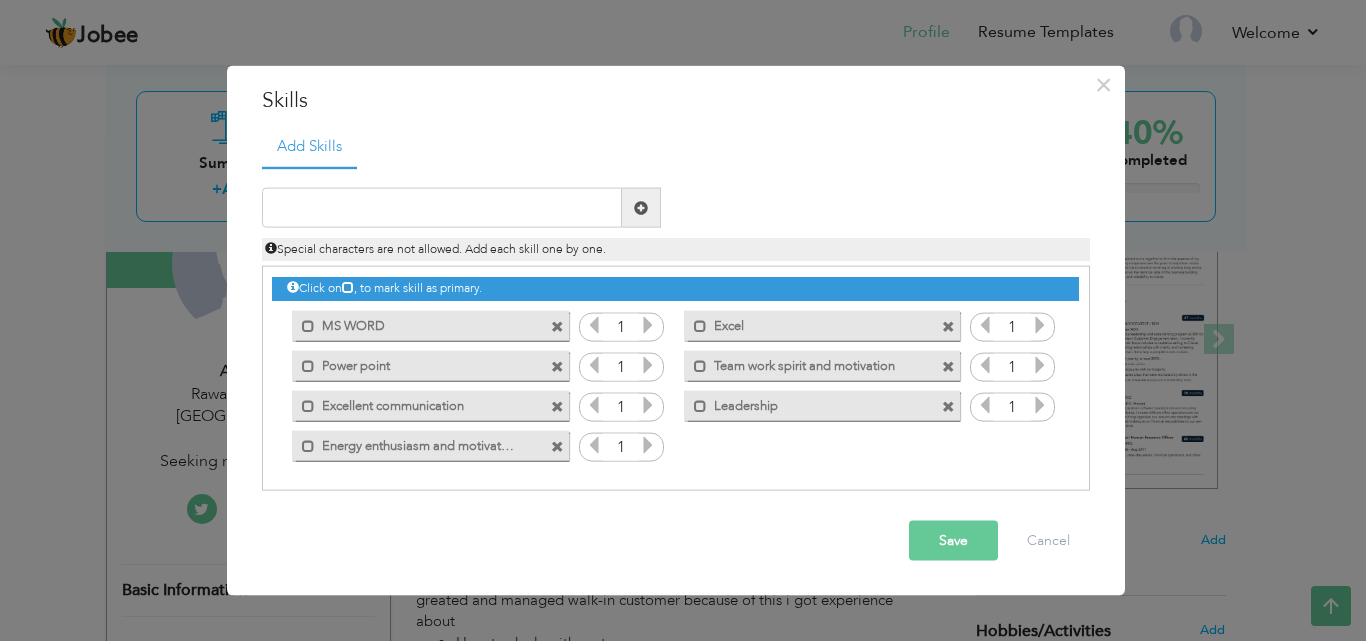 click on "MS WORD" at bounding box center (416, 322) 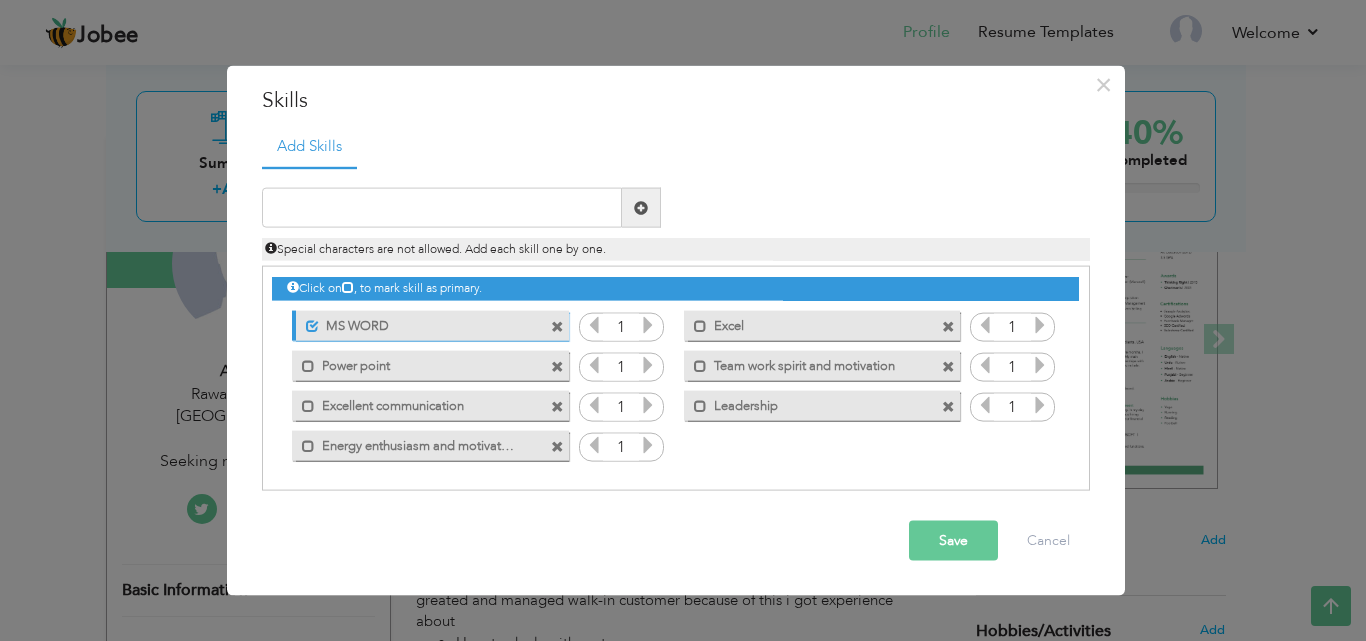 click on "MS WORD" at bounding box center [418, 322] 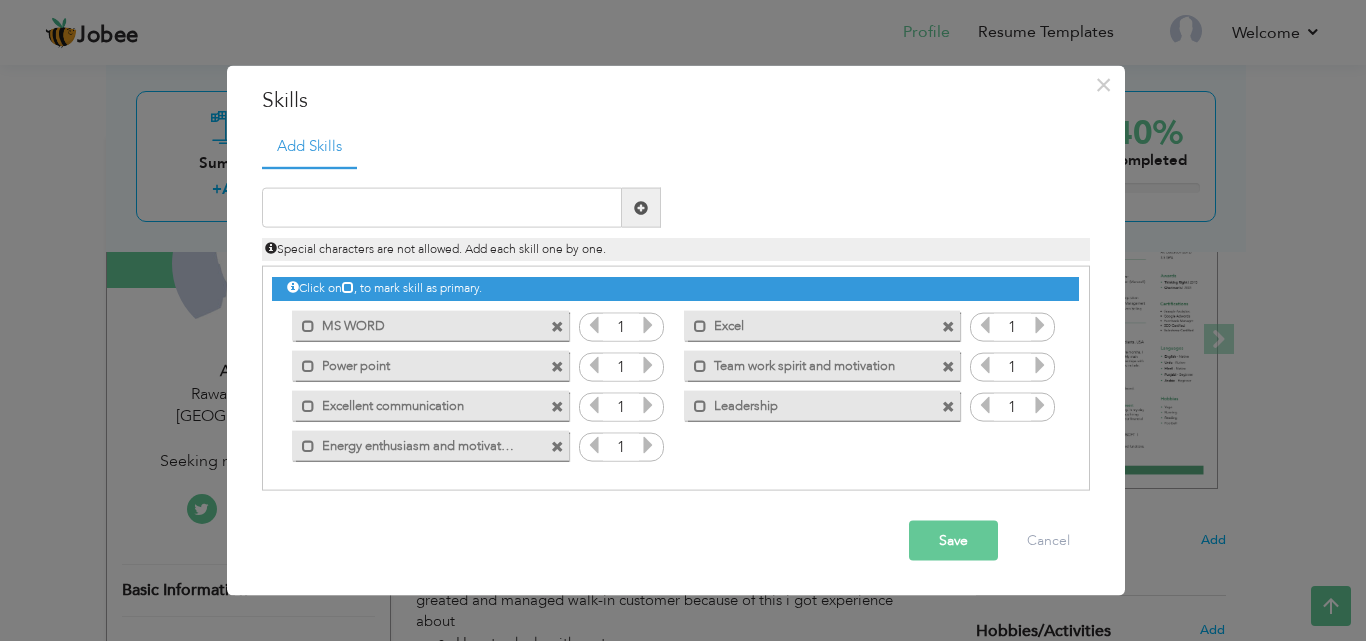 click on "MS WORD" at bounding box center [416, 322] 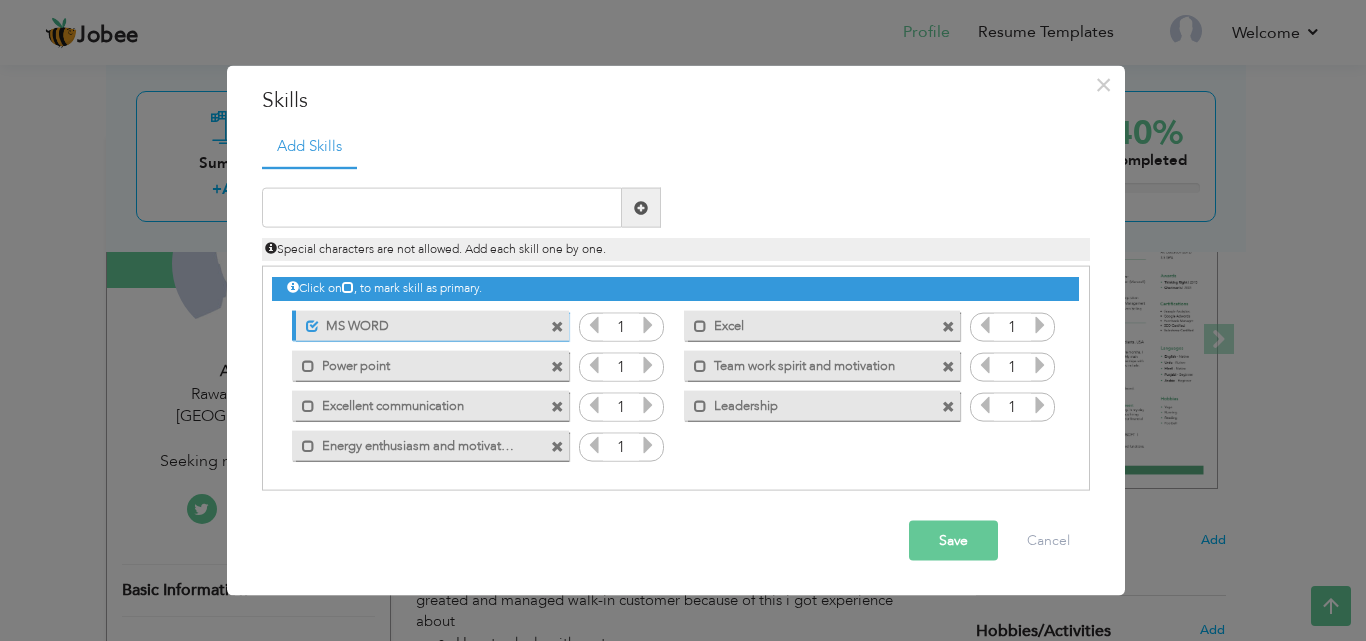 click on "MS WORD" at bounding box center [418, 322] 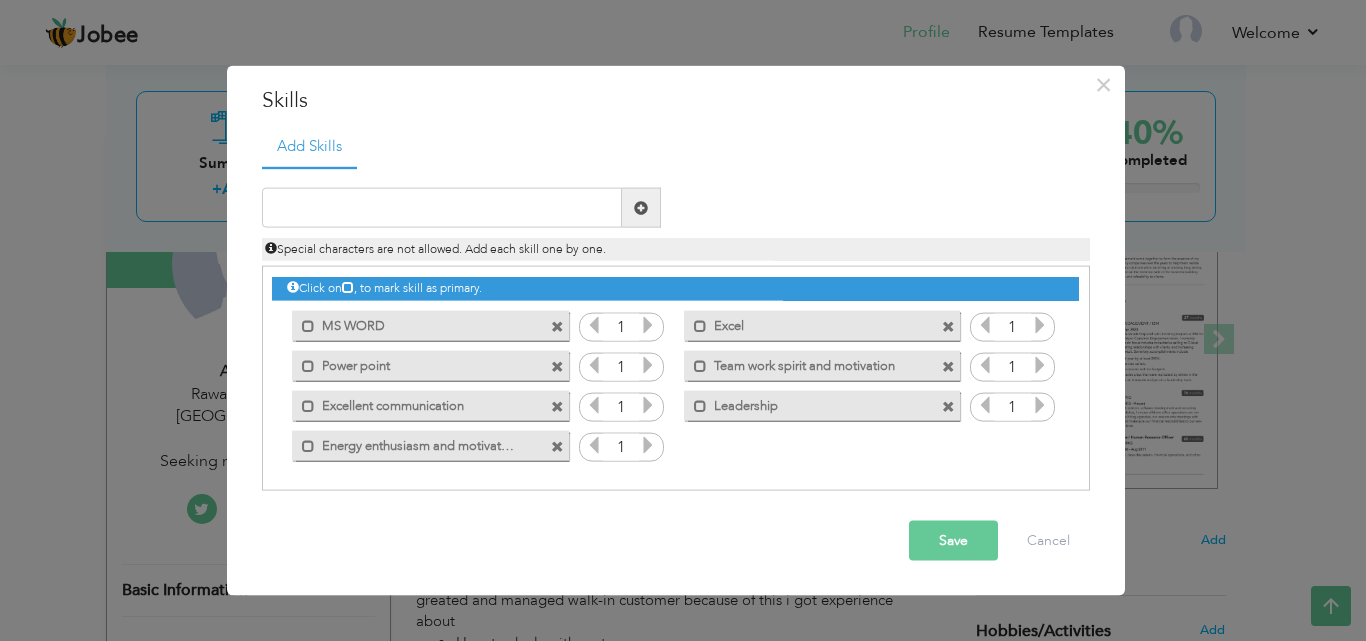 click on "MS WORD" at bounding box center (416, 322) 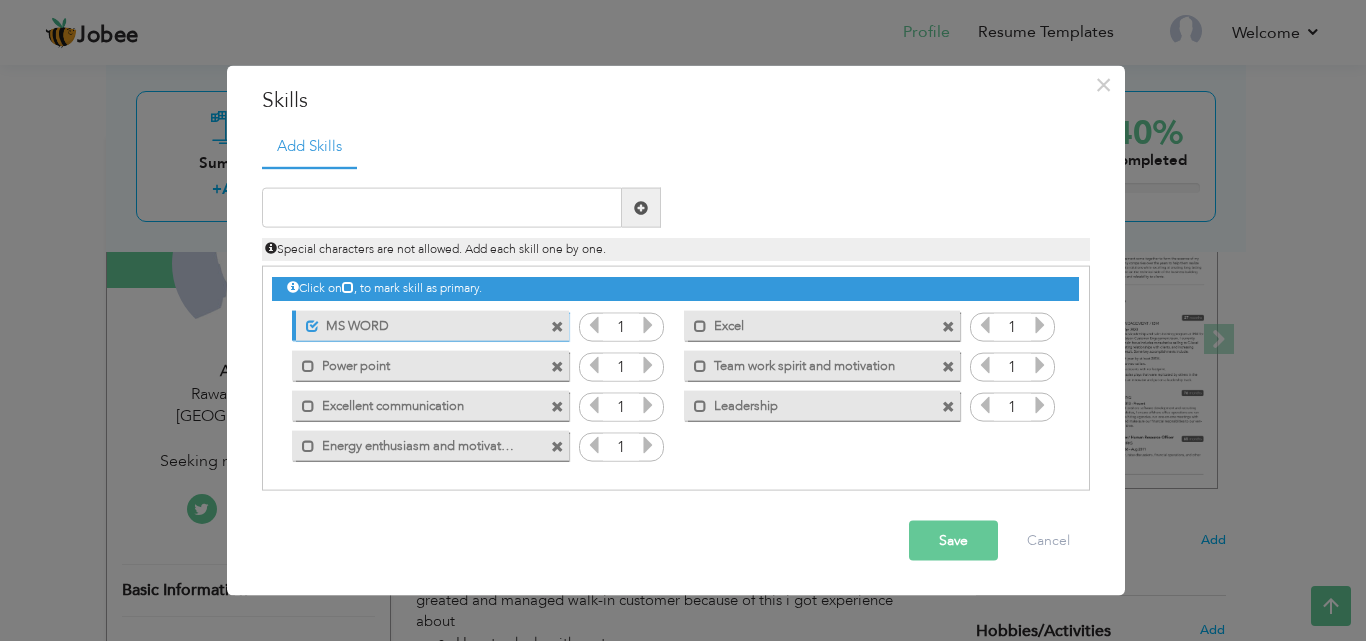 click on "Power point" at bounding box center [416, 362] 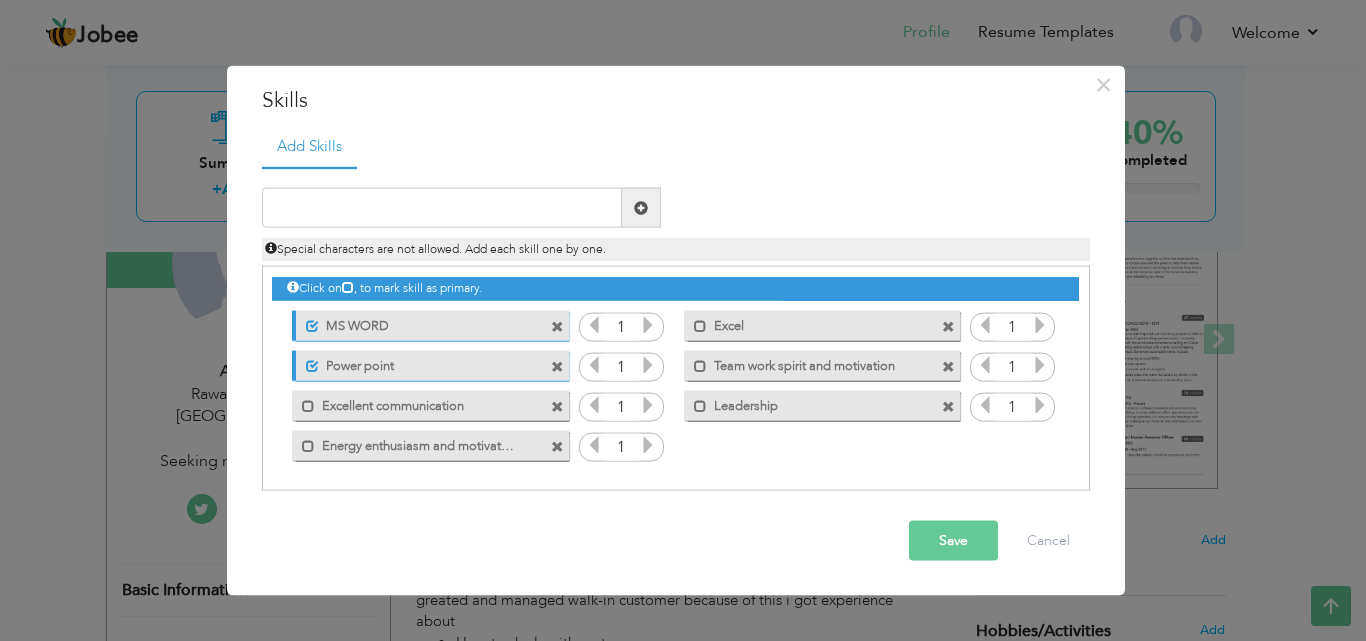 click on "Excellent communication" at bounding box center (416, 402) 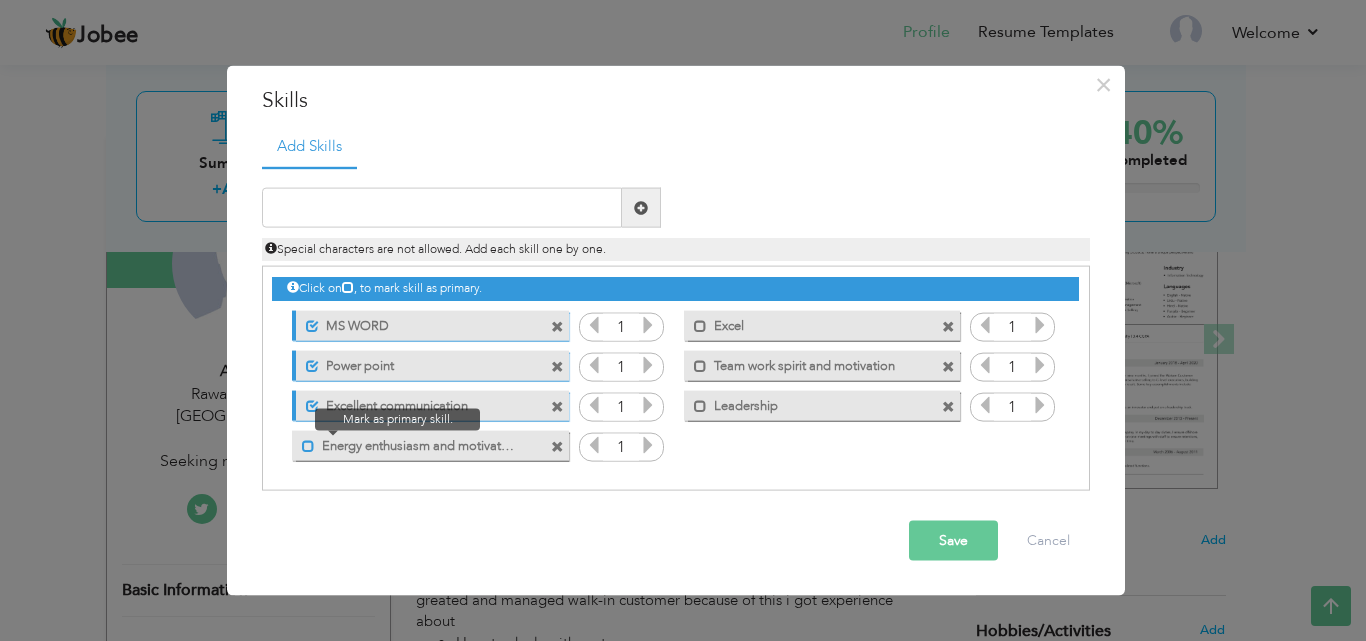 click at bounding box center [308, 445] 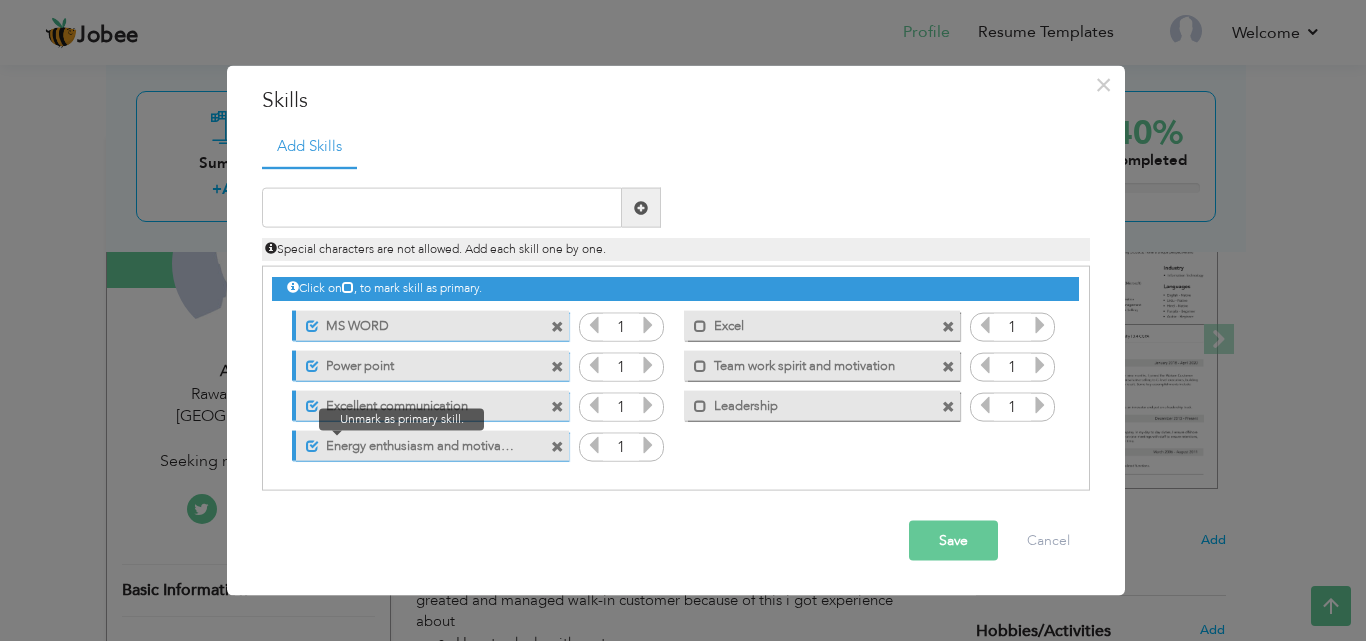 click at bounding box center (312, 445) 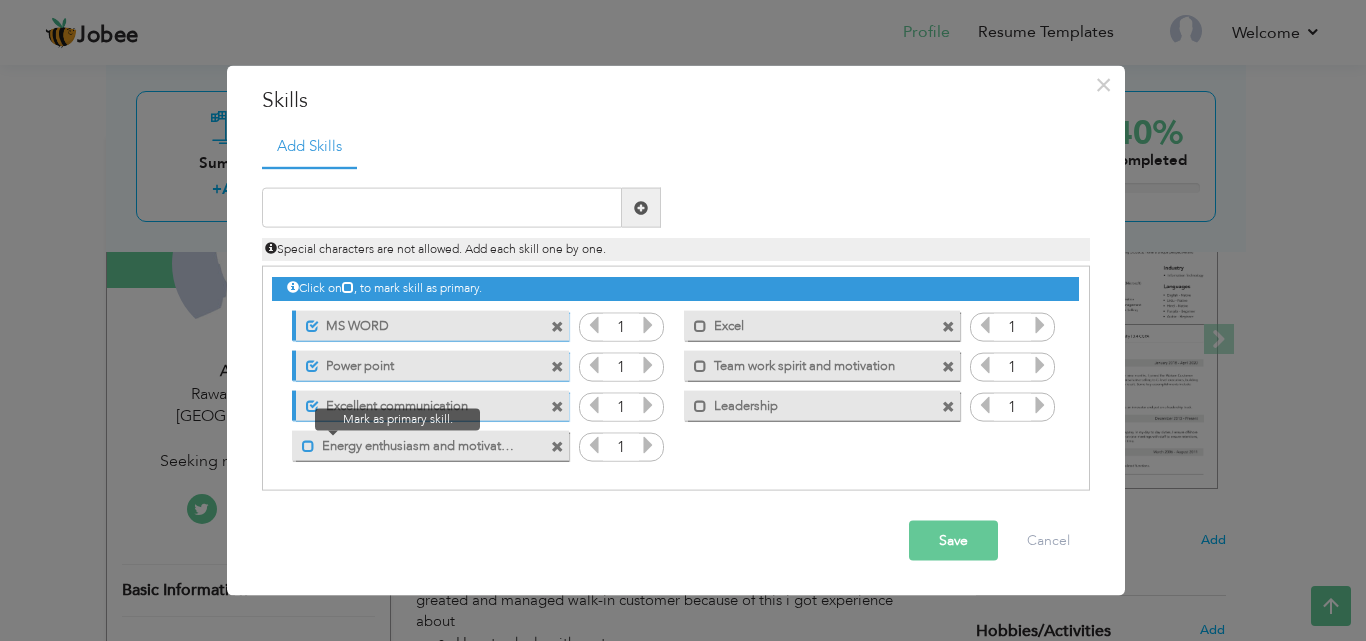 click at bounding box center (308, 445) 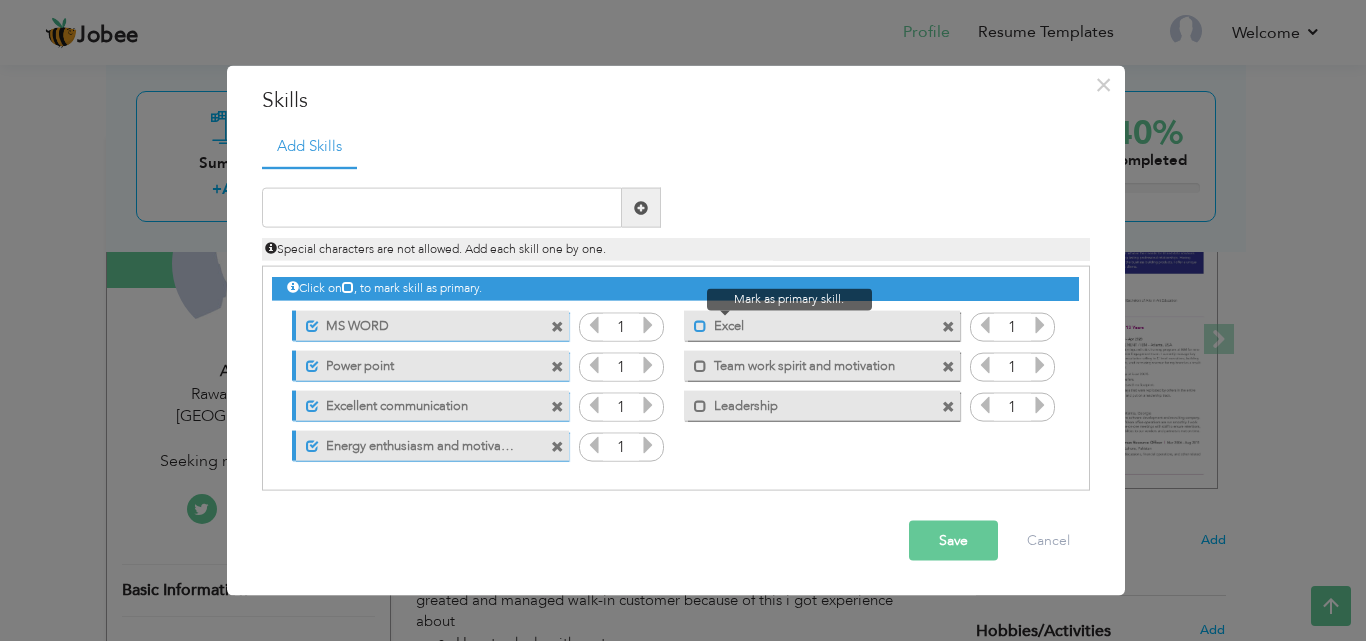 click at bounding box center [700, 325] 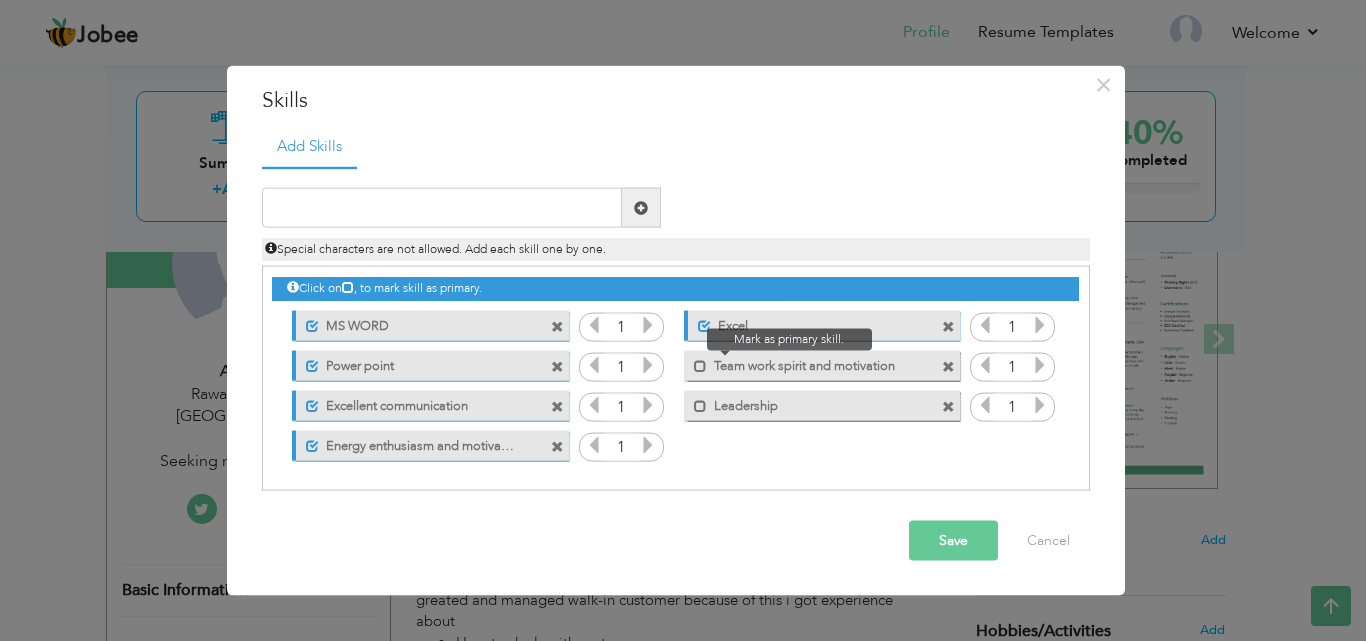 click at bounding box center [695, 360] 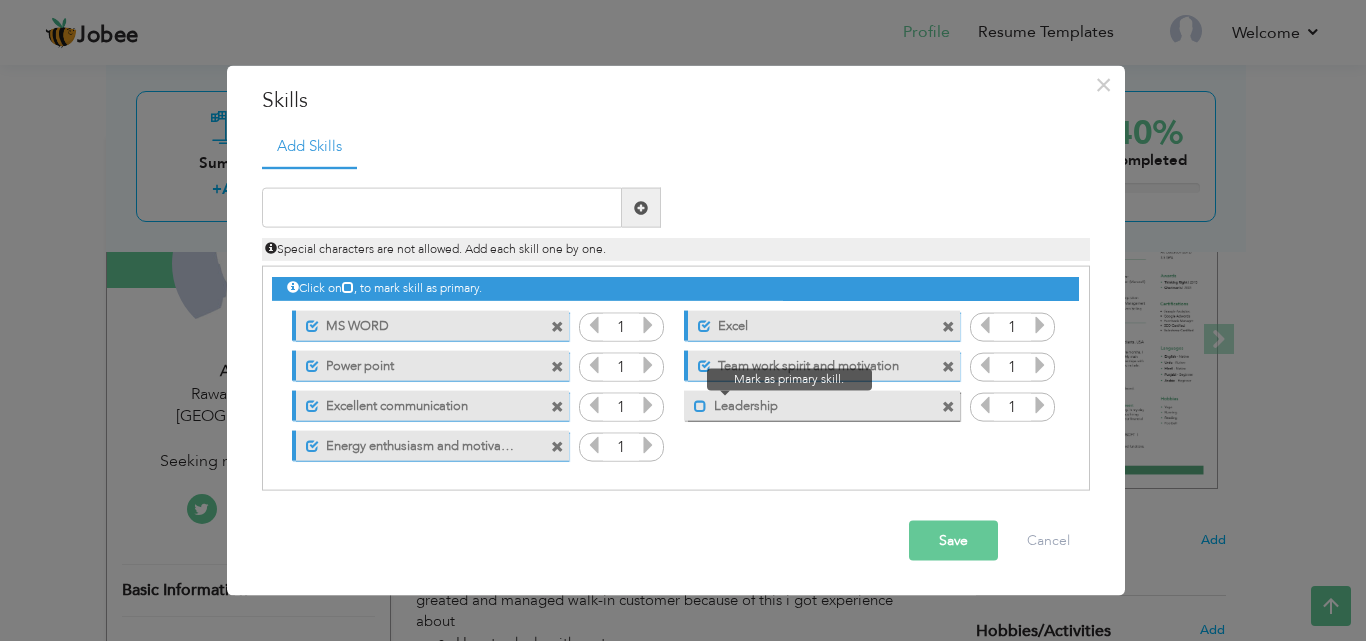 click at bounding box center [700, 405] 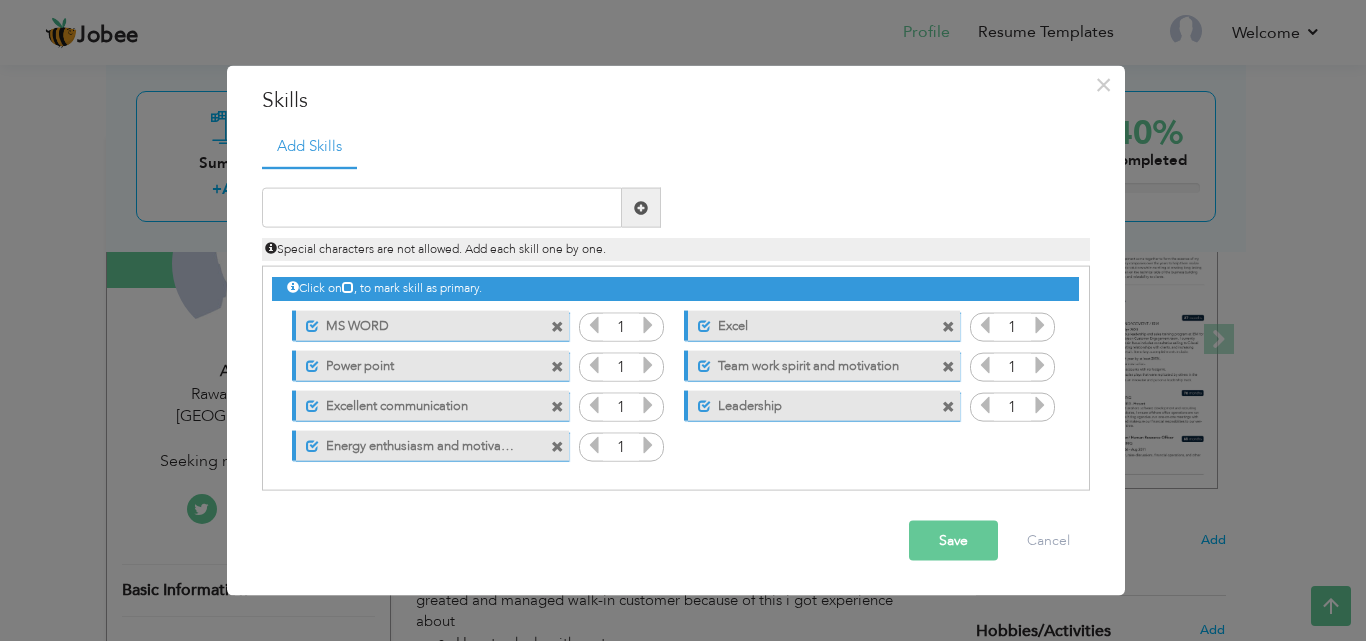 click on "Save" at bounding box center [953, 541] 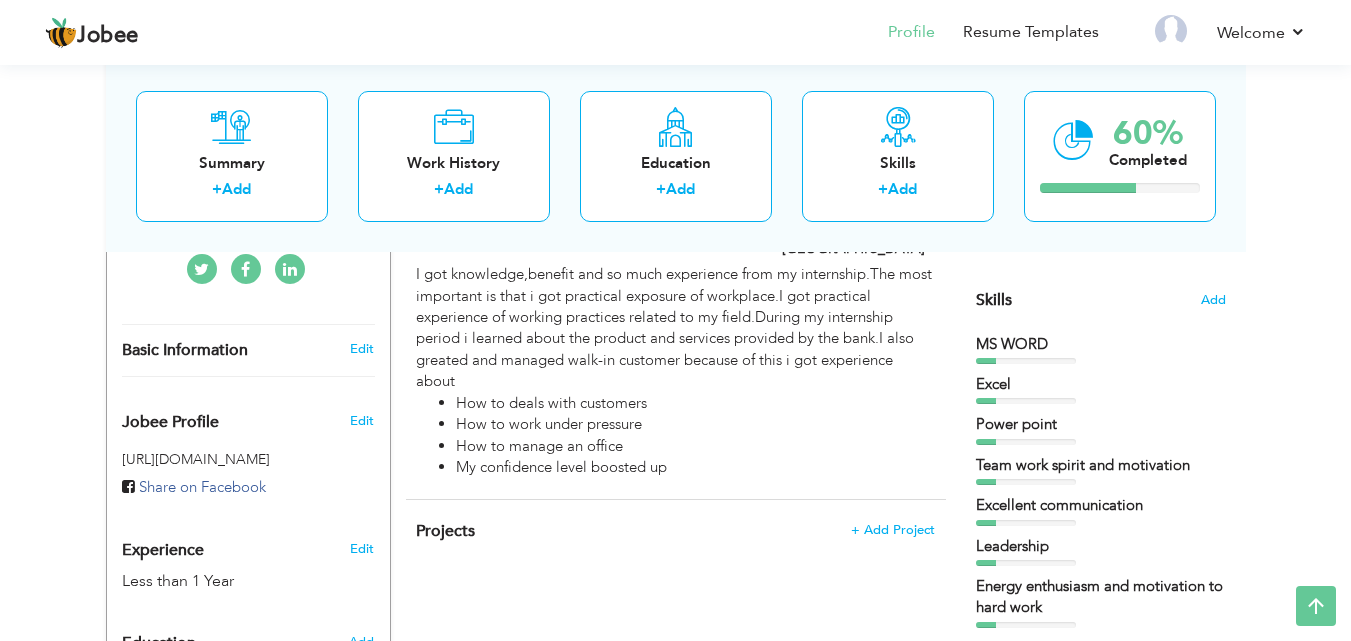 scroll, scrollTop: 440, scrollLeft: 0, axis: vertical 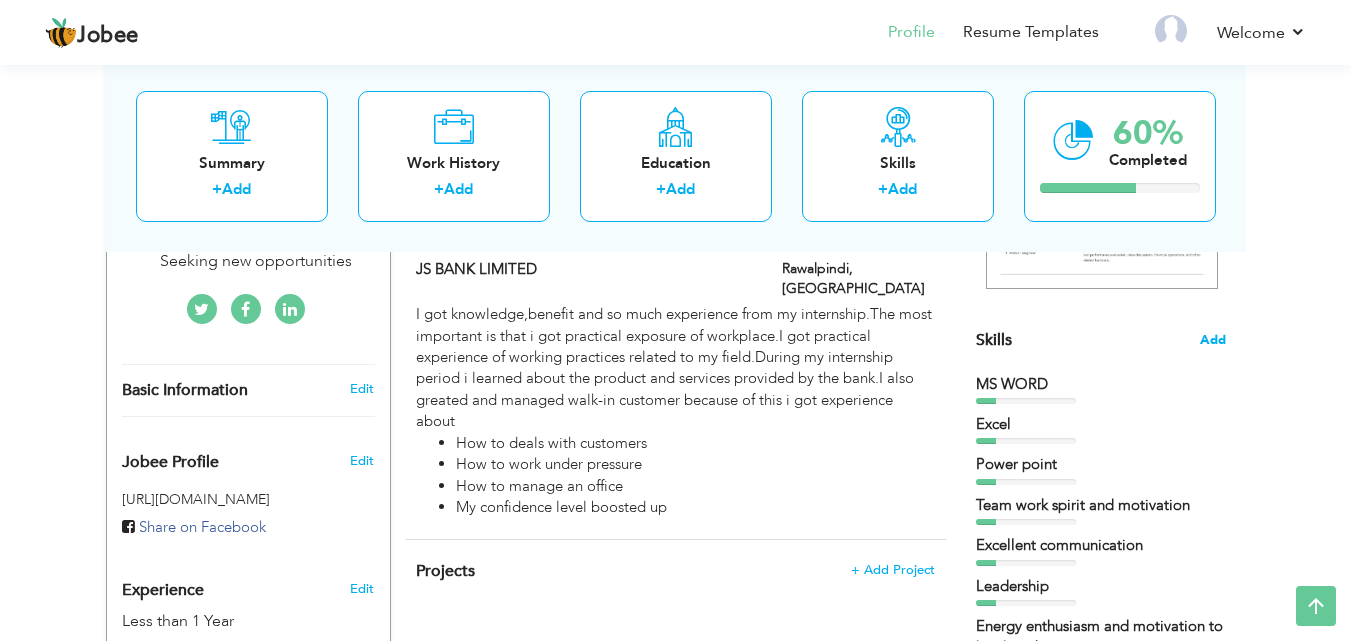 click on "Add" at bounding box center (1213, 340) 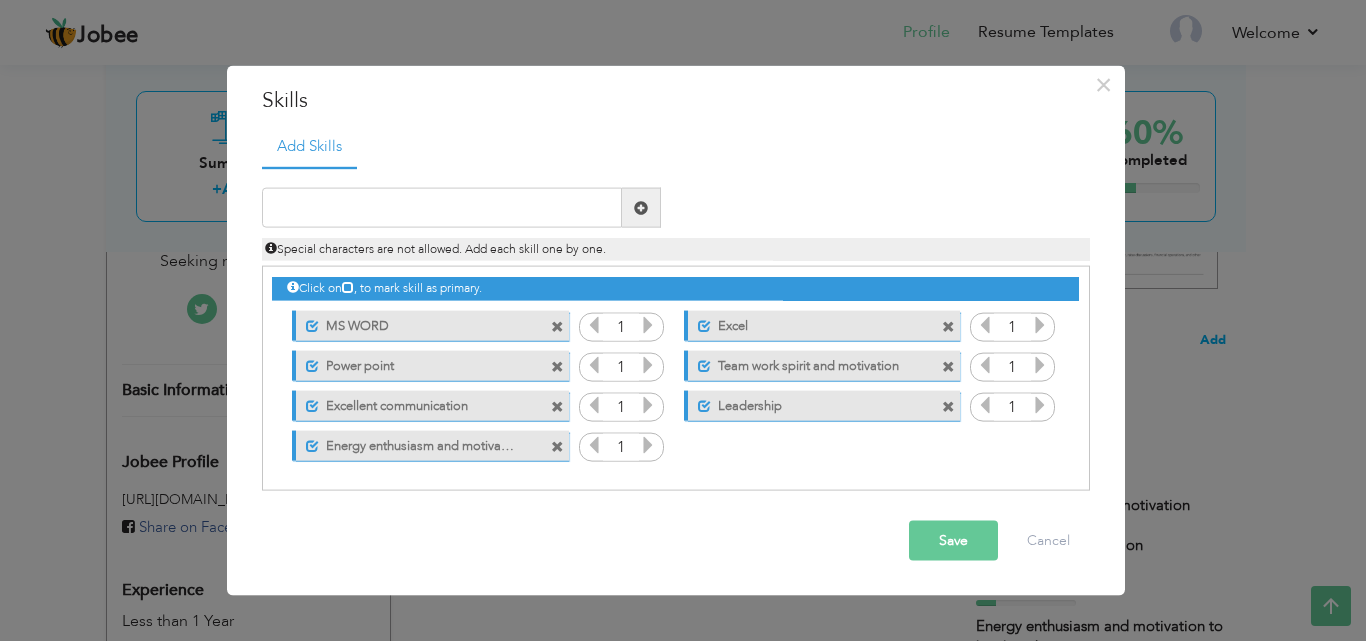 click on "Jobee
Profile
Resume Templates
Resume Templates
Cover Letters
About
My Resume
Welcome
Settings
Log off
Welcome" at bounding box center (683, 442) 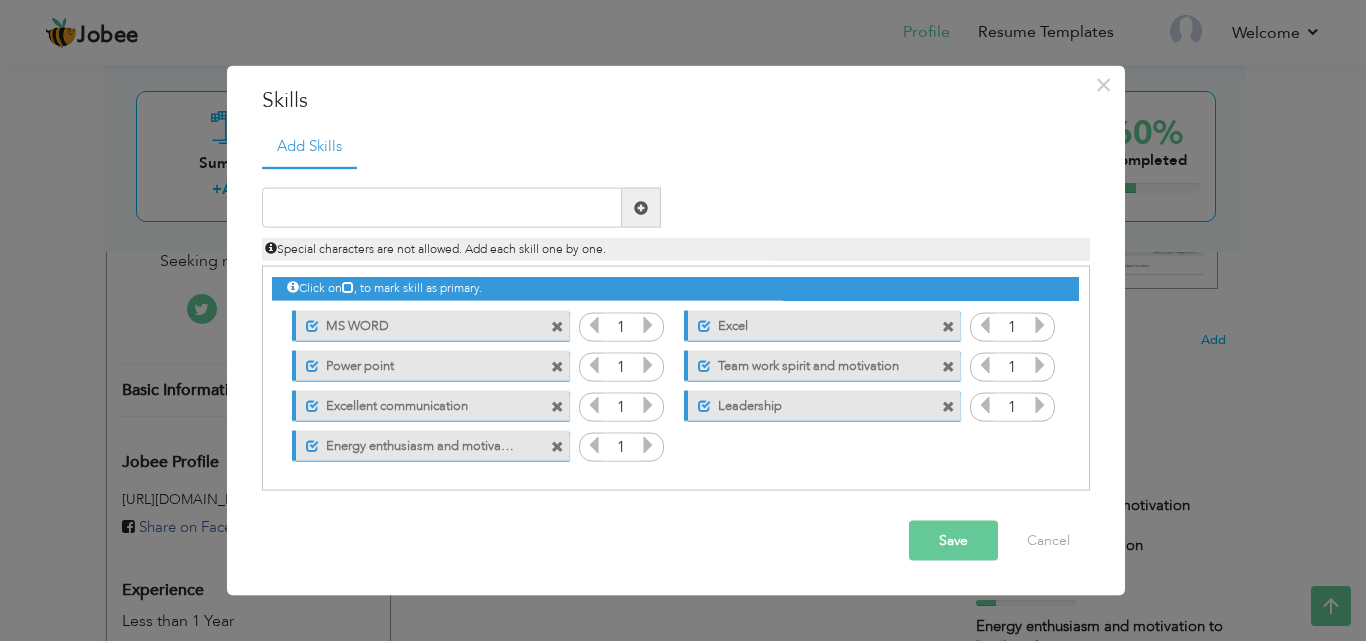 click at bounding box center (557, 326) 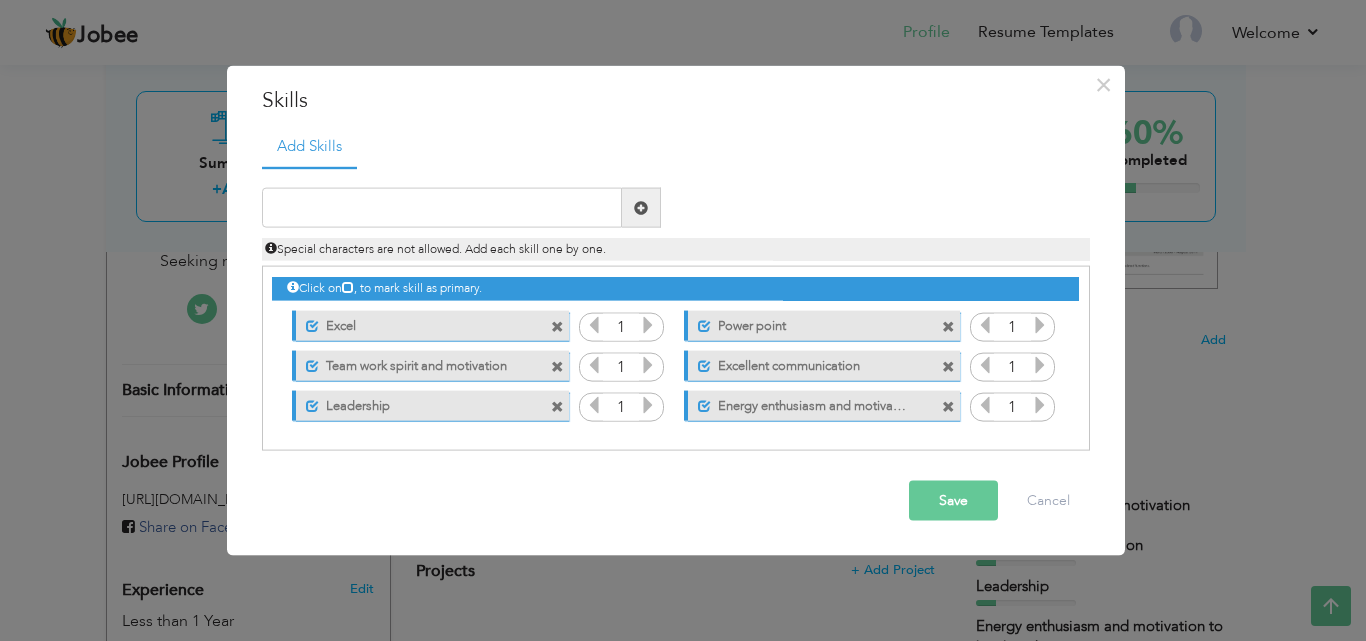 click on "Duplicate entry" at bounding box center (676, 309) 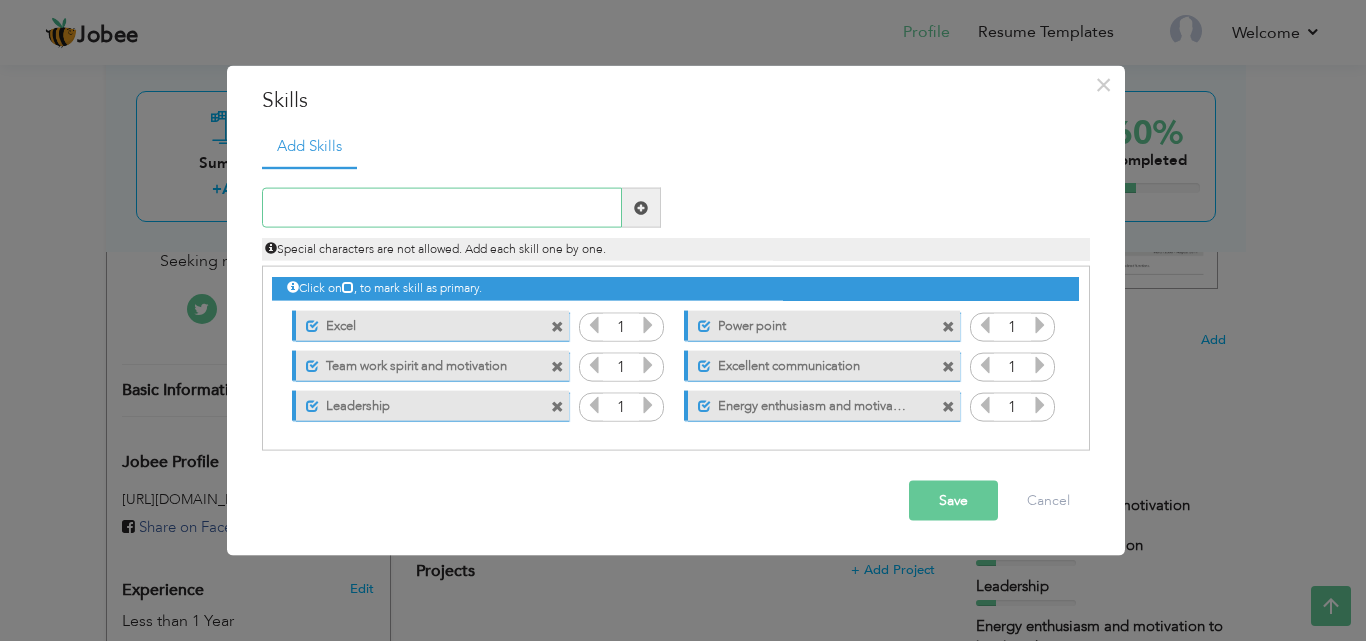 click at bounding box center [442, 208] 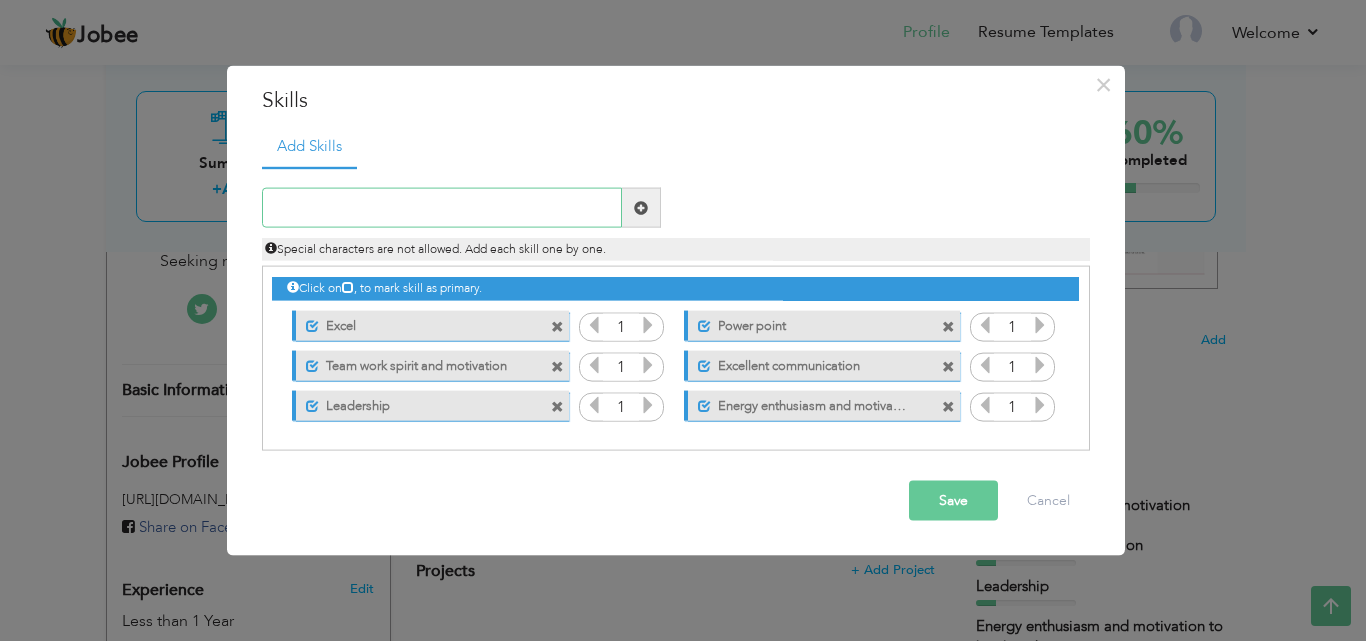 type on "m" 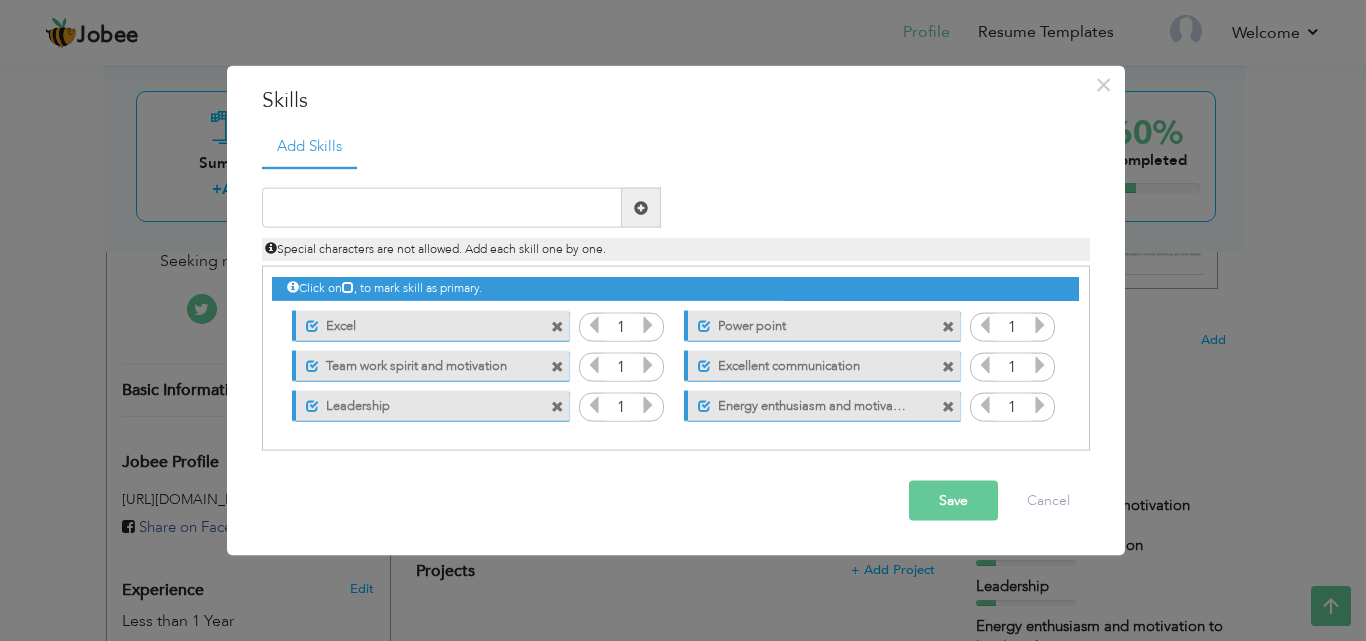 click at bounding box center [948, 406] 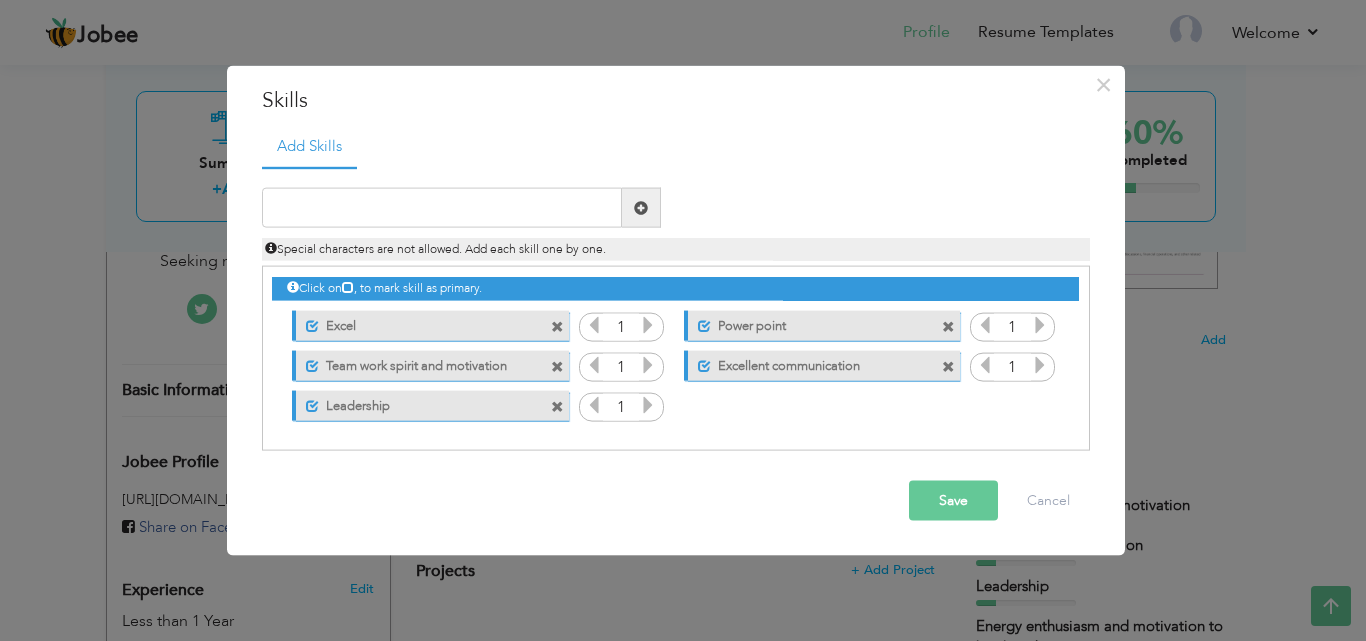 click at bounding box center [948, 366] 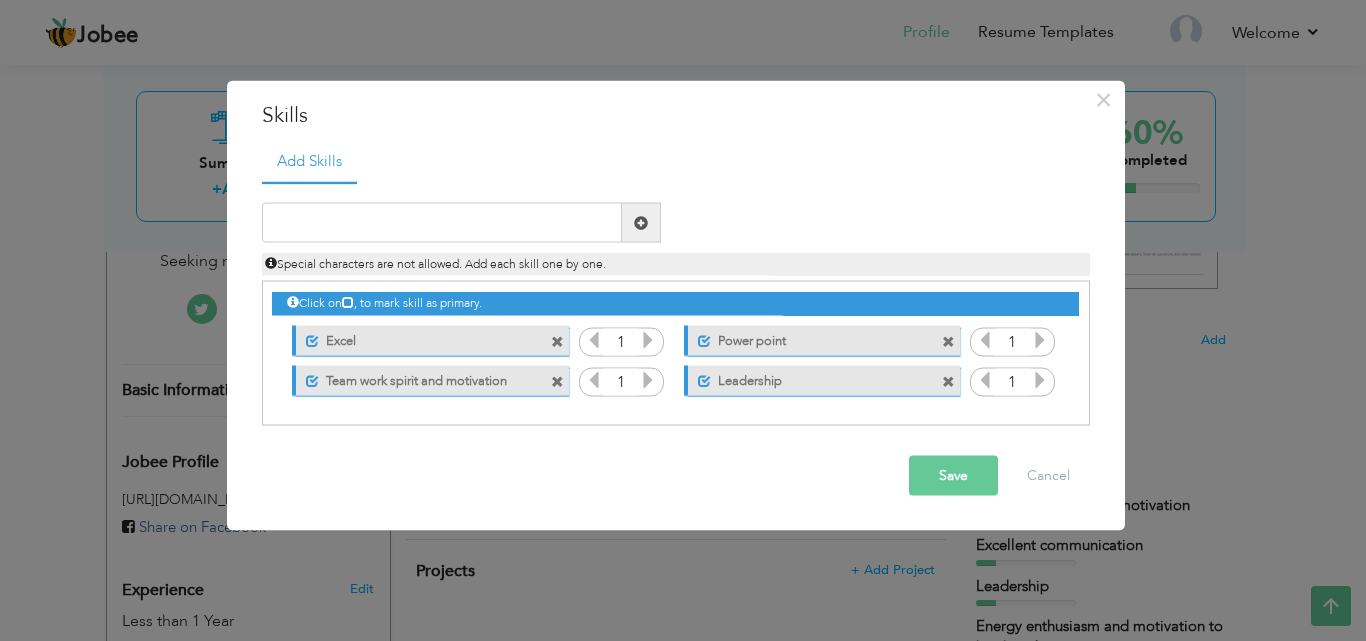 click at bounding box center (948, 341) 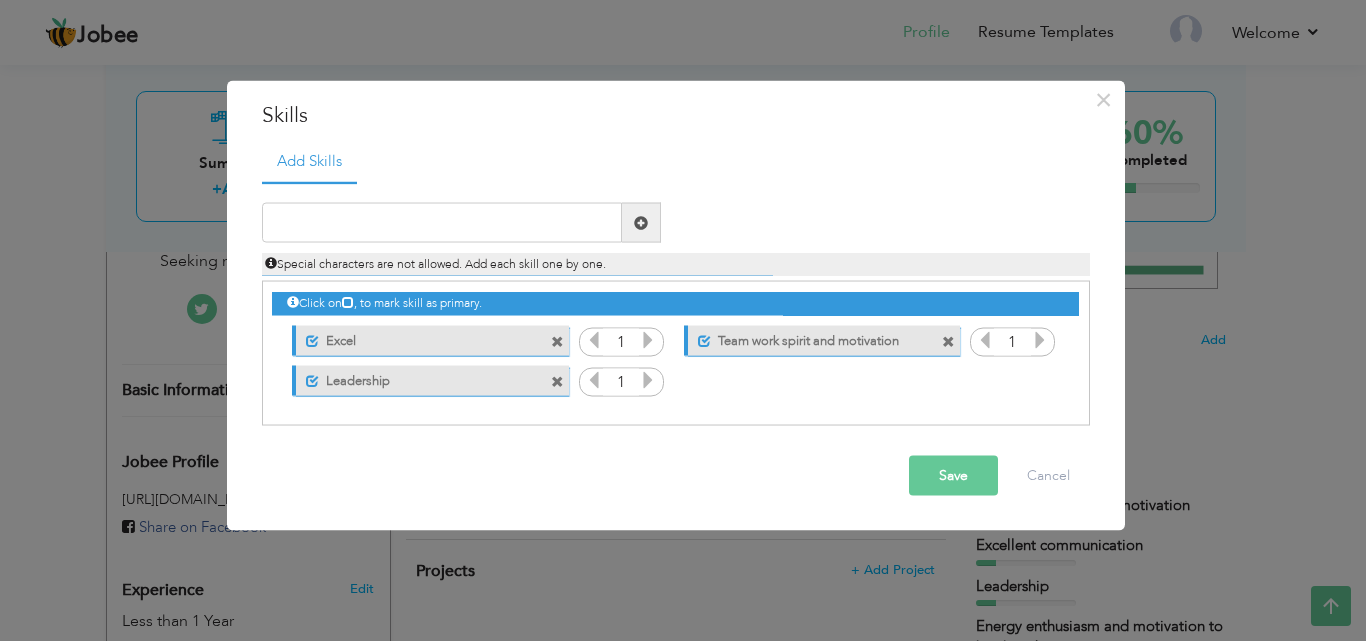 click at bounding box center [948, 341] 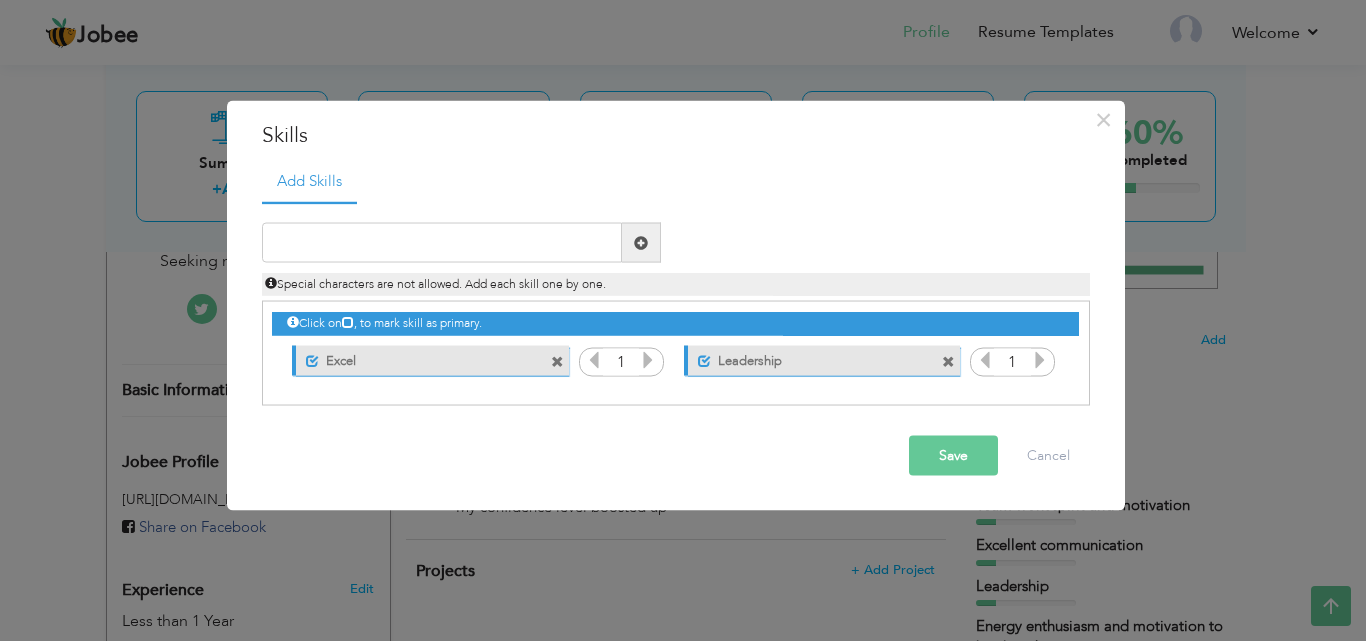 click at bounding box center [948, 361] 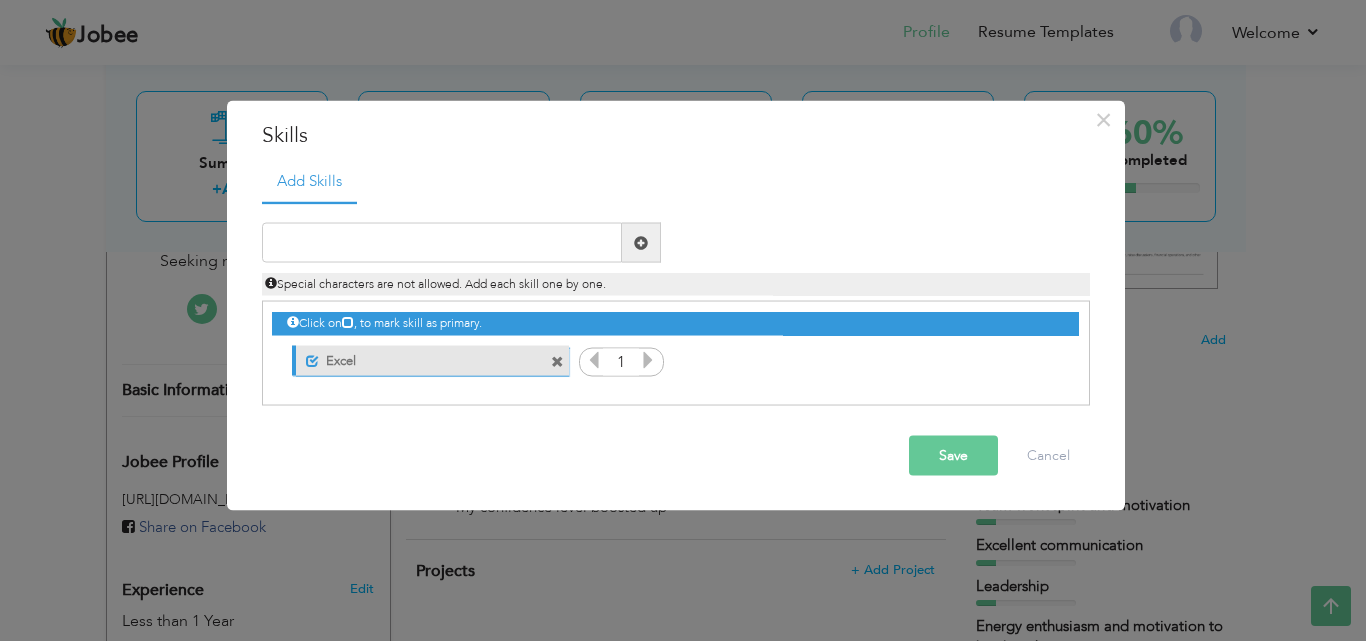 click at bounding box center [557, 361] 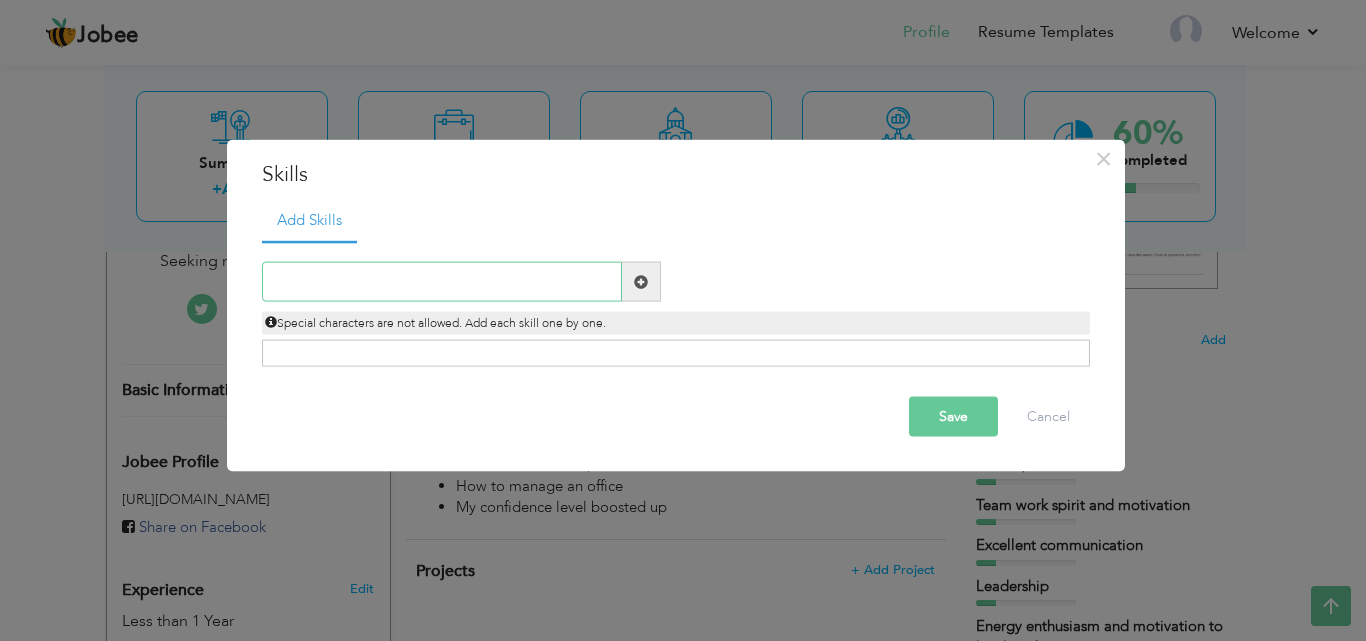 click at bounding box center [442, 282] 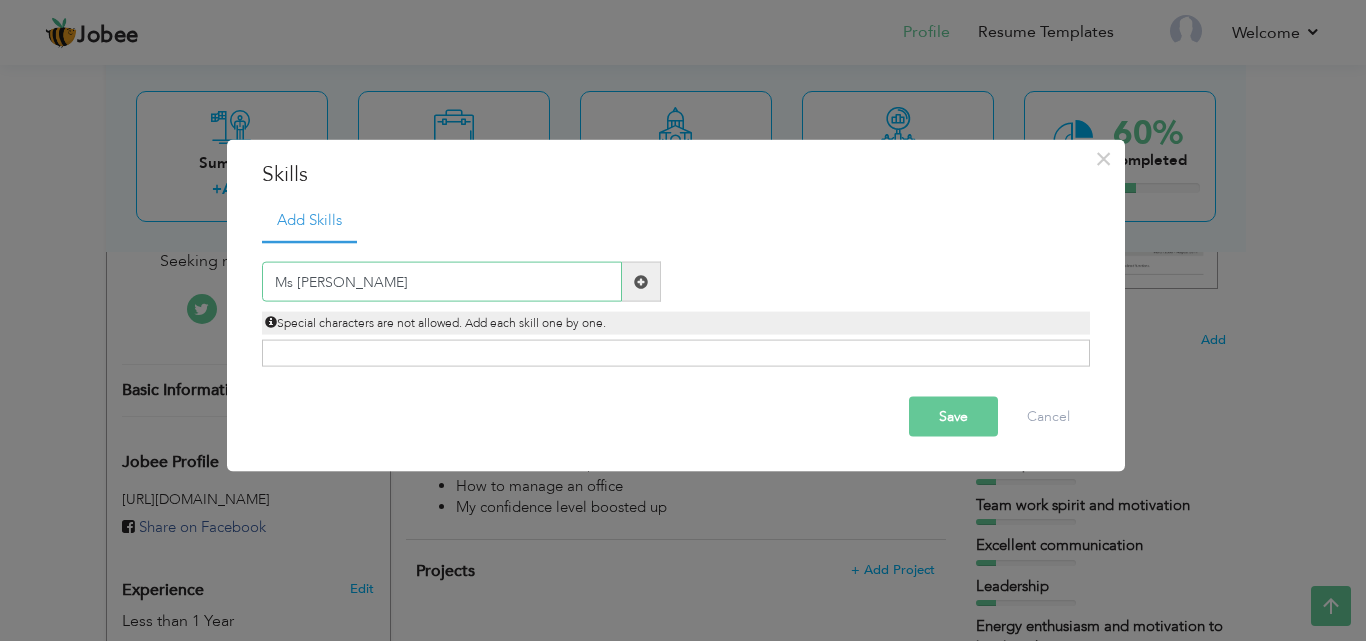 type on "Ms word" 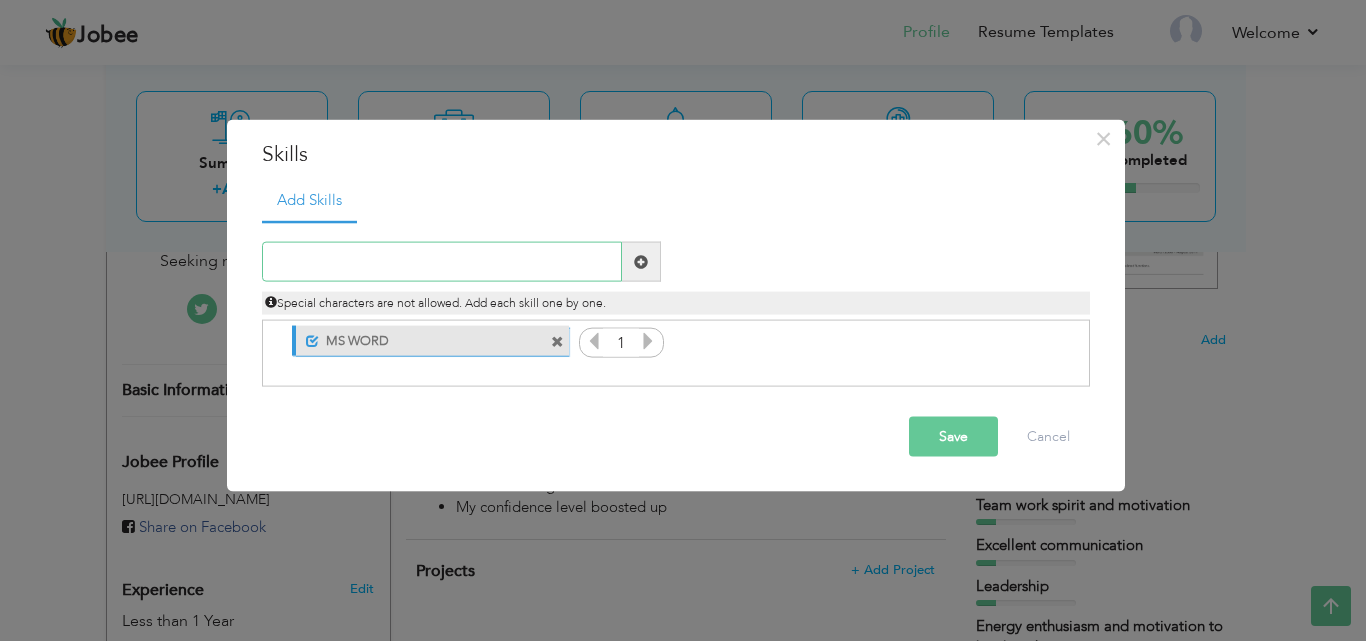 type on "e" 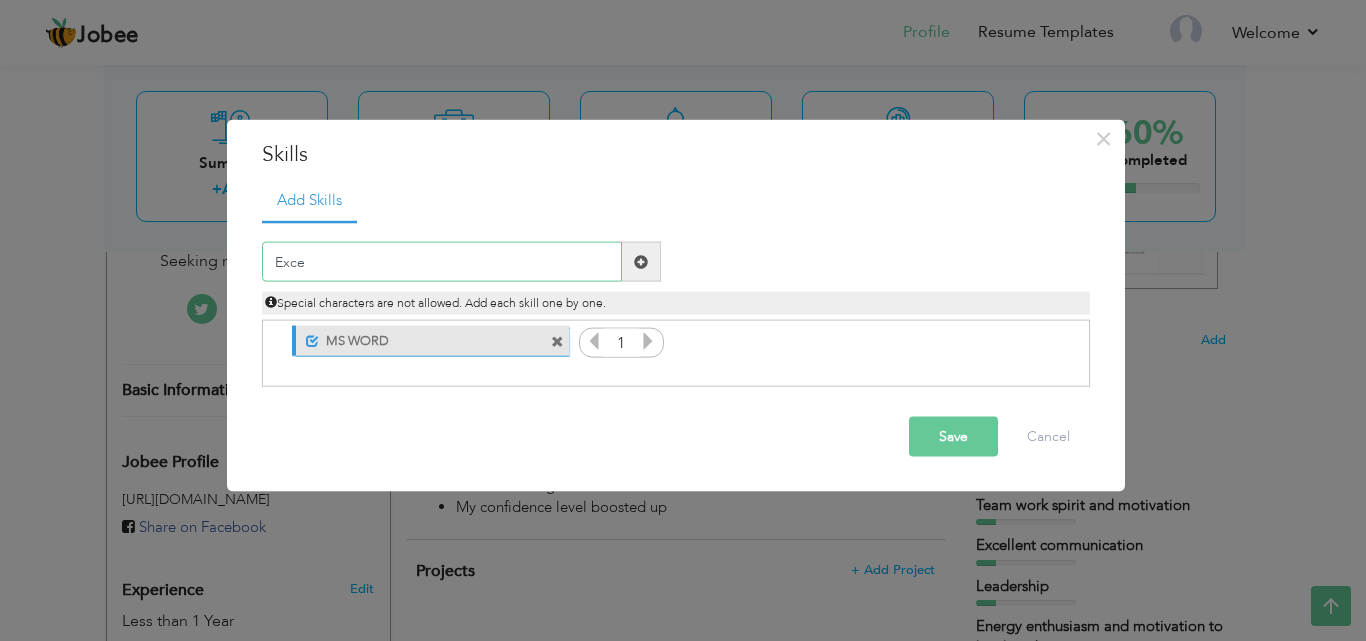 type on "Excel" 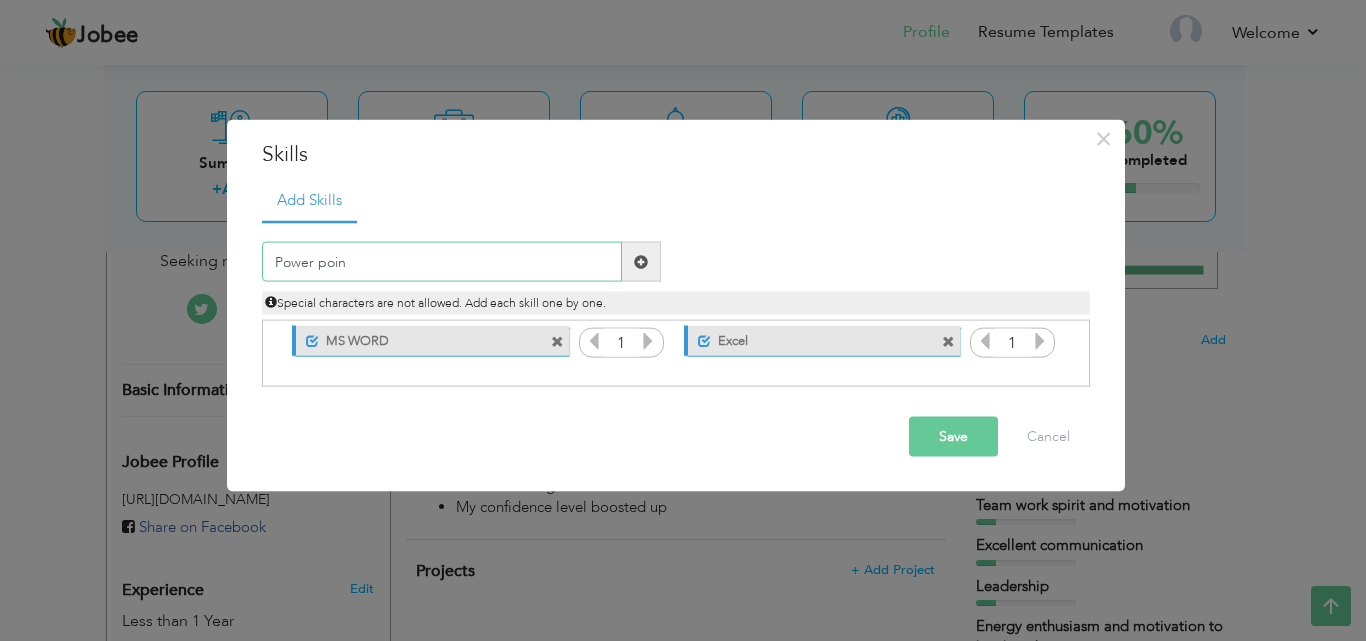 type on "Power point" 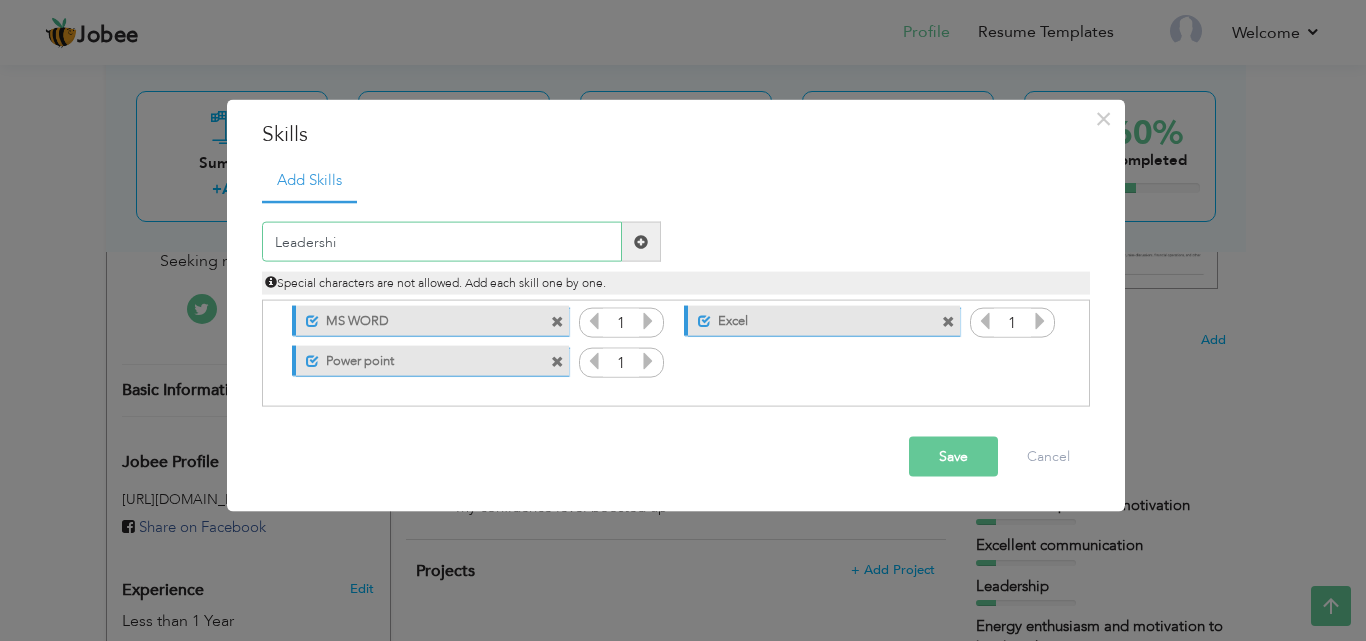 type on "Leadership" 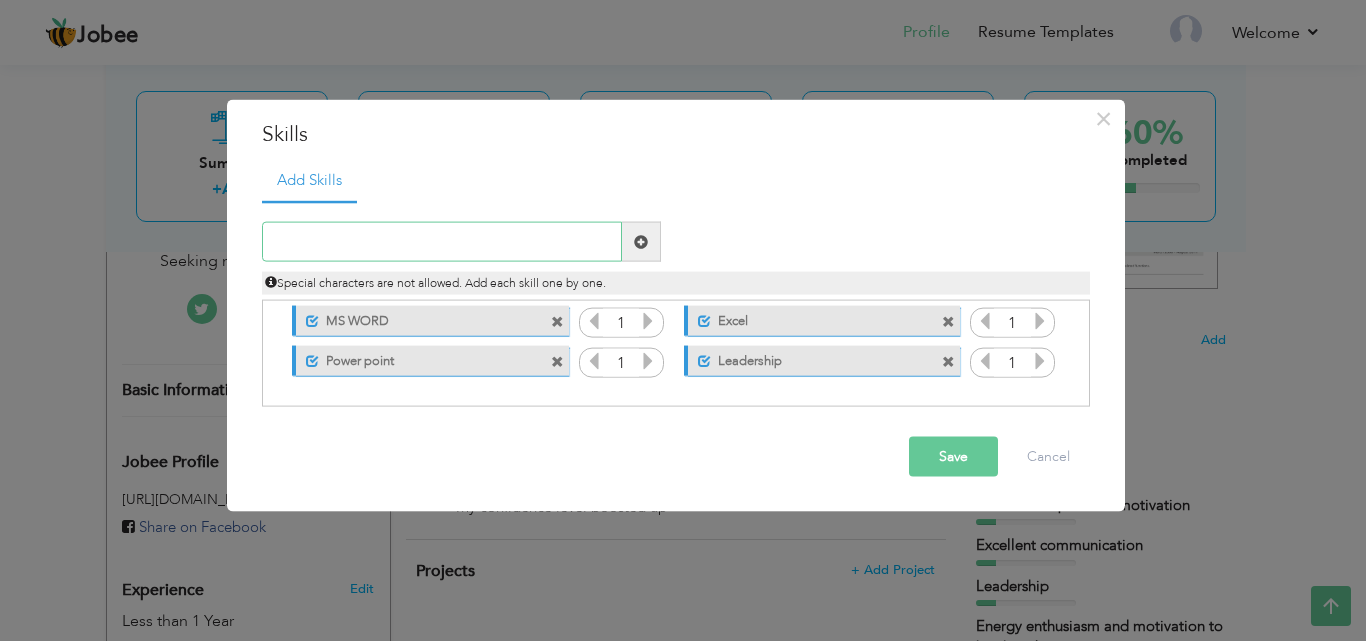 type on "t" 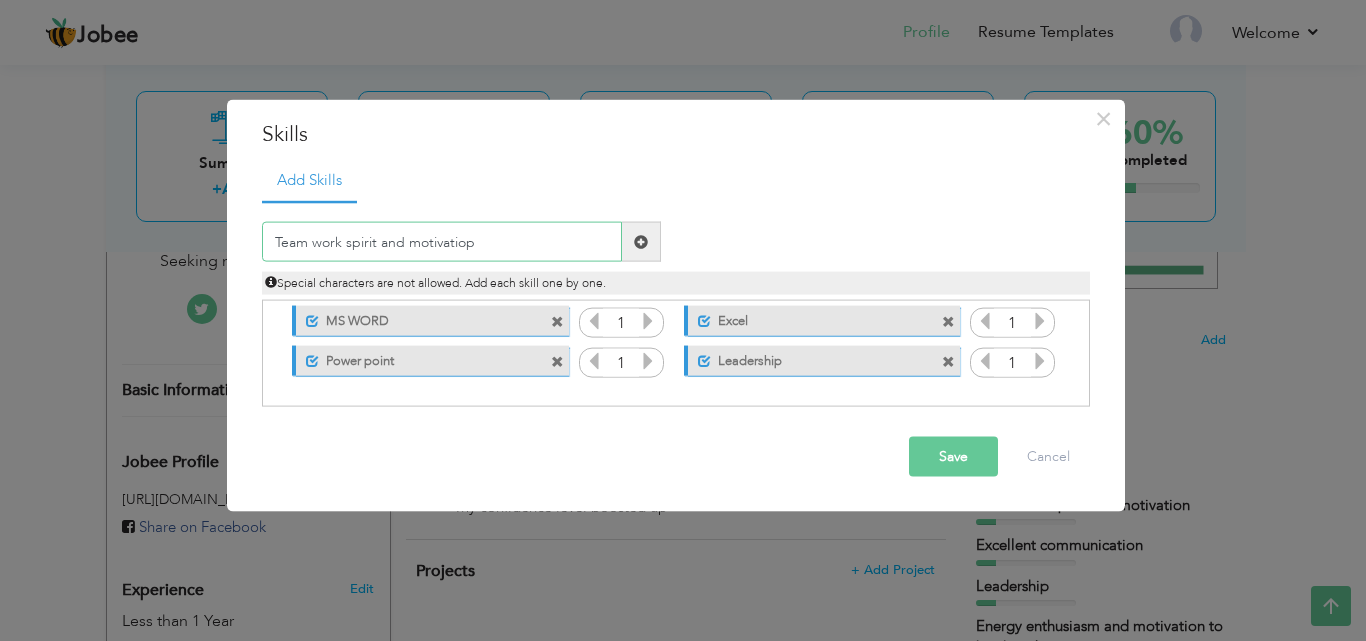 type on "Team work spirit and motivatiopn" 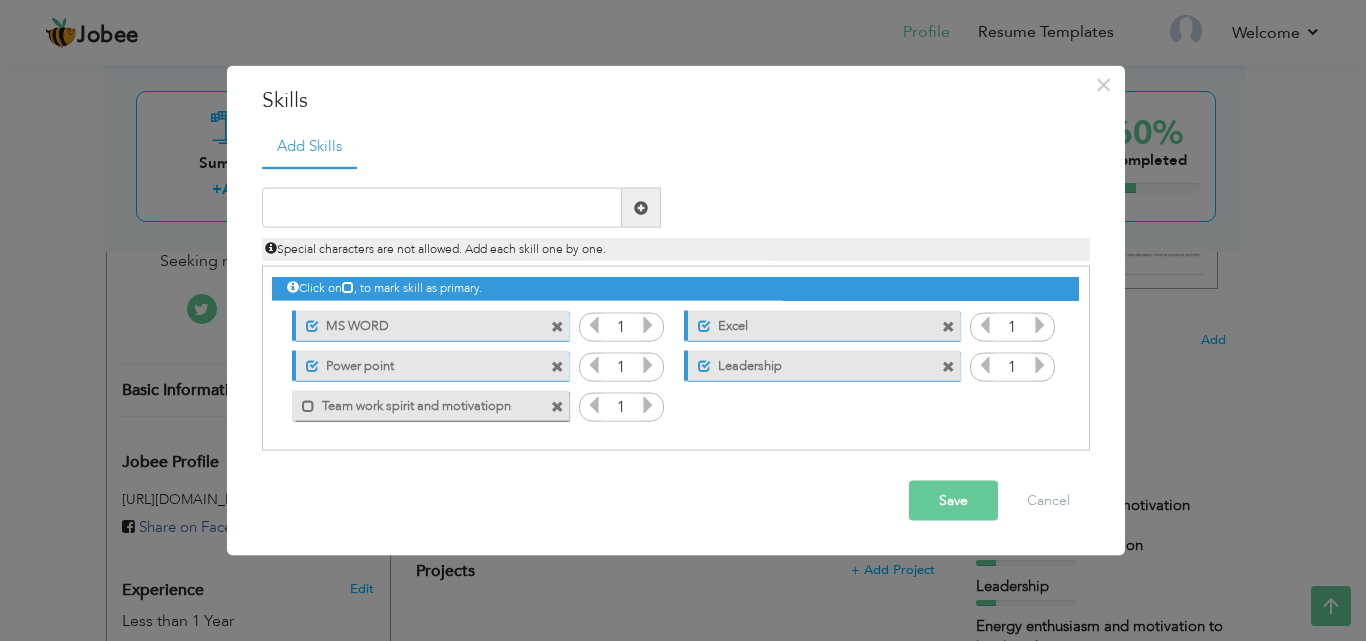 click at bounding box center (557, 406) 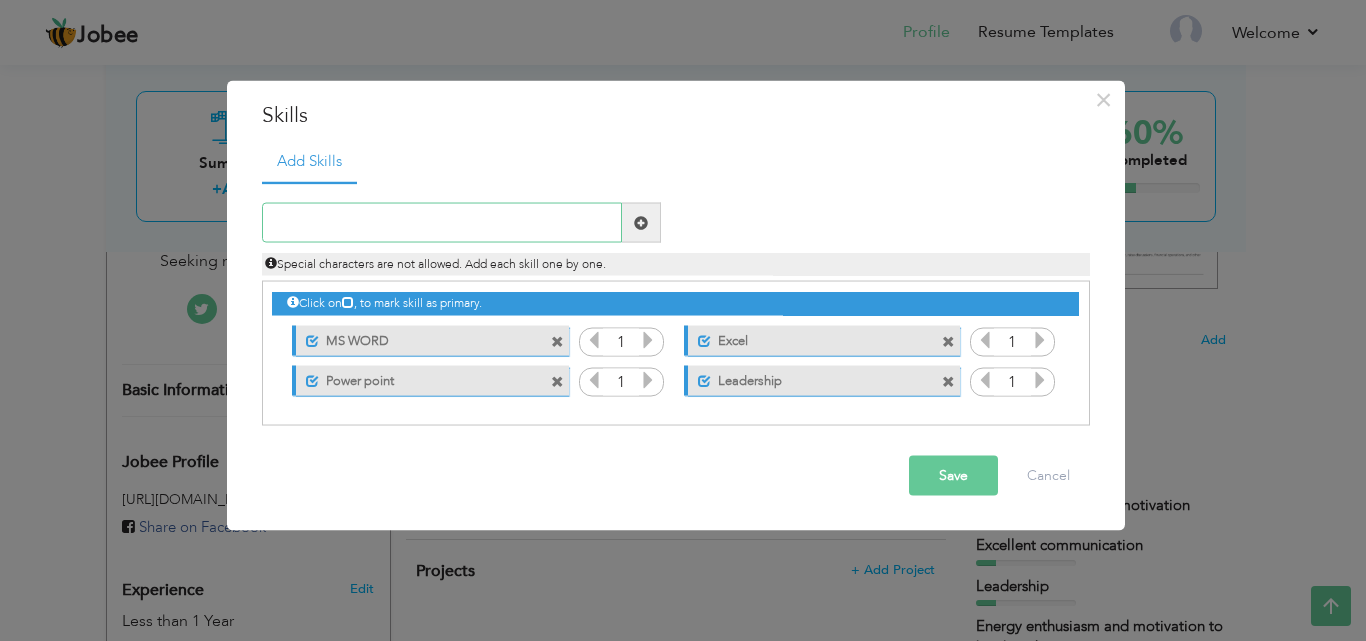 click at bounding box center [442, 223] 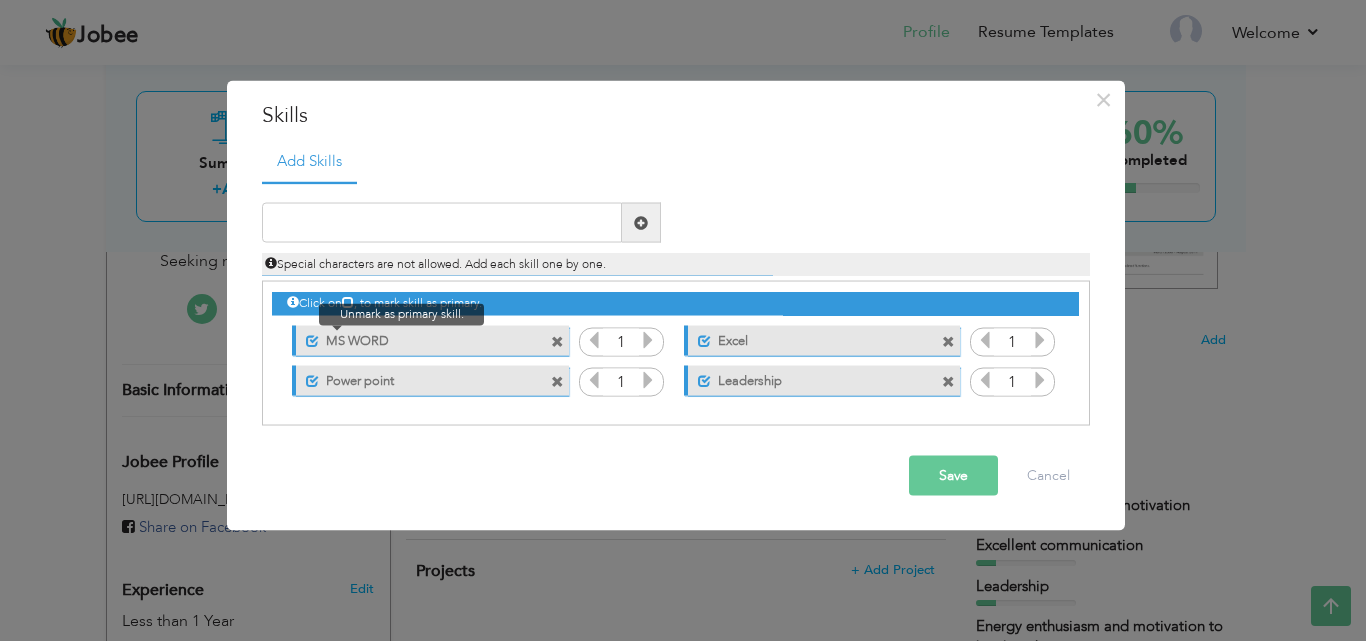 click at bounding box center [312, 340] 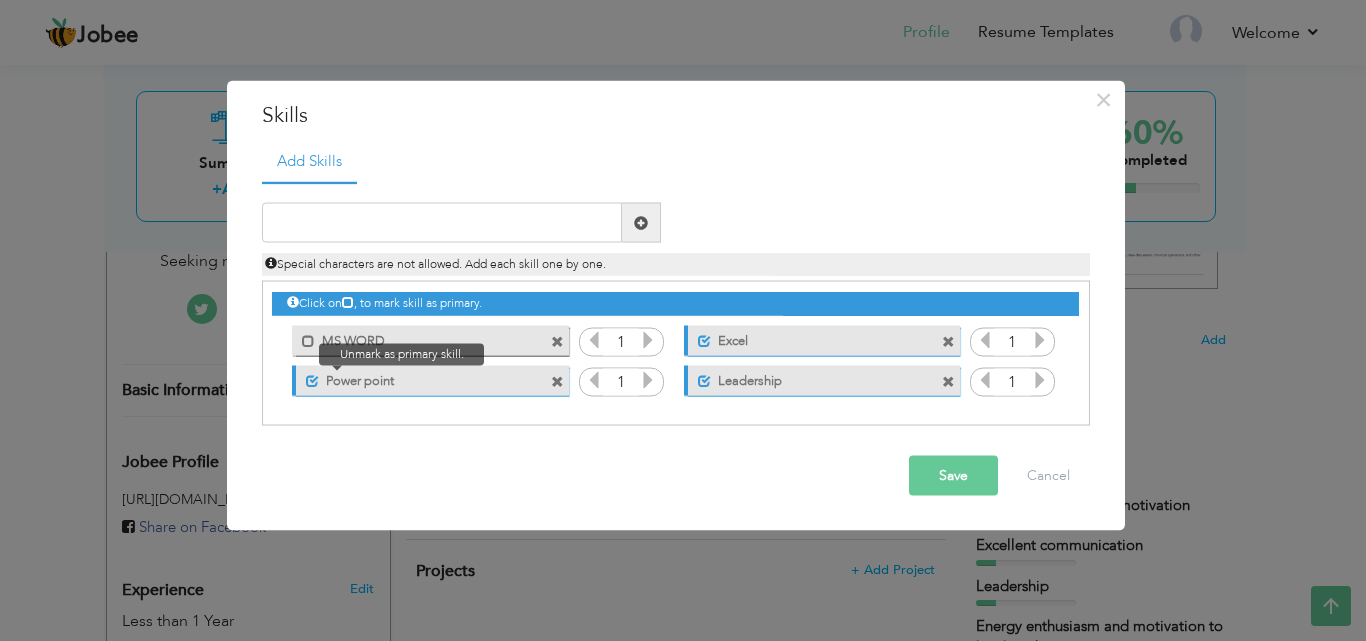 click at bounding box center [312, 380] 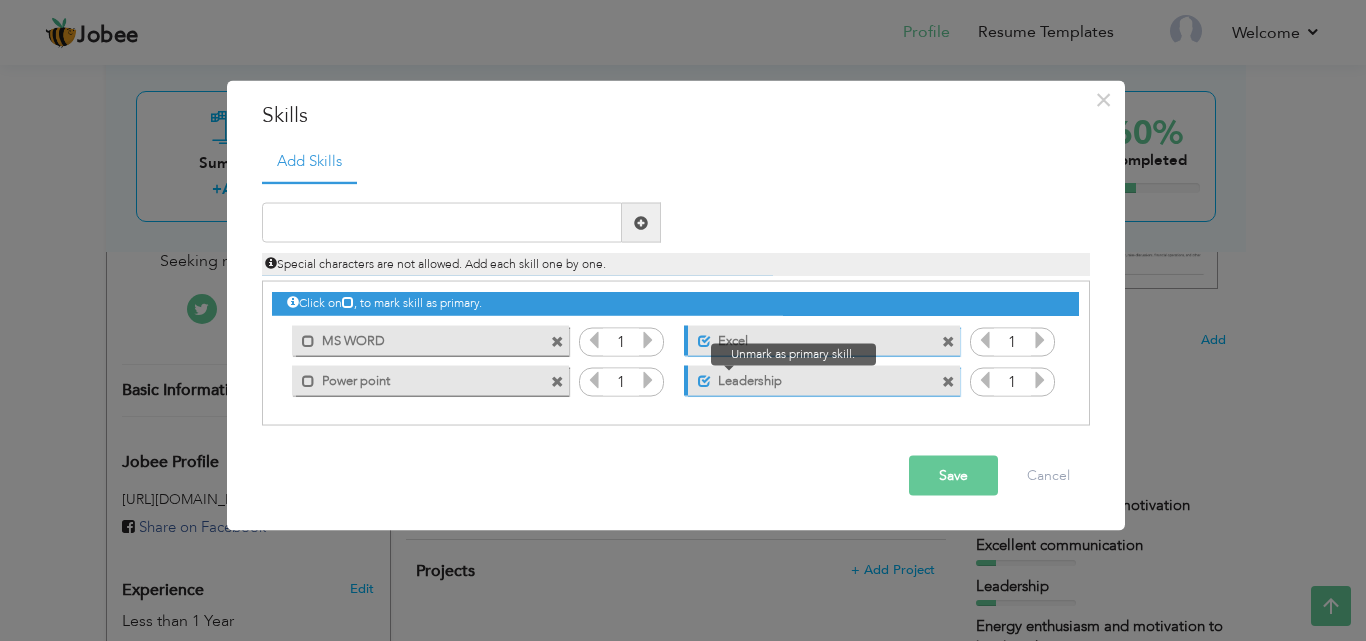 click at bounding box center [704, 380] 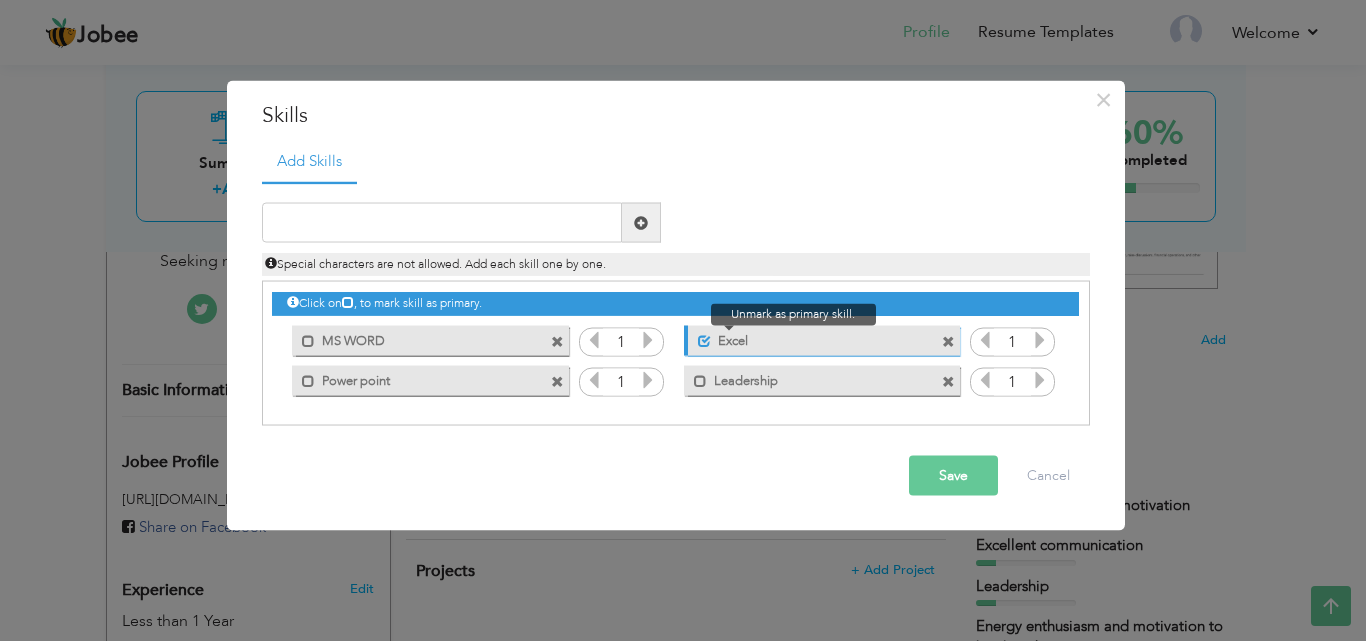 click at bounding box center (704, 340) 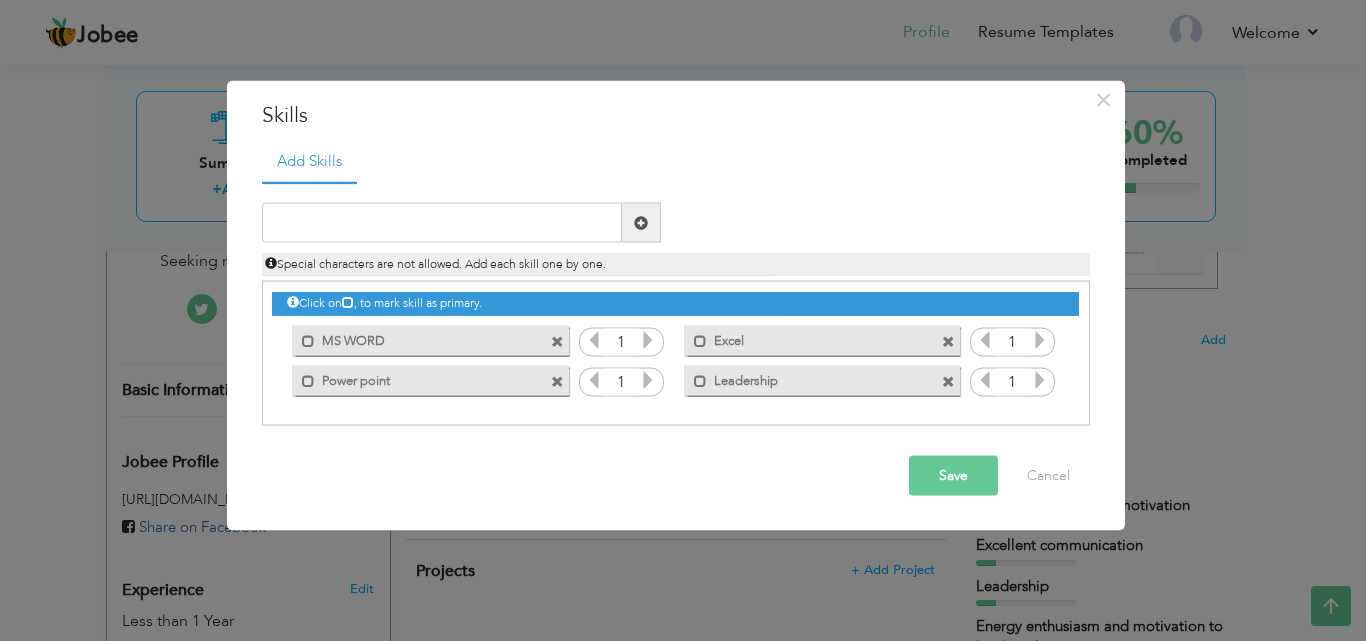 click on "Mark as primary skill.
Leadership" at bounding box center [822, 380] 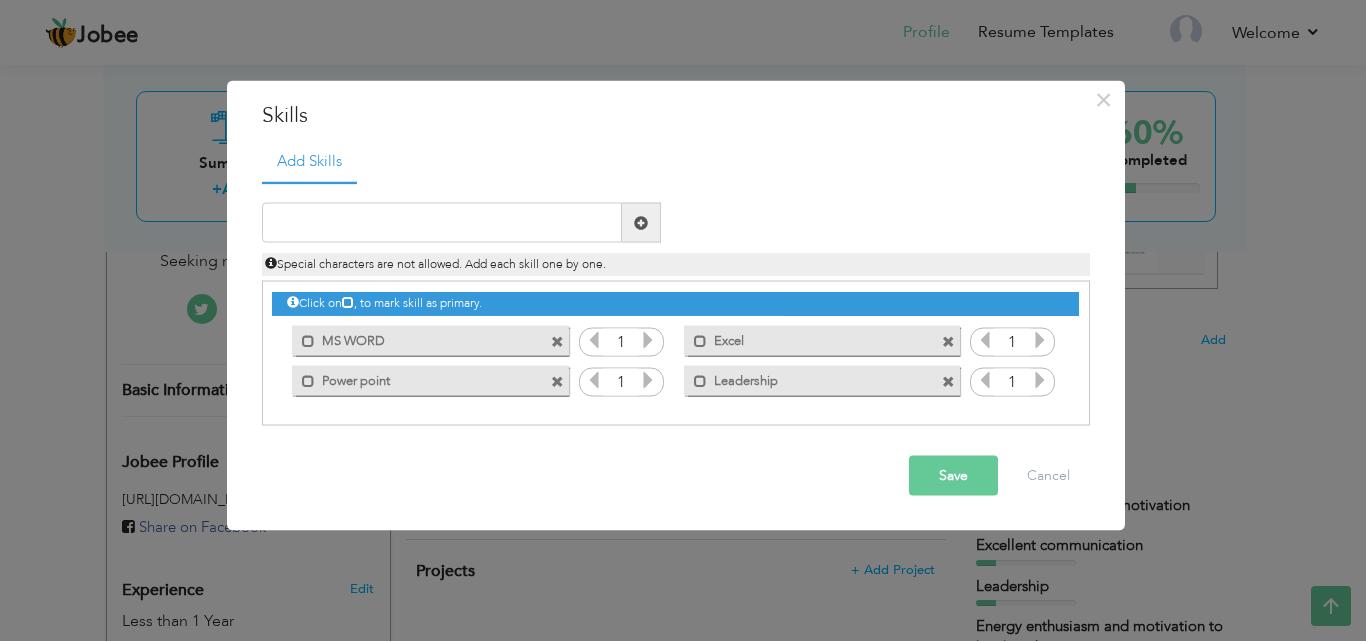 click at bounding box center (948, 341) 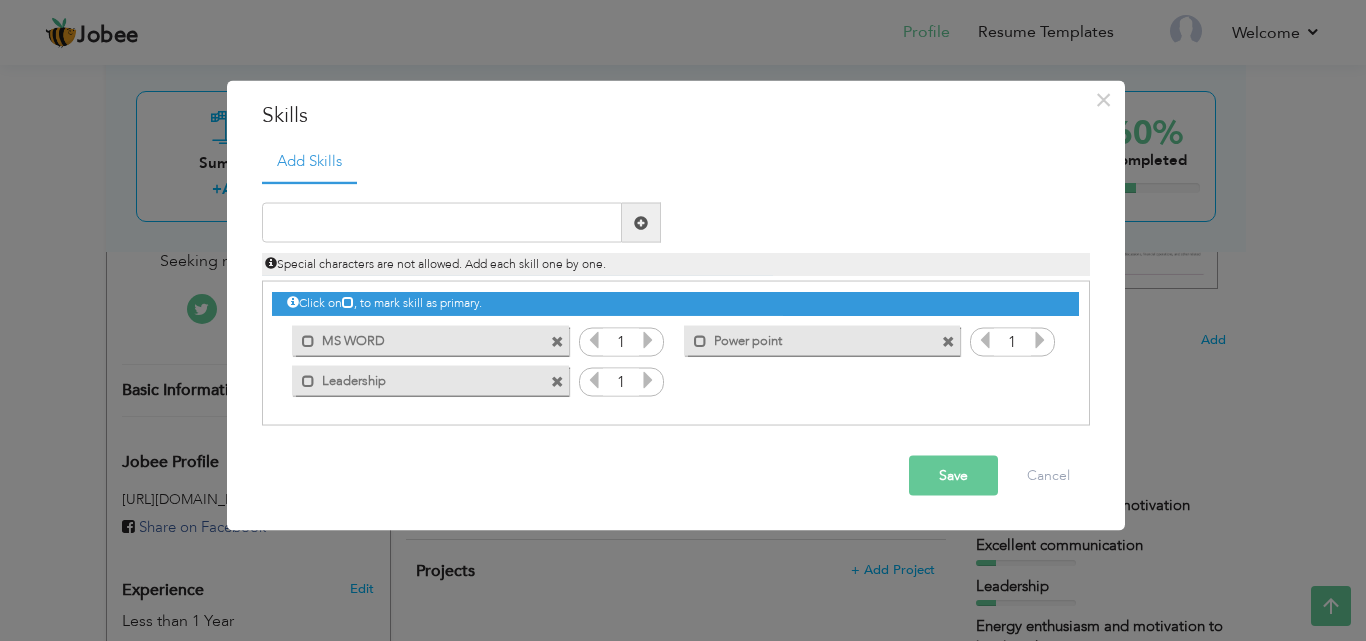 click at bounding box center (948, 341) 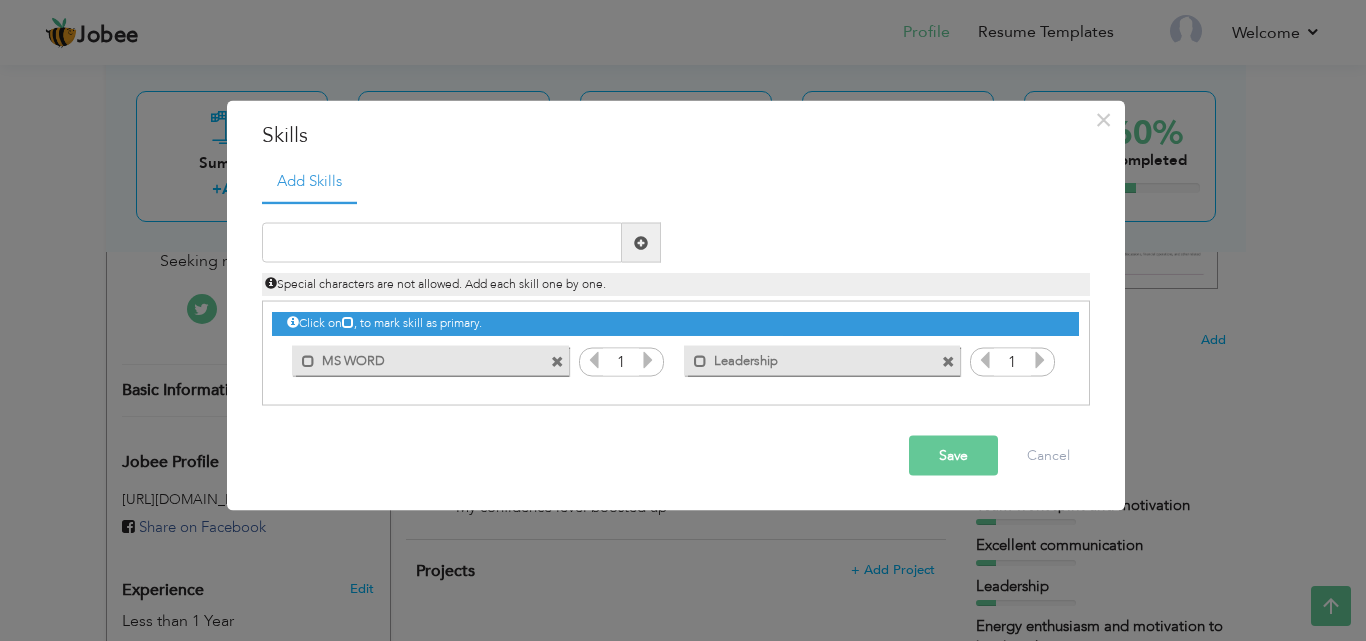 click at bounding box center (948, 361) 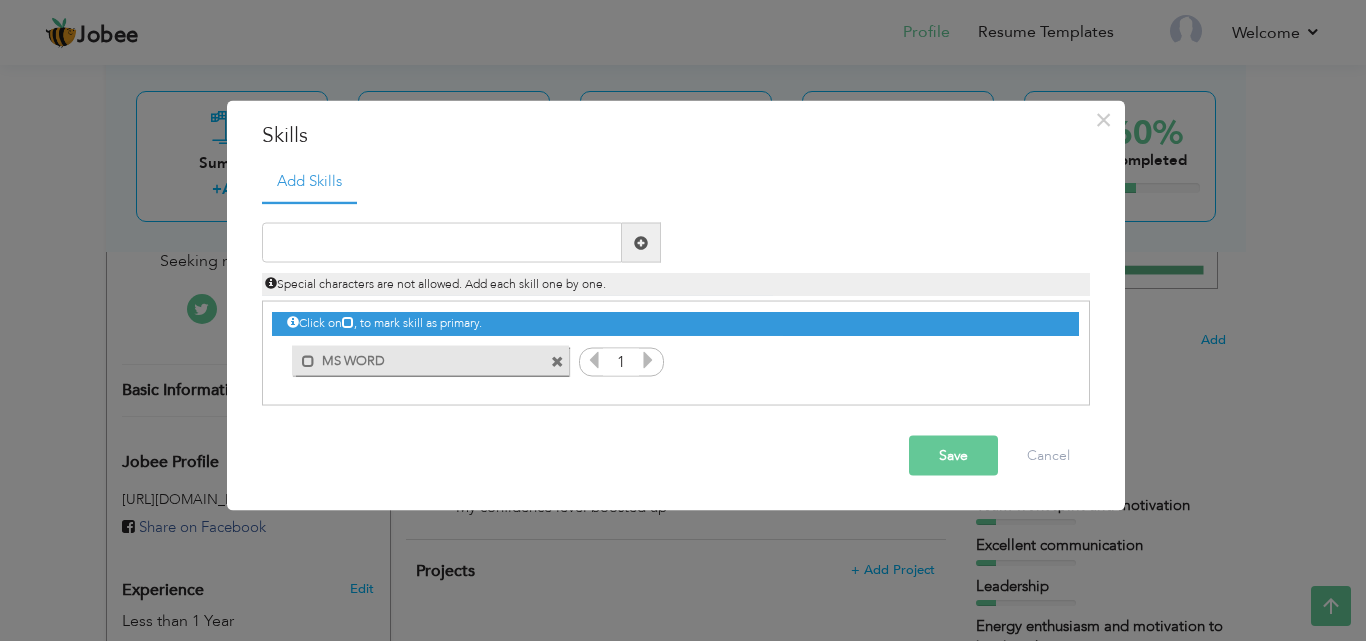 click at bounding box center (557, 361) 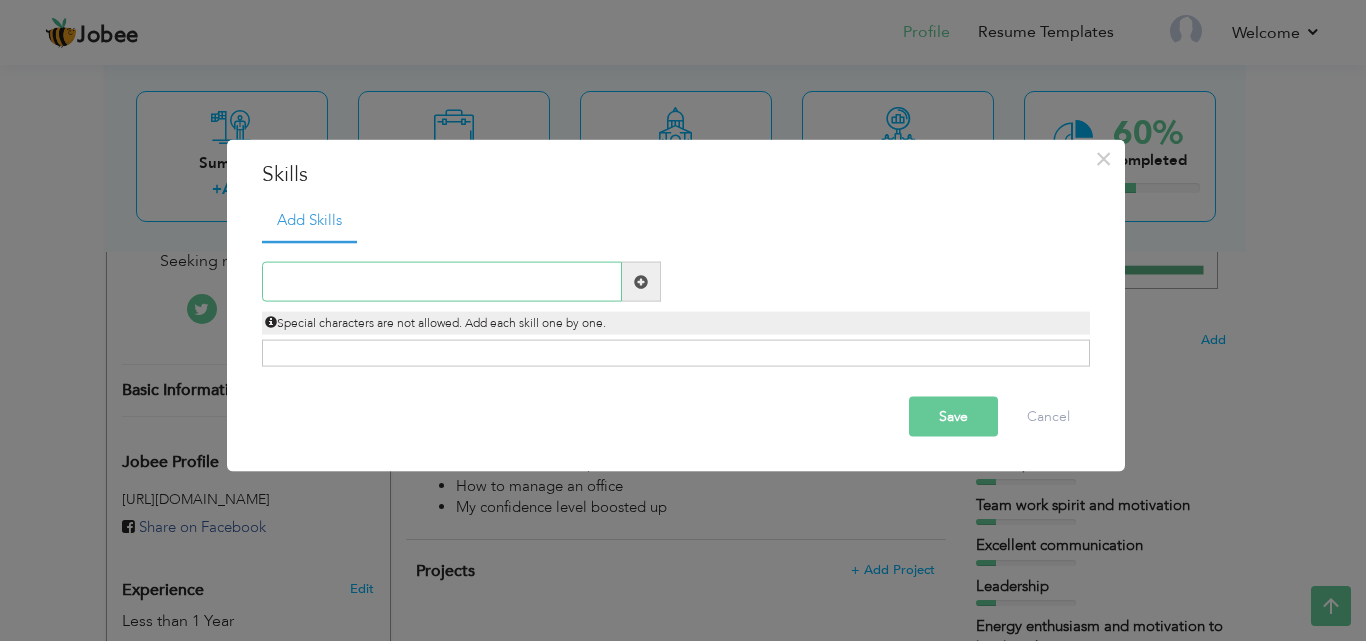 click at bounding box center (442, 282) 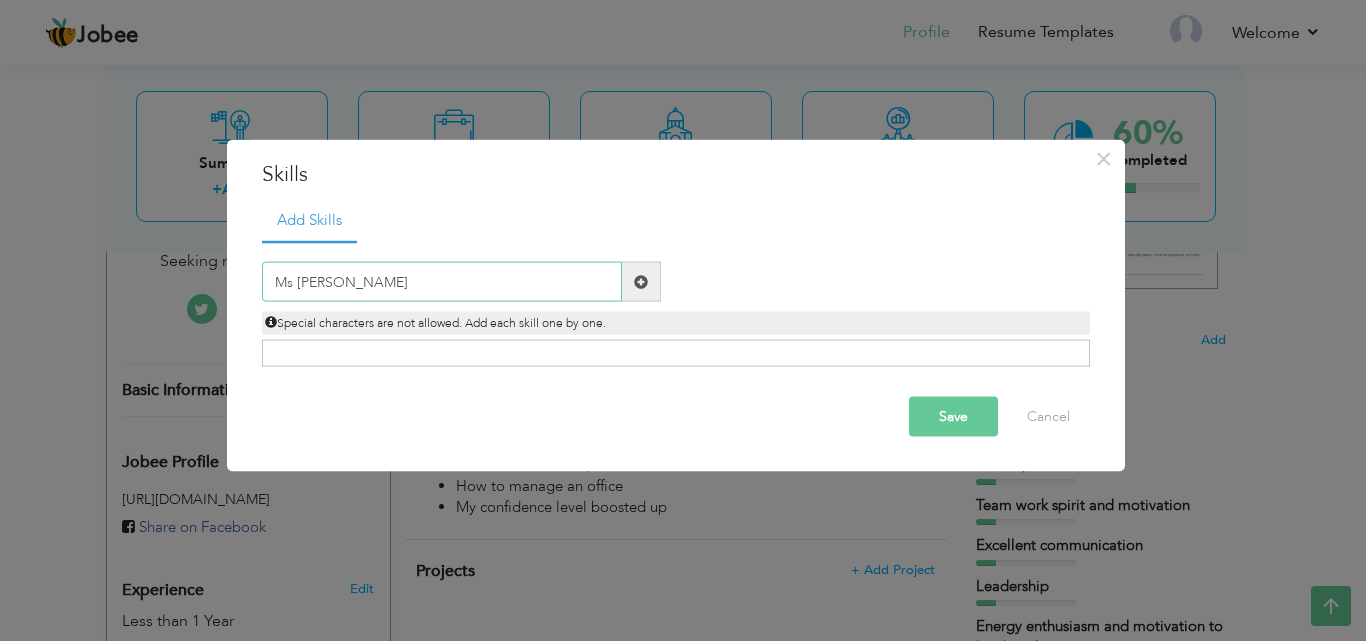 type on "Ms word" 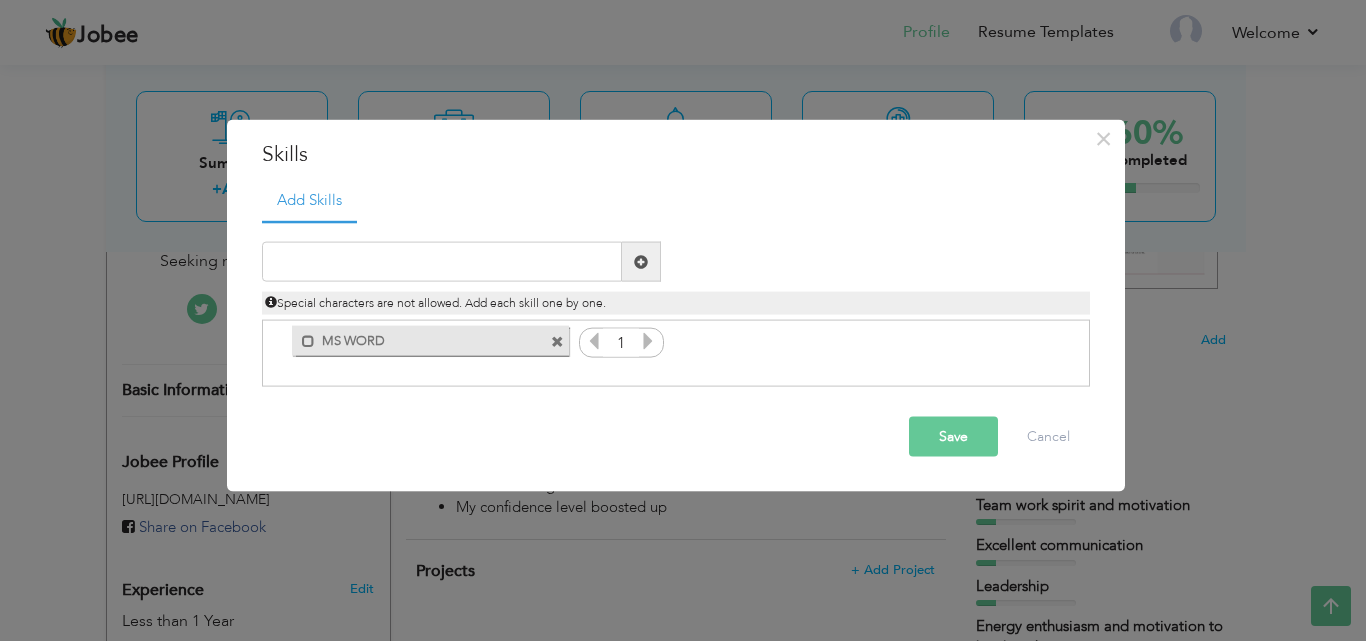 click at bounding box center [557, 342] 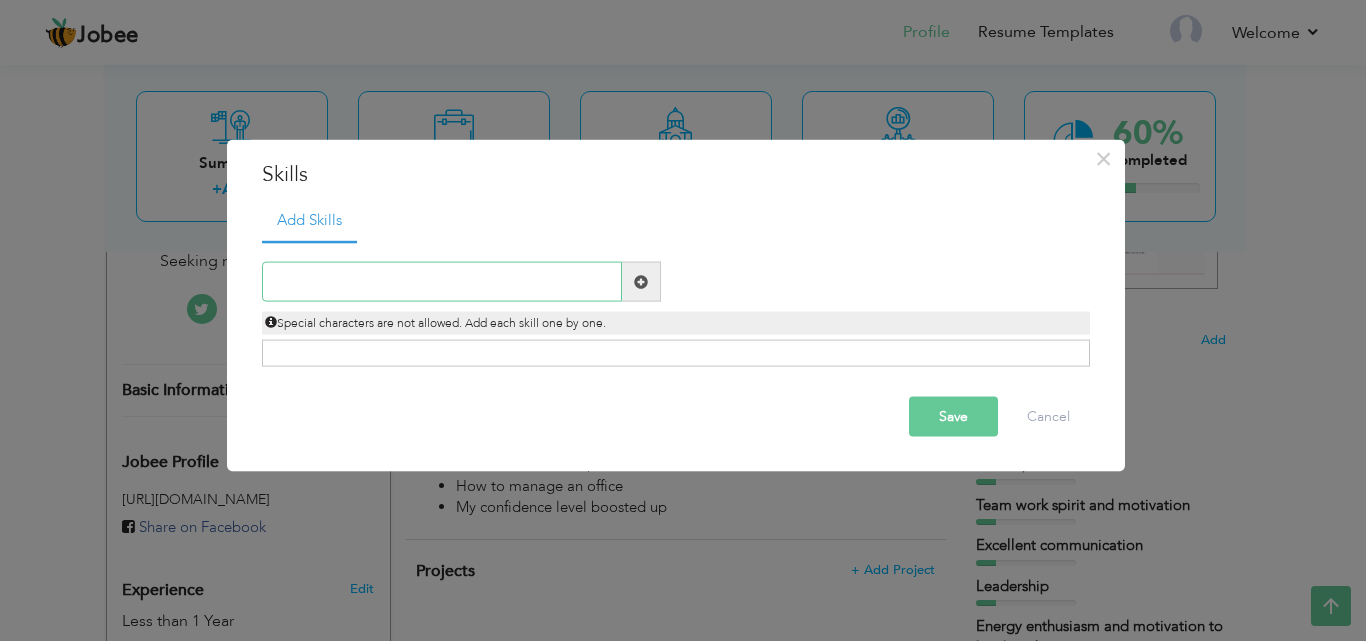 click at bounding box center [442, 282] 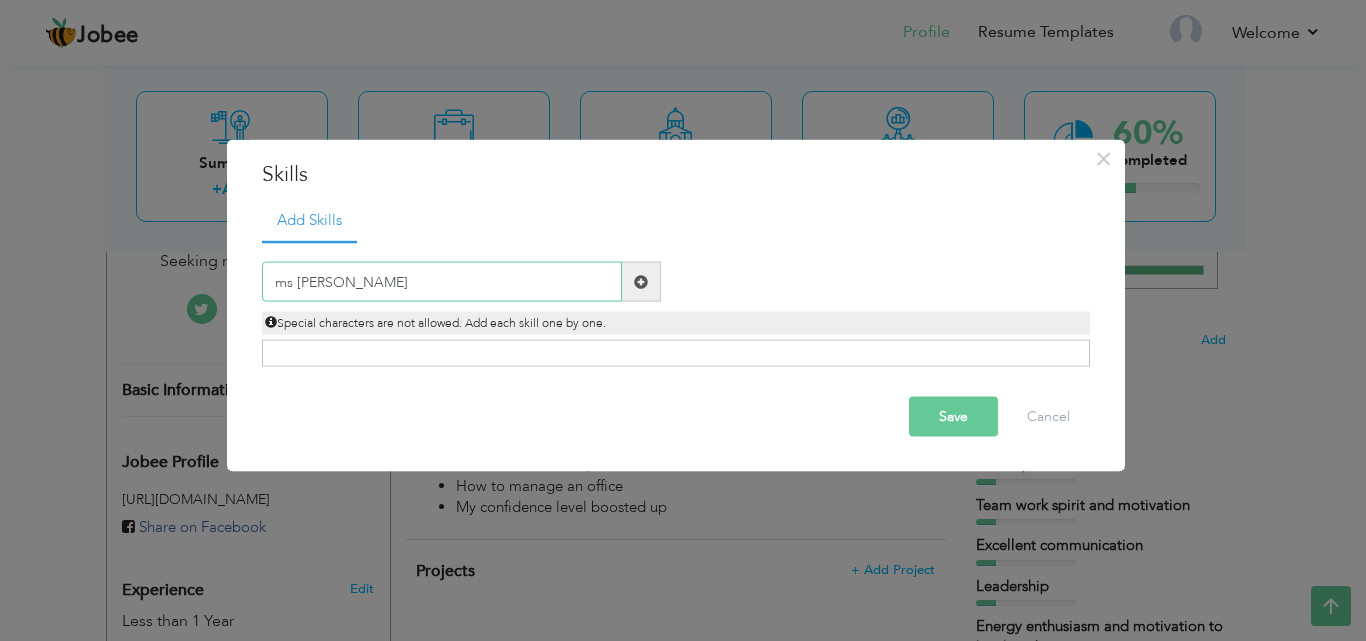 type on "ms word" 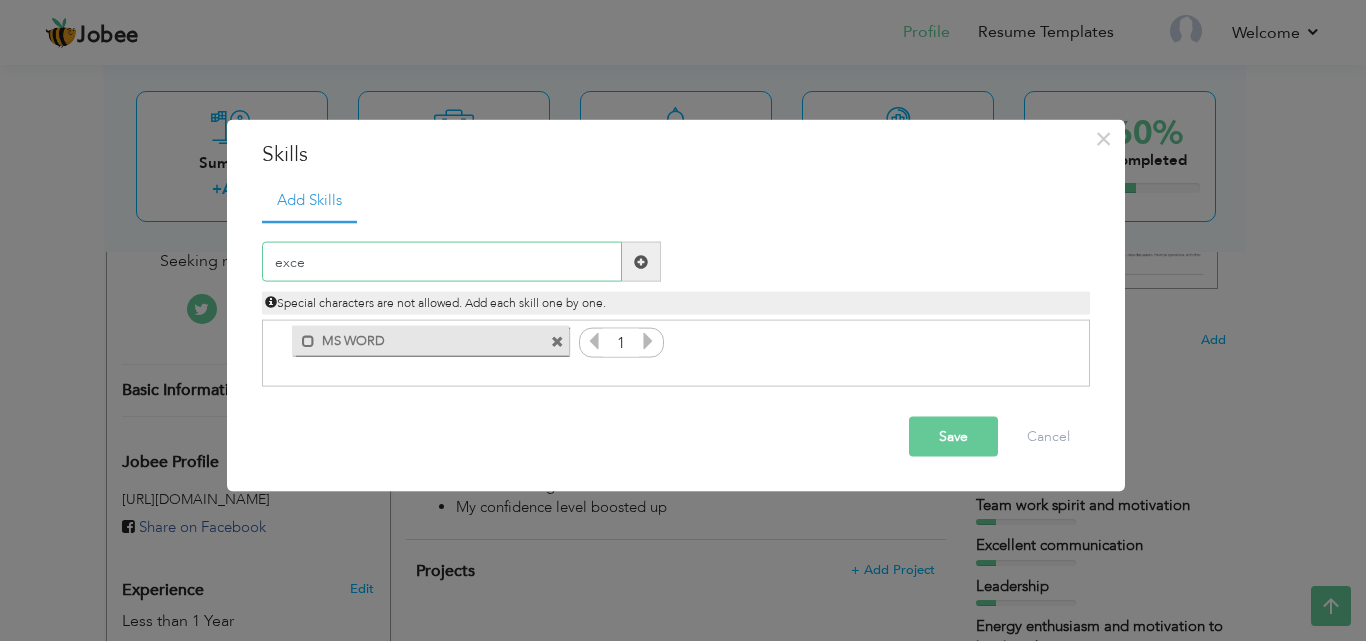 type on "excel" 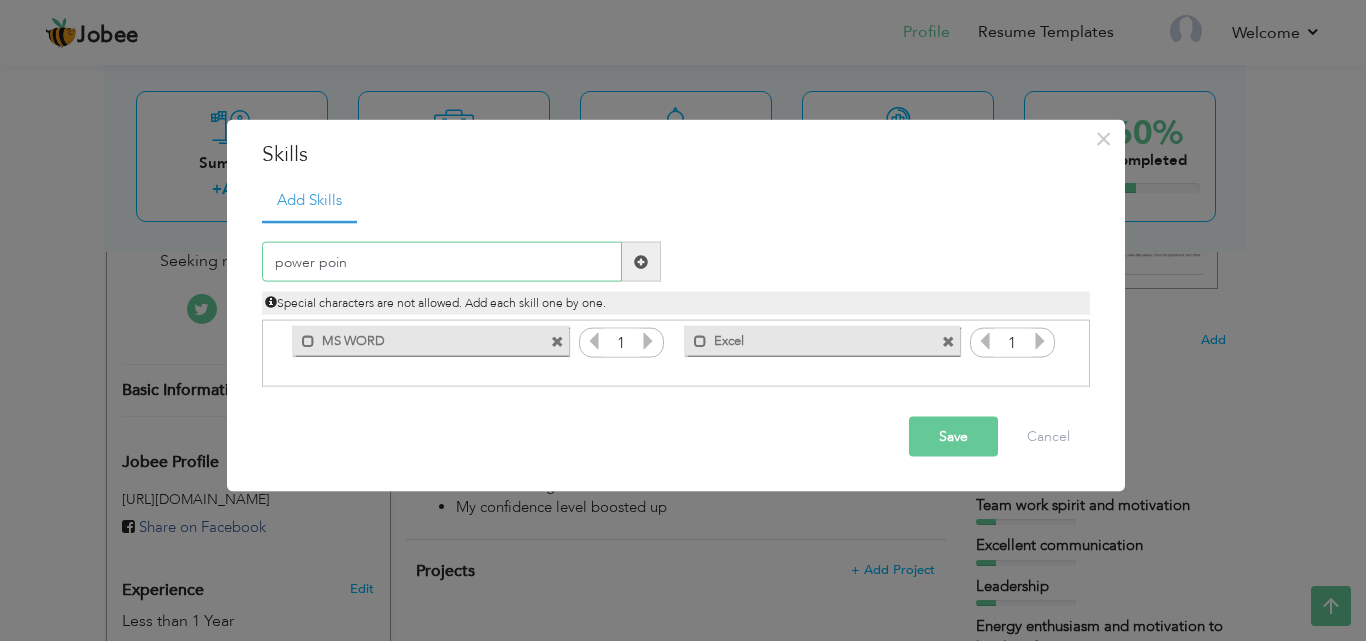 type on "power point" 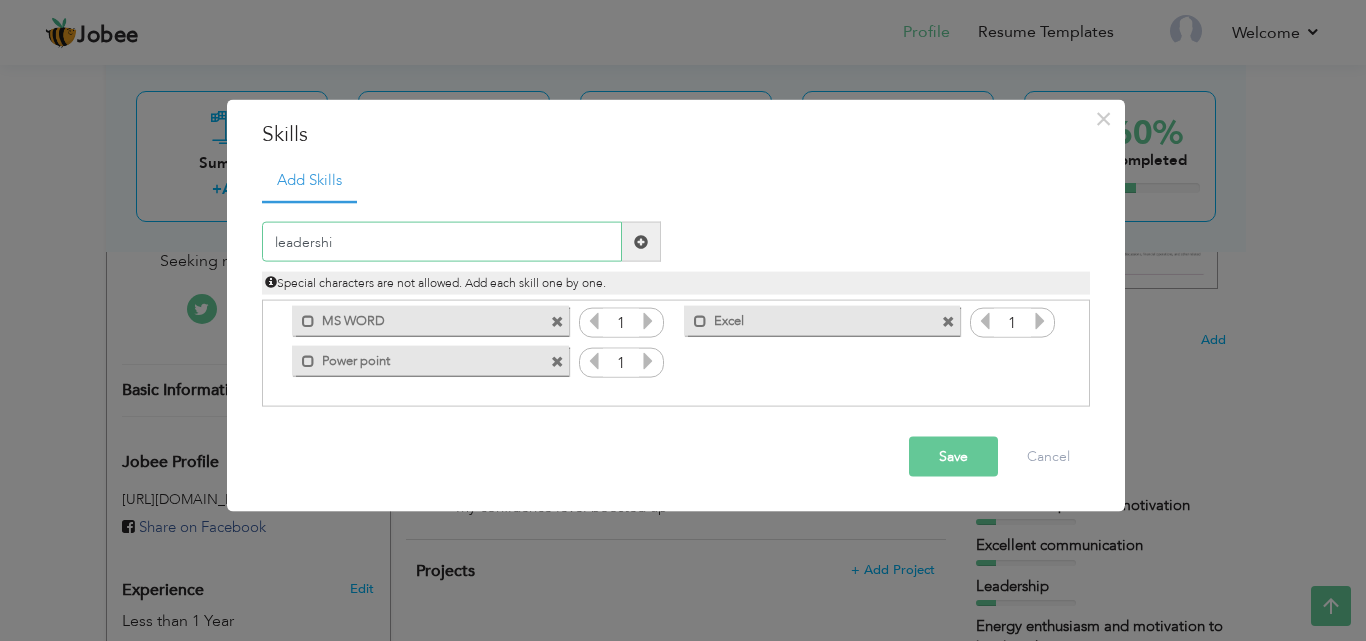 type on "leadership" 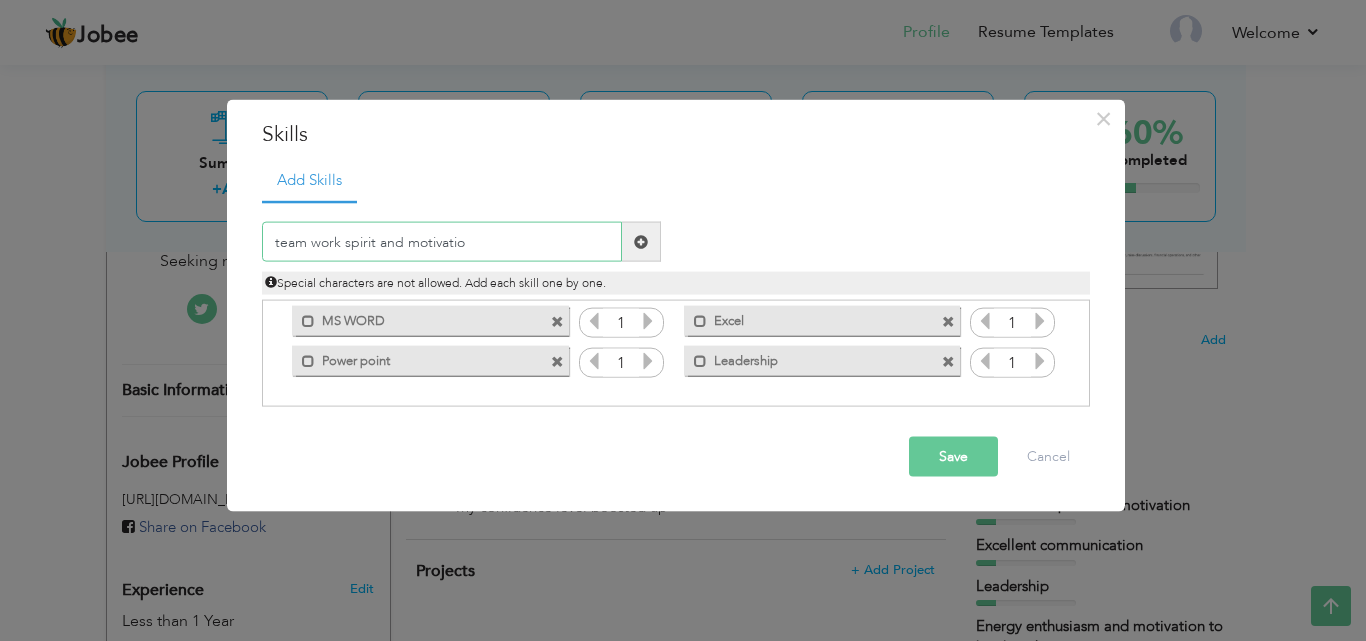 type on "team work spirit and motivation" 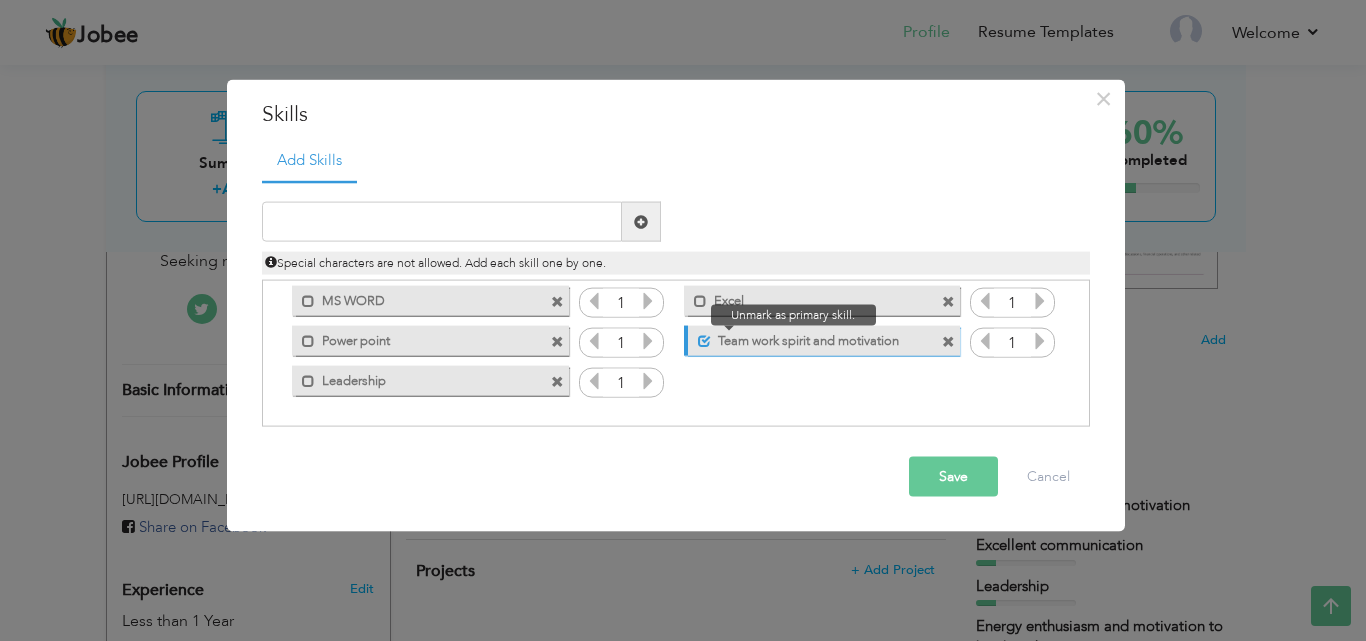 click at bounding box center (704, 341) 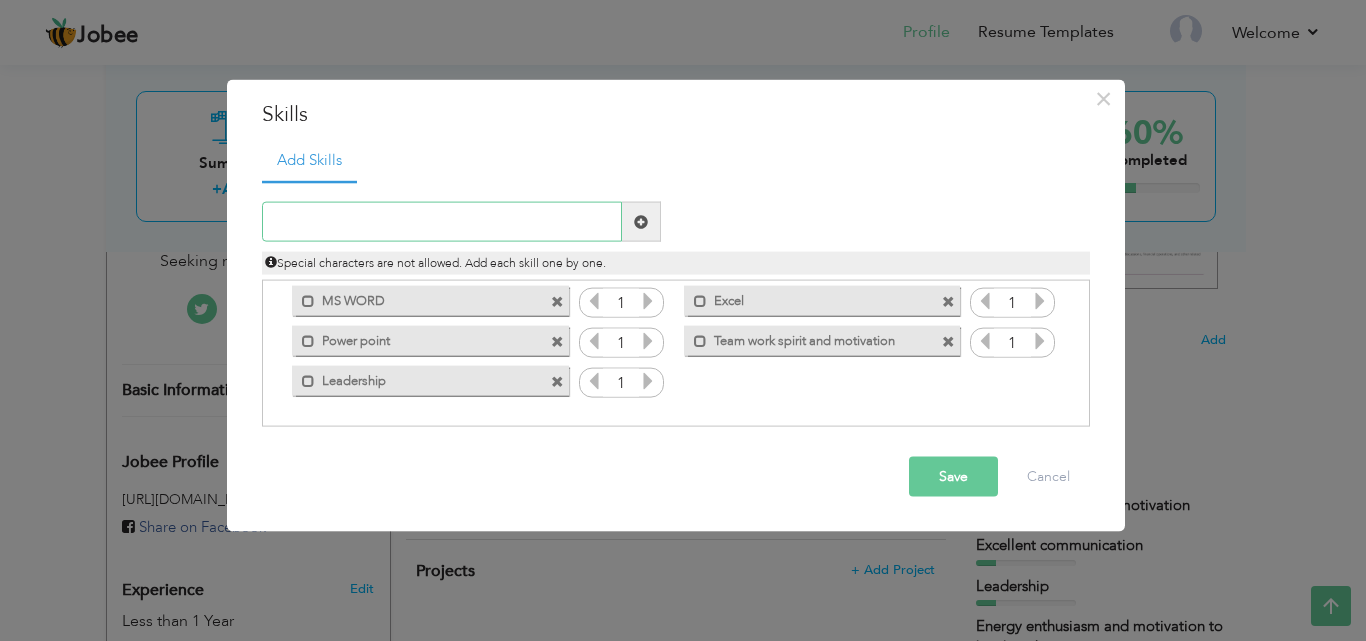 click at bounding box center (442, 222) 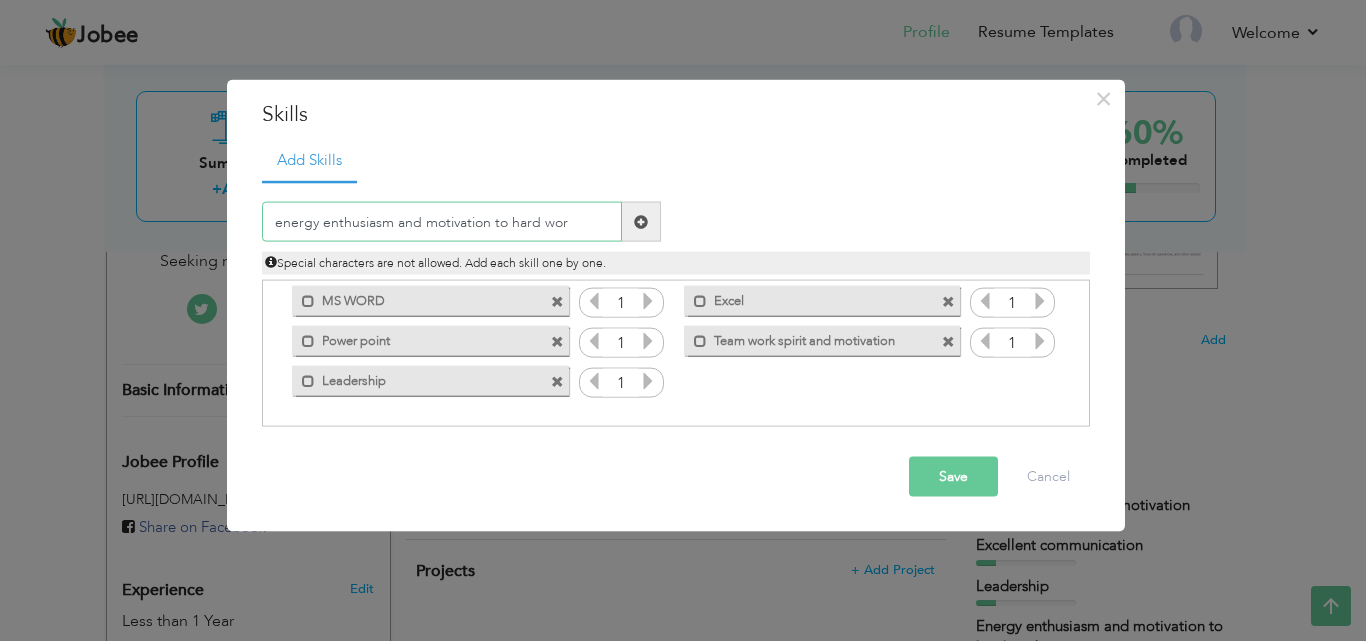 type on "energy enthusiasm and motivation to hard work" 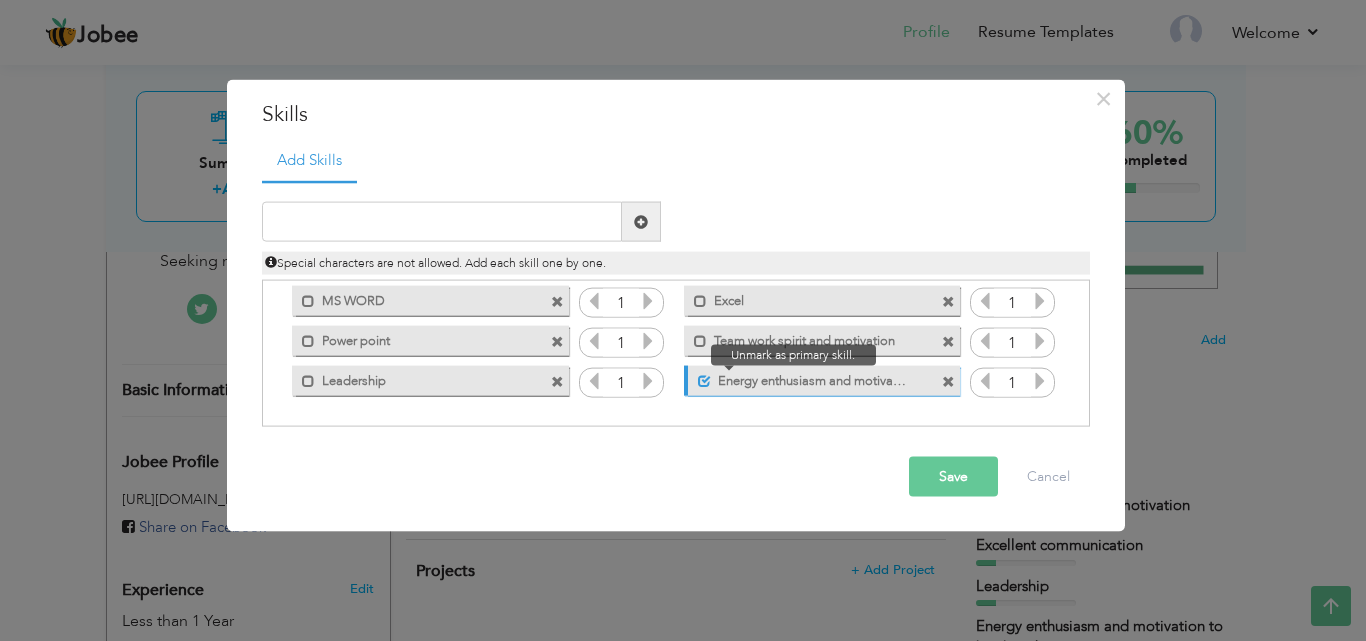 click at bounding box center [699, 376] 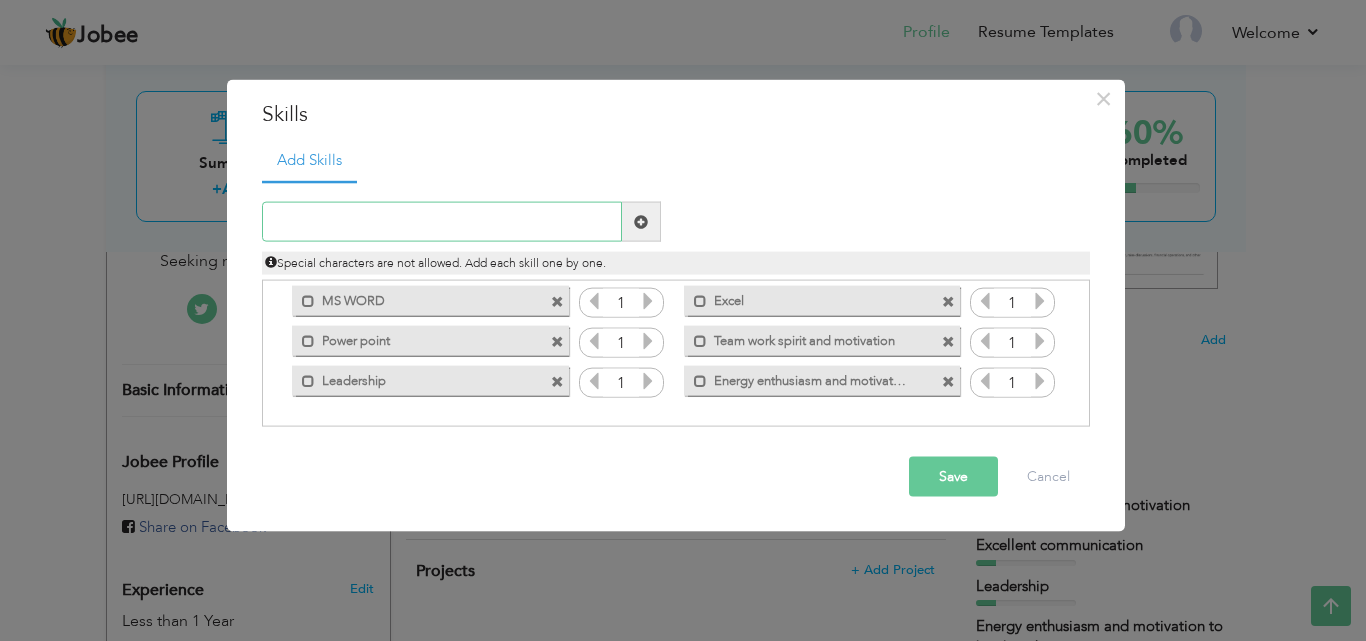 click at bounding box center [442, 222] 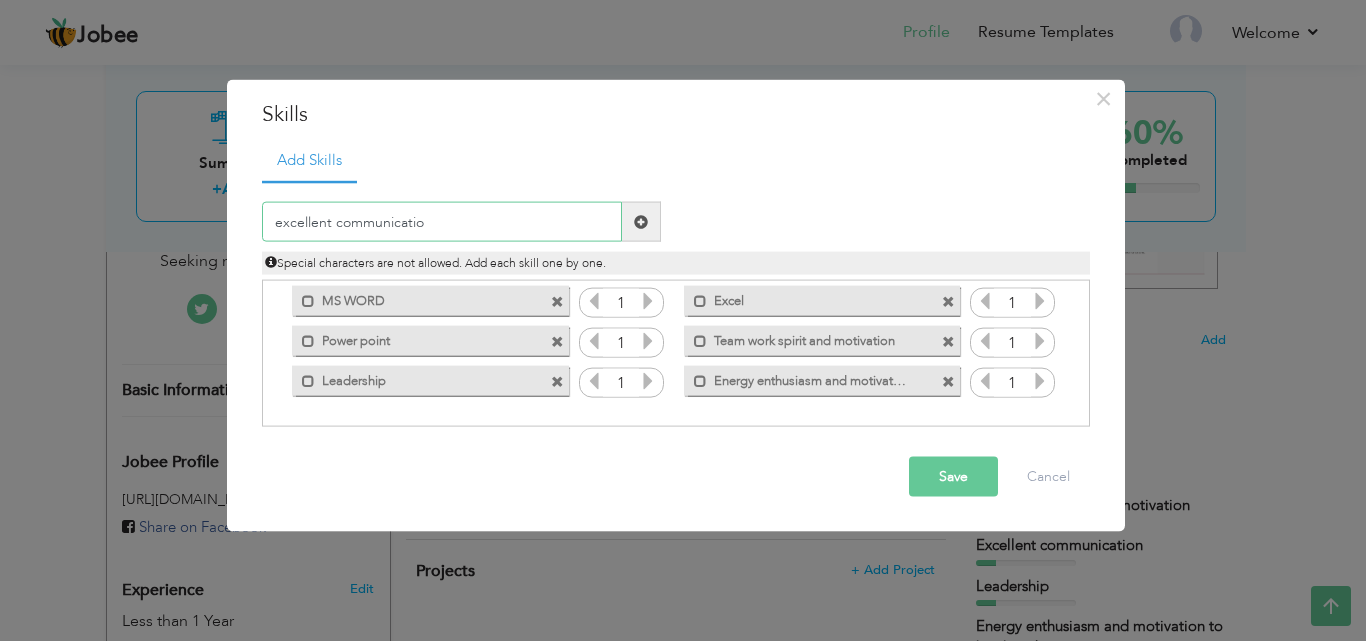 type on "excellent communication" 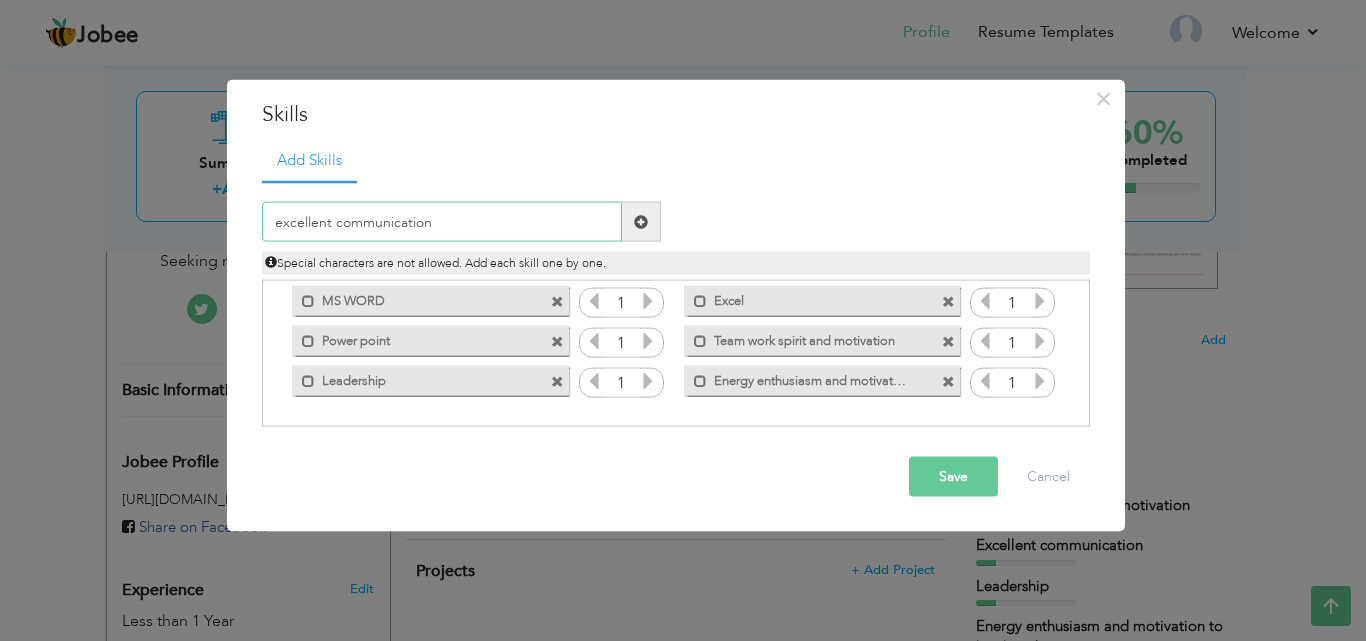 type 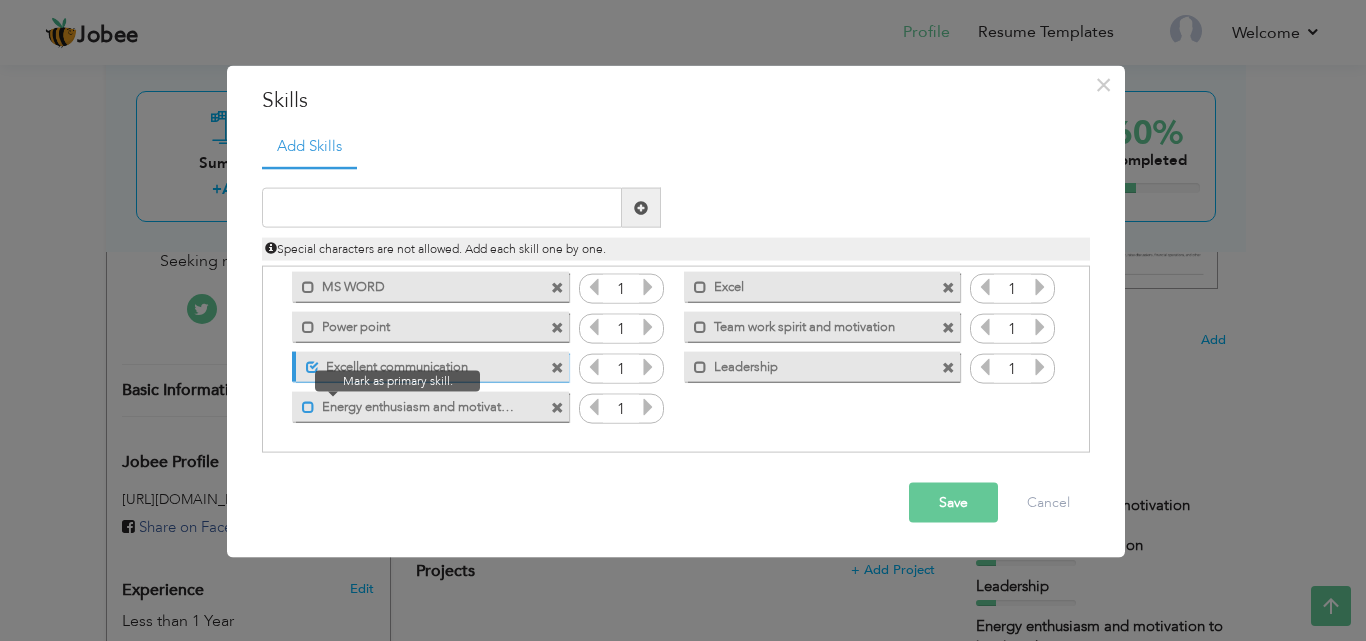 click at bounding box center [308, 407] 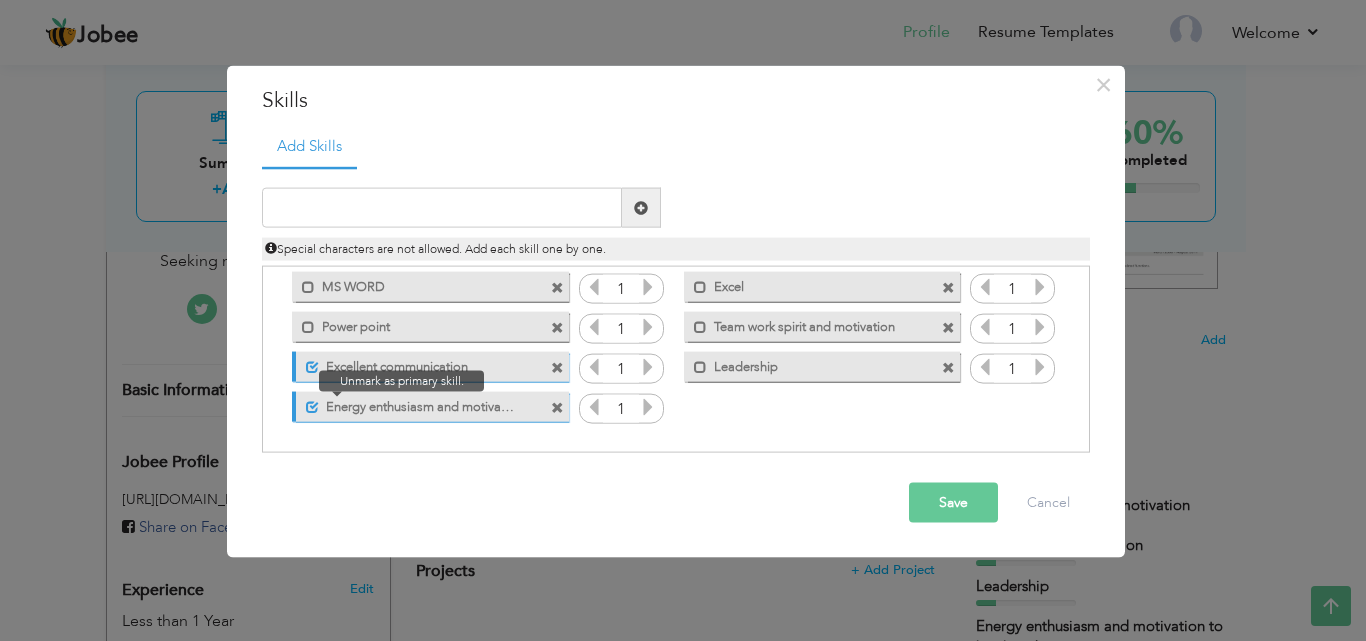 click at bounding box center (312, 407) 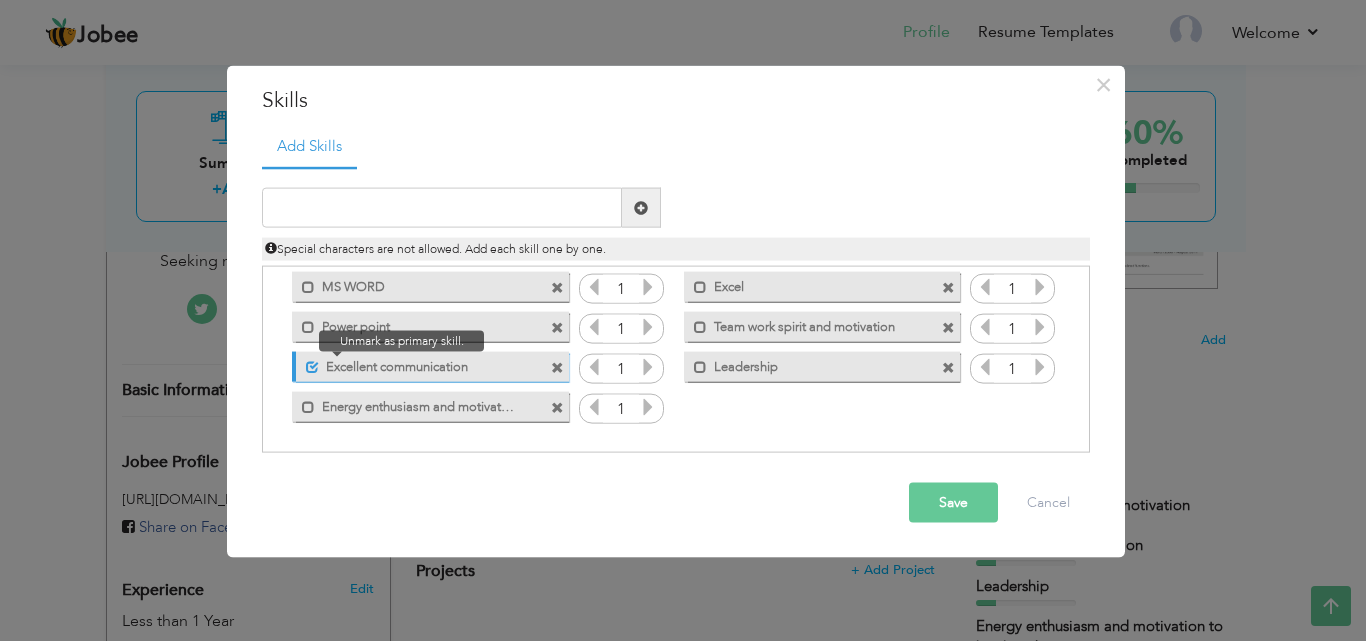 click at bounding box center (312, 367) 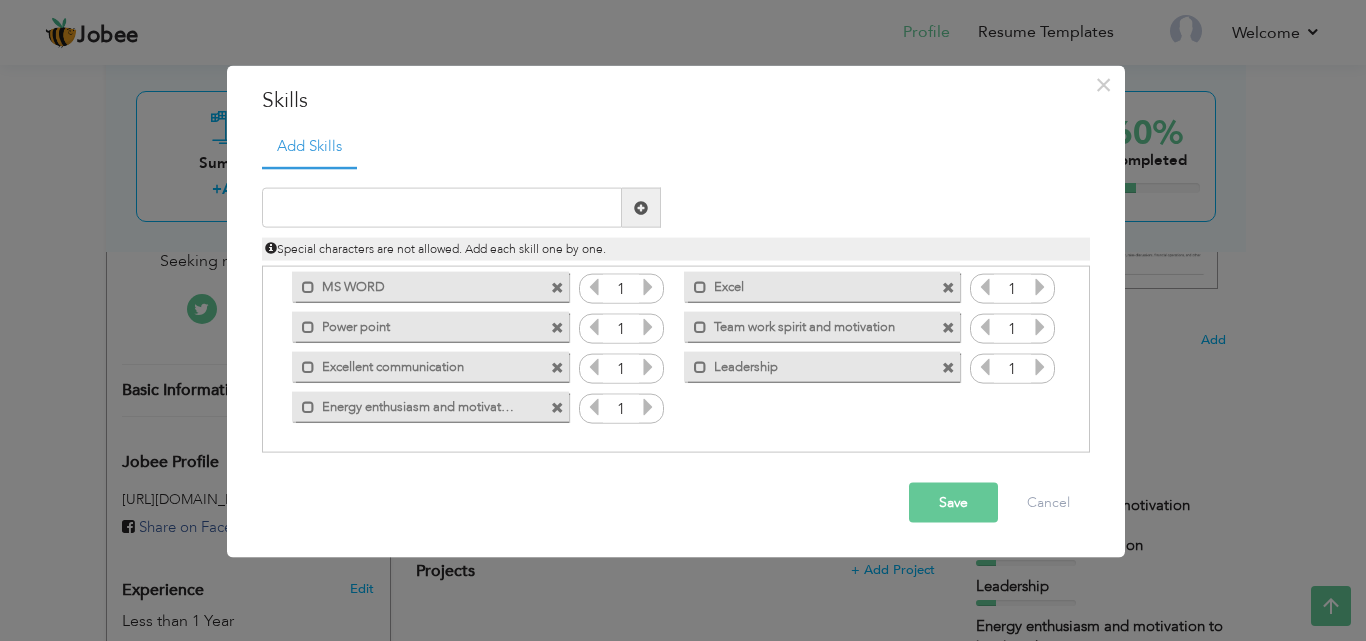 click on "Save" at bounding box center [953, 503] 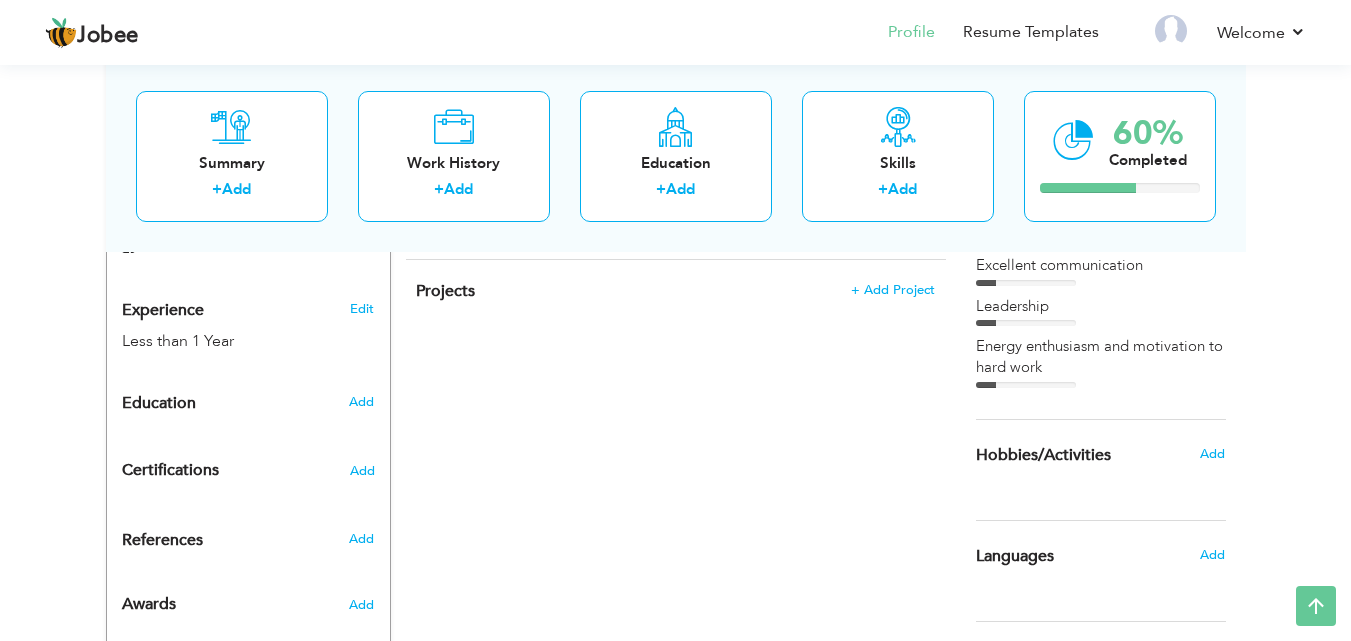 scroll, scrollTop: 760, scrollLeft: 0, axis: vertical 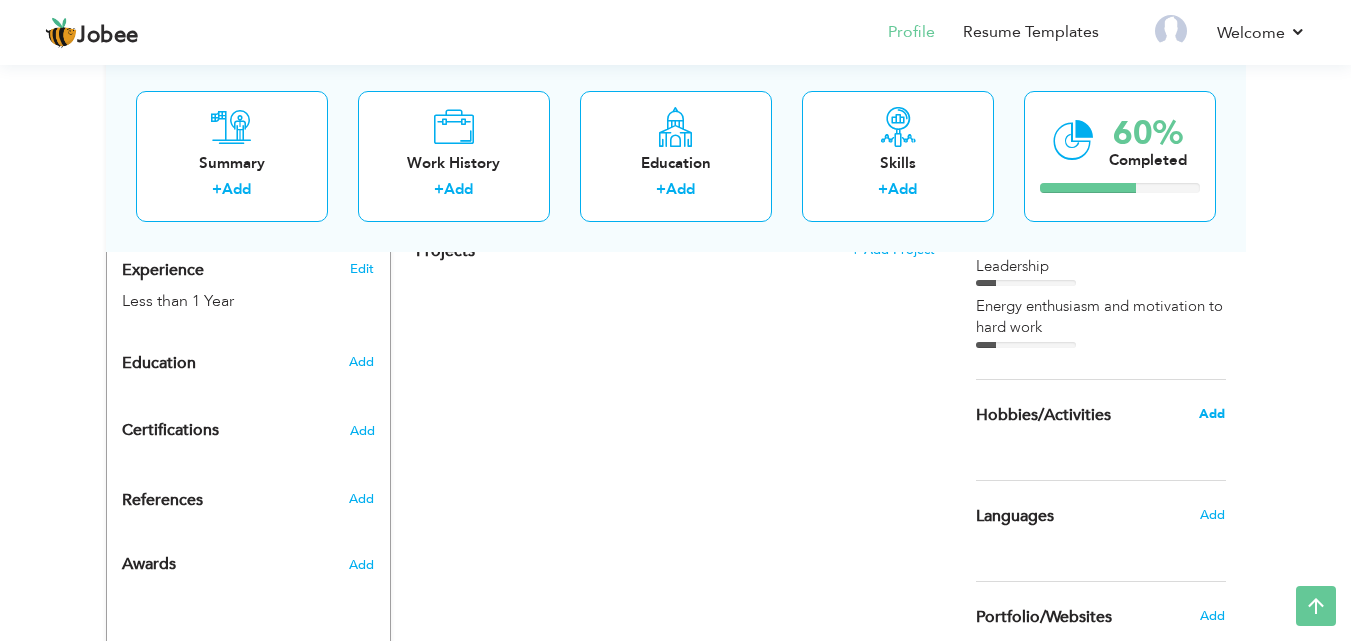 click on "Add" at bounding box center (1212, 414) 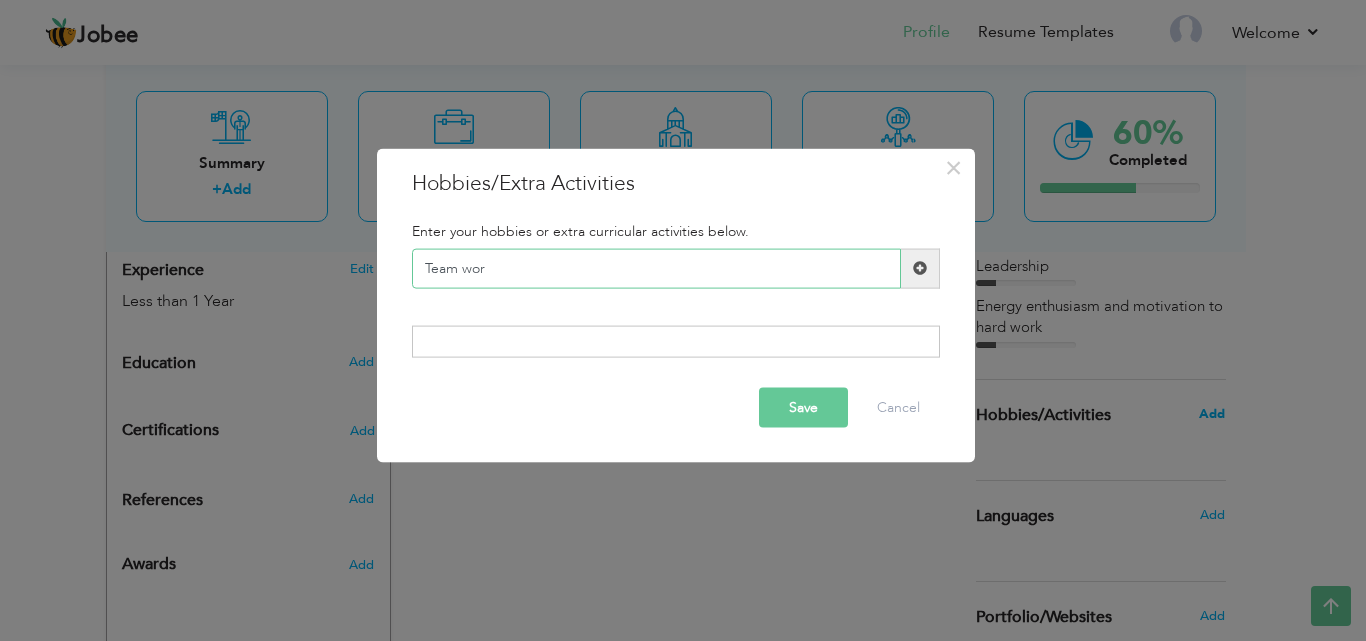 type on "Team work" 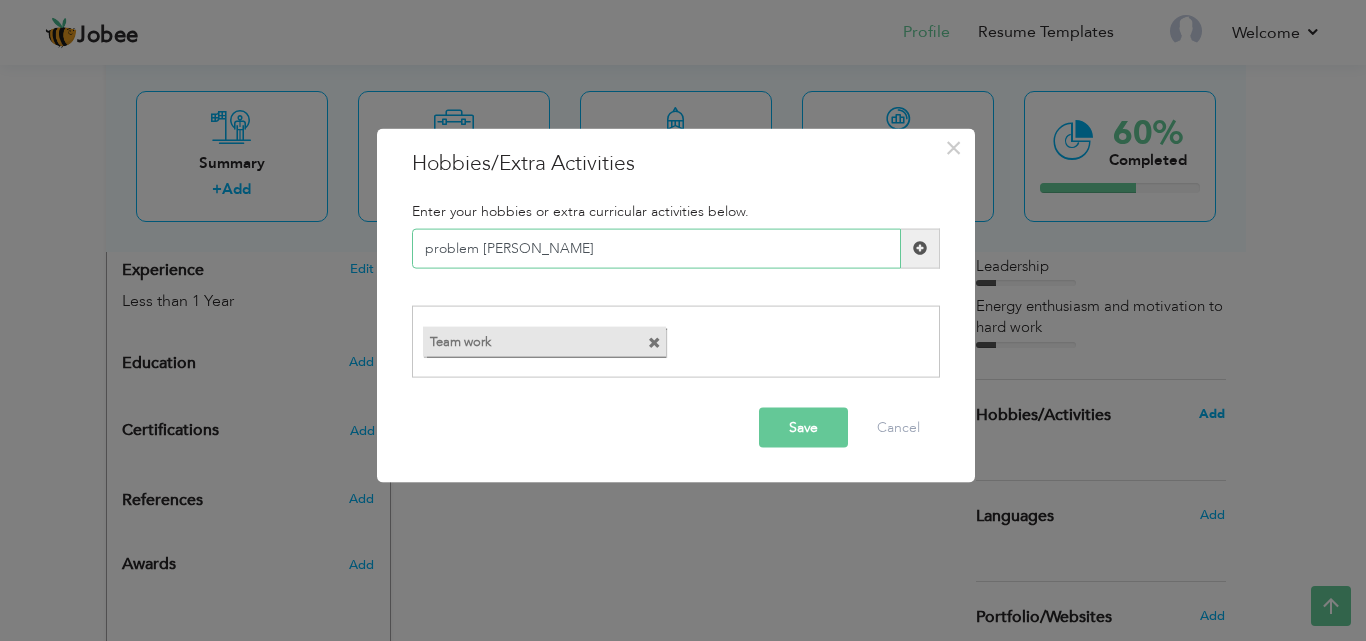 type on "problem solving" 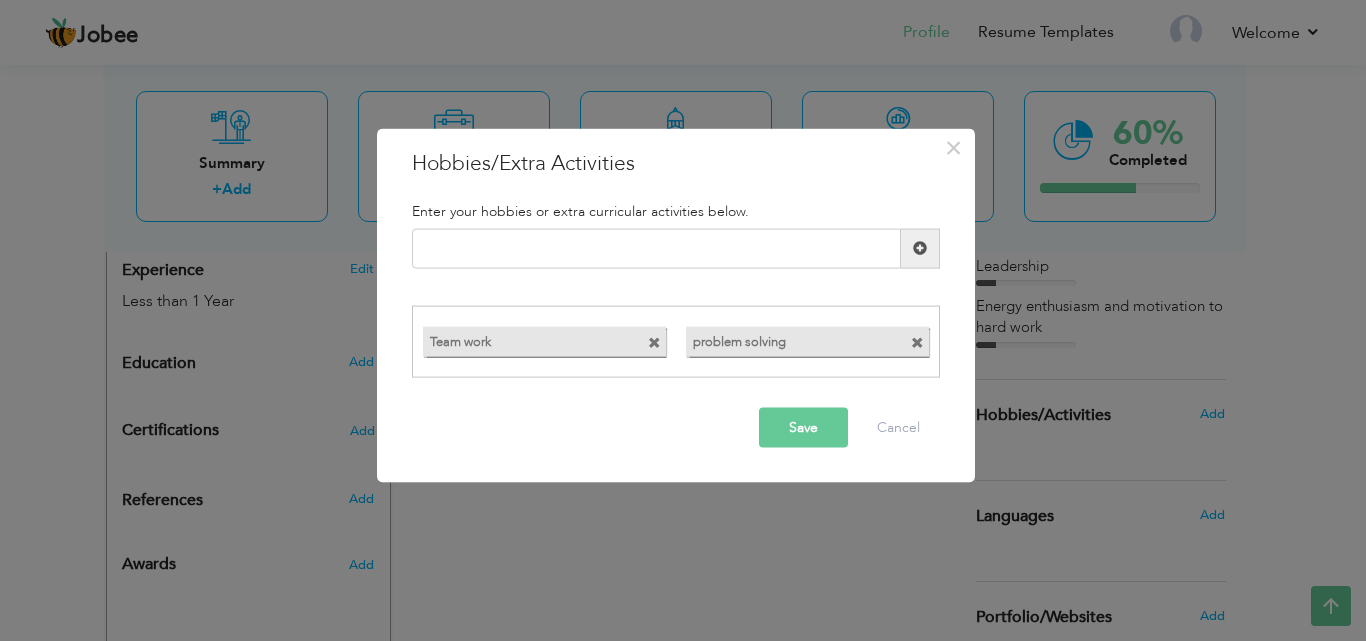 click at bounding box center [917, 343] 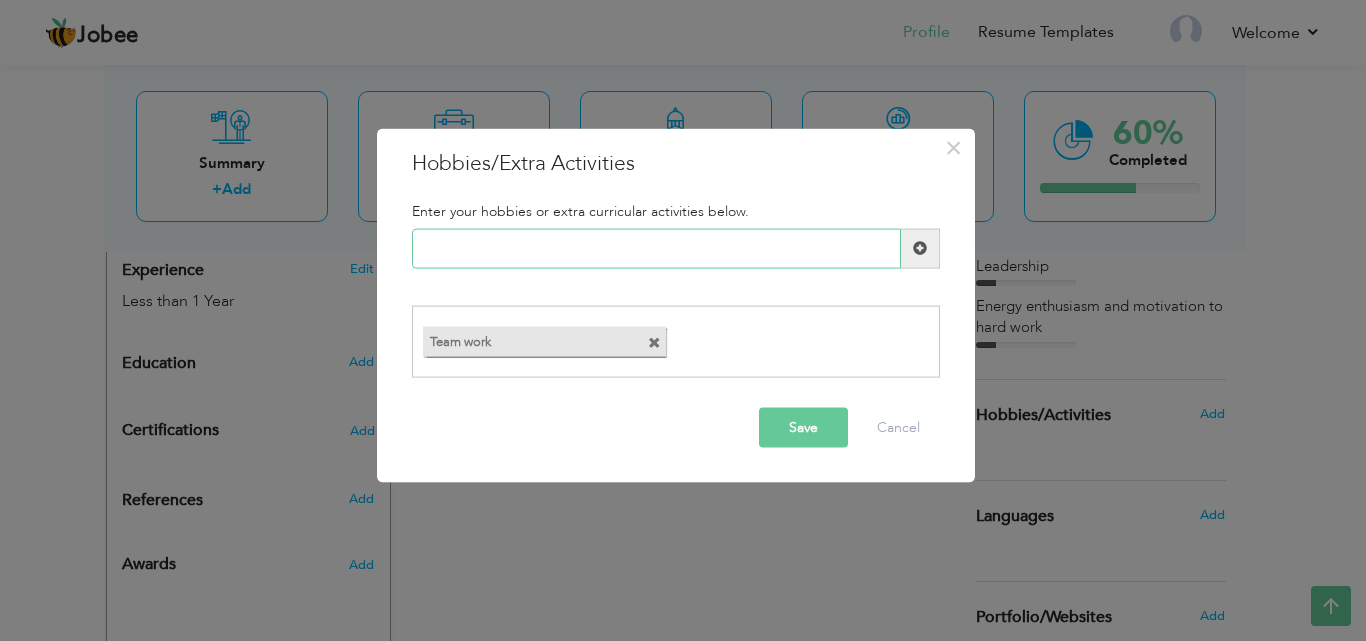 click at bounding box center (656, 248) 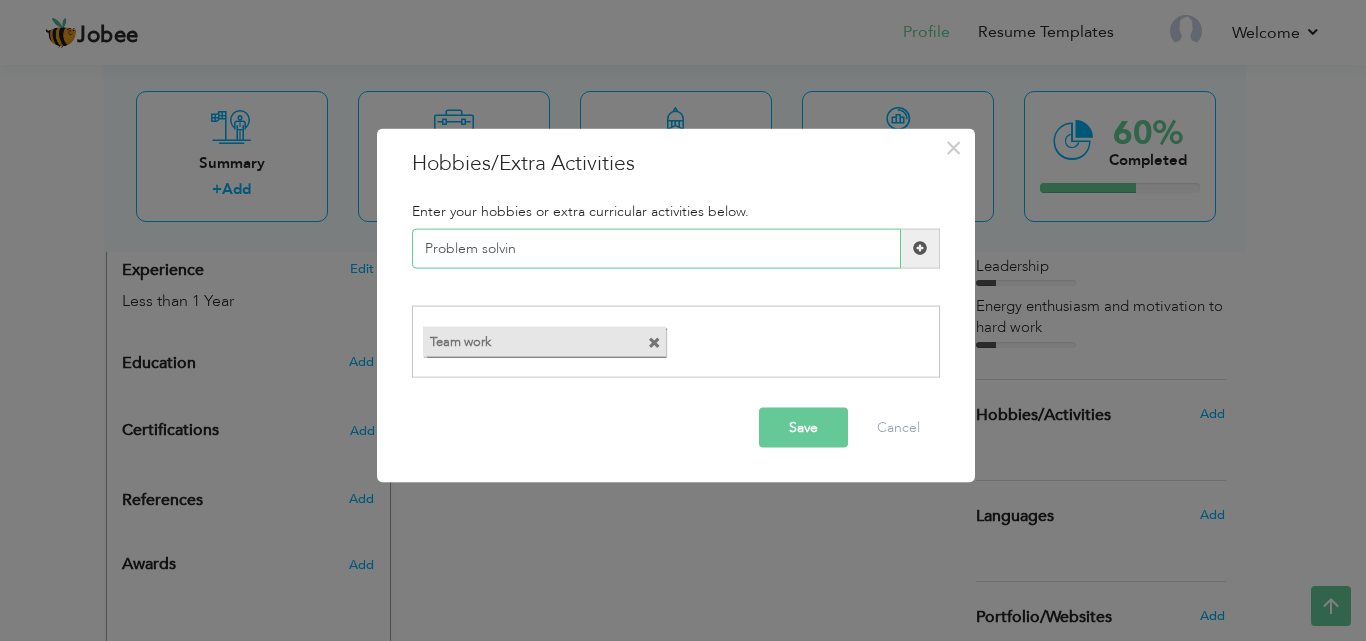 type on "Problem solving" 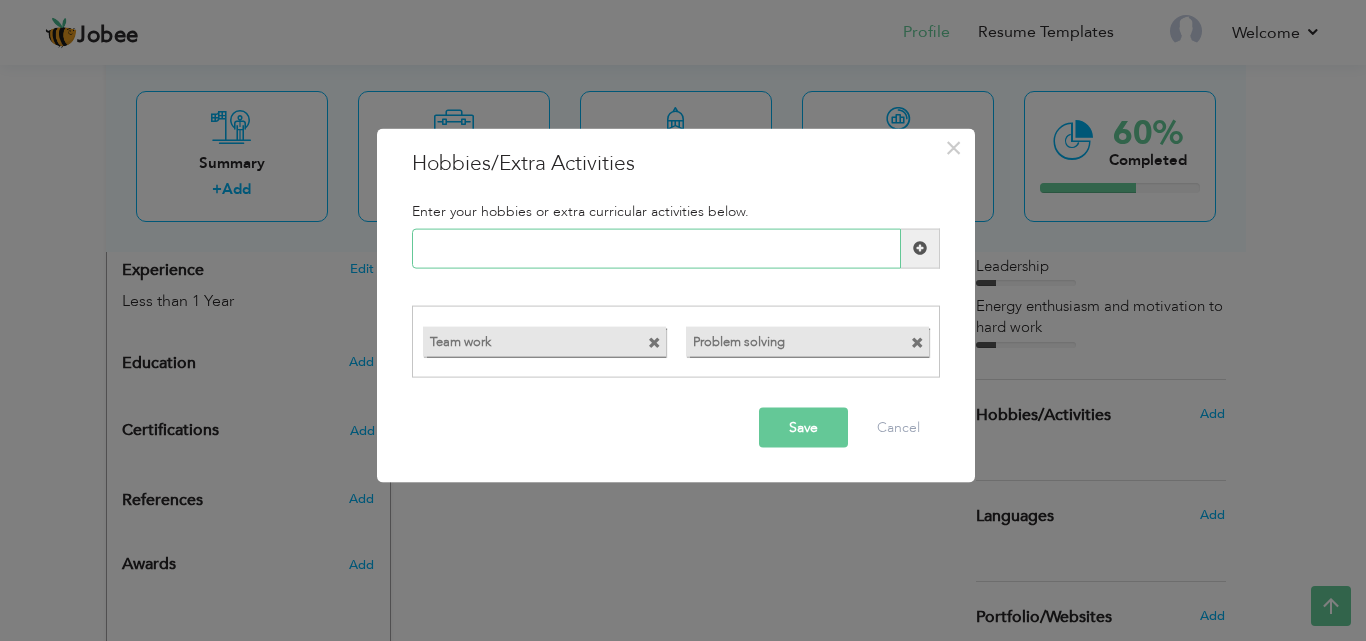 click at bounding box center [656, 248] 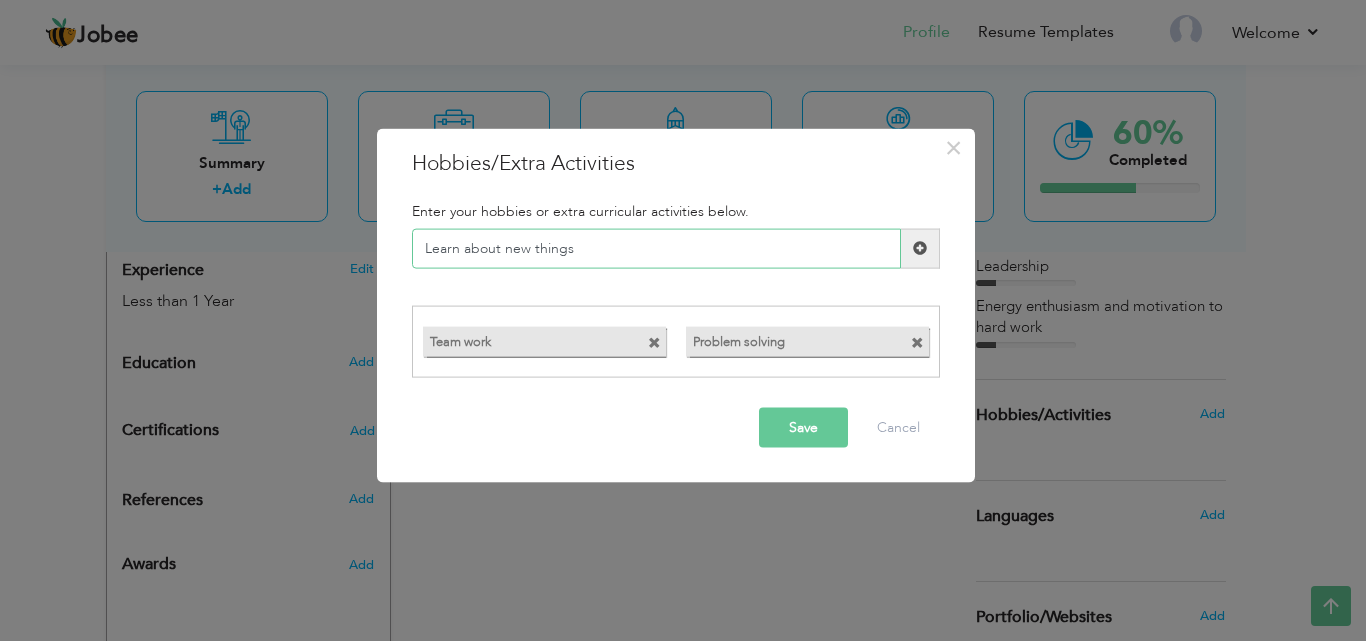 click on "Learn about new things" at bounding box center (656, 248) 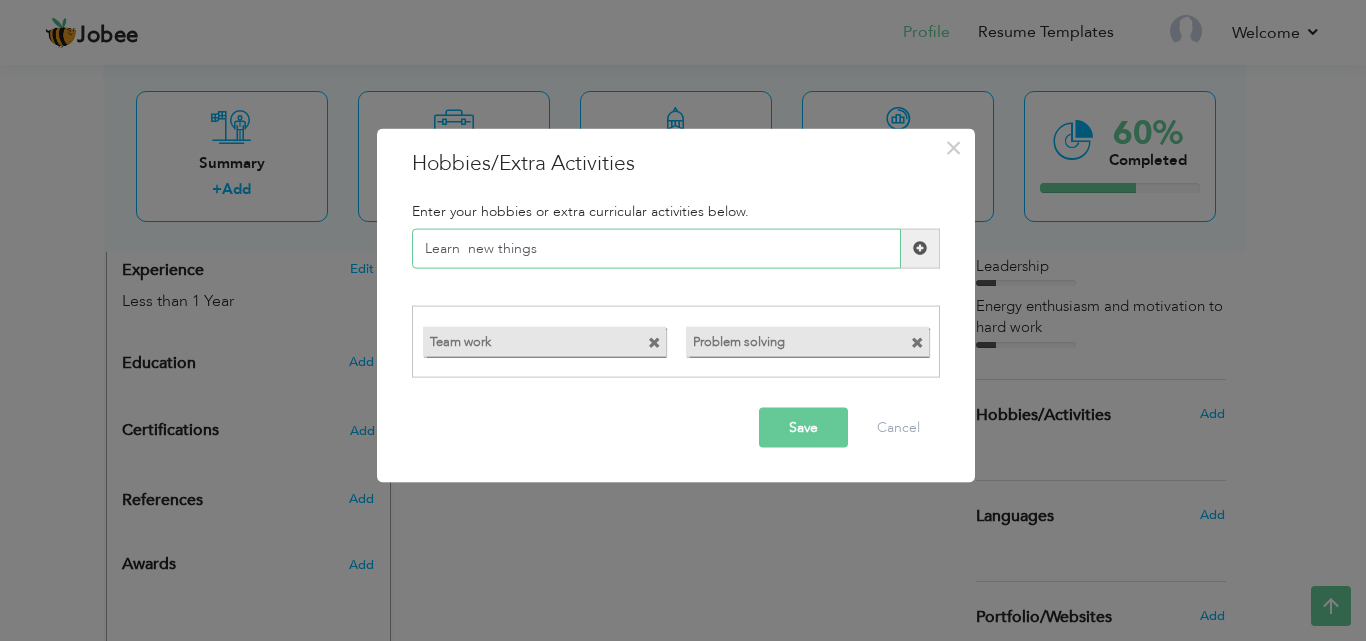 click on "Learn  new things" at bounding box center (656, 248) 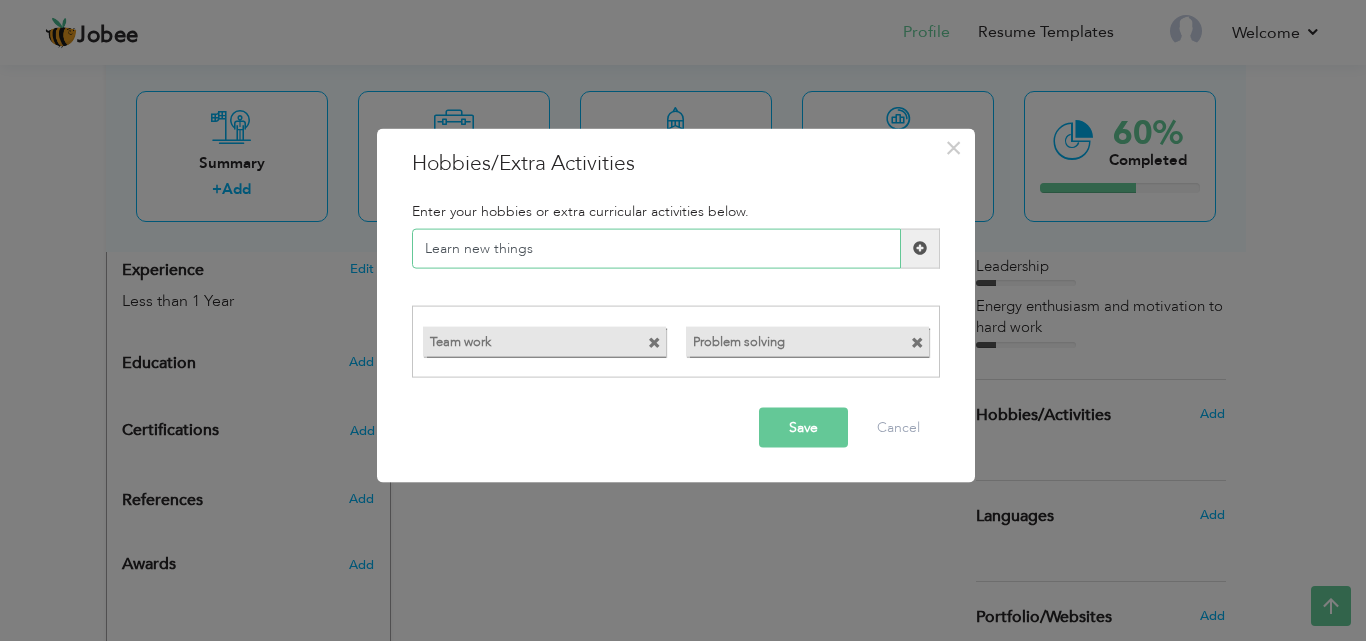 type on "Learn new things" 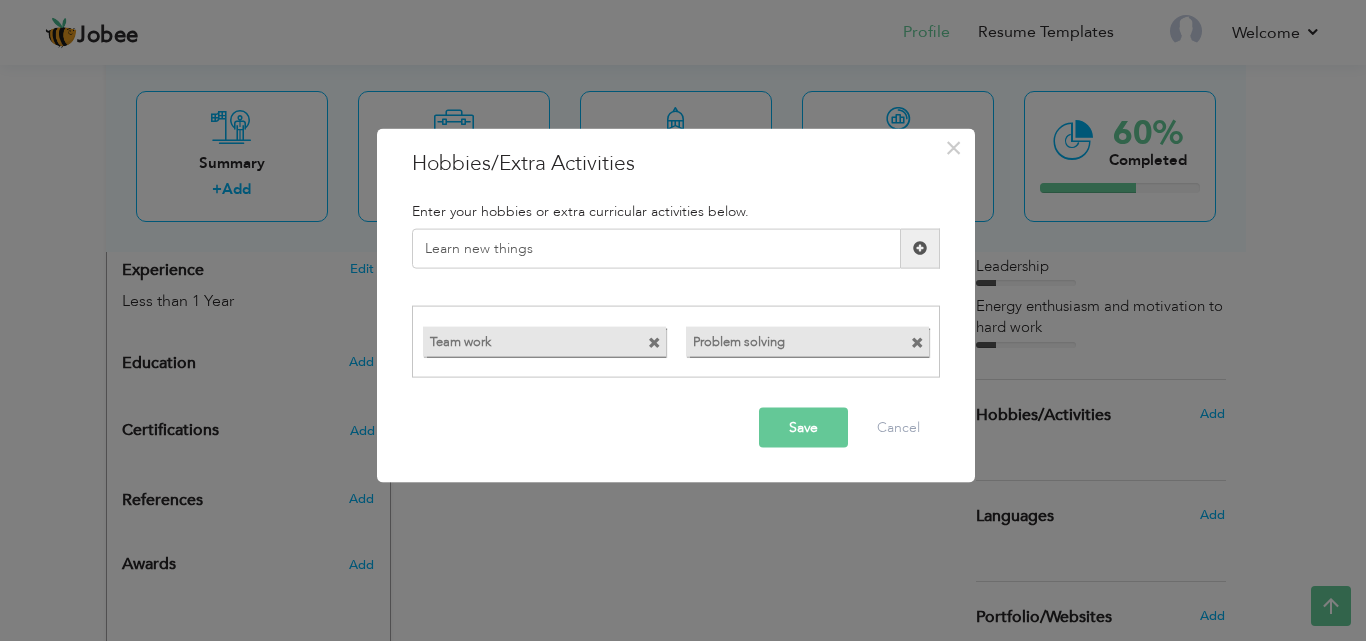 click on "Save" at bounding box center [803, 428] 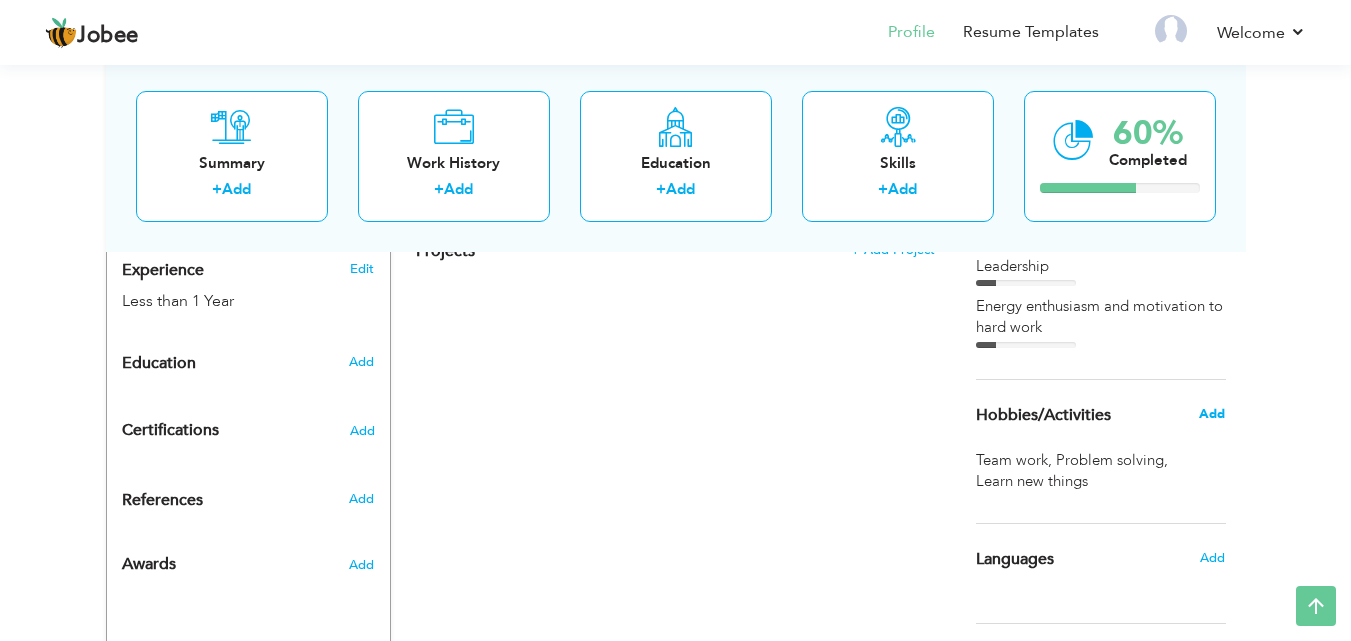 click on "Add" at bounding box center [1212, 414] 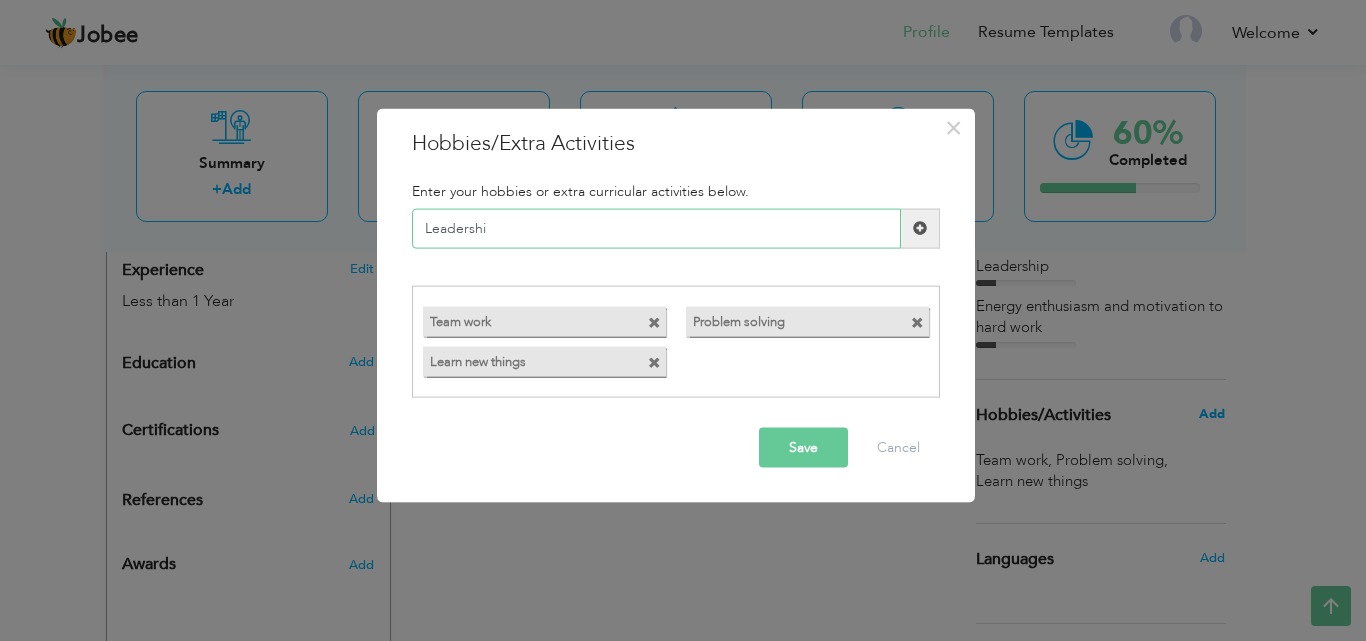 type on "Leadership" 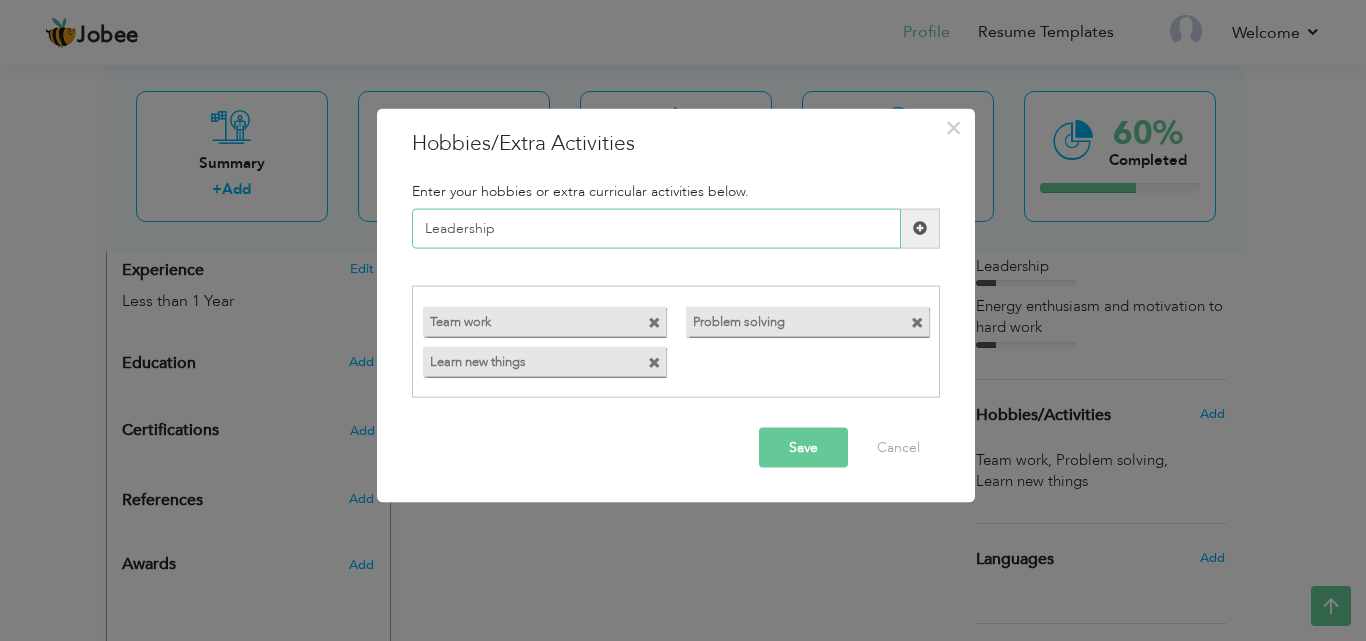 type 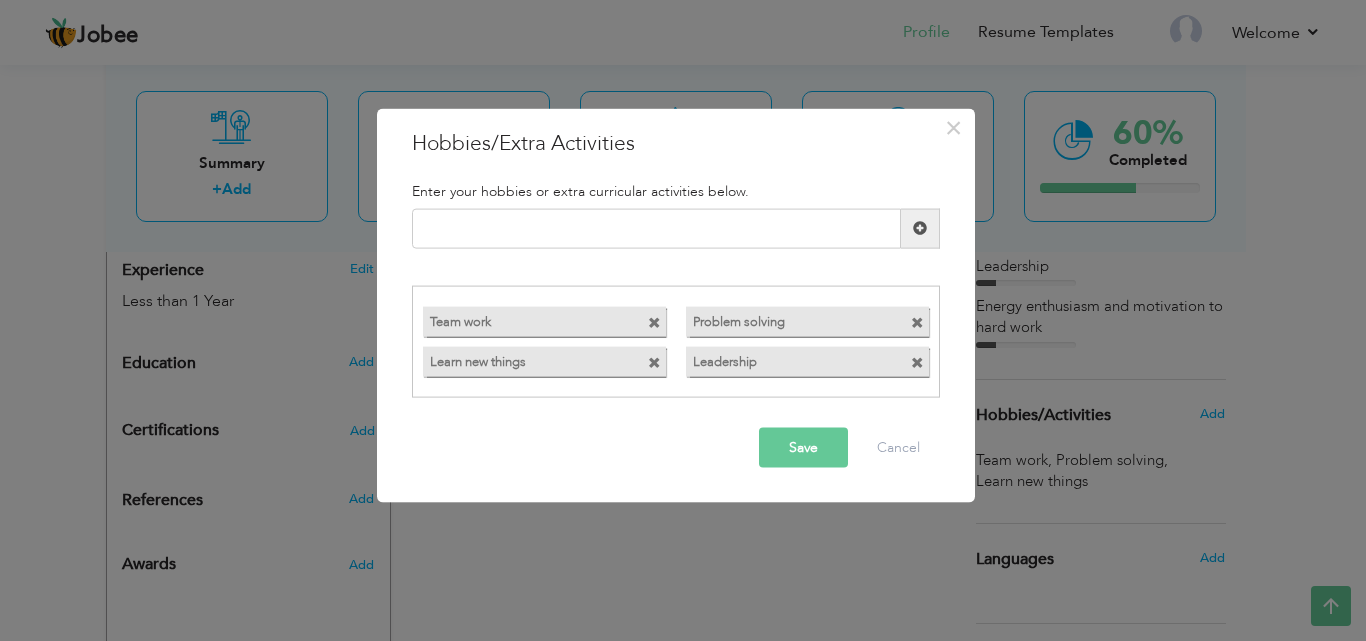 click on "Save" at bounding box center (803, 448) 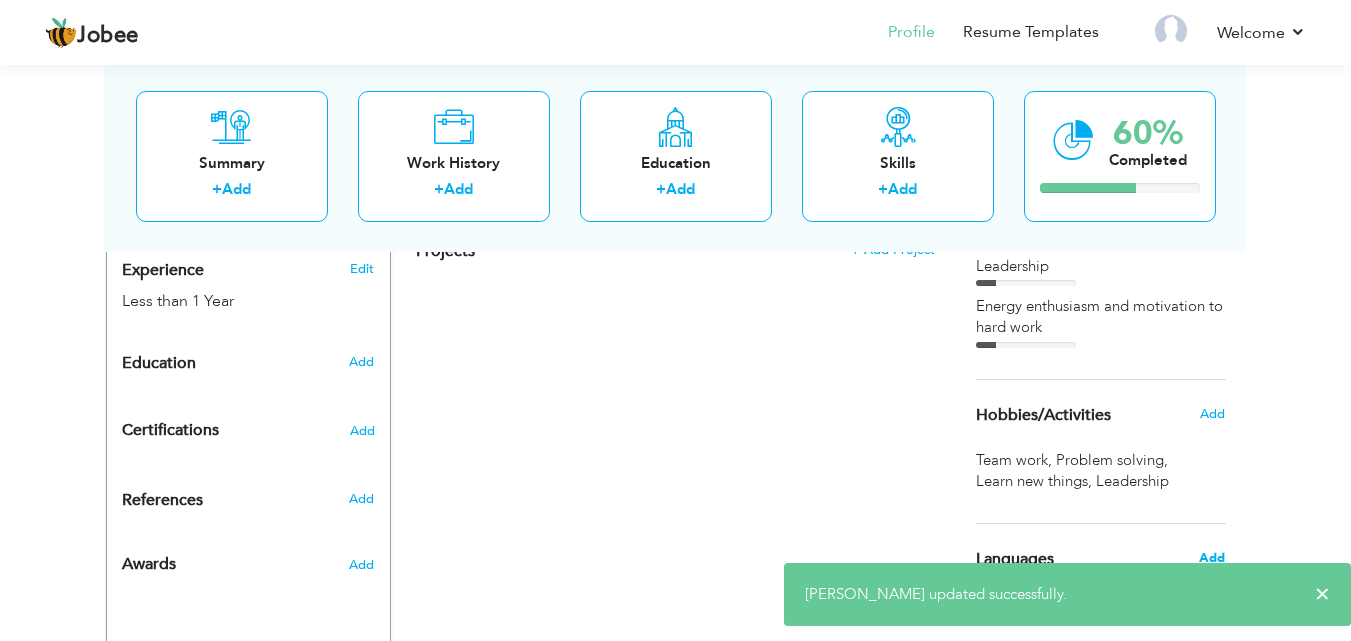 click on "Add" at bounding box center [1212, 558] 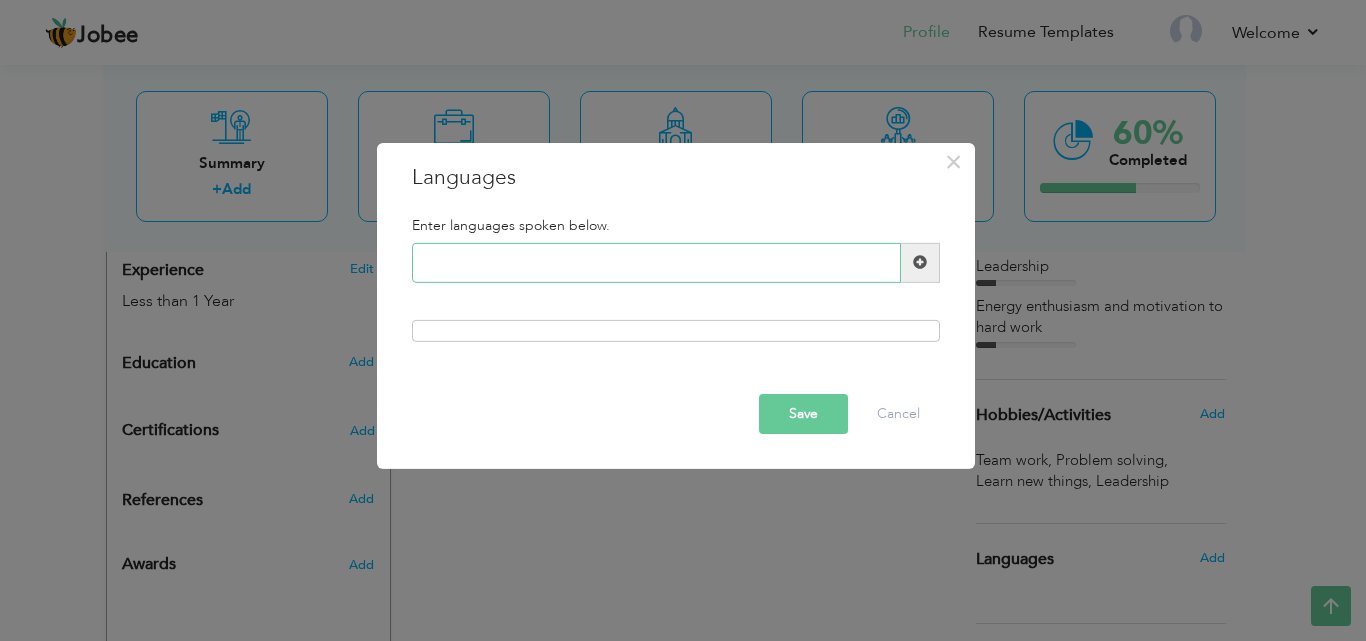 click at bounding box center (656, 263) 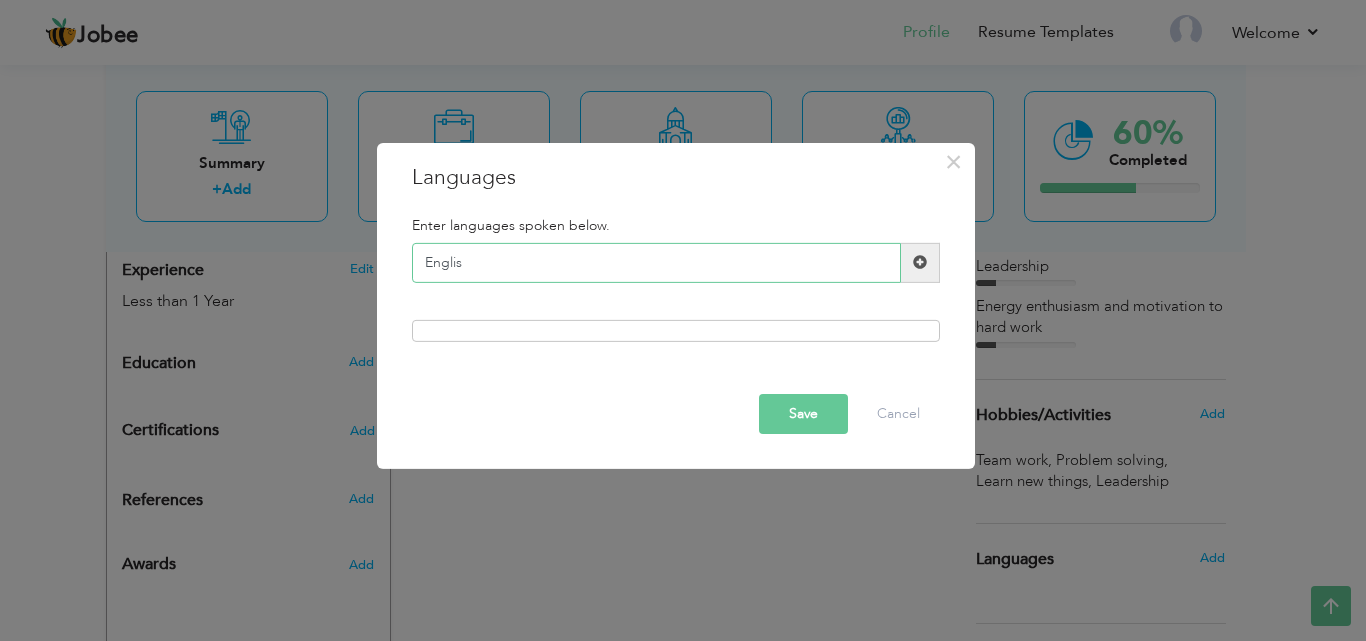 type on "English" 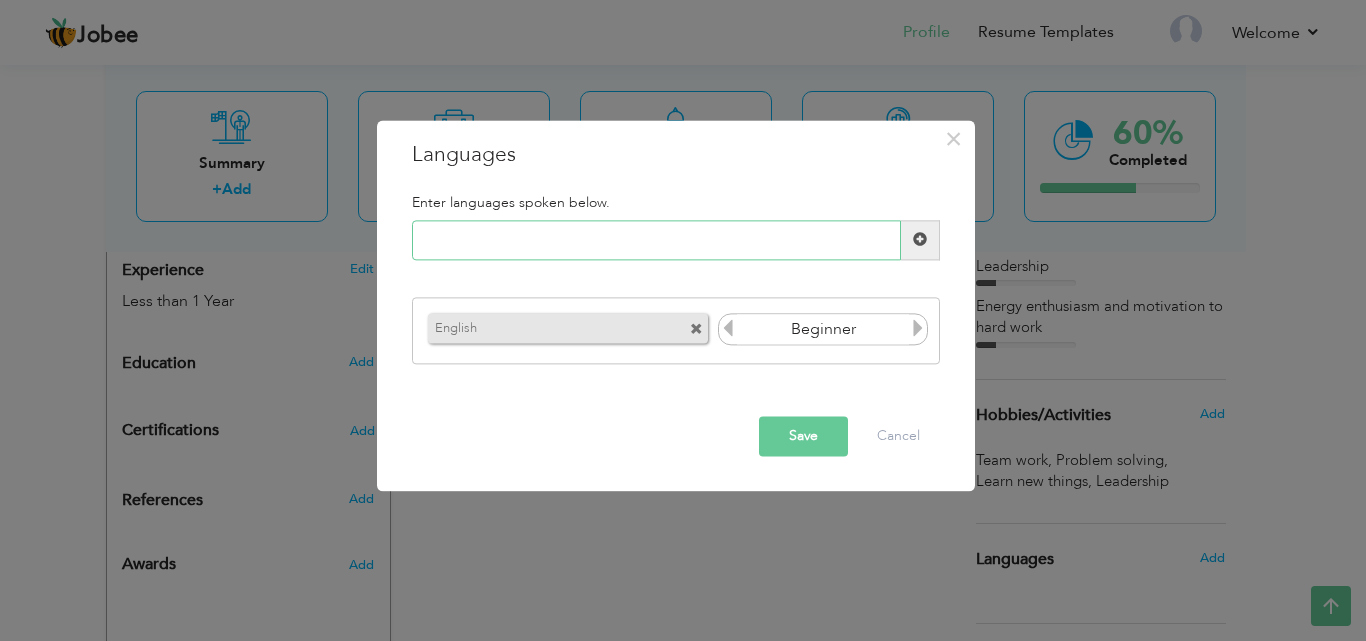 click at bounding box center [656, 240] 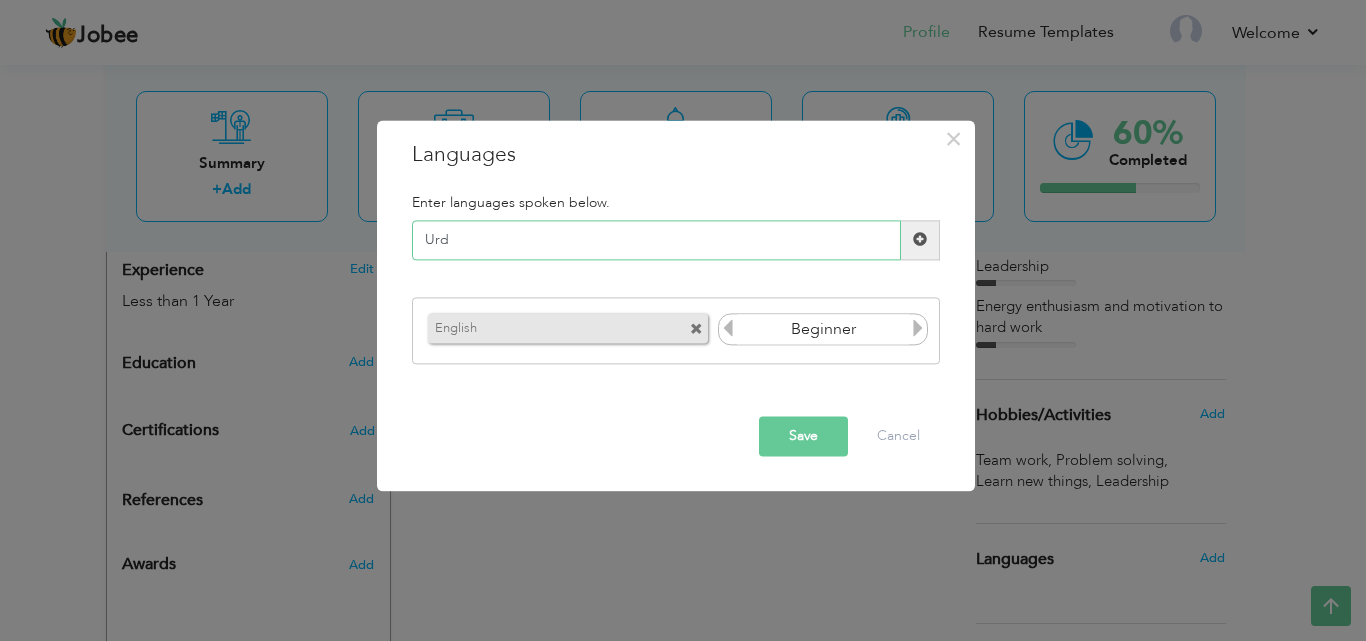 type on "Urdu" 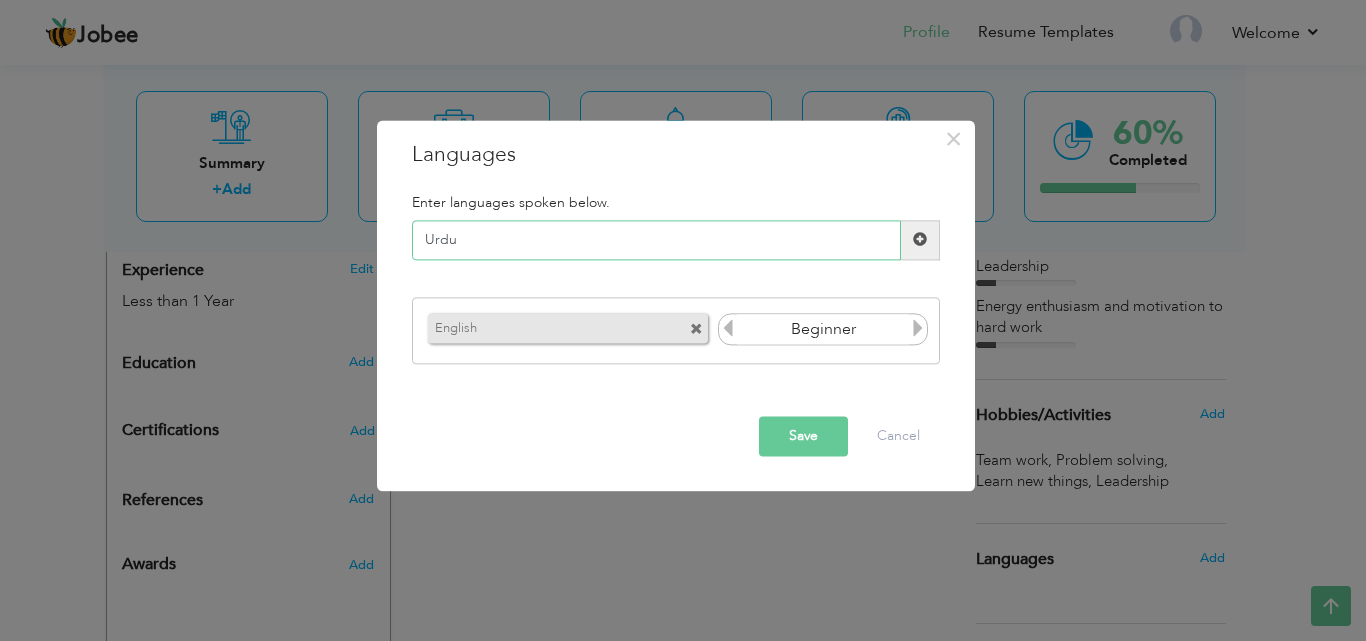 type 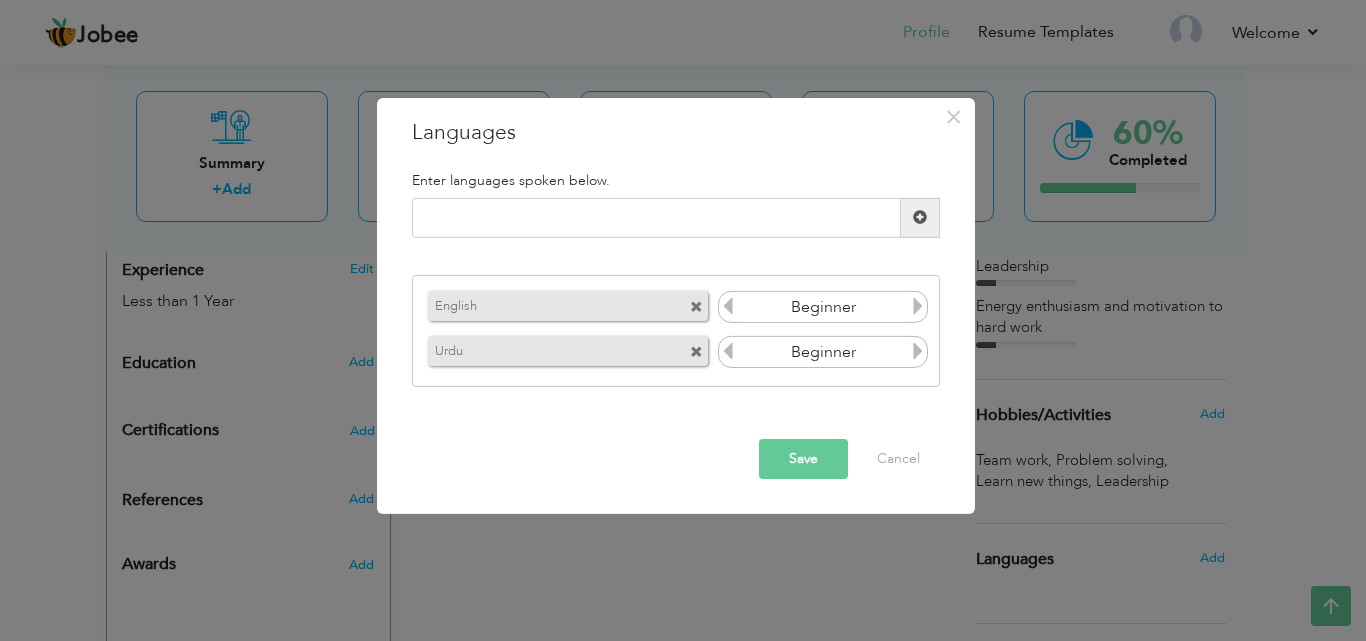 click on "Save" at bounding box center (803, 459) 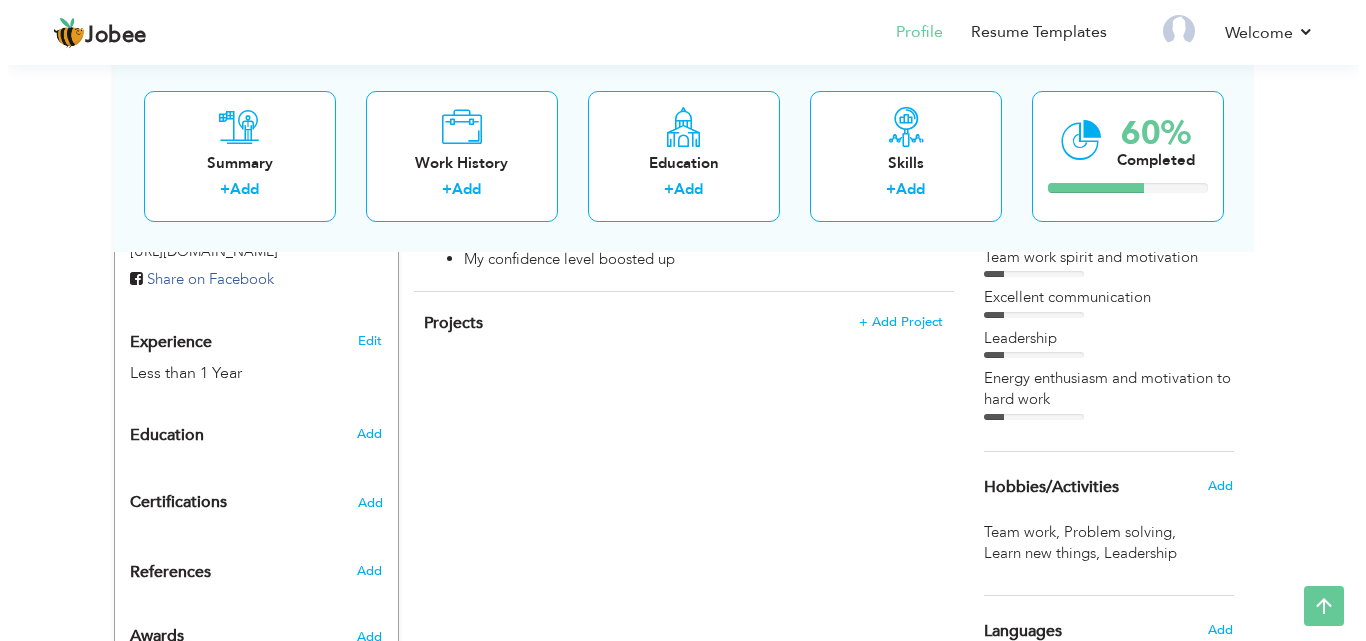 scroll, scrollTop: 683, scrollLeft: 0, axis: vertical 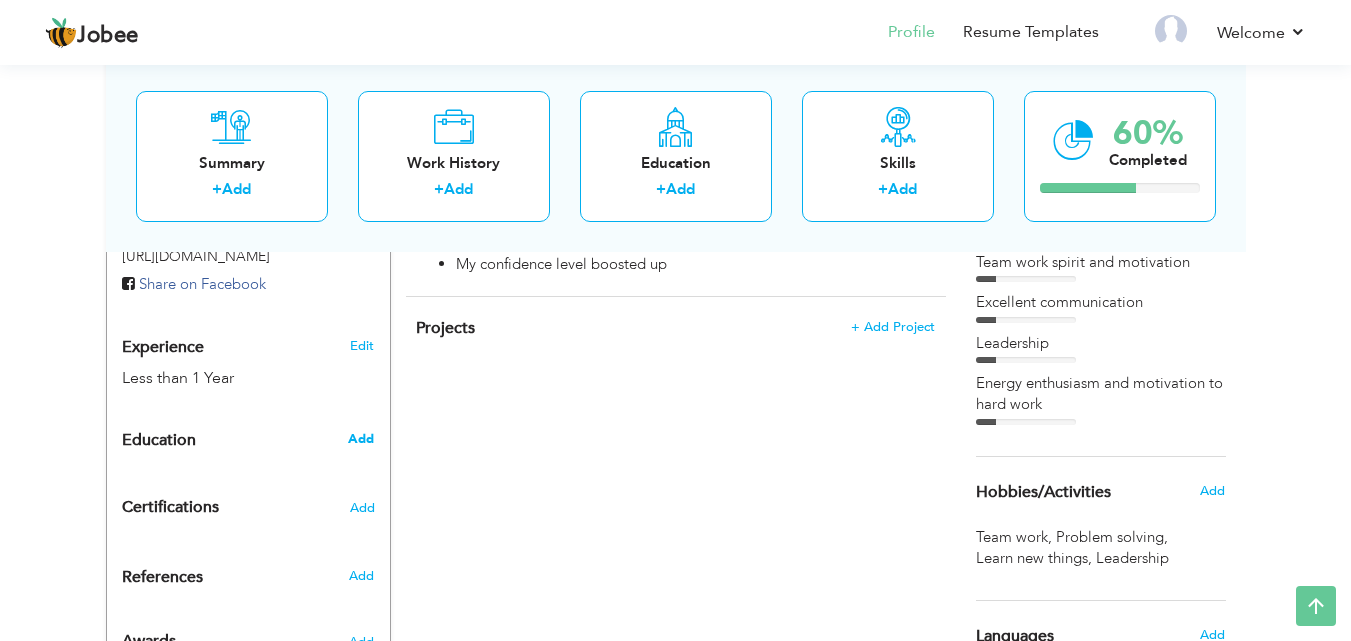 click on "Add" at bounding box center (361, 439) 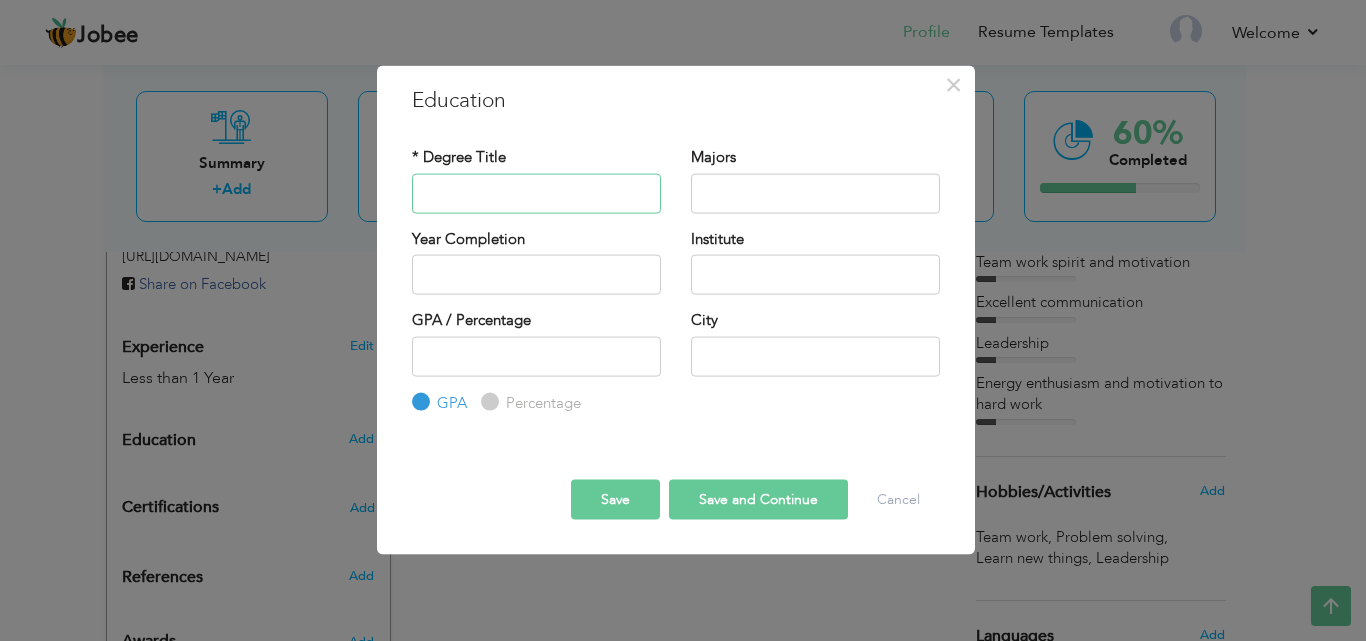 click at bounding box center (536, 193) 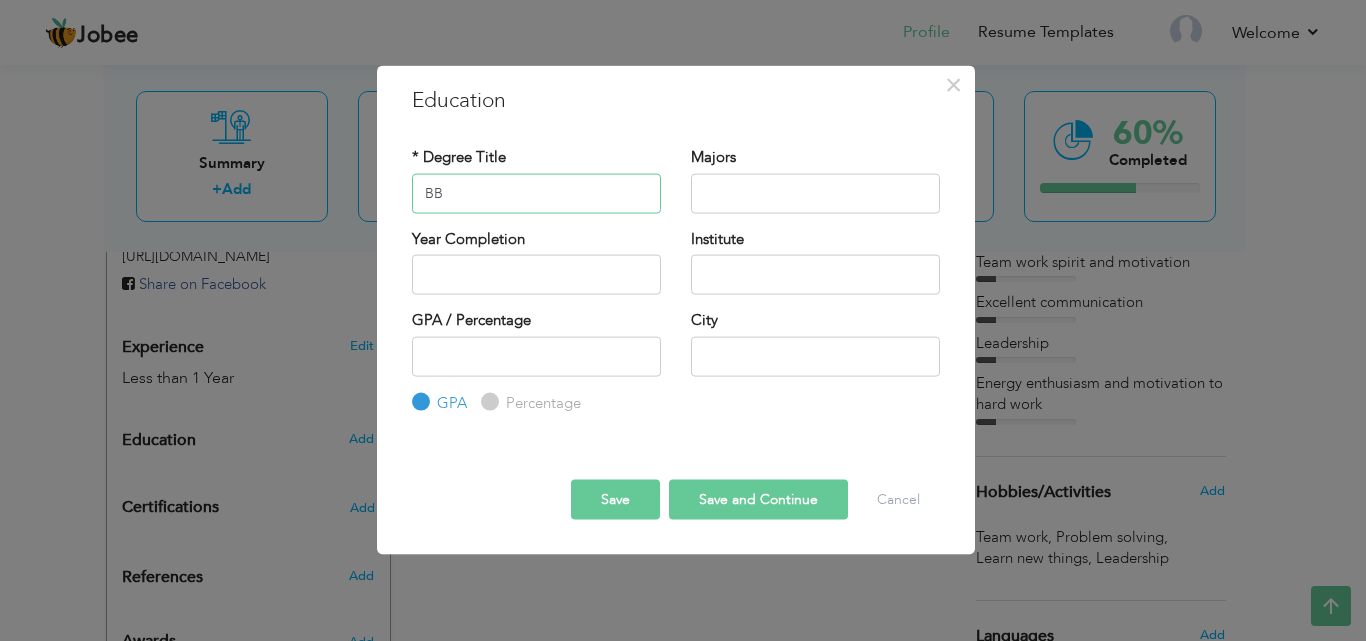 type on "B" 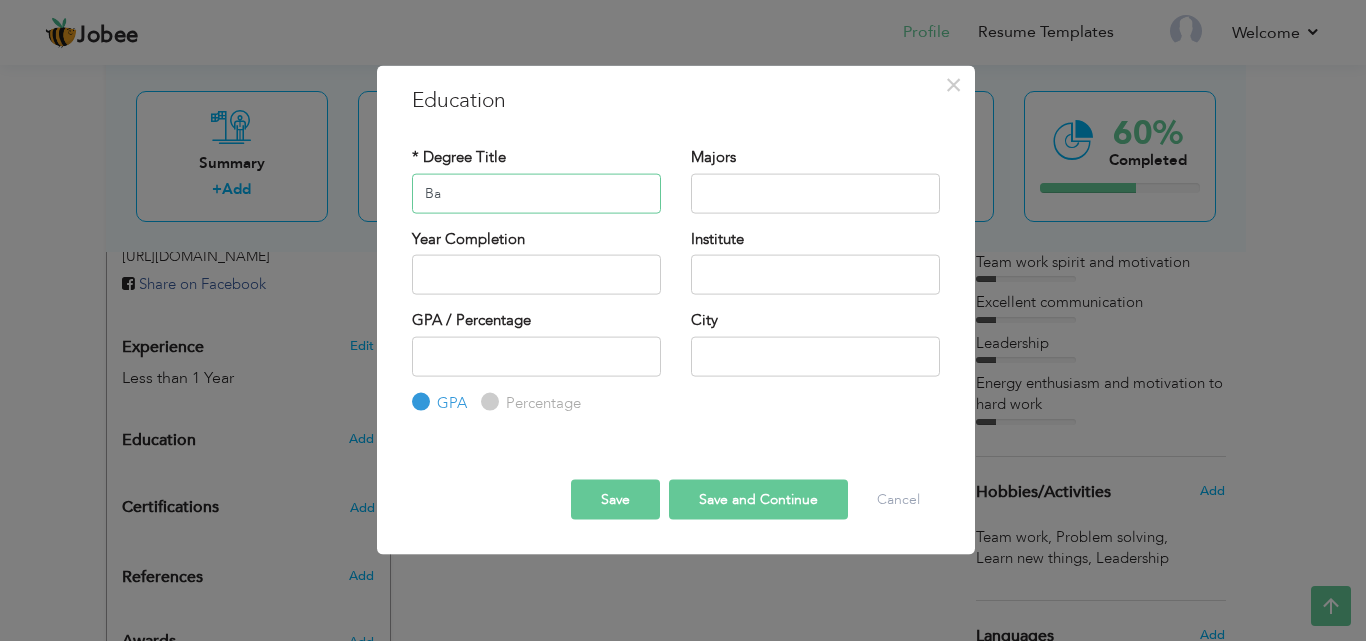 type on "B" 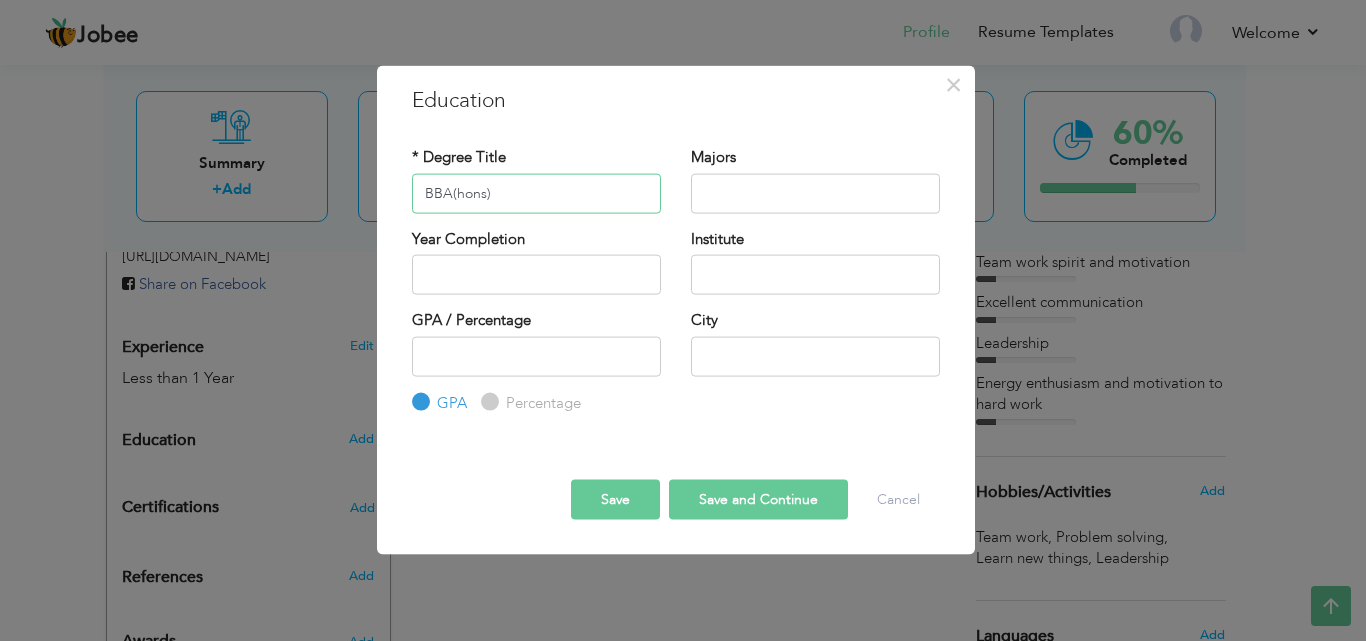 type on "BBA(hons)" 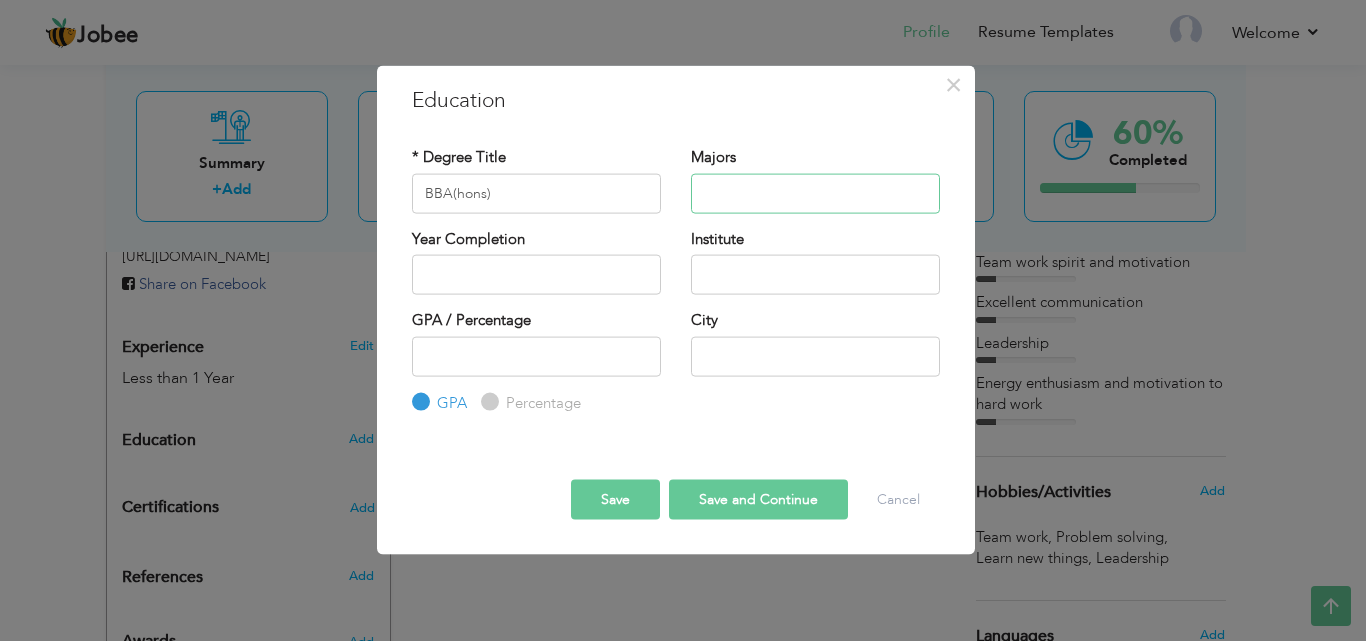 click at bounding box center [815, 193] 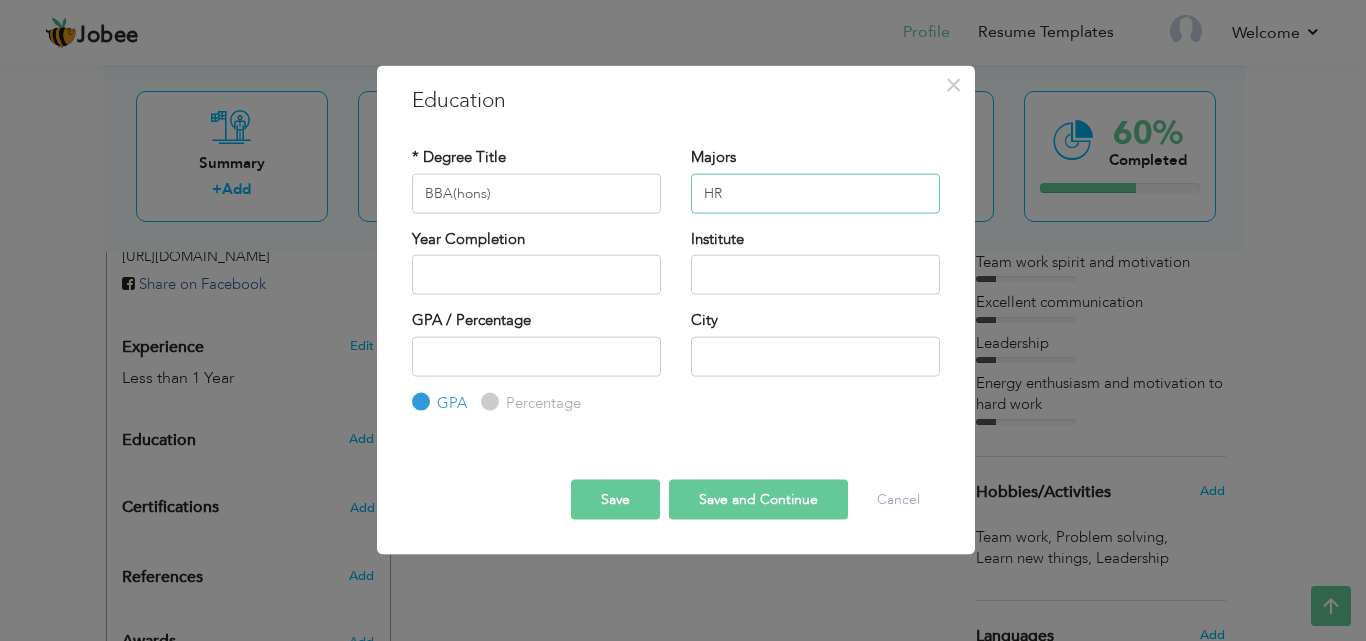 type on "HR" 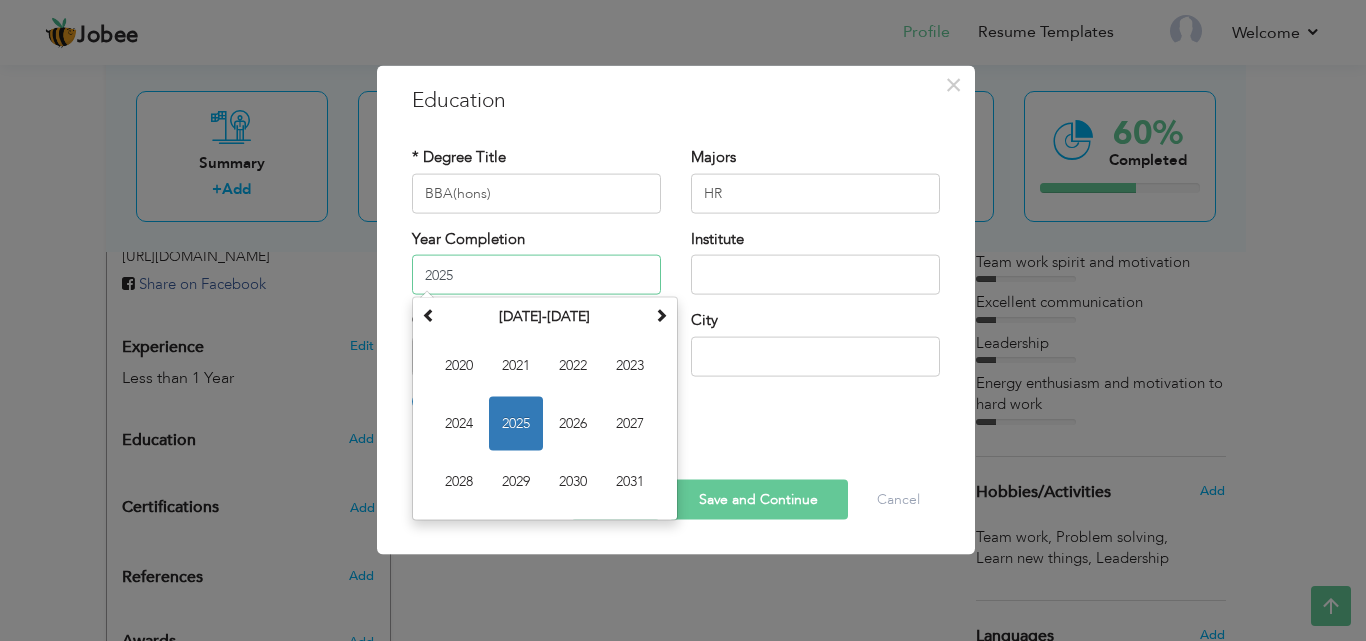 click on "2025" at bounding box center [536, 275] 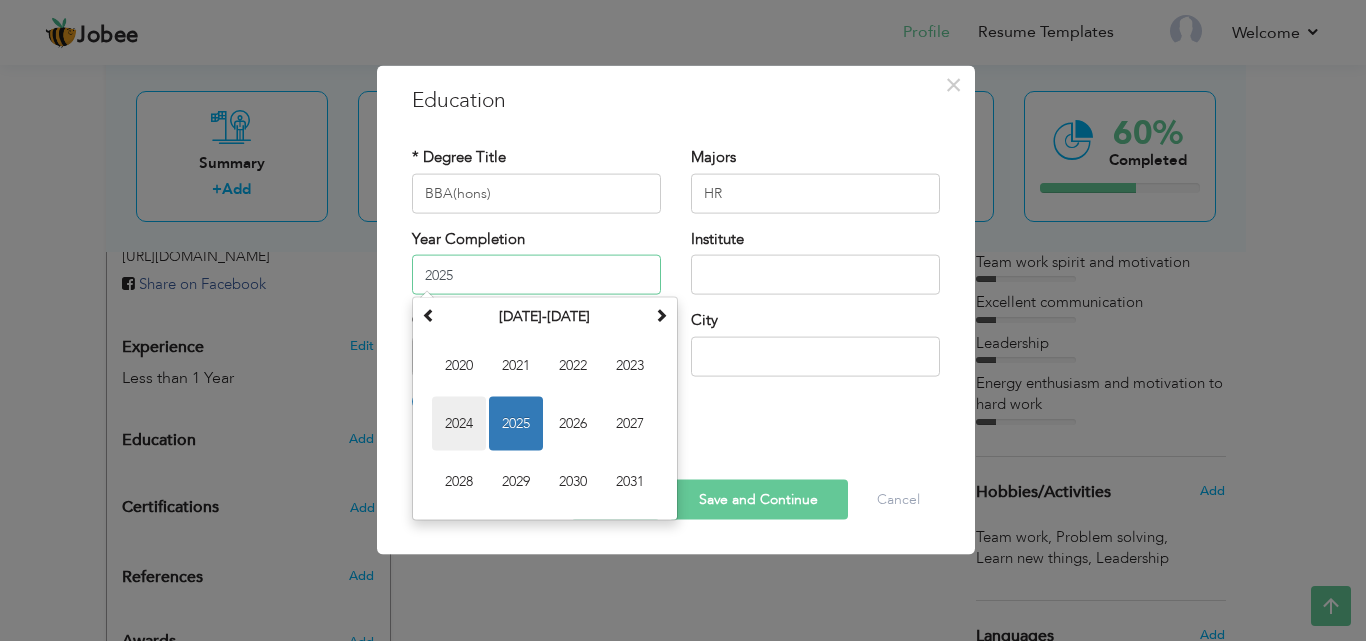 click on "2024" at bounding box center (459, 424) 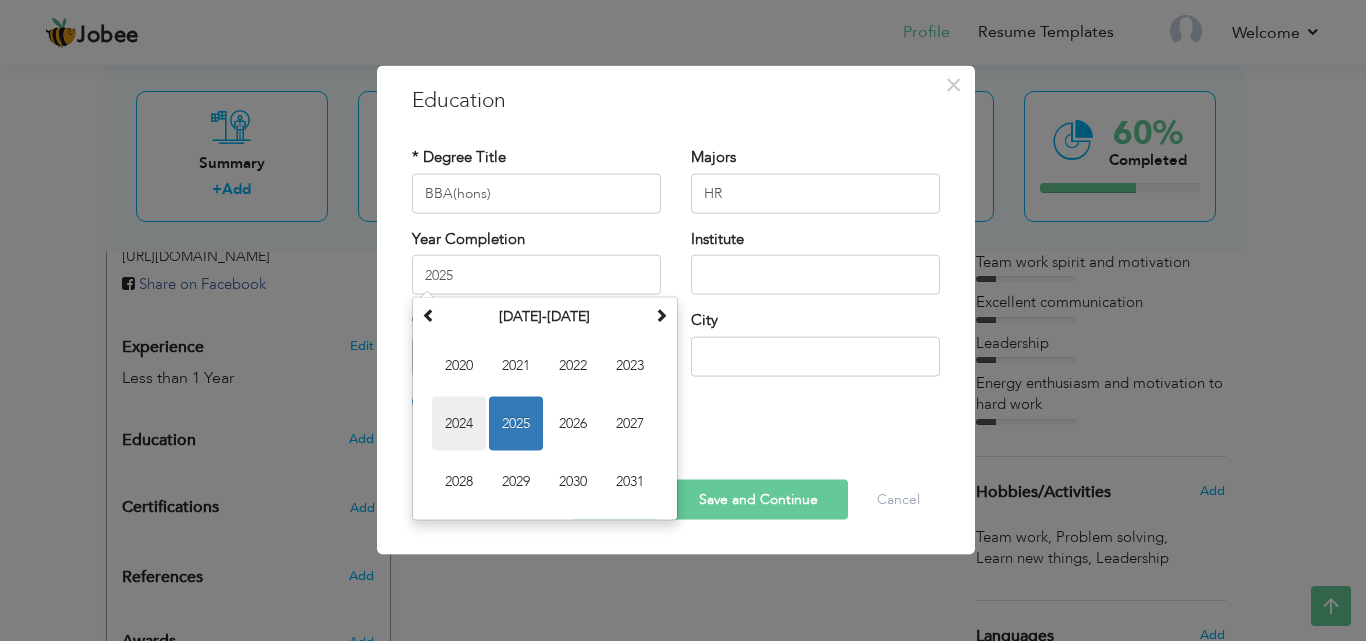 type on "2024" 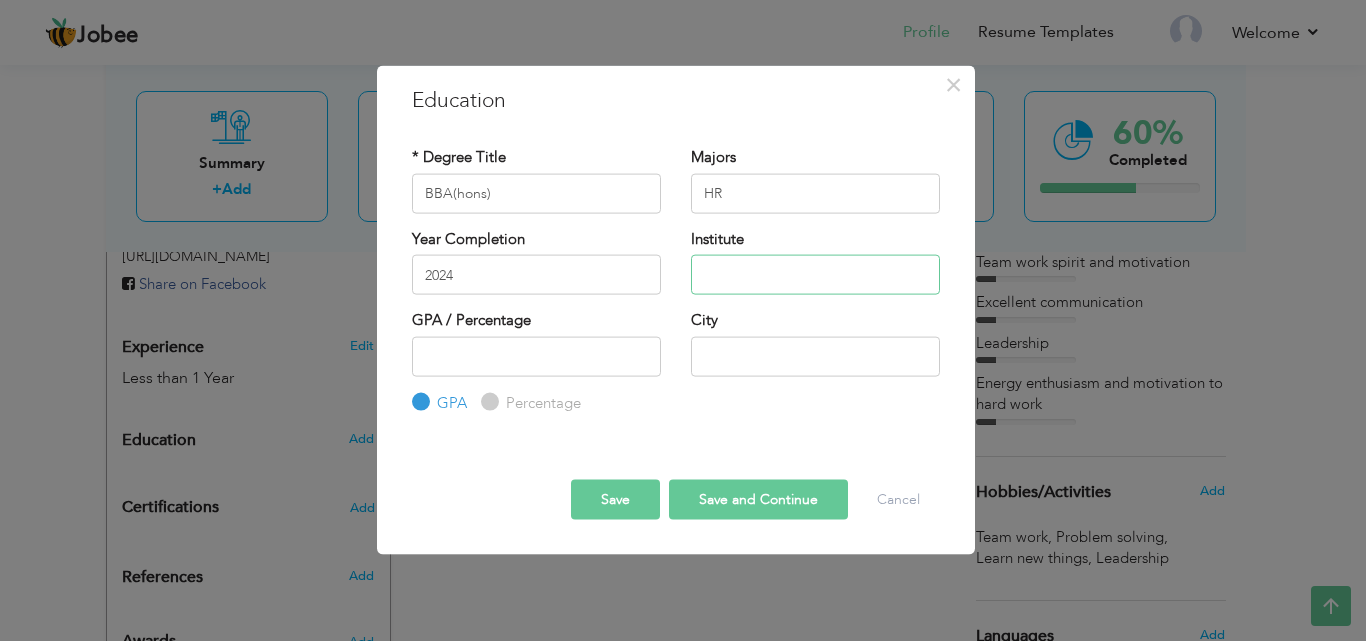 click at bounding box center (815, 275) 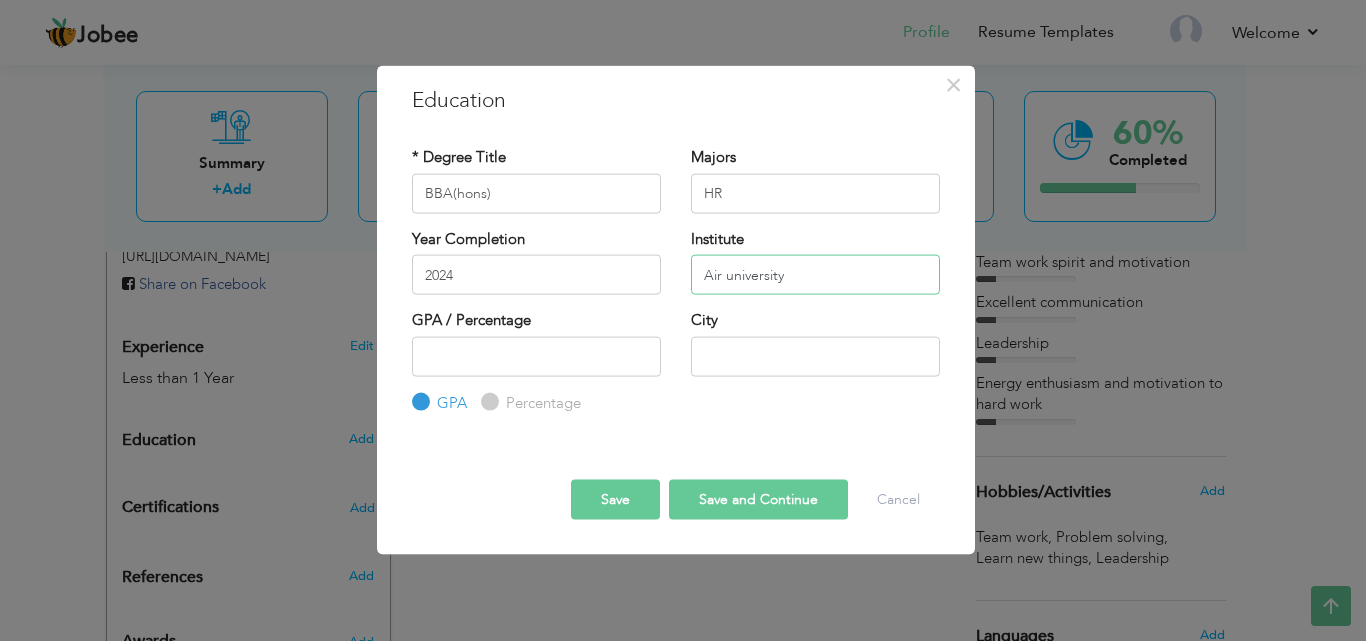type on "Air university" 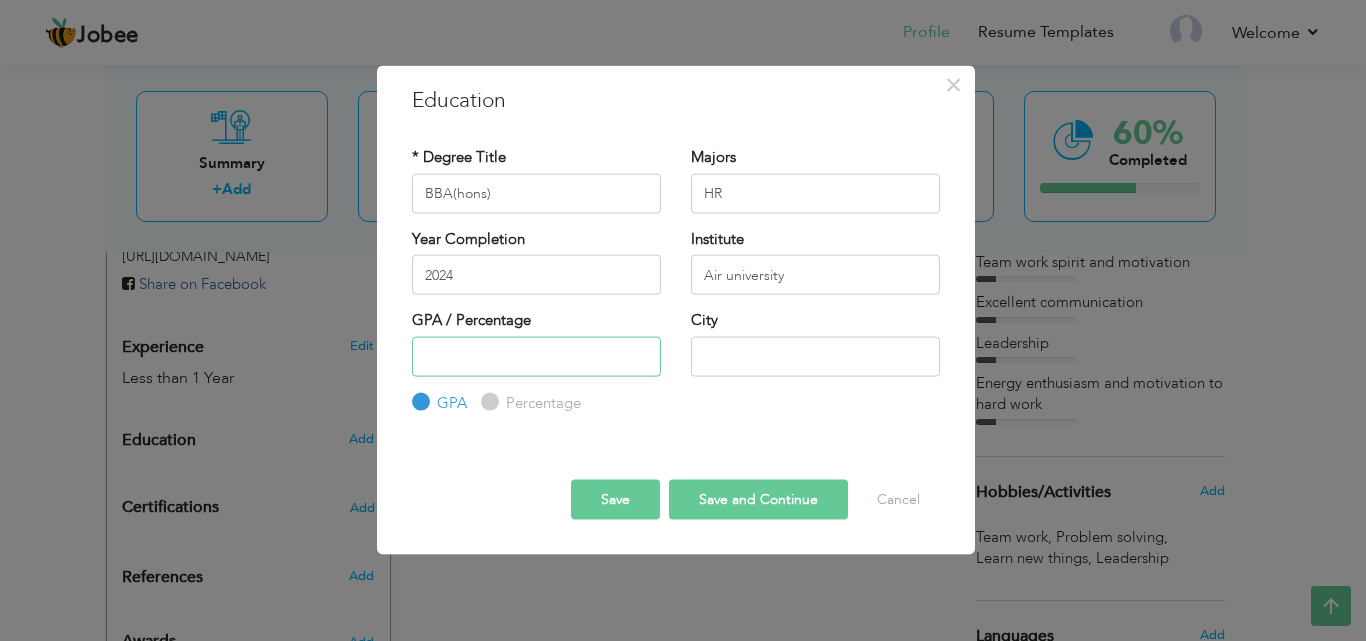 click at bounding box center [536, 356] 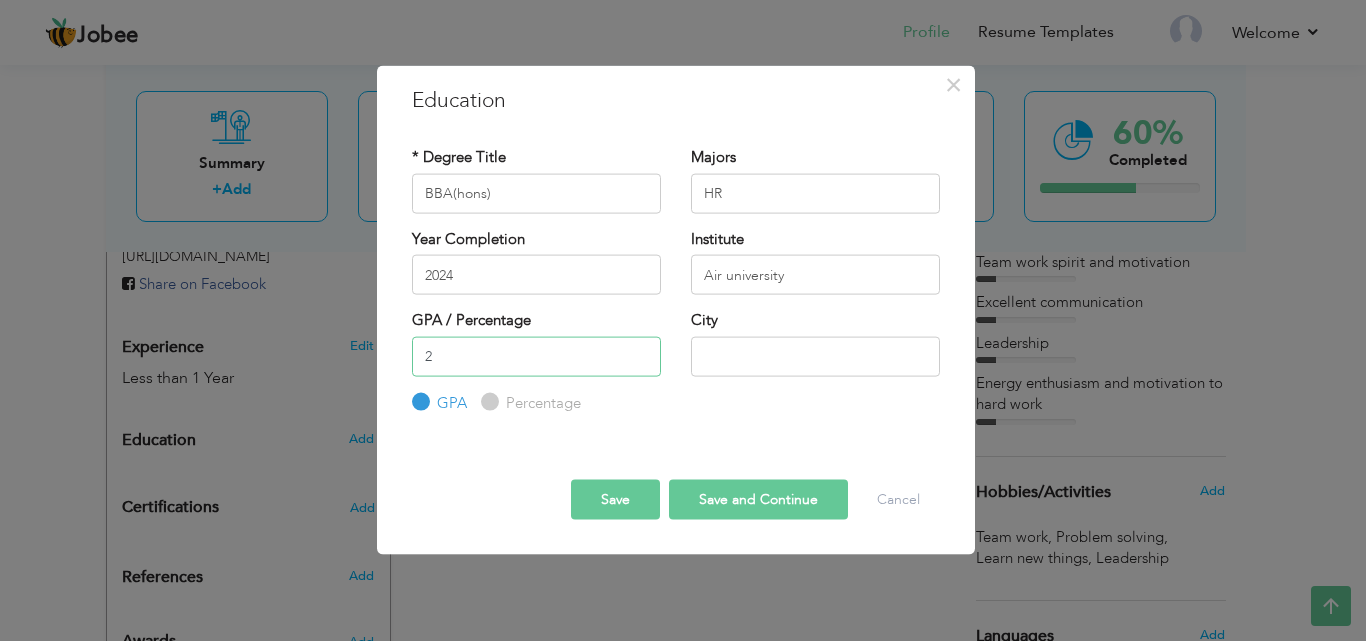click on "2" at bounding box center (536, 356) 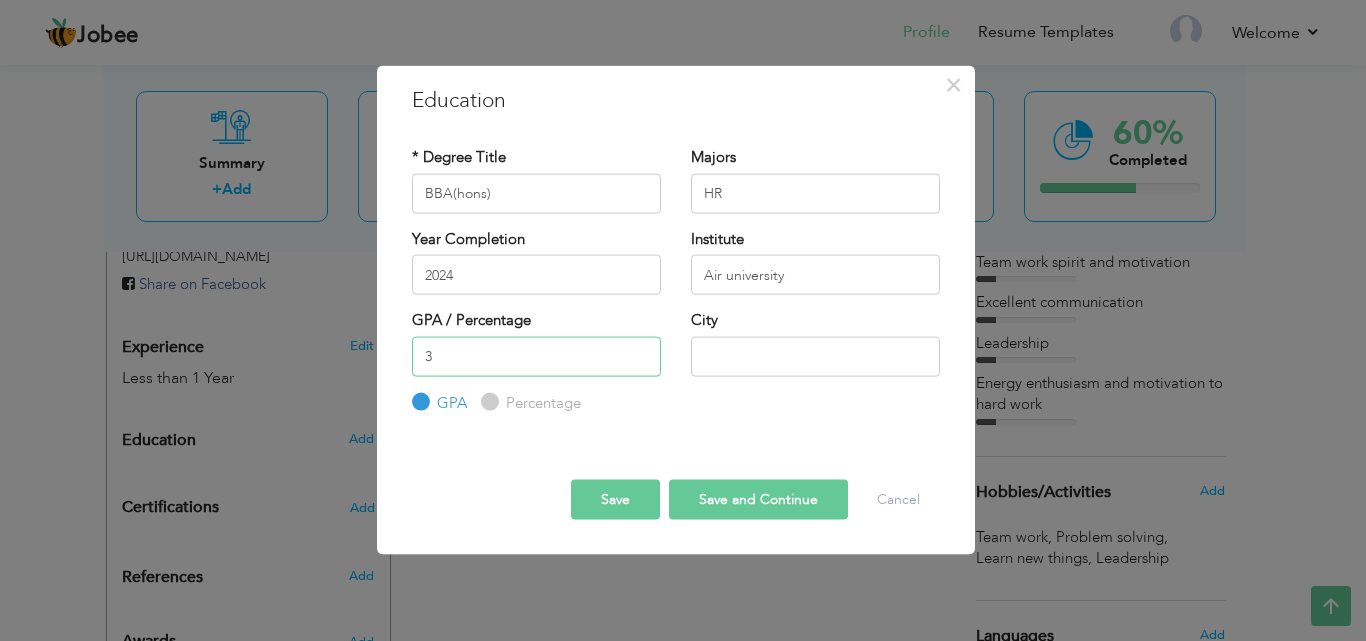 click on "3" at bounding box center (536, 356) 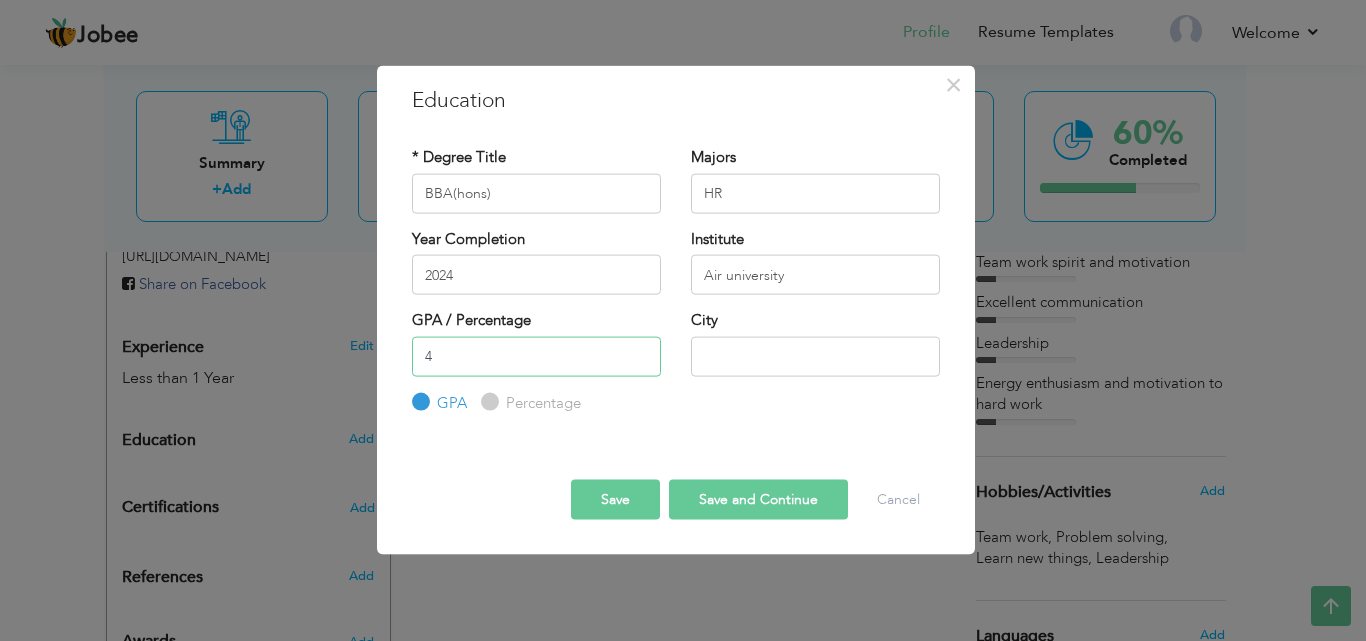 click on "4" at bounding box center [536, 356] 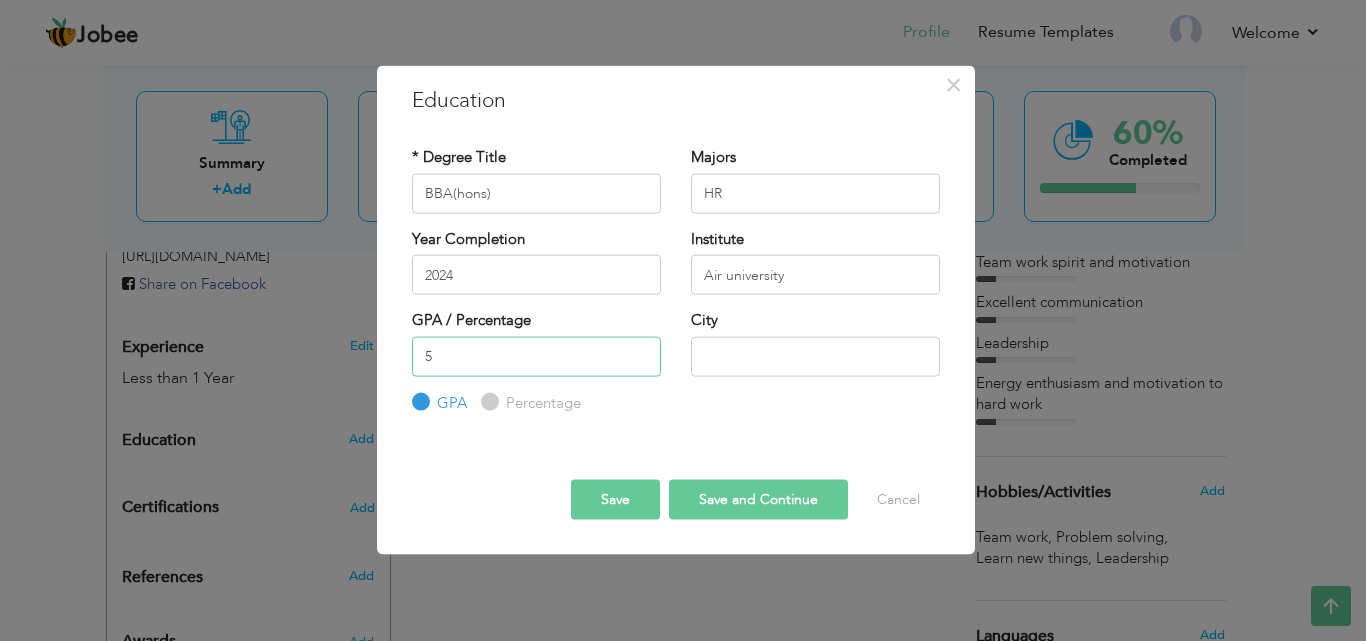 click on "5" at bounding box center [536, 356] 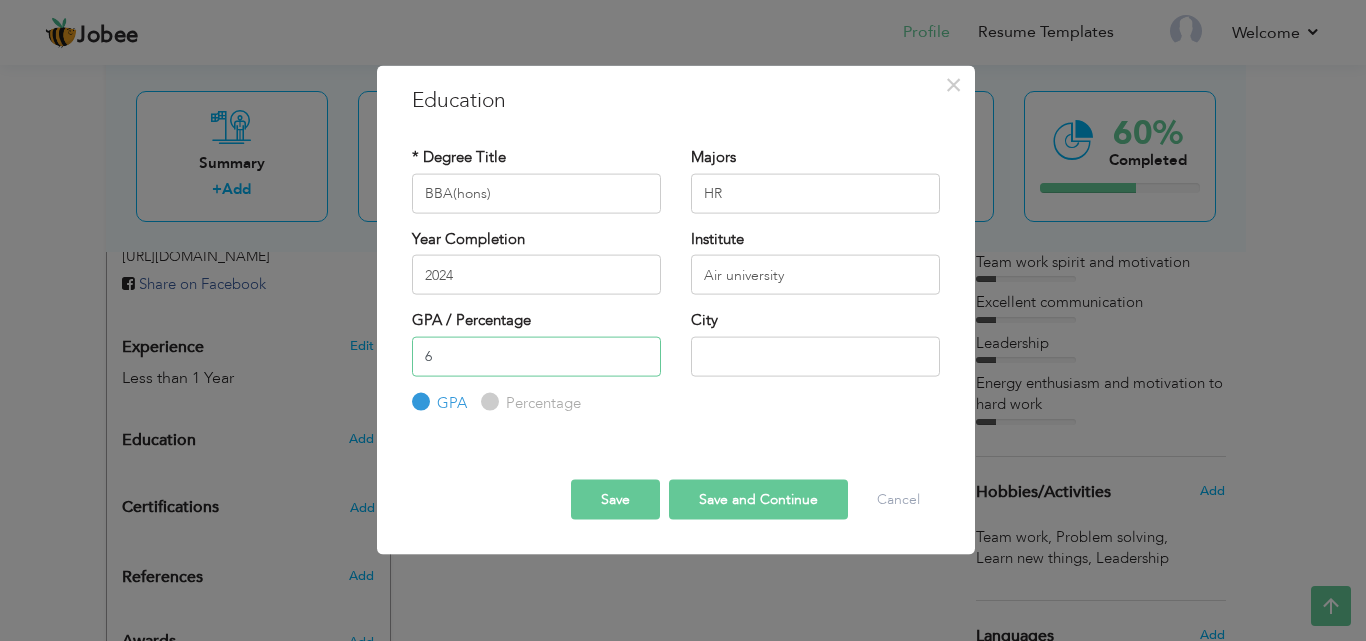 click on "6" at bounding box center [536, 356] 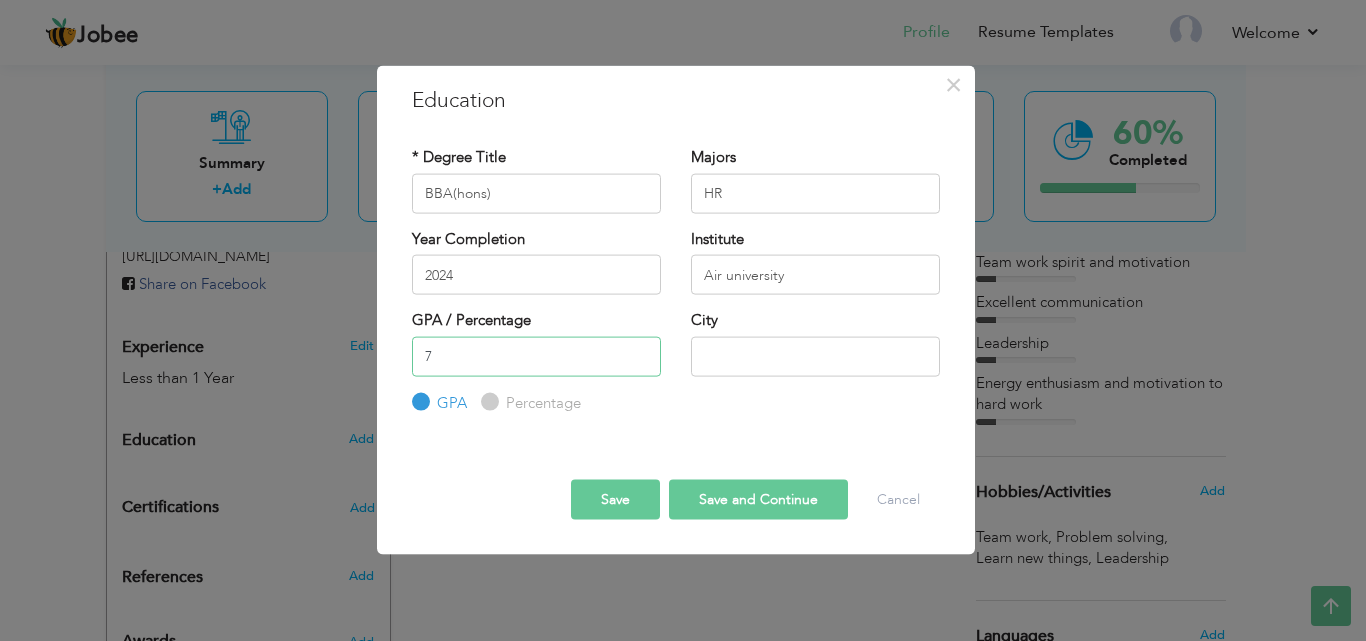 click on "7" at bounding box center (536, 356) 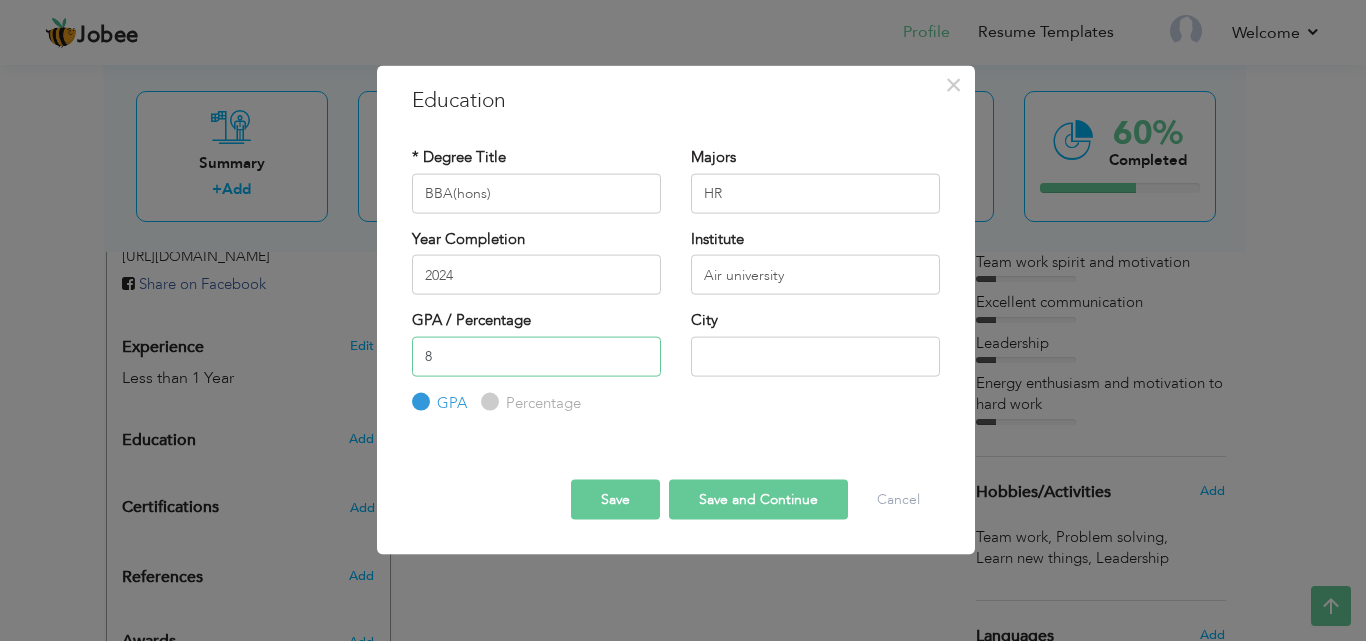 click on "8" at bounding box center [536, 356] 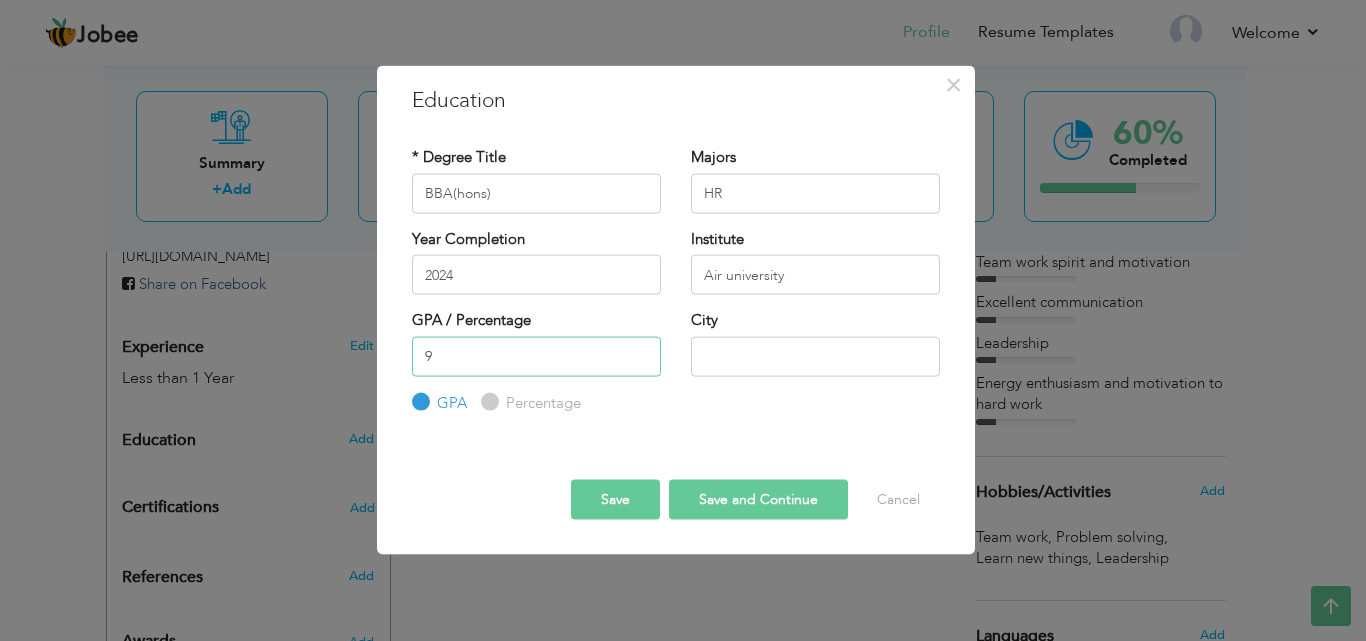 click on "9" at bounding box center [536, 356] 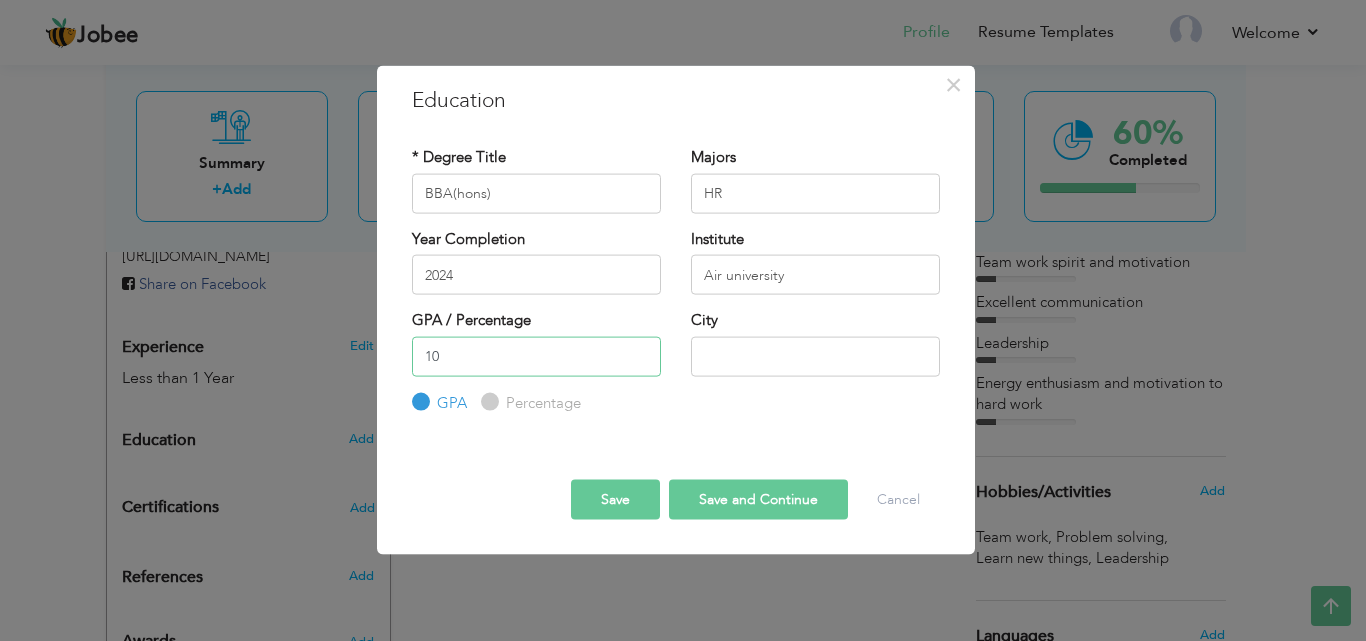 click on "10" at bounding box center [536, 356] 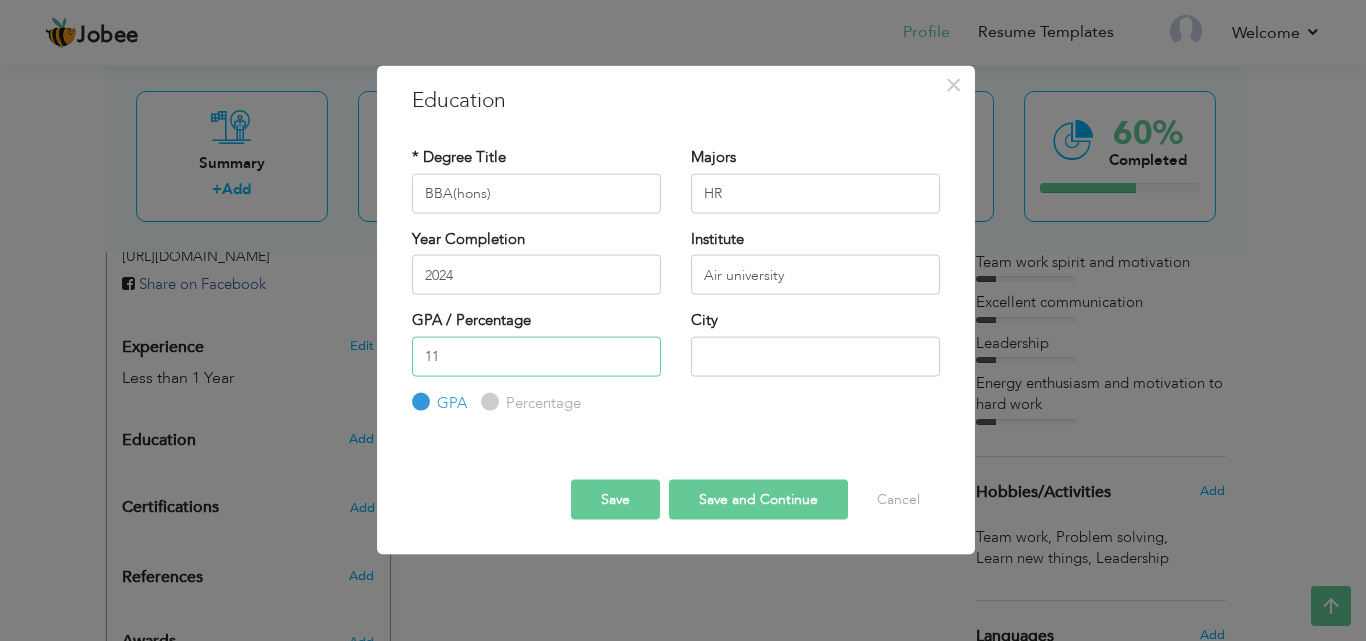 click on "11" at bounding box center [536, 356] 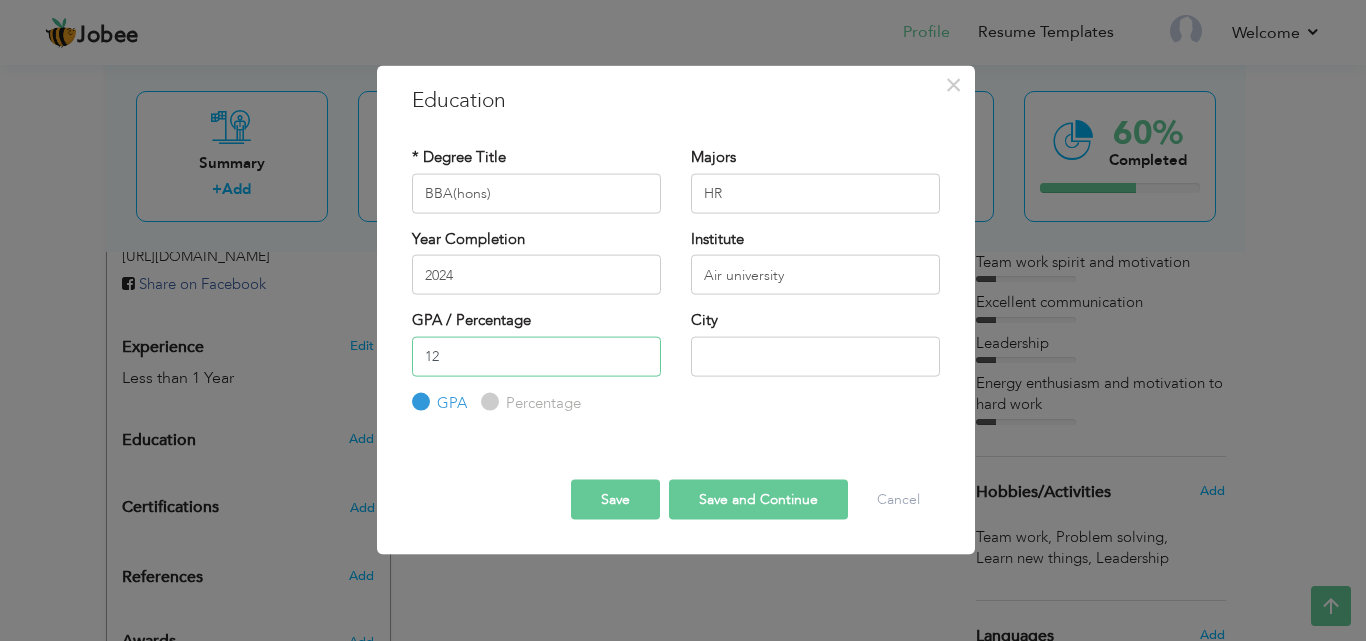 click on "12" at bounding box center [536, 356] 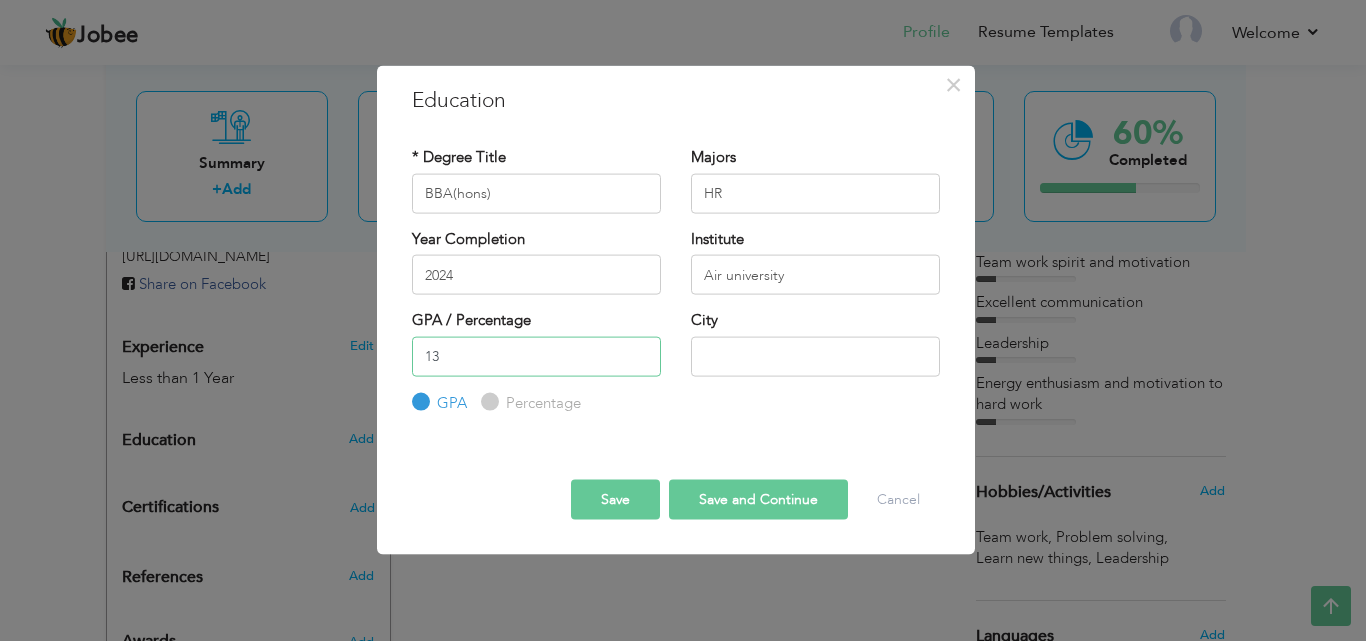 click on "13" at bounding box center (536, 356) 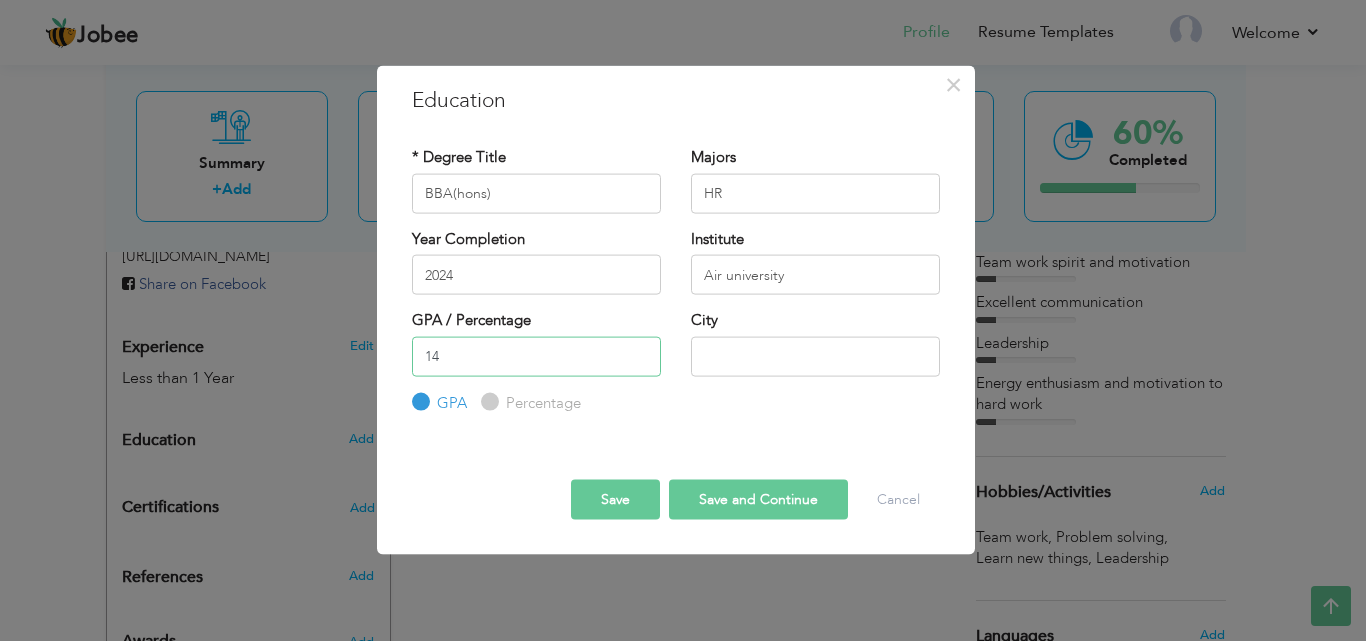 click on "14" at bounding box center (536, 356) 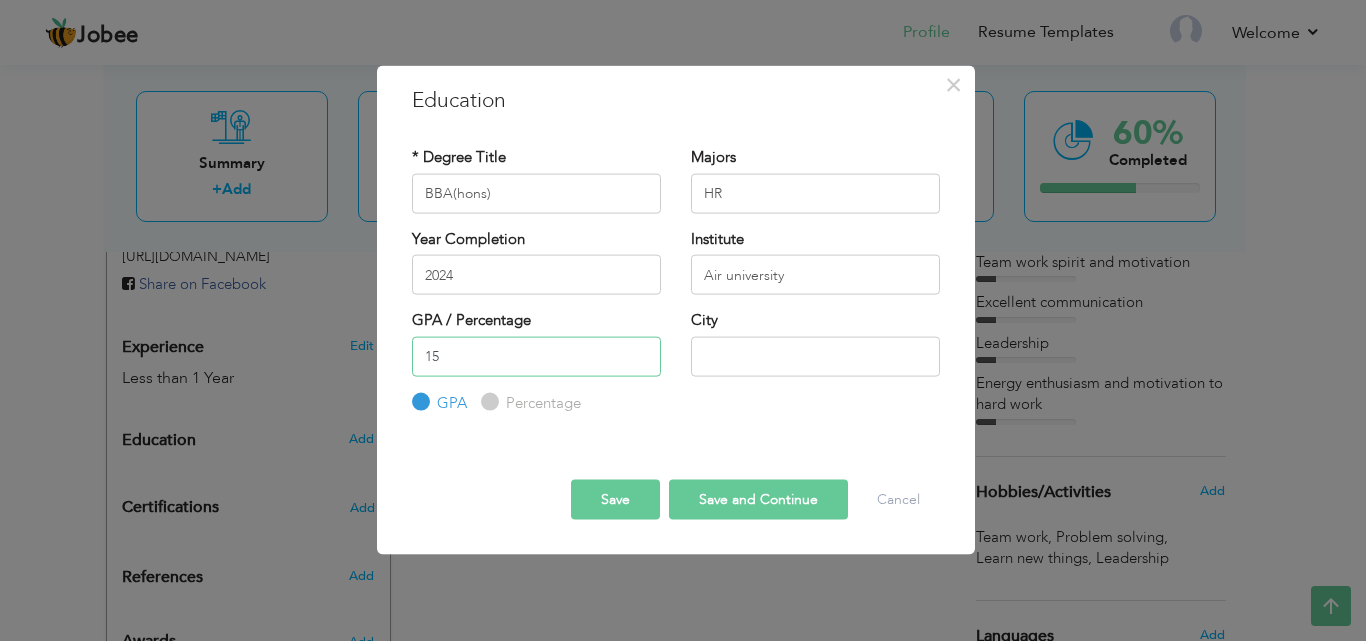 click on "15" at bounding box center (536, 356) 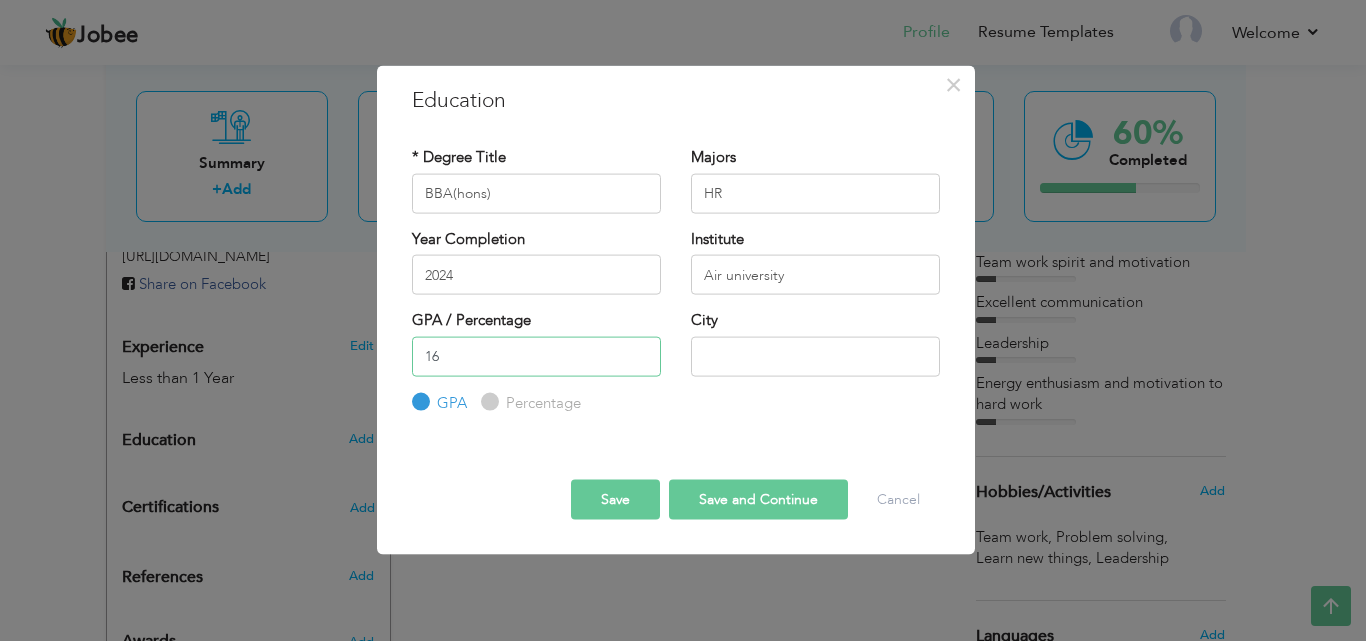 click on "16" at bounding box center [536, 356] 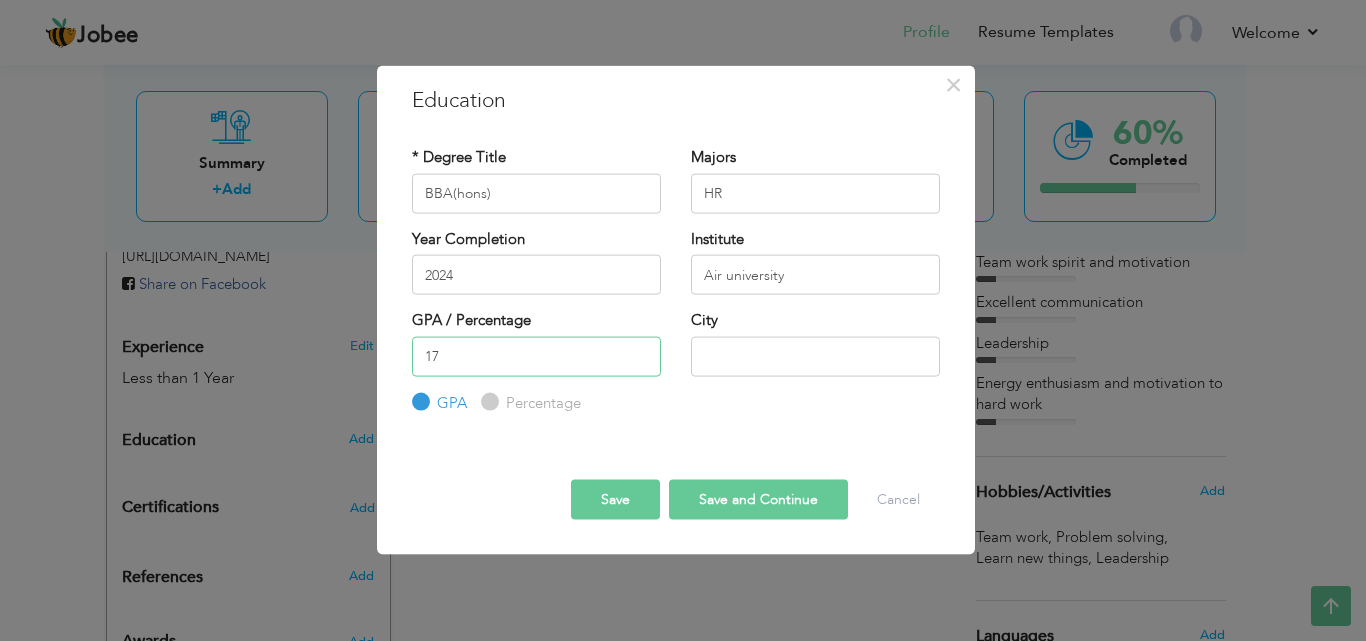 click on "17" at bounding box center (536, 356) 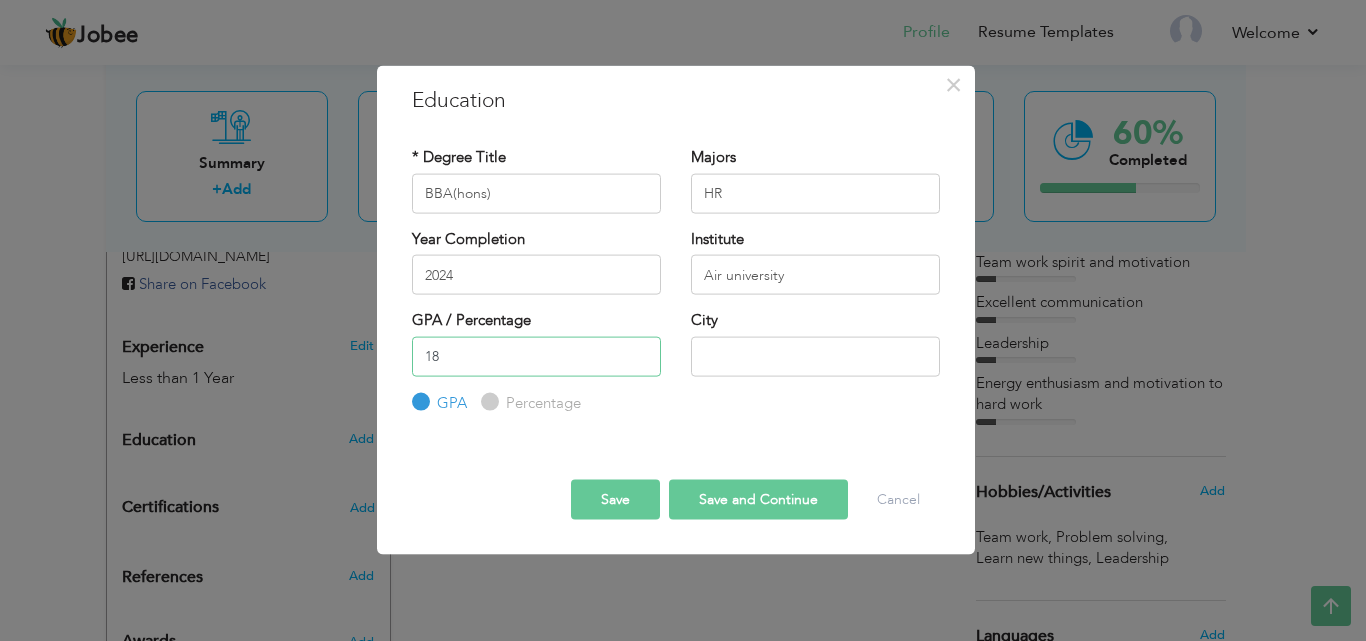 click on "18" at bounding box center (536, 356) 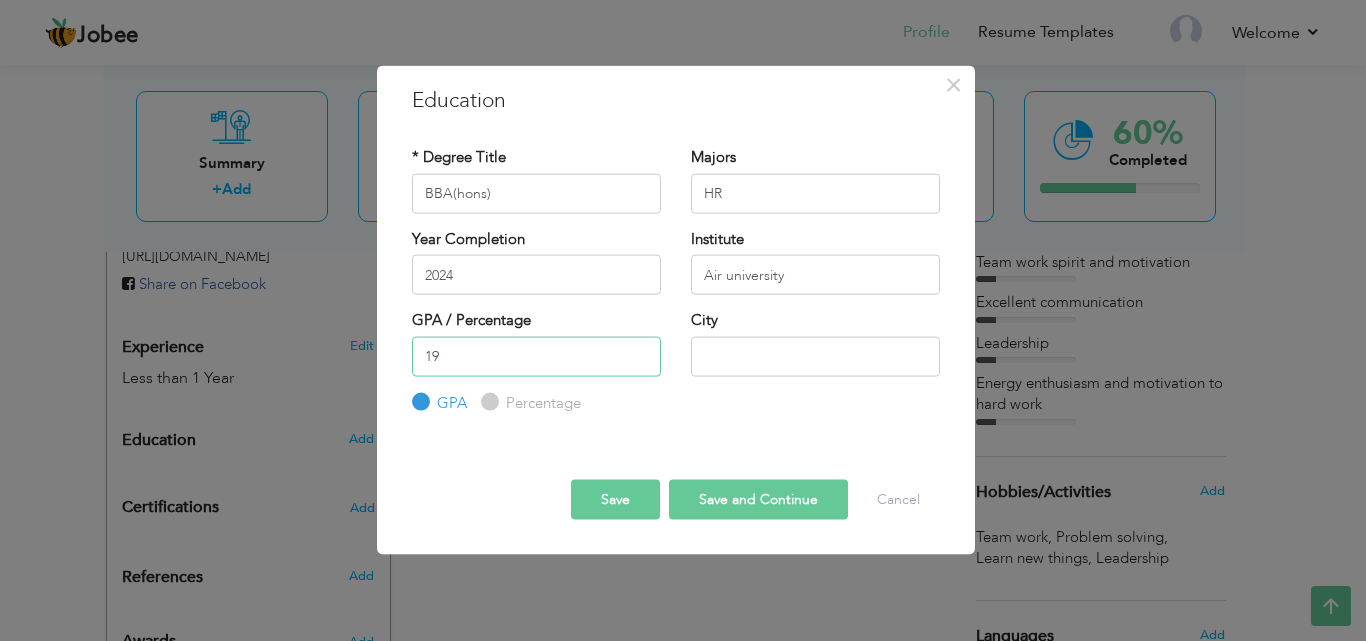 click on "19" at bounding box center [536, 356] 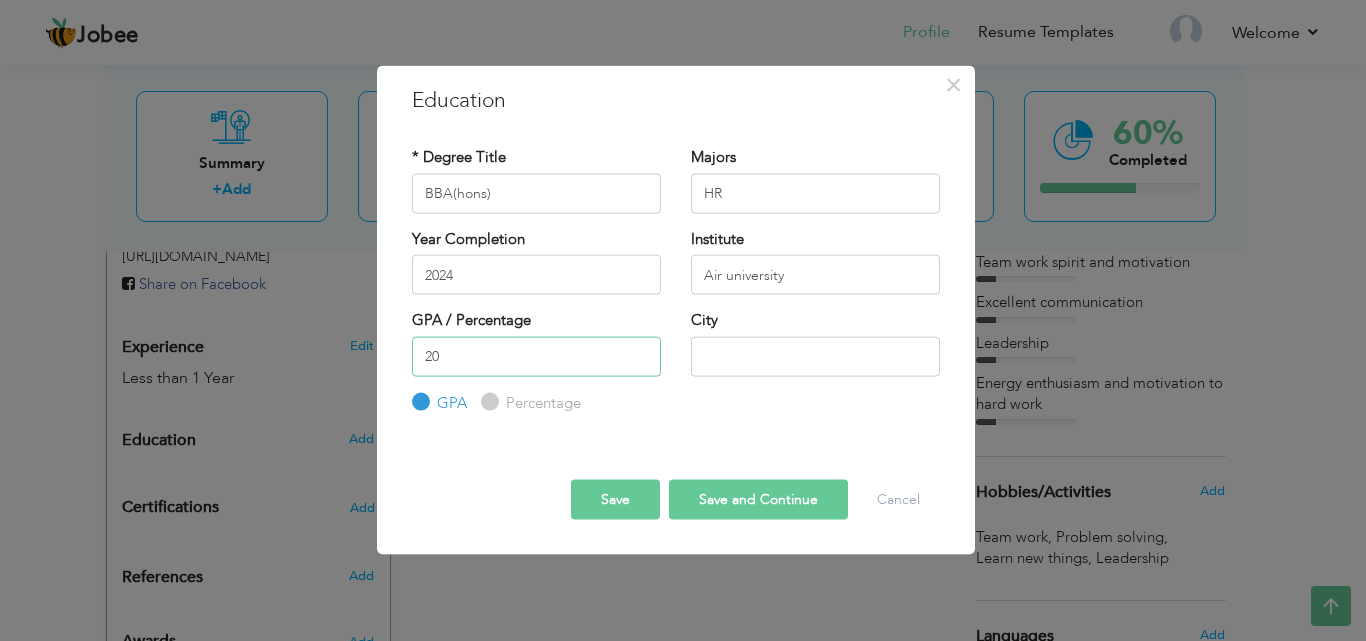 click on "20" at bounding box center (536, 356) 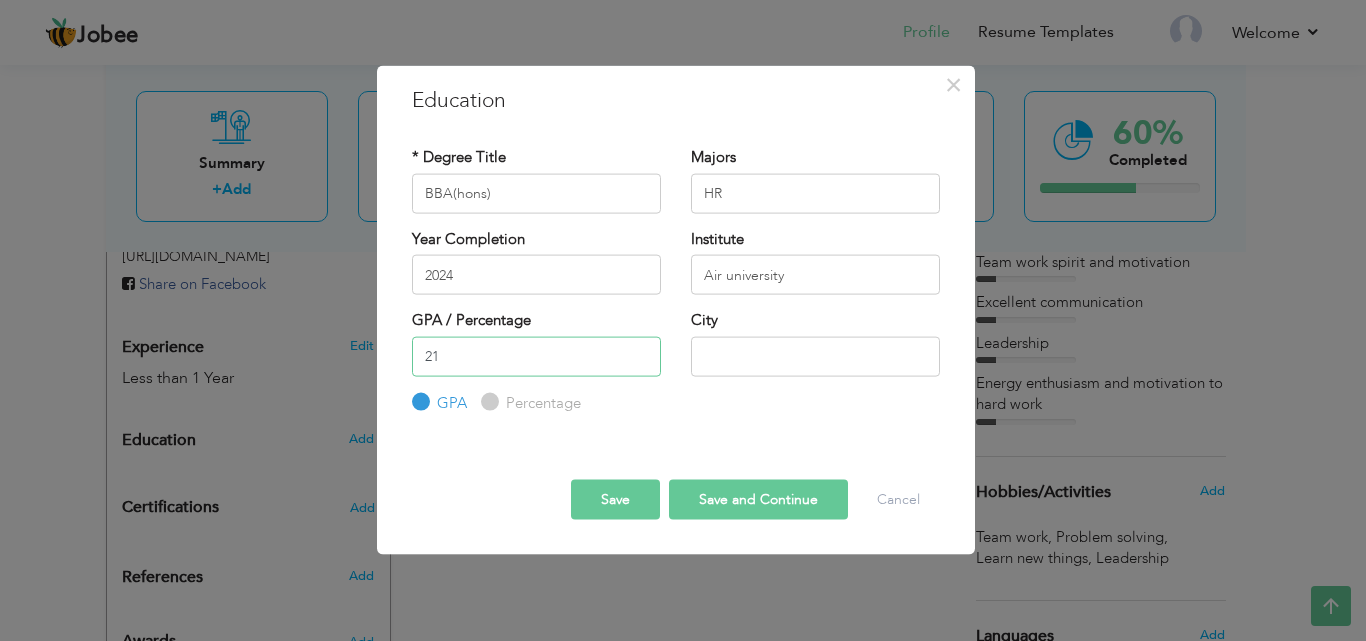 click on "21" at bounding box center [536, 356] 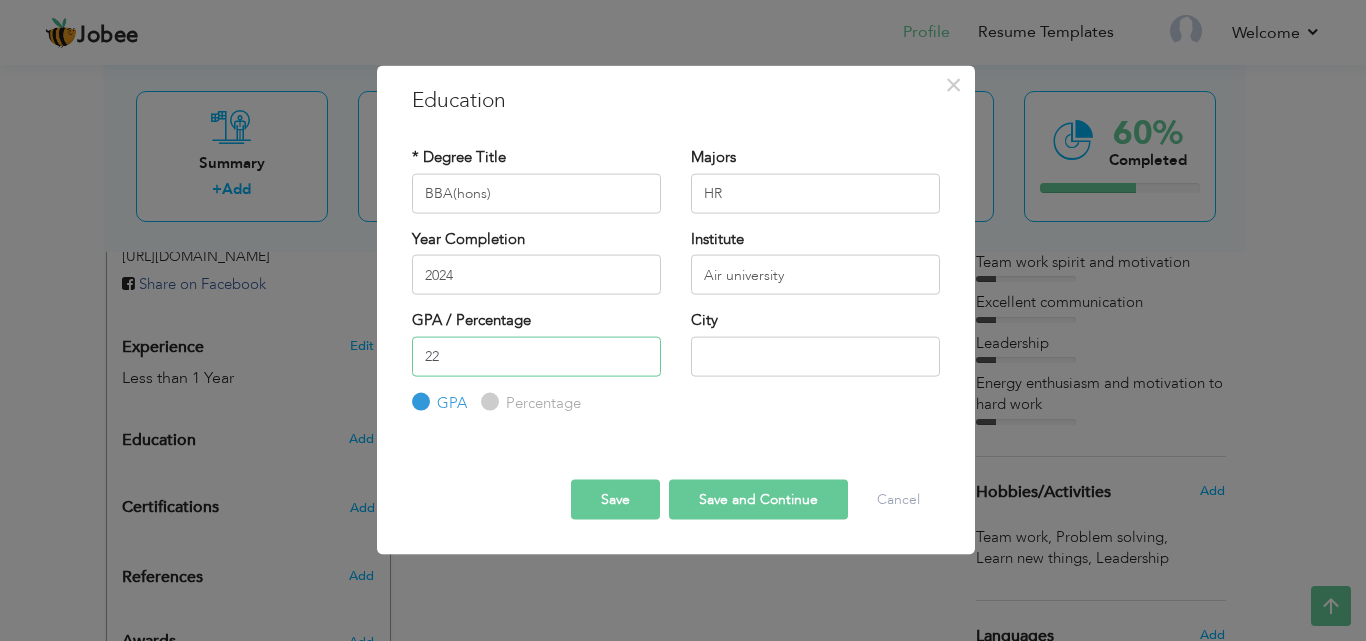 click on "22" at bounding box center [536, 356] 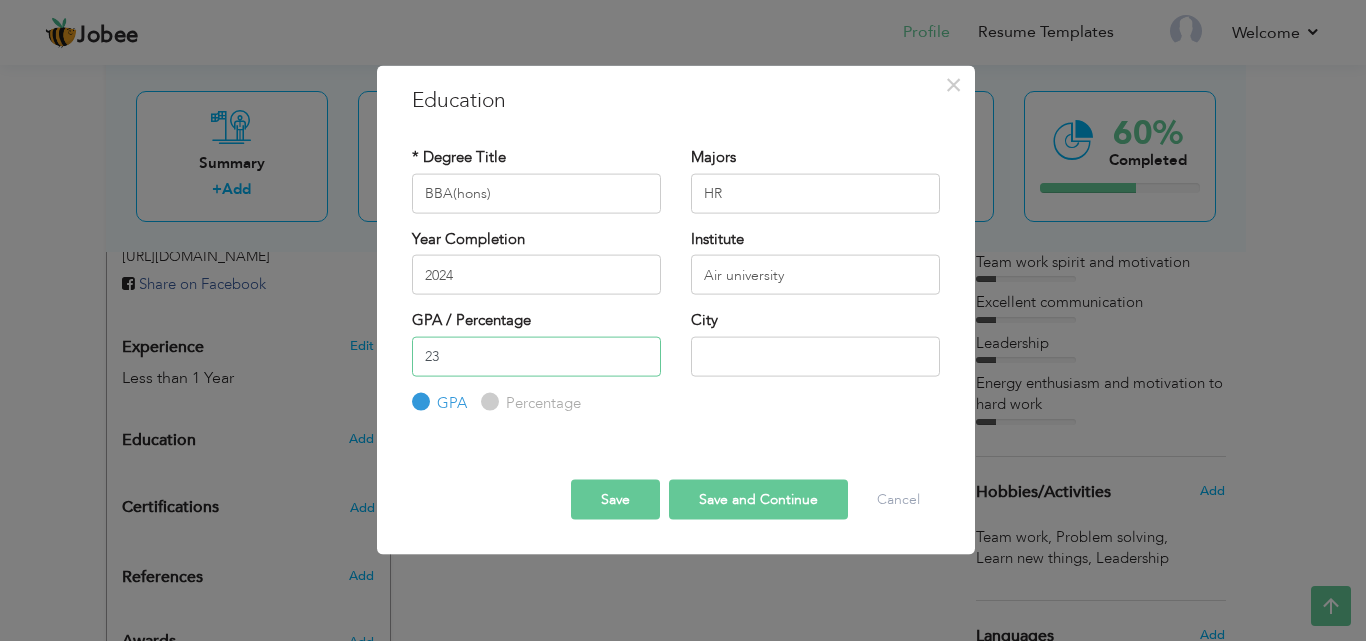 click on "23" at bounding box center (536, 356) 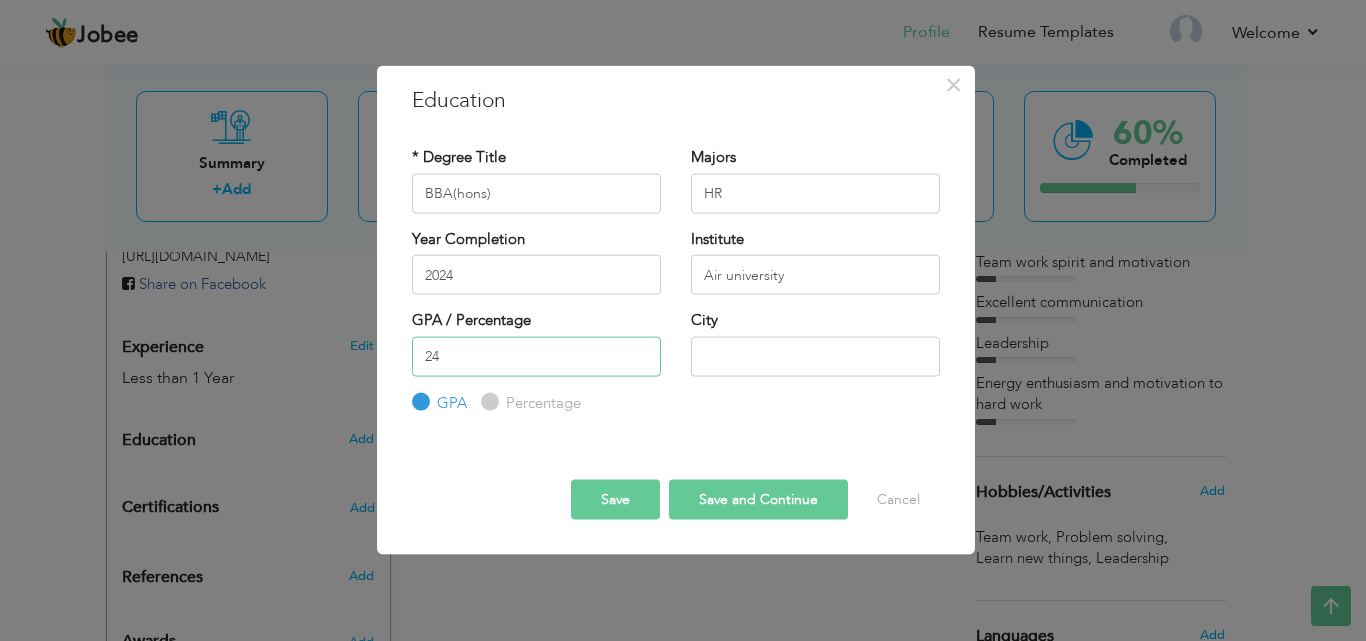 click on "24" at bounding box center (536, 356) 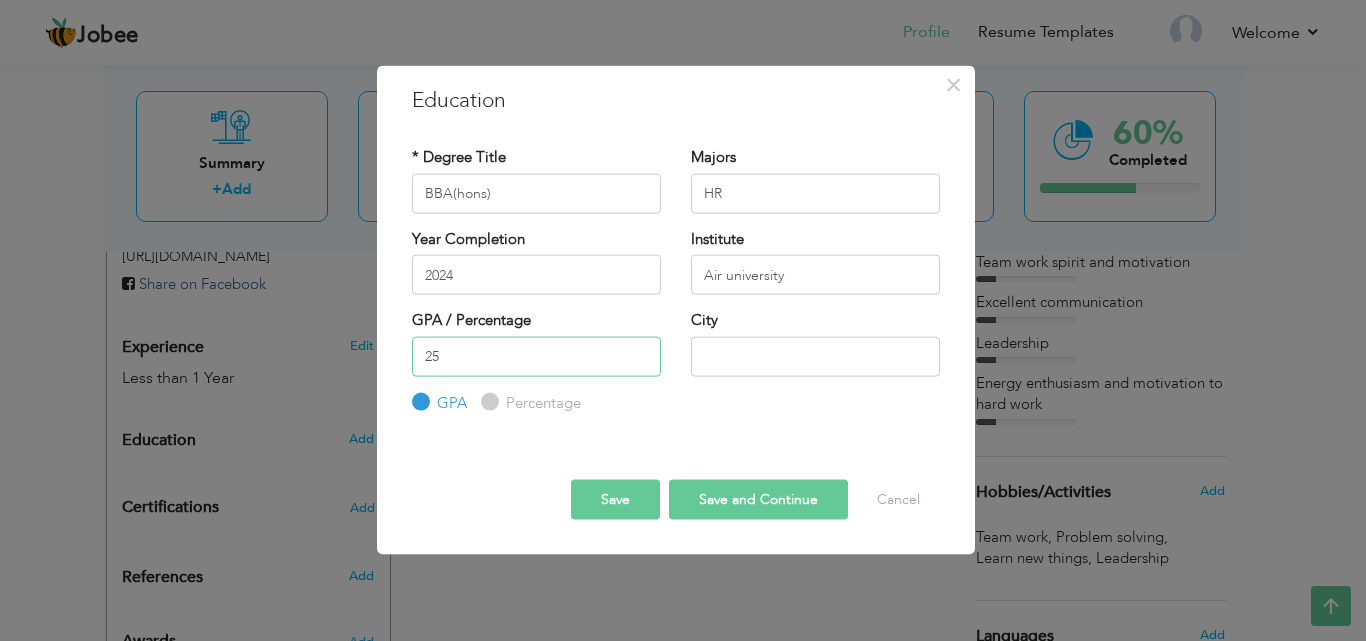 click on "25" at bounding box center (536, 356) 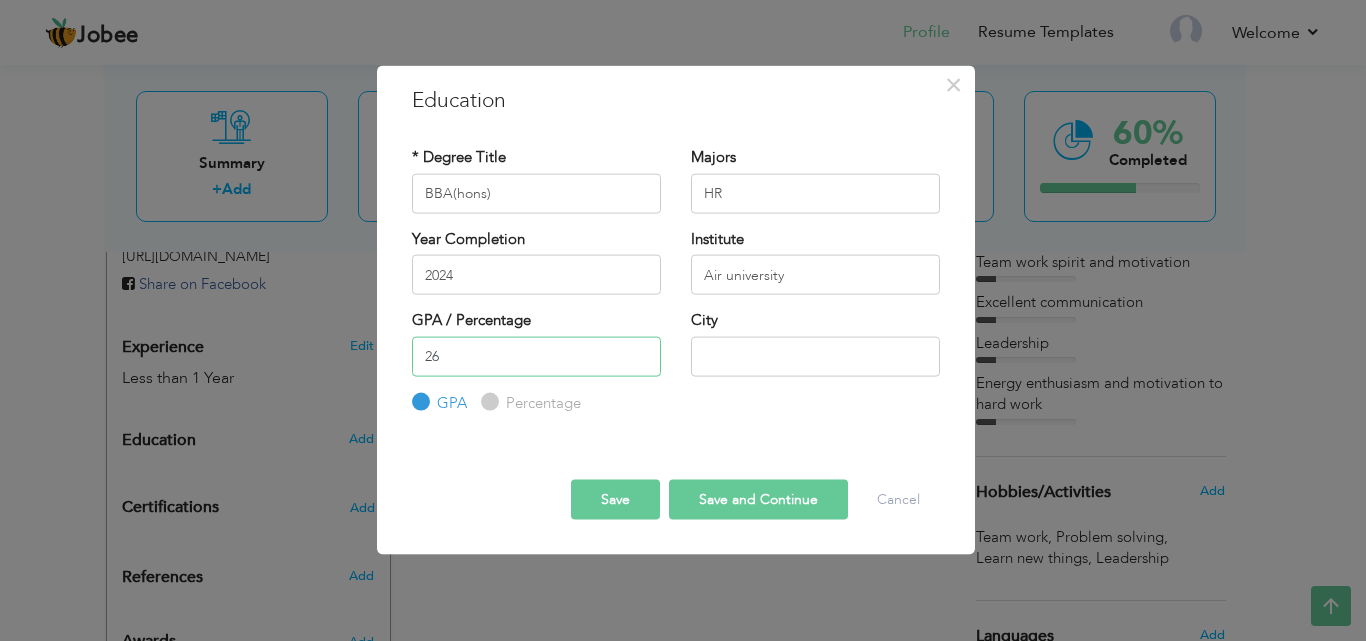 click on "26" at bounding box center [536, 356] 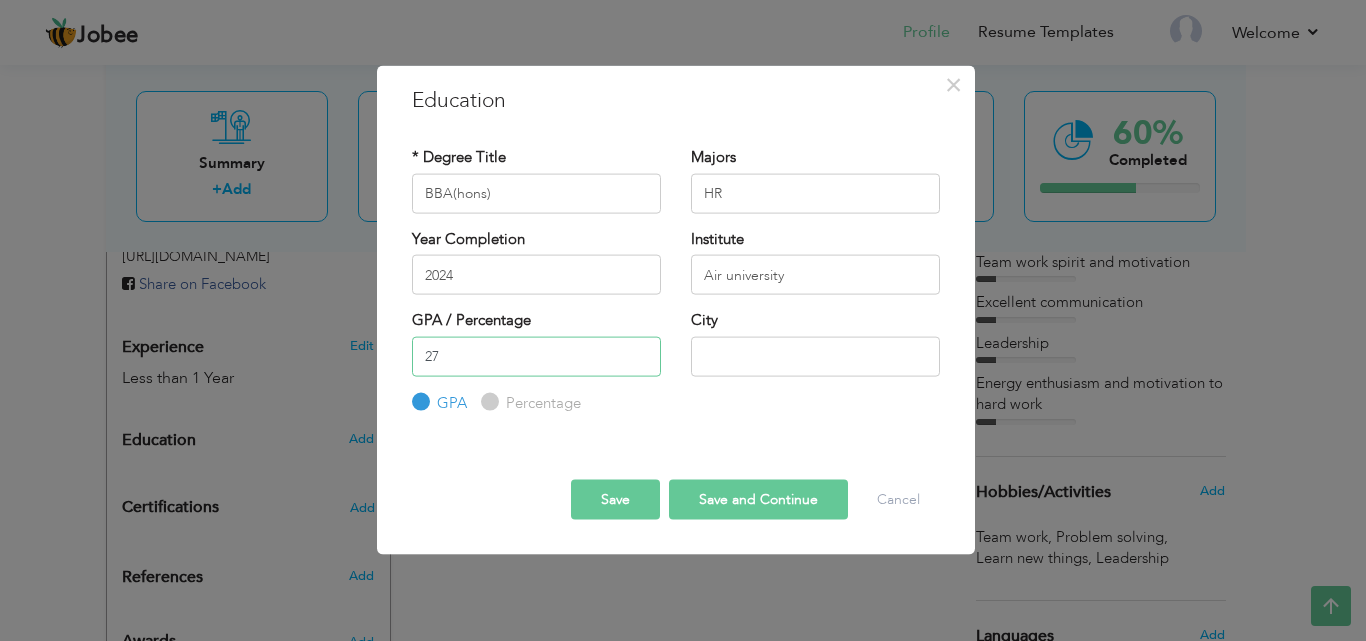 click on "27" at bounding box center (536, 356) 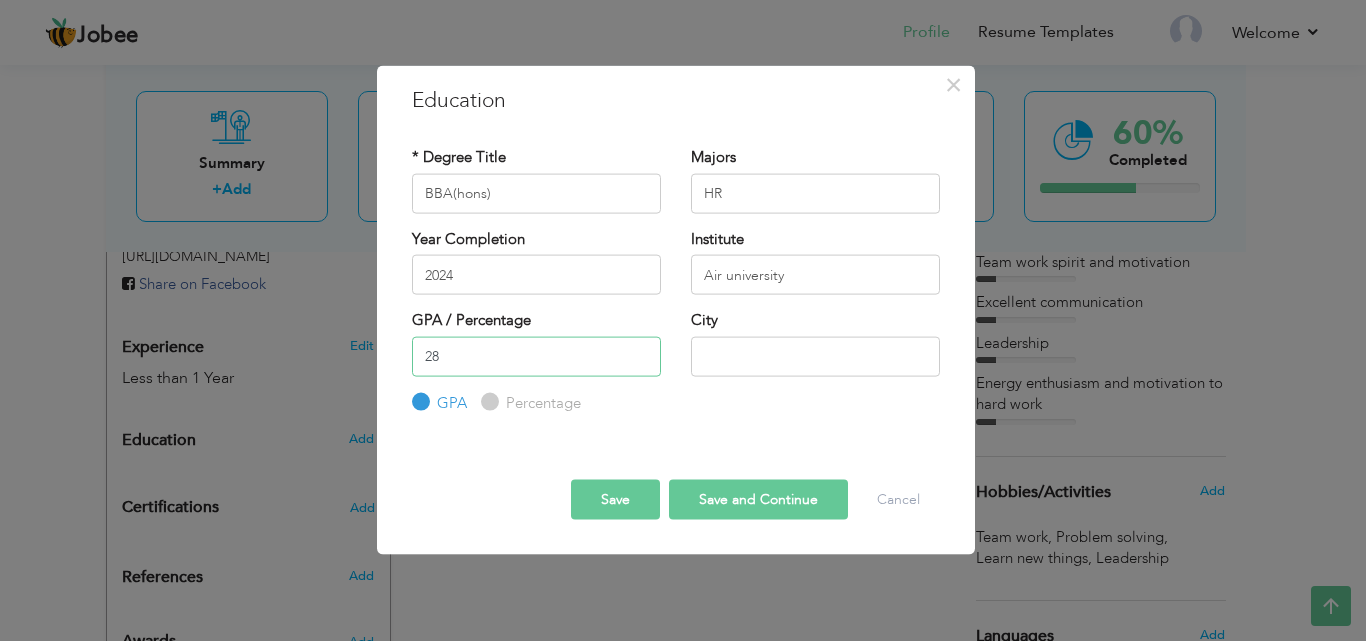 click on "28" at bounding box center (536, 356) 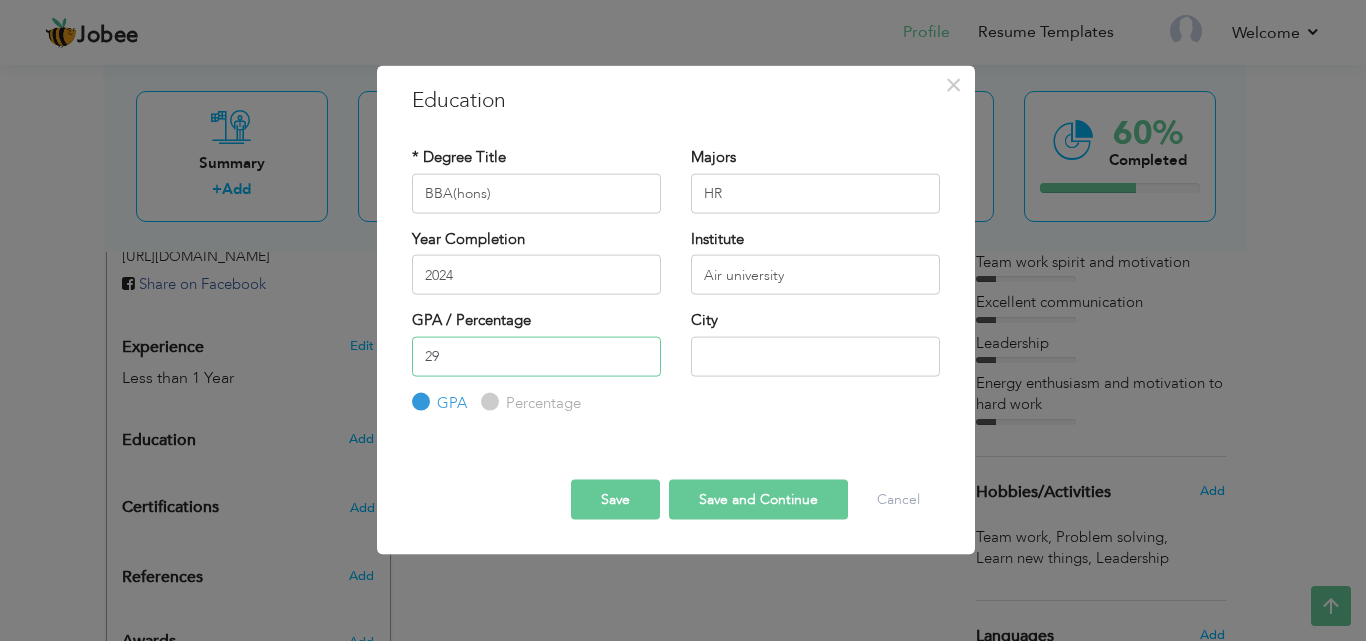 click on "29" at bounding box center [536, 356] 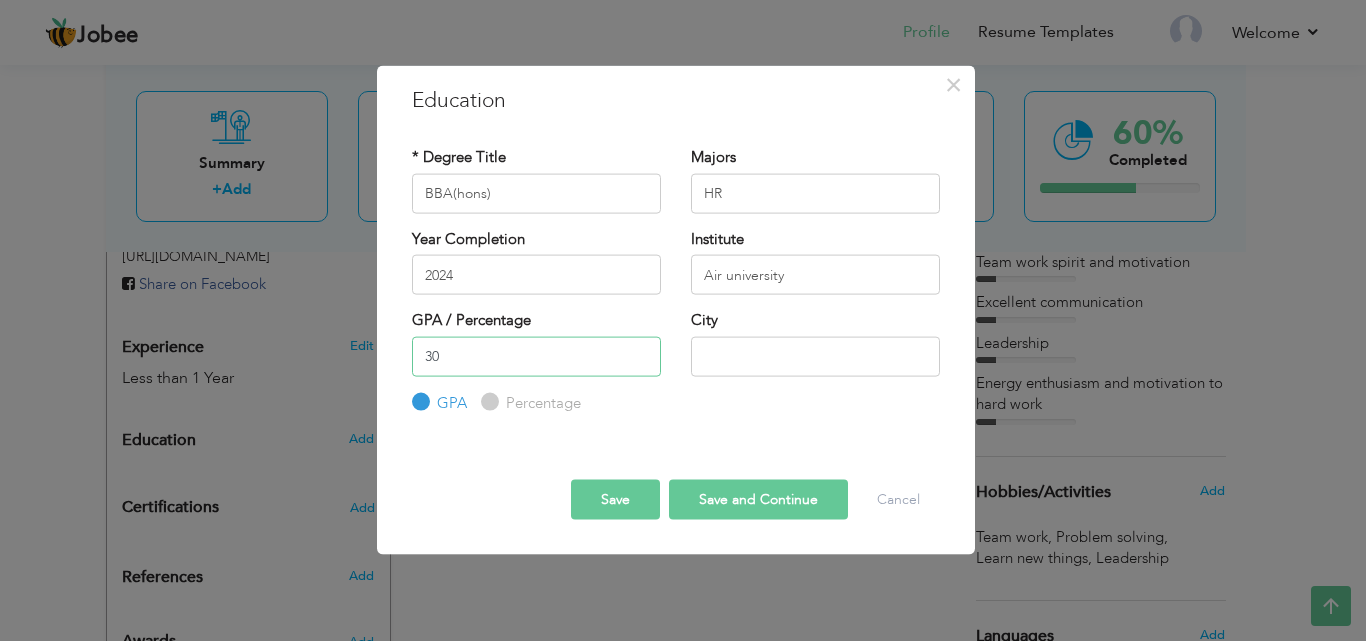 click on "30" at bounding box center [536, 356] 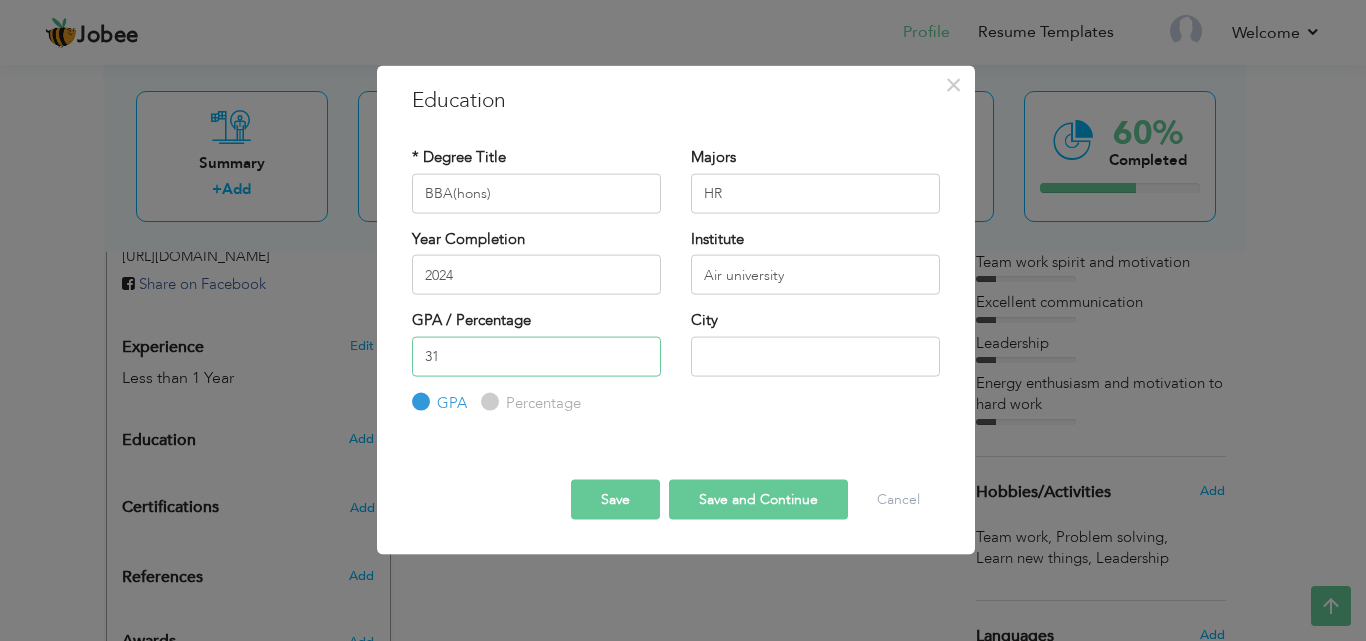 click on "31" at bounding box center [536, 356] 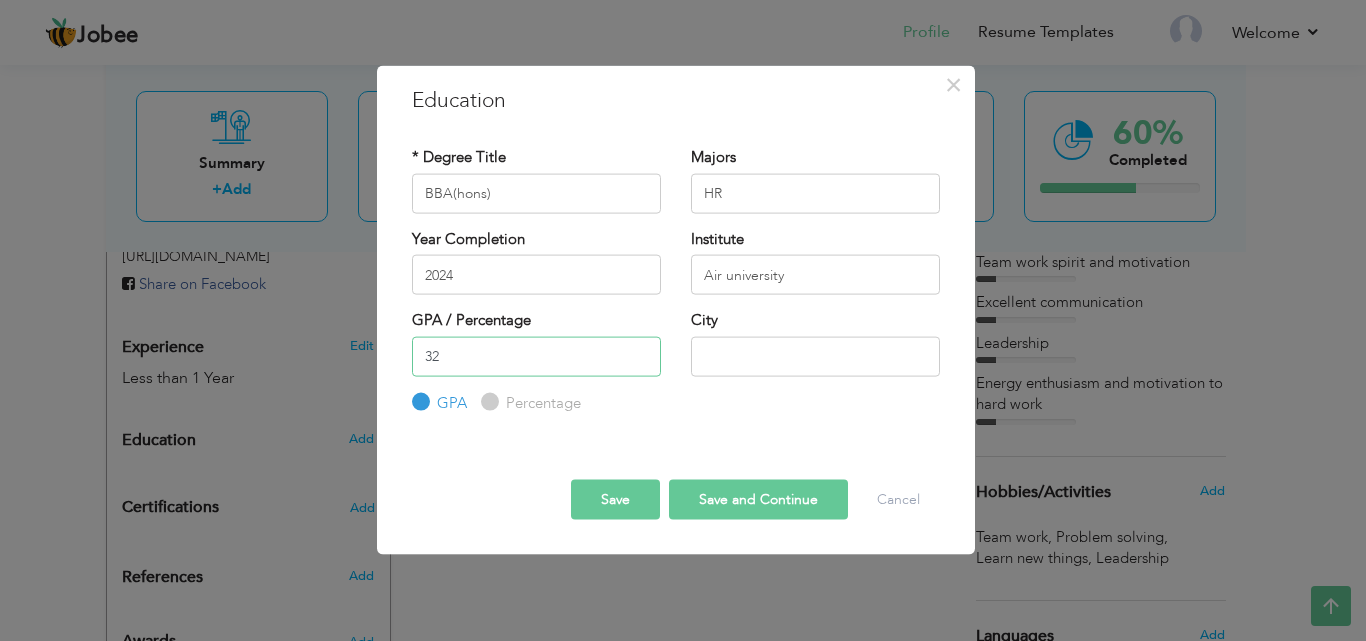 click on "32" at bounding box center (536, 356) 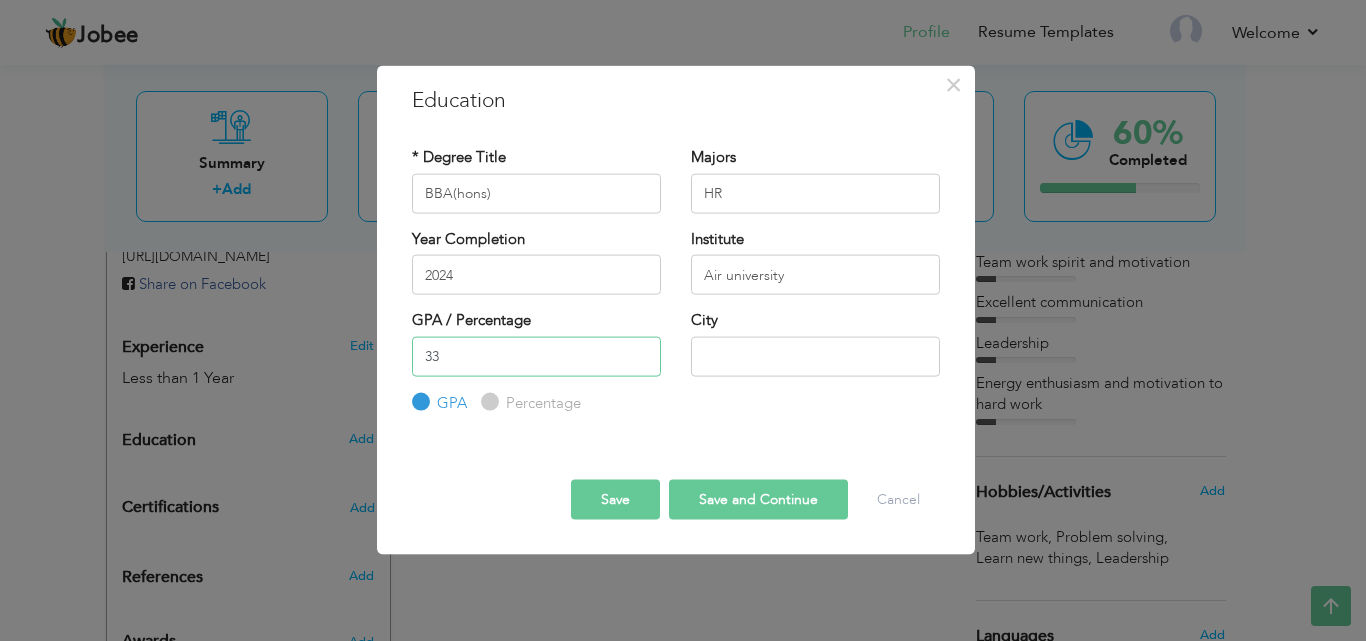 click on "33" at bounding box center [536, 356] 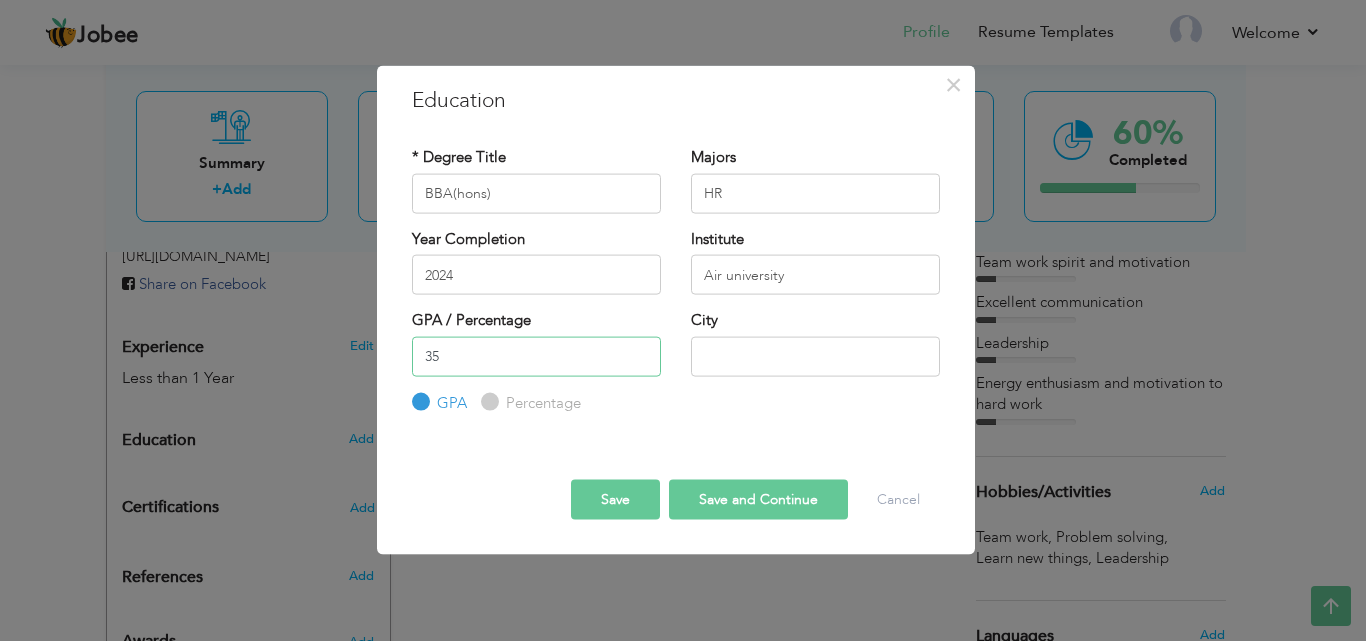 click on "35" at bounding box center (536, 356) 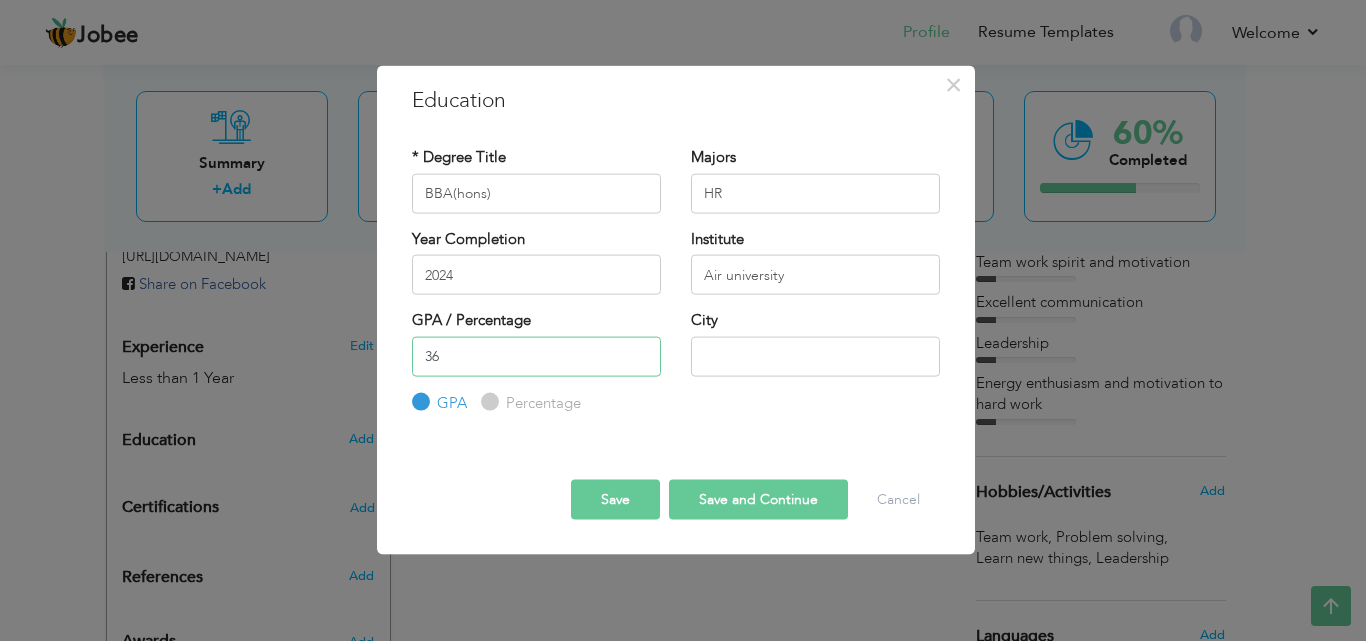 click on "36" at bounding box center (536, 356) 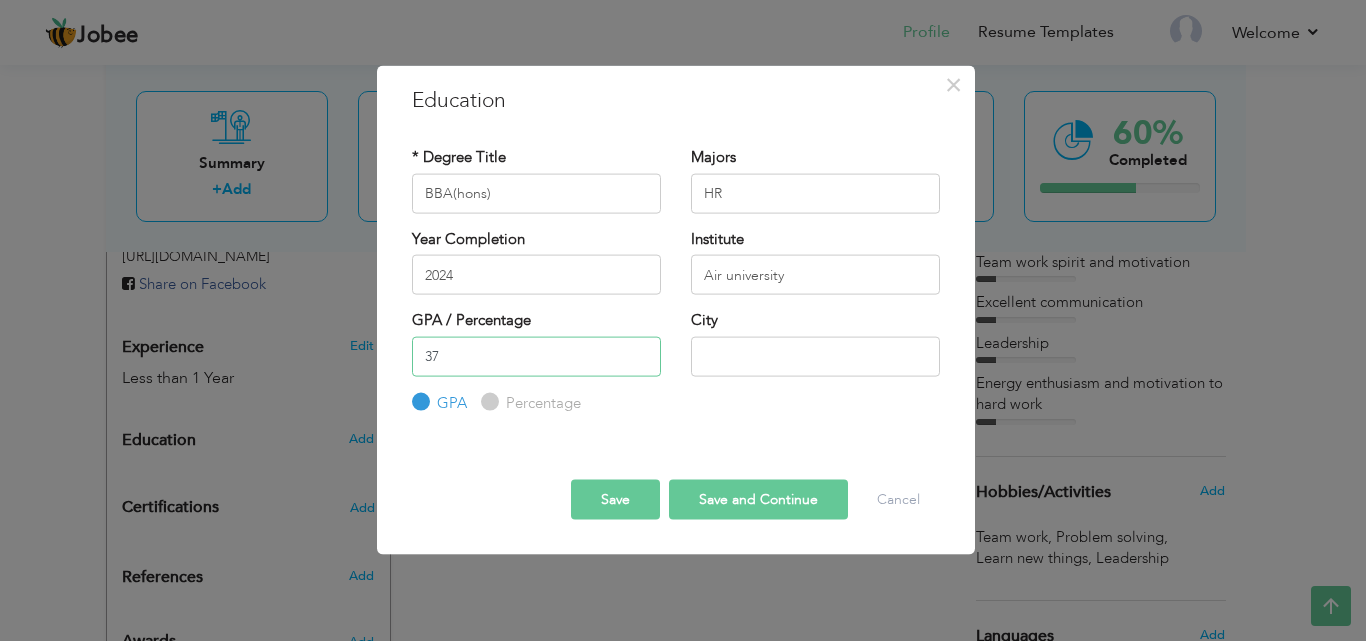 click on "37" at bounding box center [536, 356] 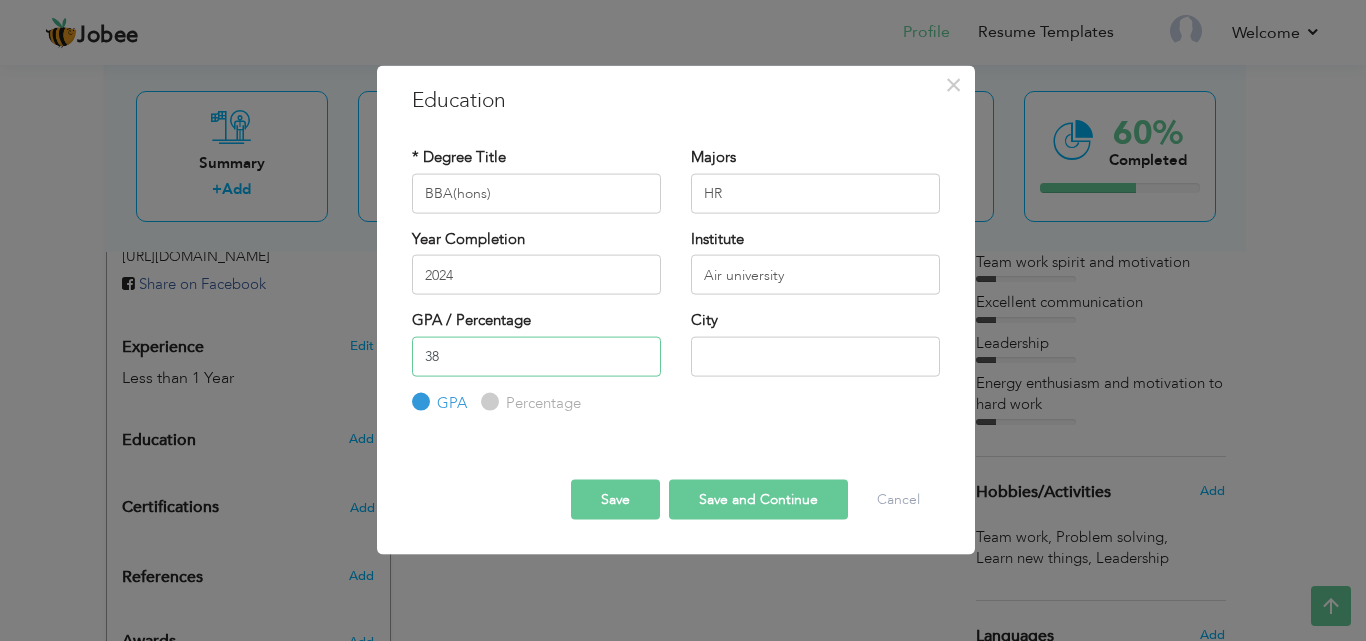 click on "38" at bounding box center (536, 356) 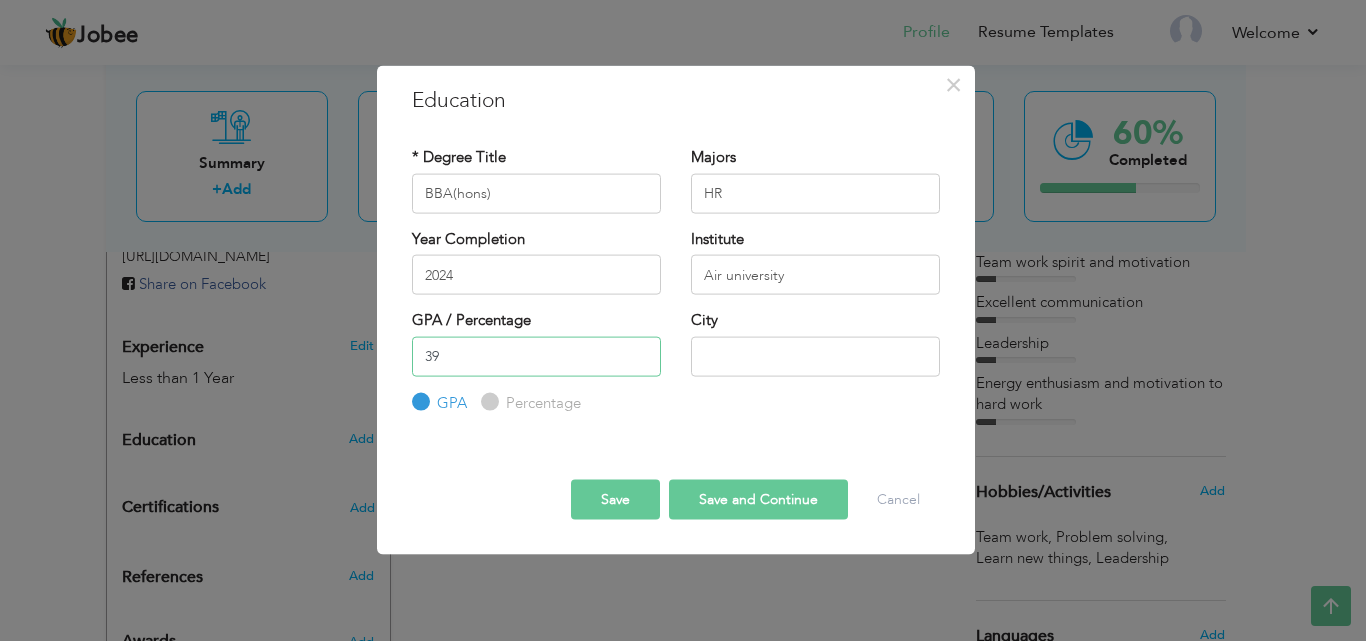 click on "39" at bounding box center [536, 356] 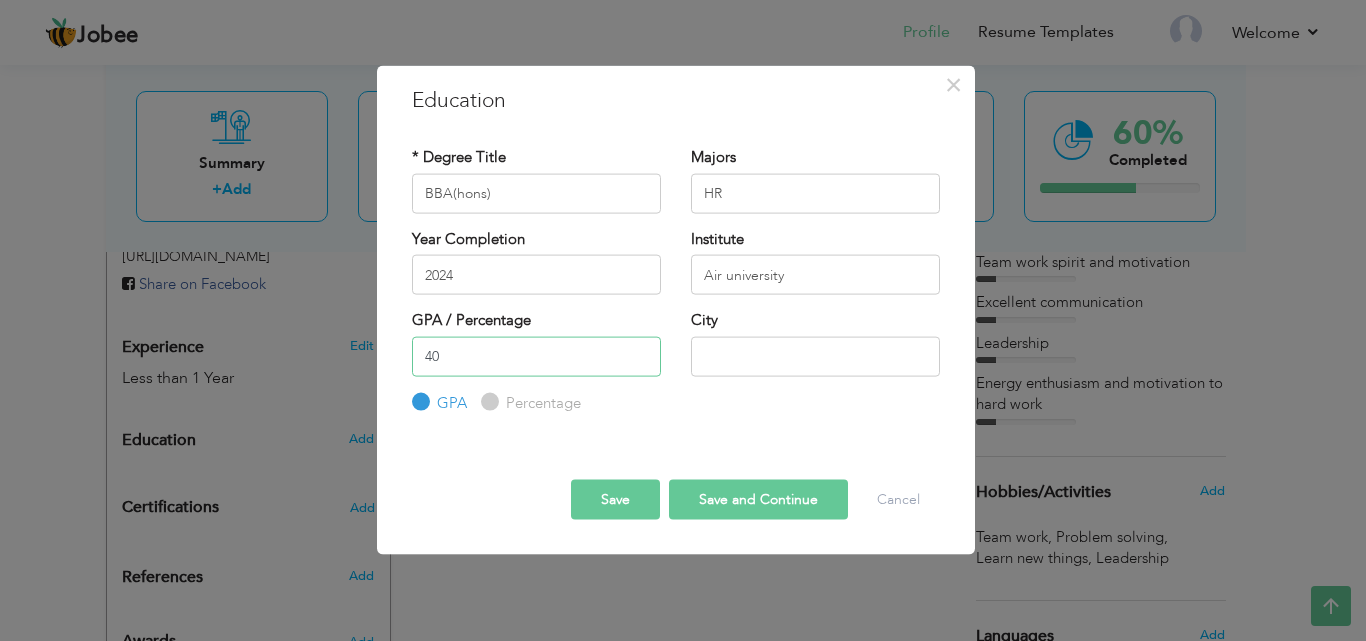 click on "40" at bounding box center [536, 356] 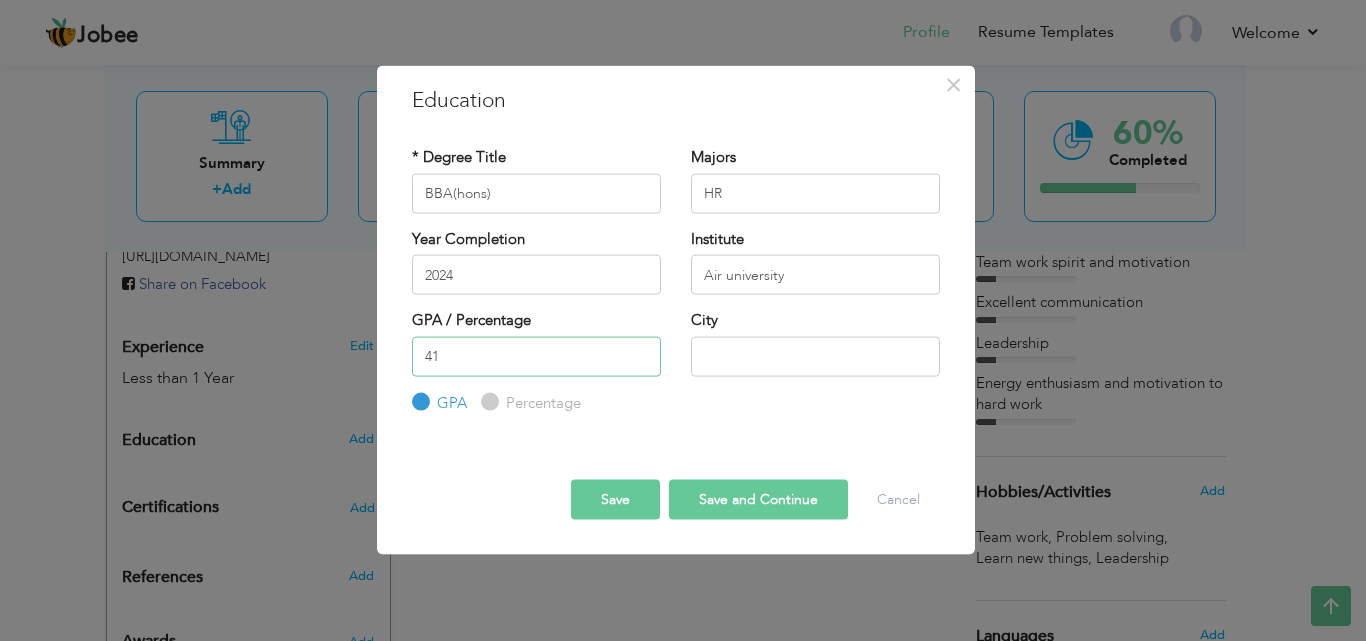 click on "41" at bounding box center (536, 356) 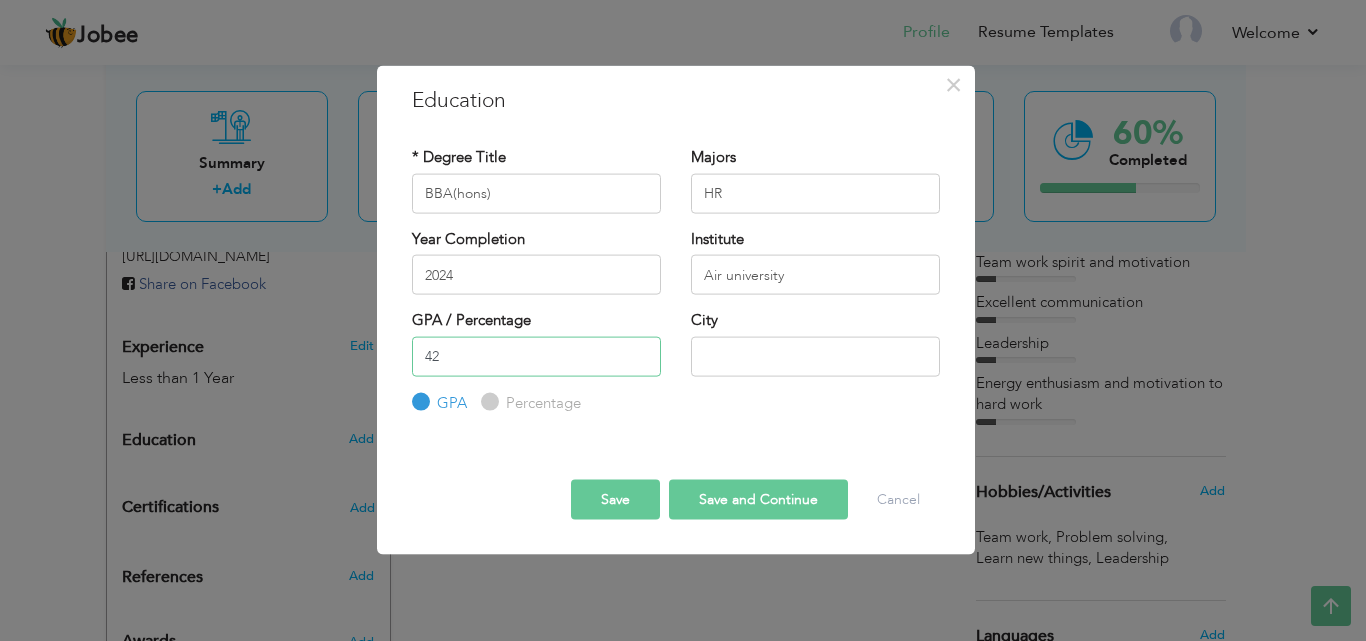 click on "42" at bounding box center [536, 356] 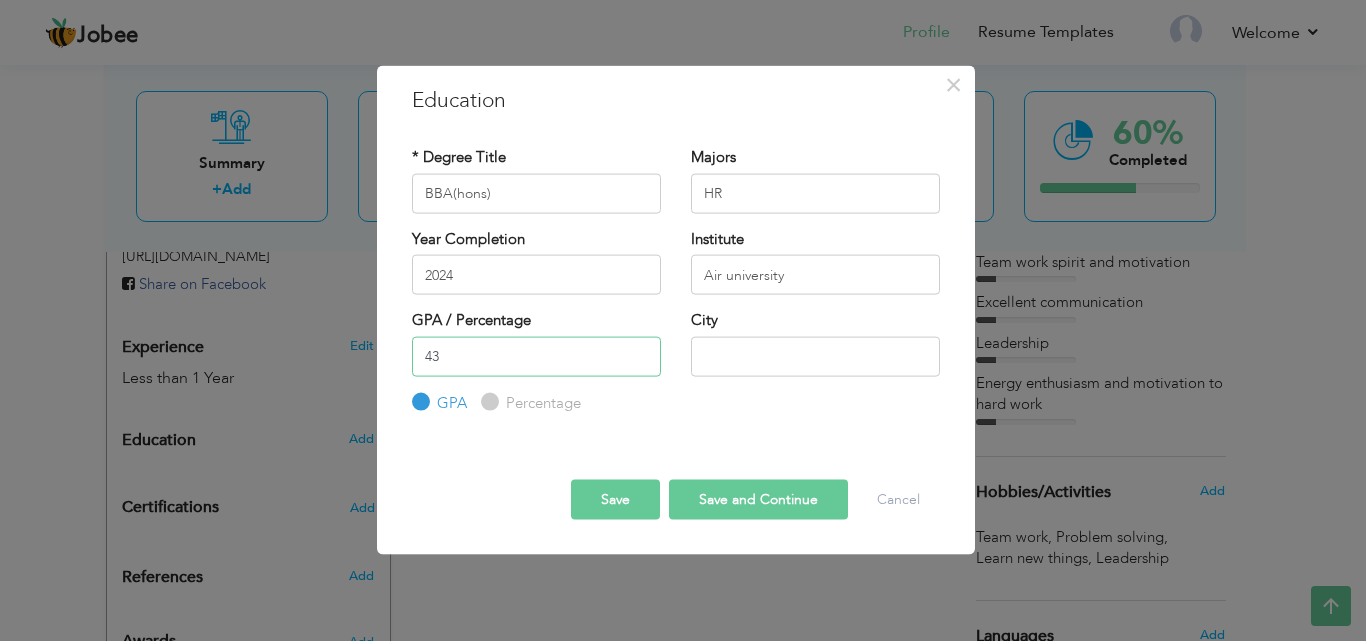 click on "43" at bounding box center (536, 356) 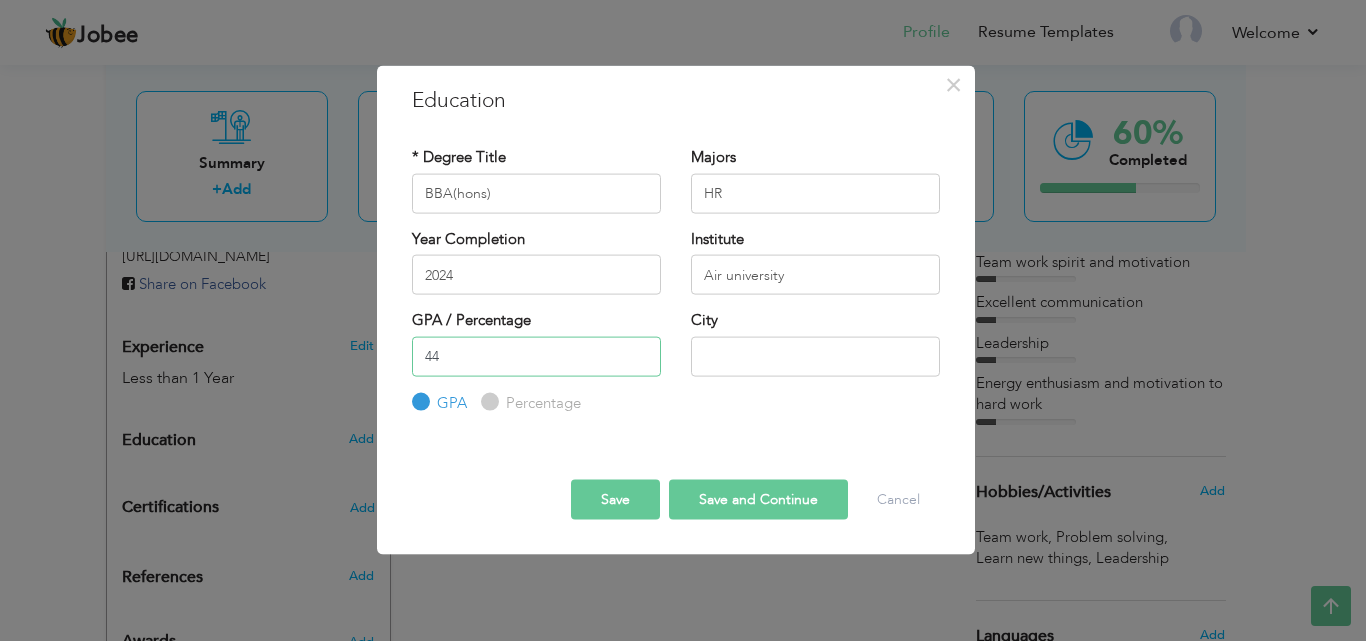 click on "44" at bounding box center [536, 356] 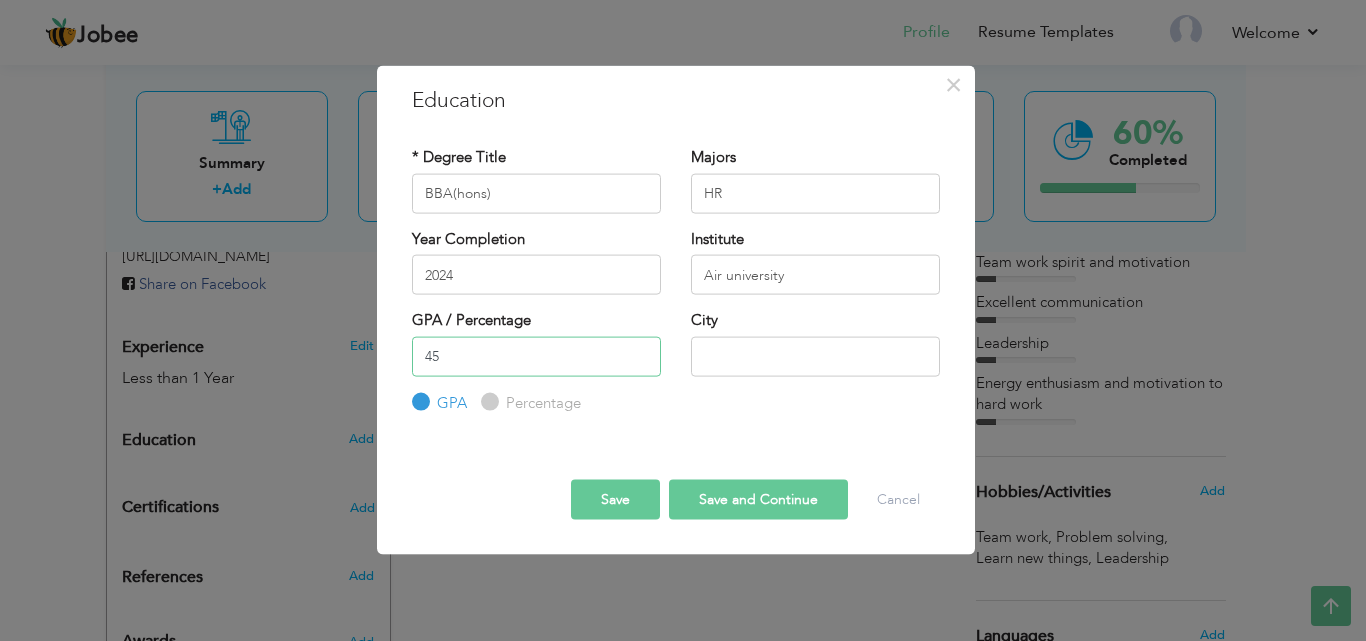 click on "45" at bounding box center (536, 356) 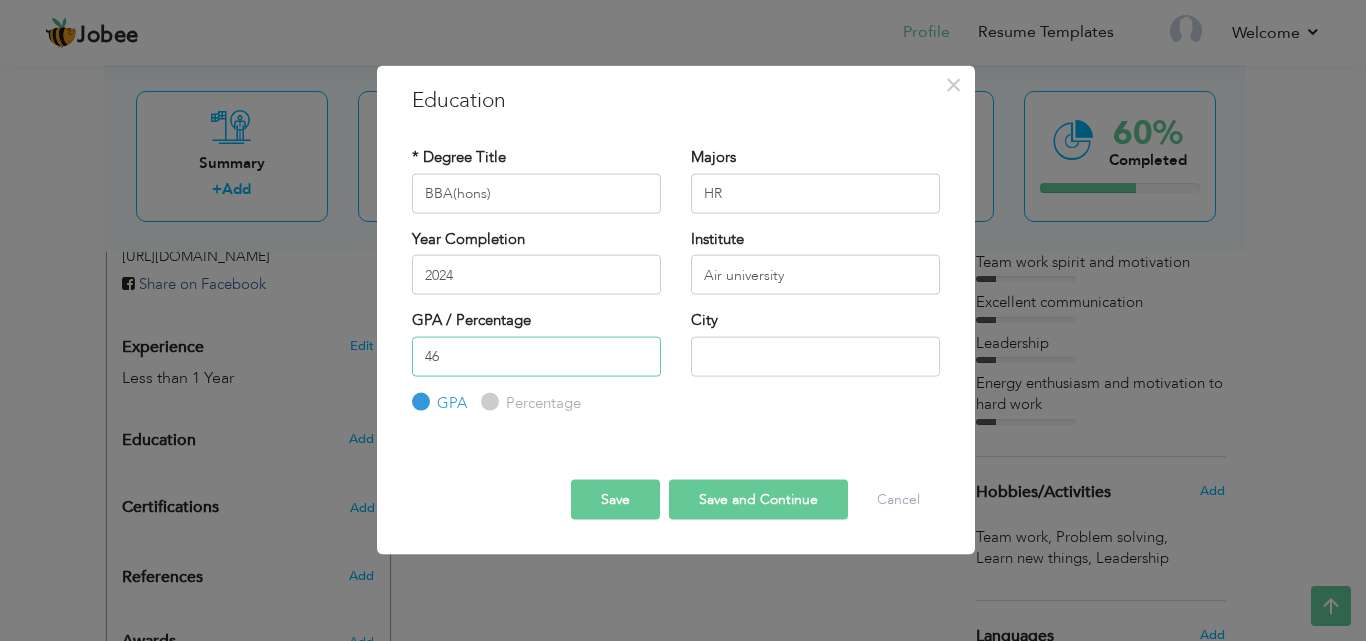 click on "46" at bounding box center (536, 356) 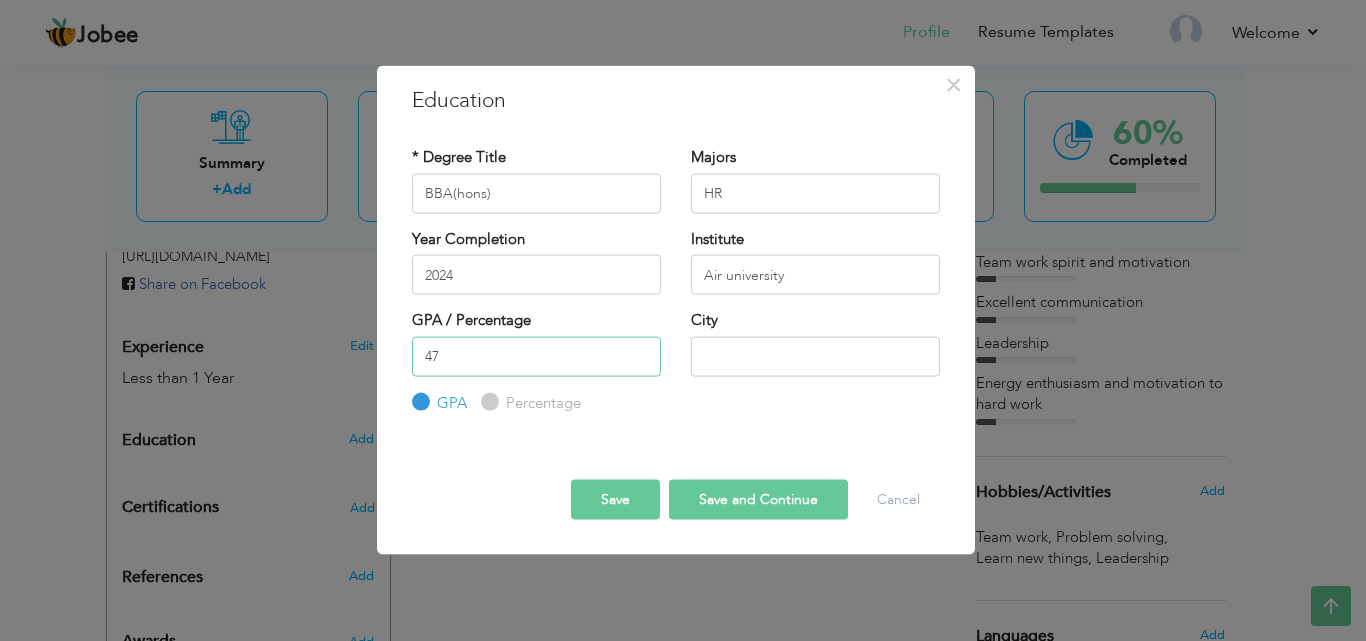 click on "47" at bounding box center [536, 356] 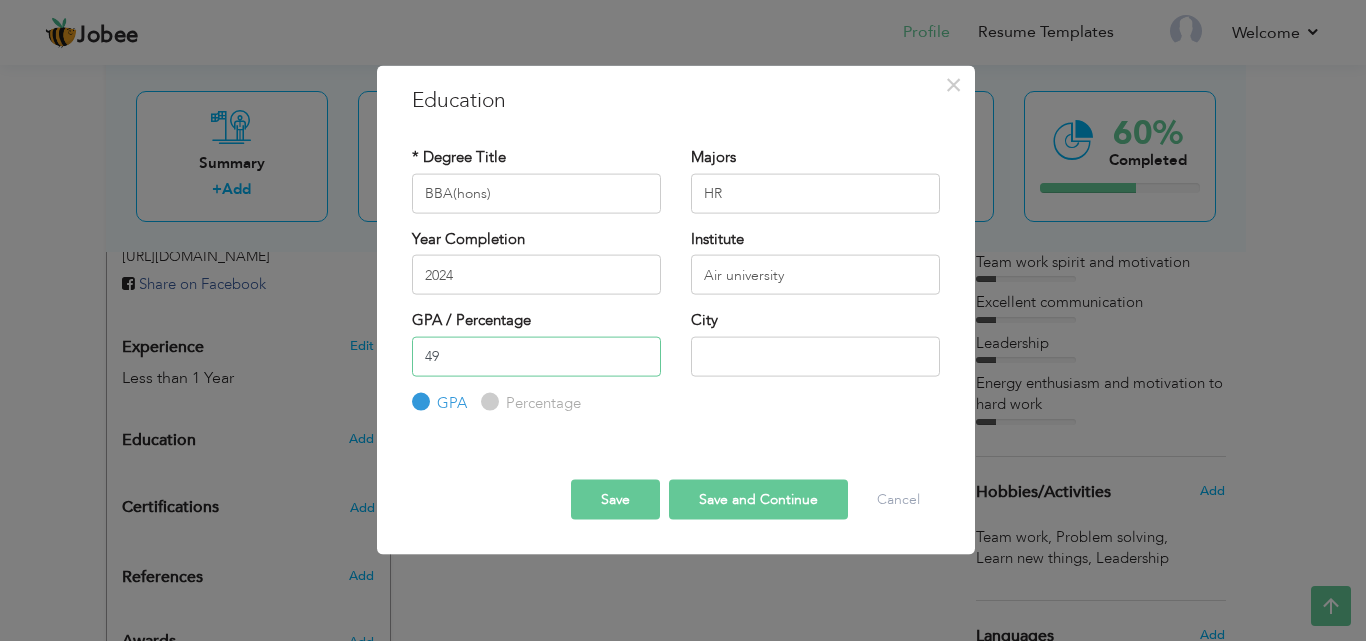 click on "49" at bounding box center [536, 356] 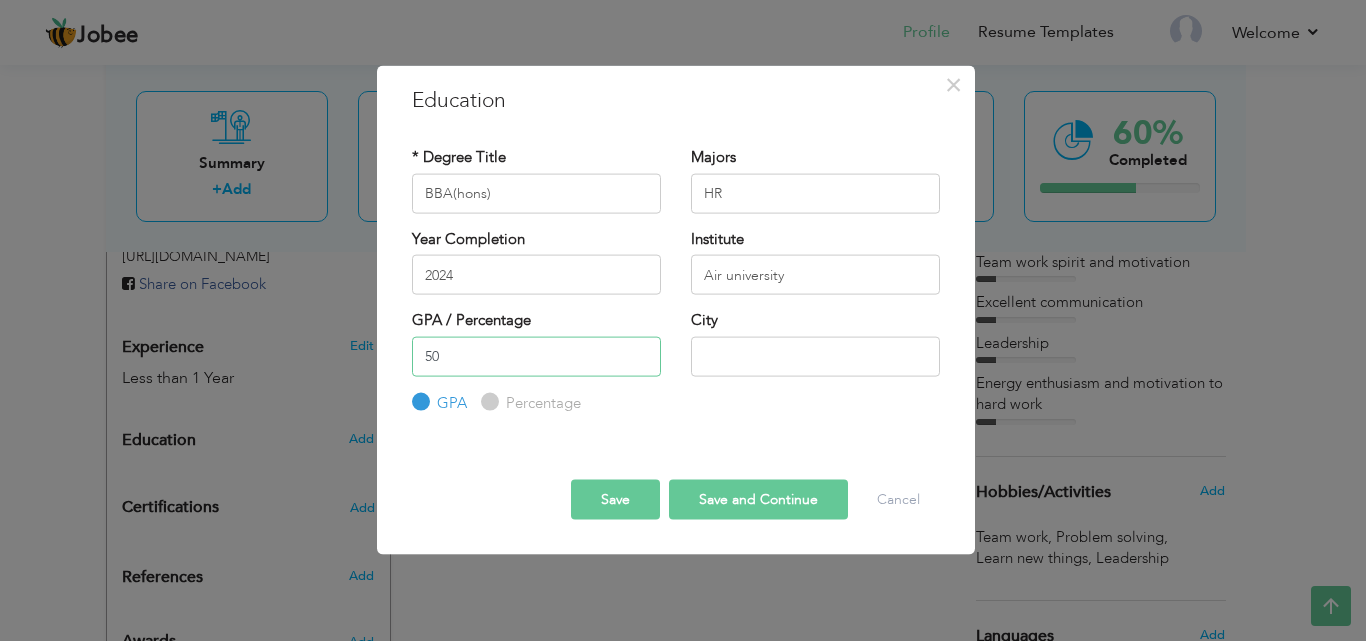 click on "50" at bounding box center [536, 356] 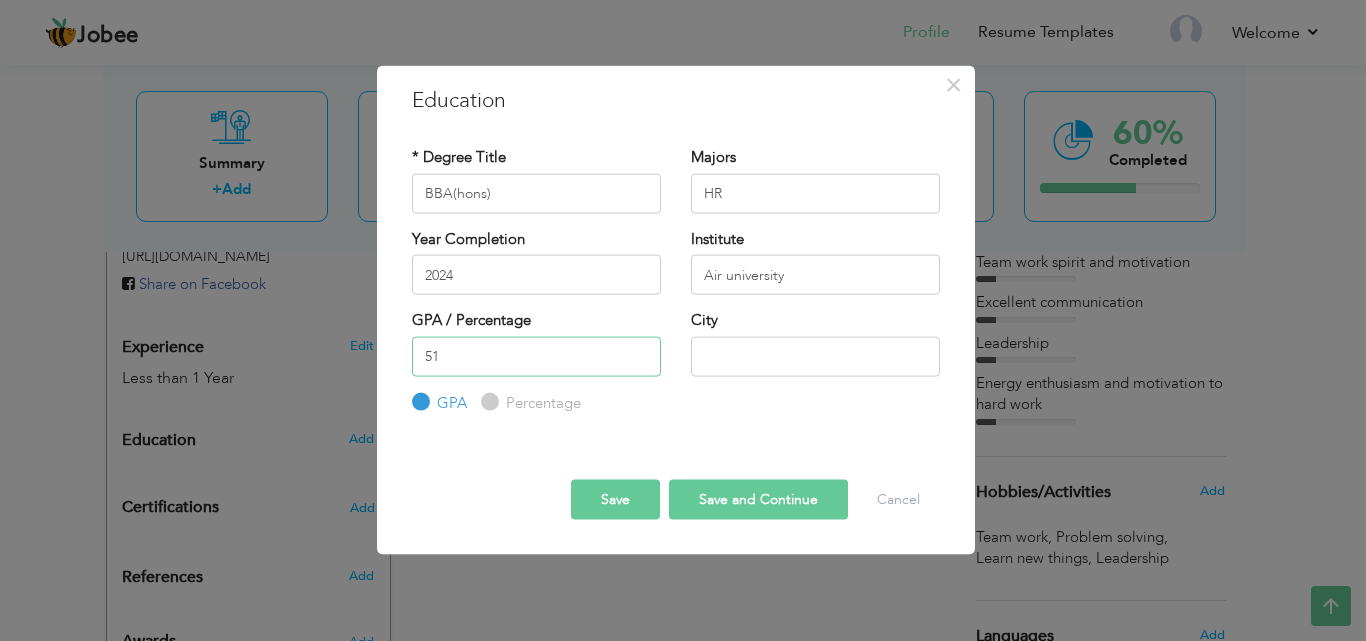 click on "51" at bounding box center [536, 356] 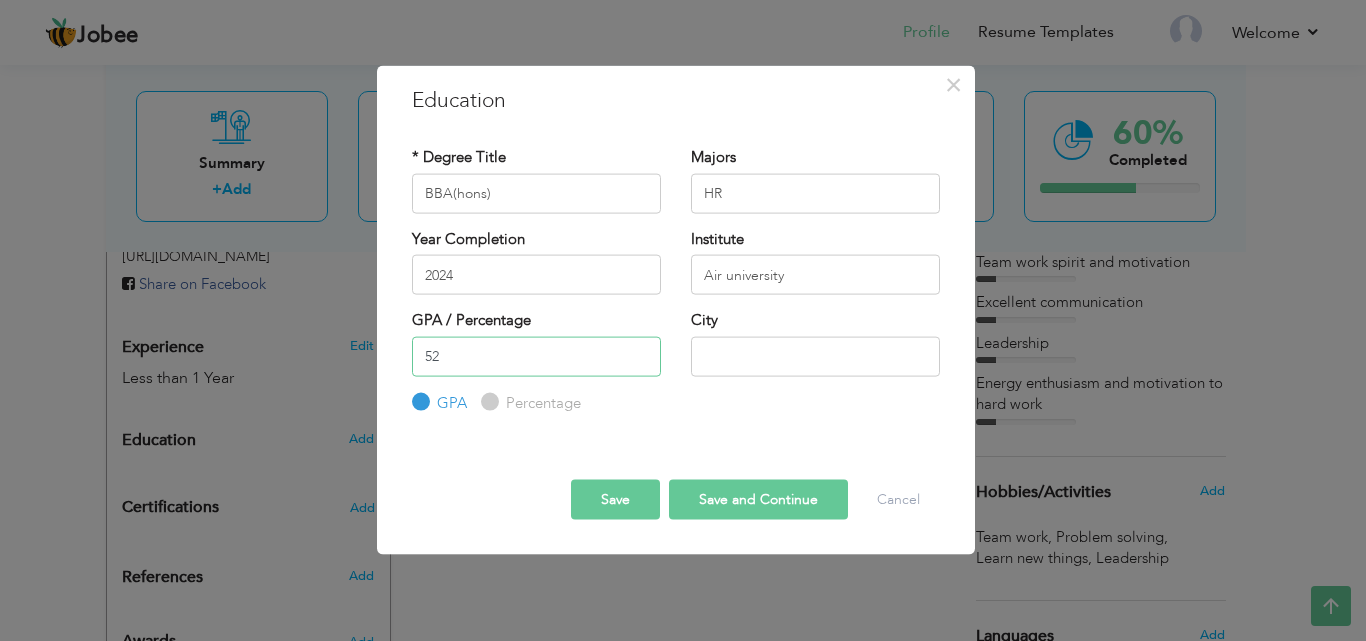 click on "52" at bounding box center (536, 356) 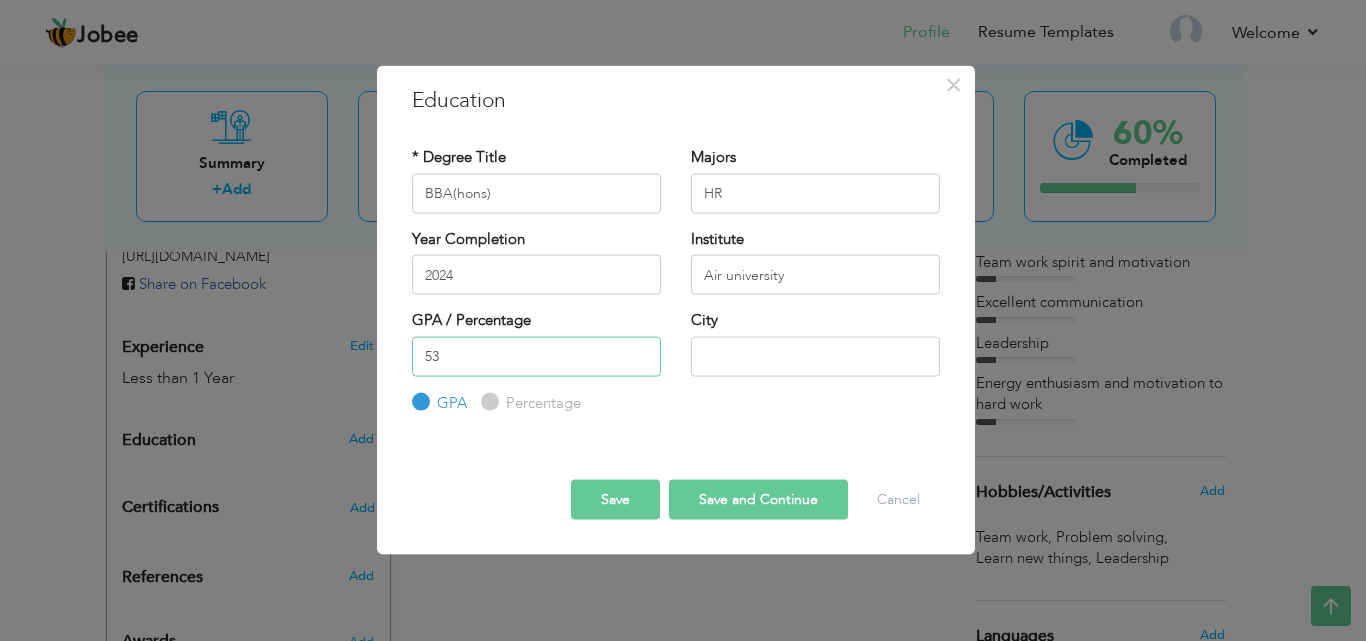 click on "53" at bounding box center (536, 356) 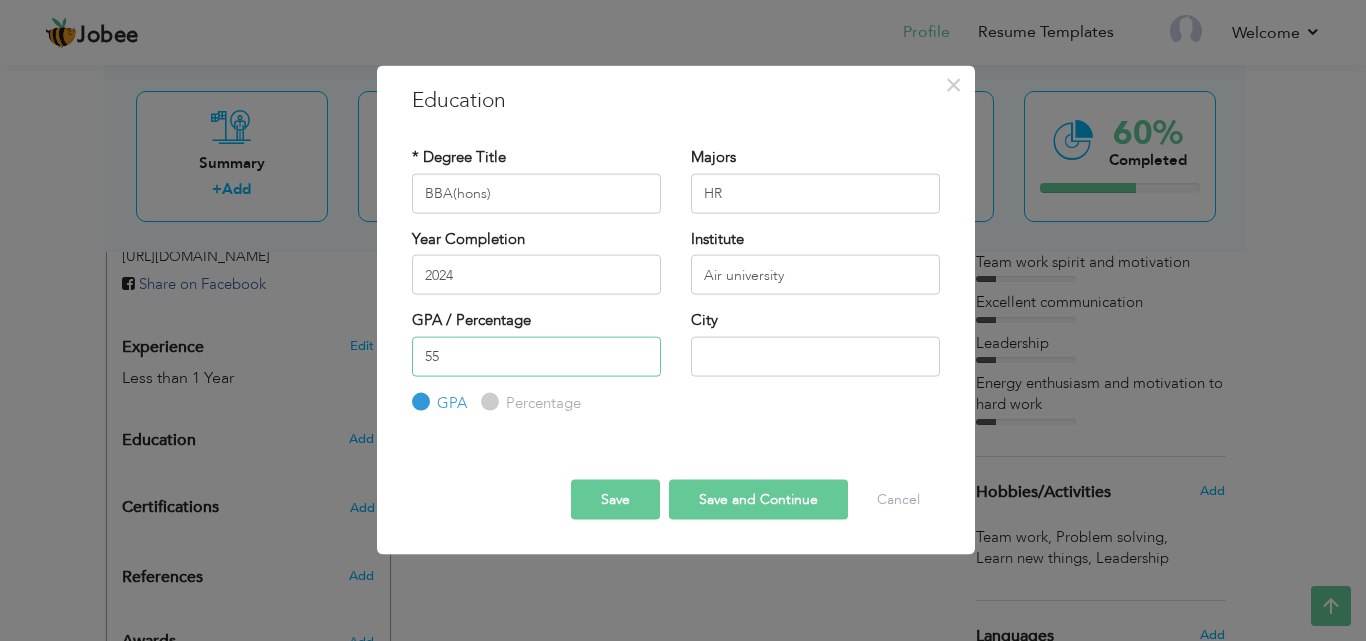 click on "55" at bounding box center (536, 356) 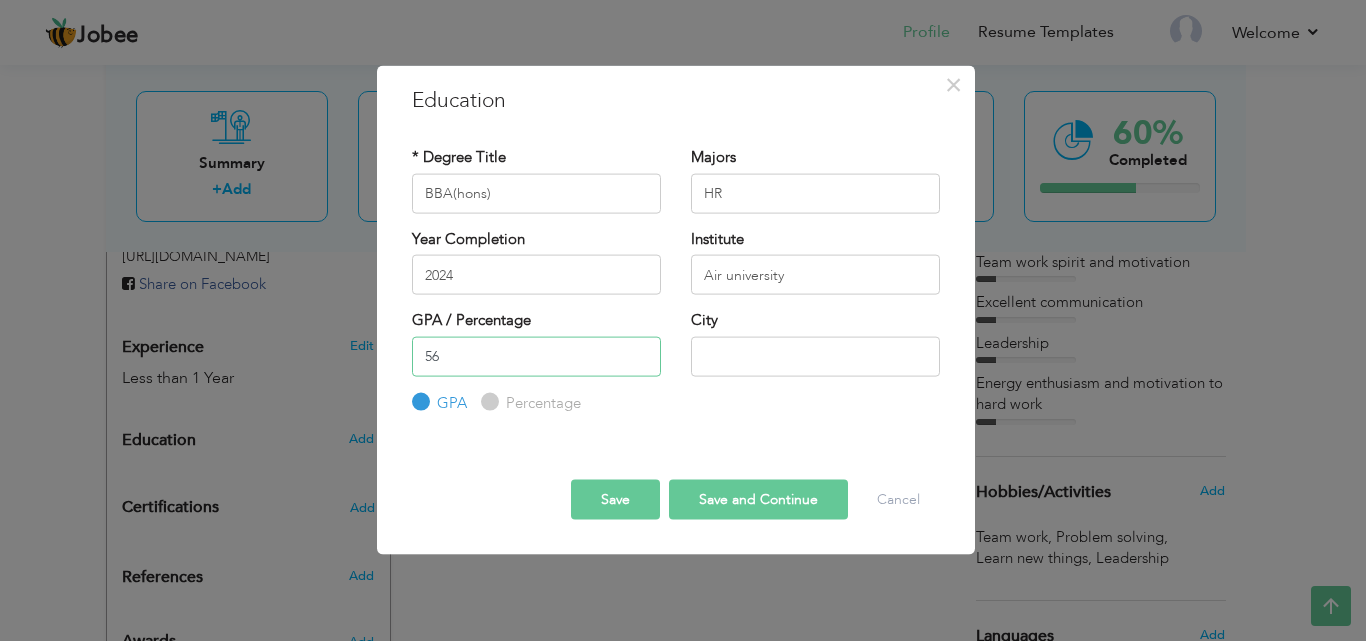 click on "56" at bounding box center [536, 356] 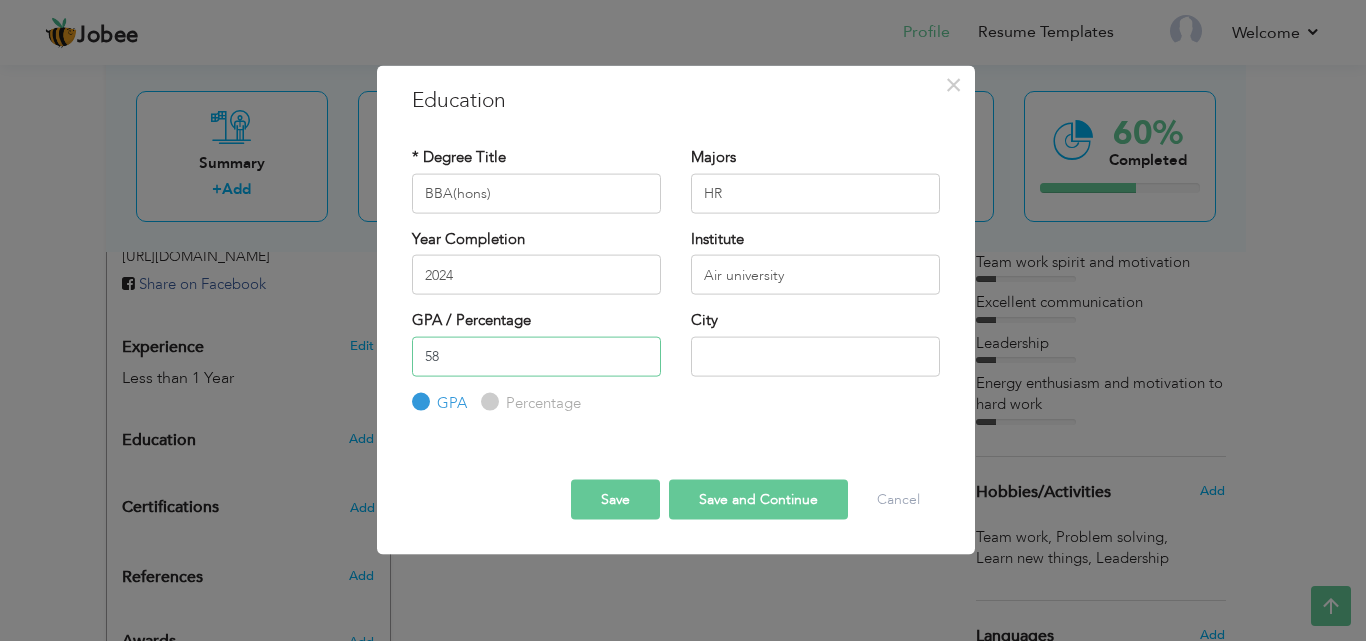 click on "58" at bounding box center [536, 356] 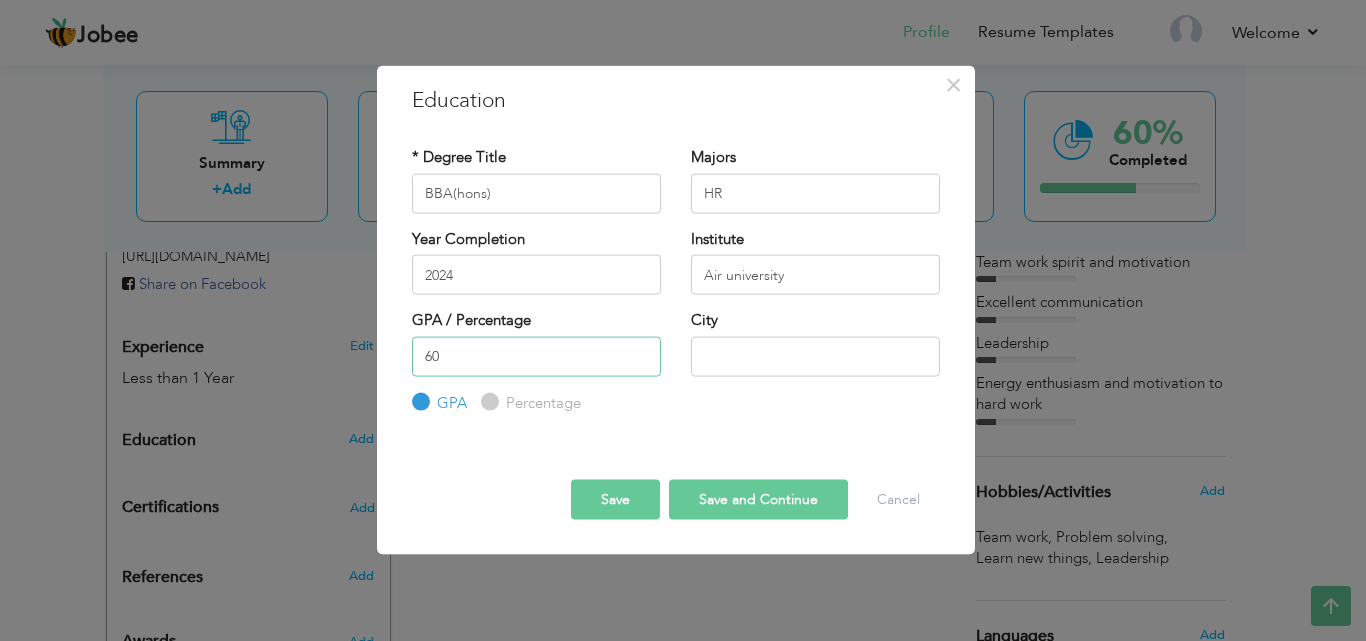 click on "60" at bounding box center (536, 356) 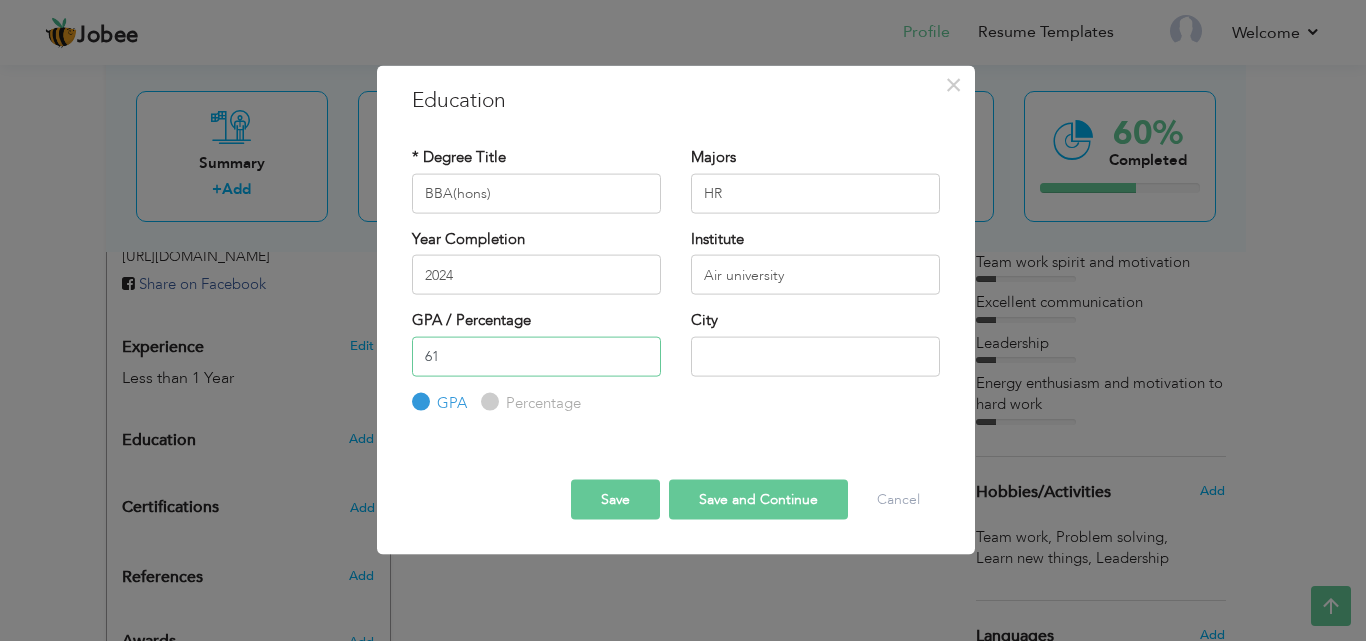 click on "61" at bounding box center [536, 356] 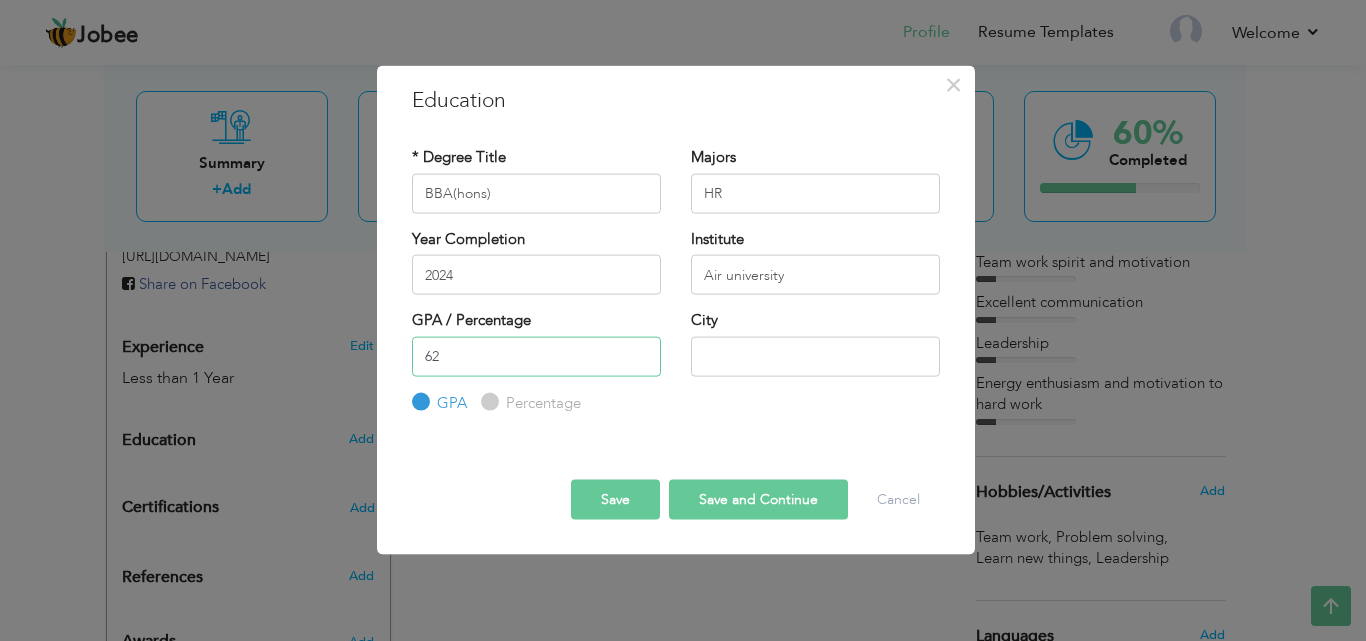 click on "62" at bounding box center [536, 356] 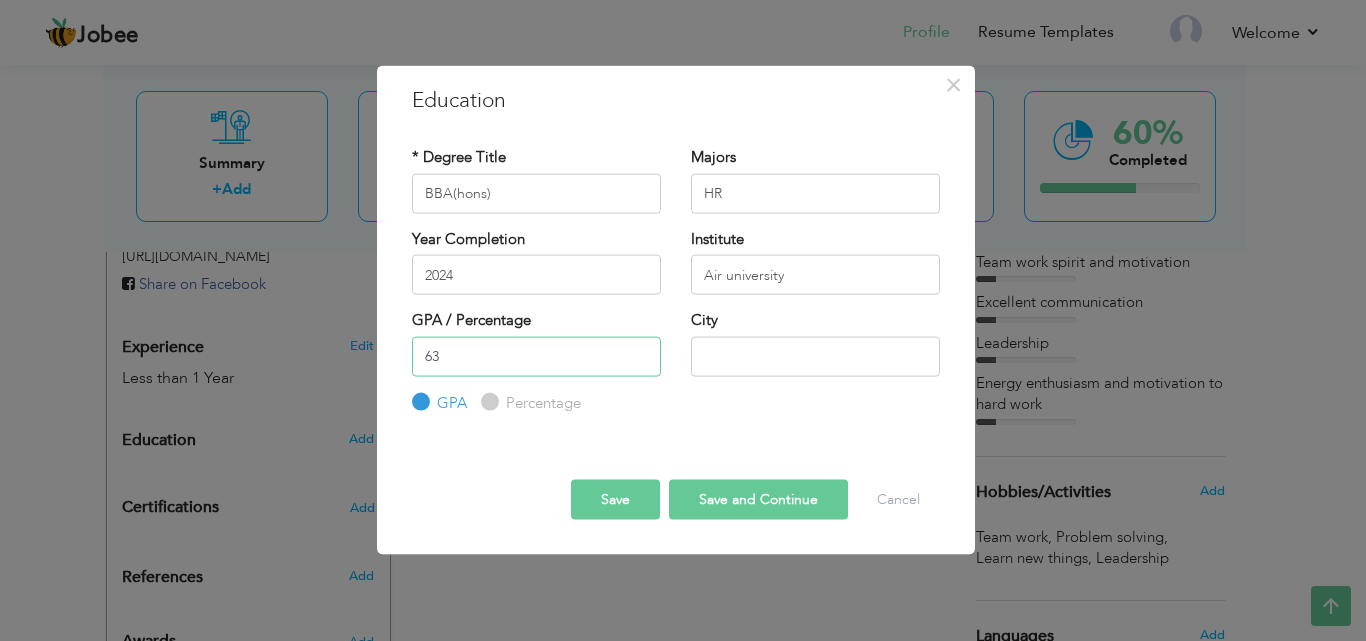 click on "63" at bounding box center (536, 356) 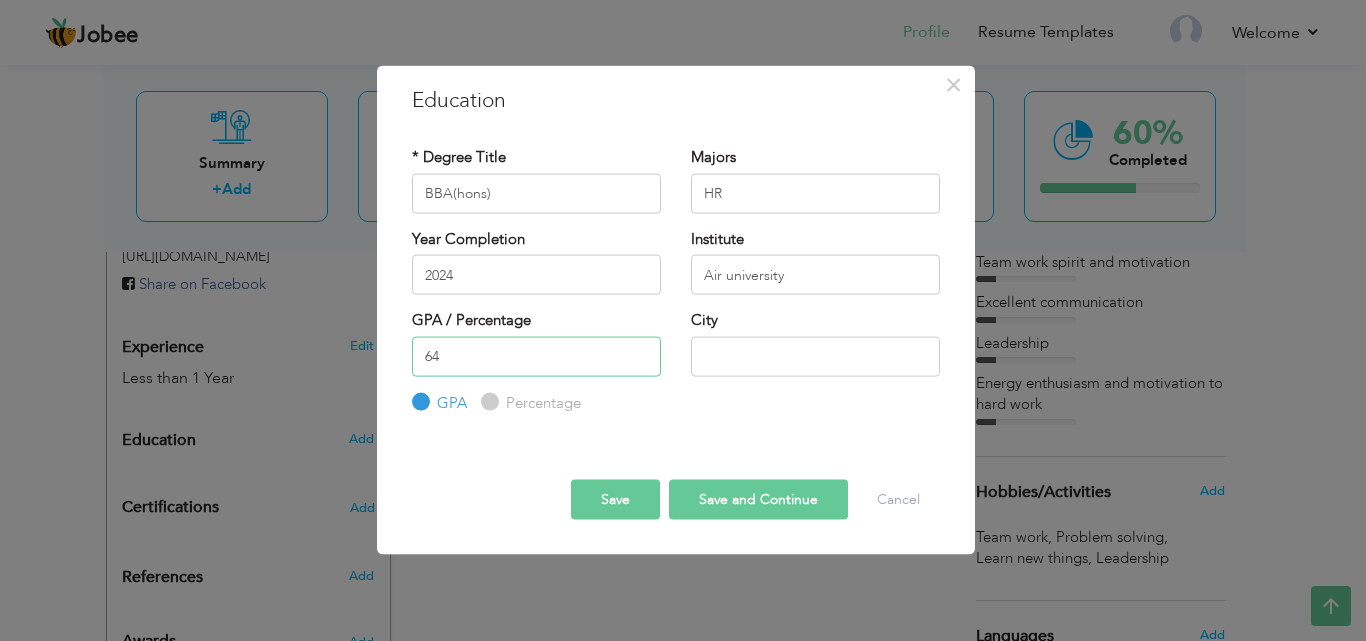 click on "64" at bounding box center (536, 356) 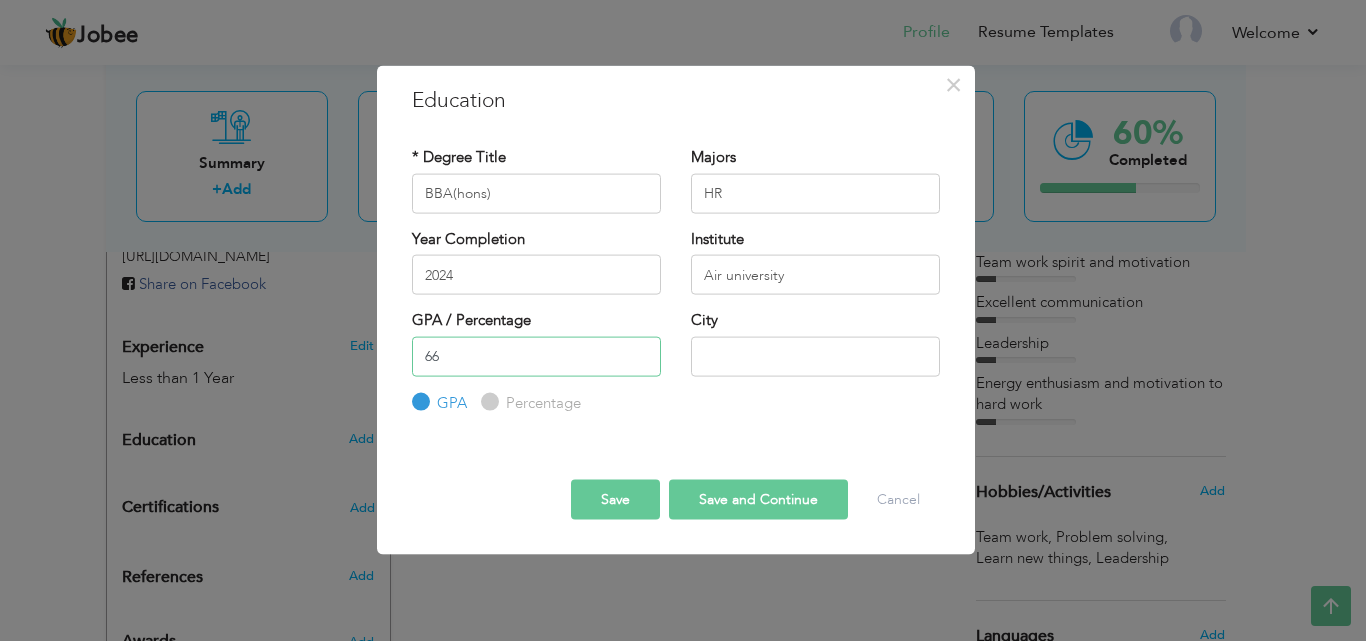 click on "66" at bounding box center (536, 356) 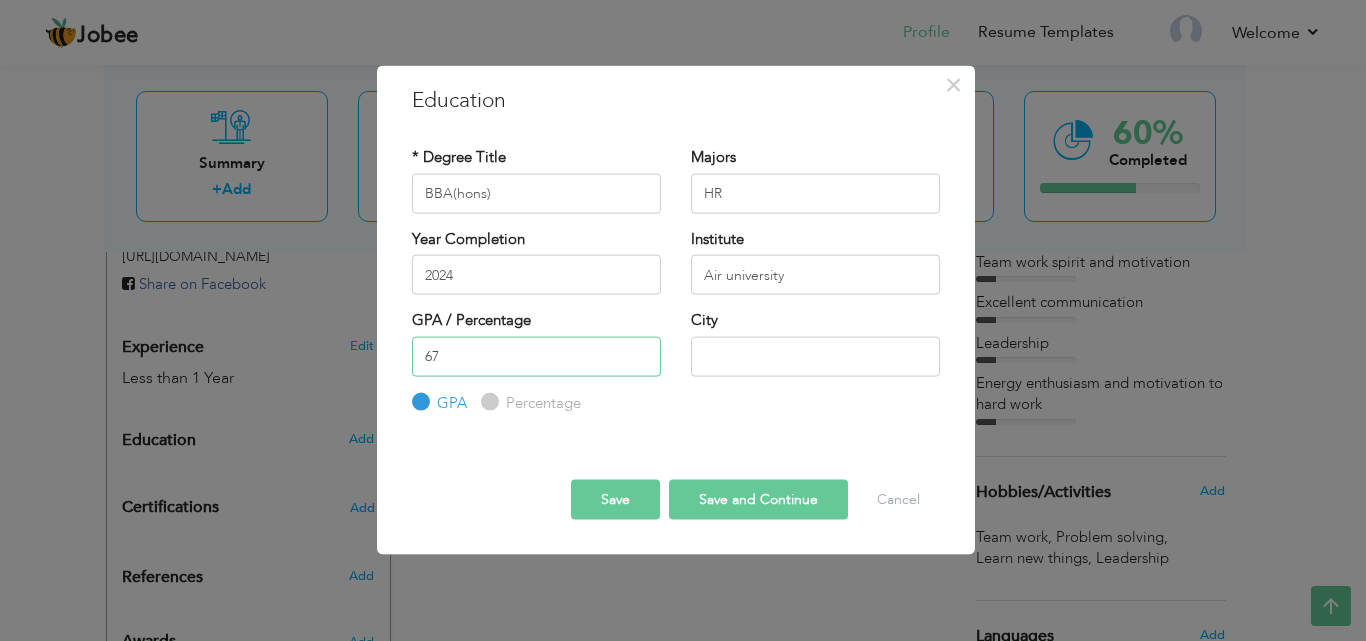 click on "67" at bounding box center [536, 356] 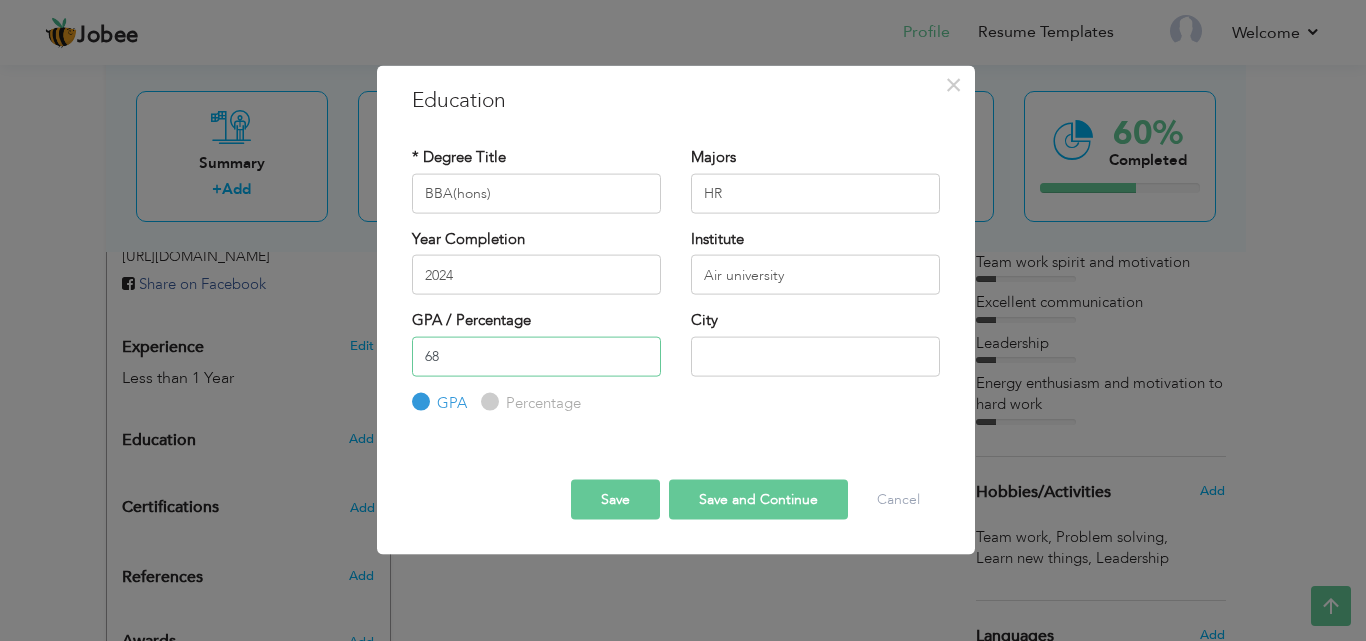 click on "68" at bounding box center [536, 356] 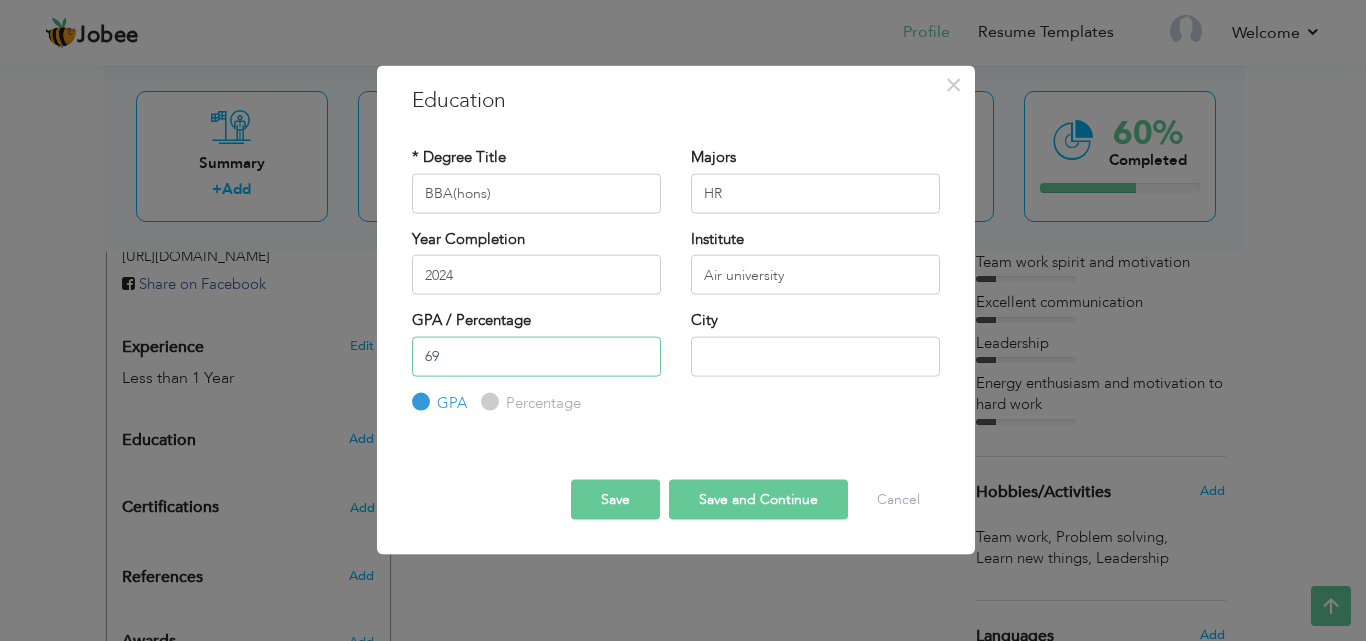 click on "69" at bounding box center [536, 356] 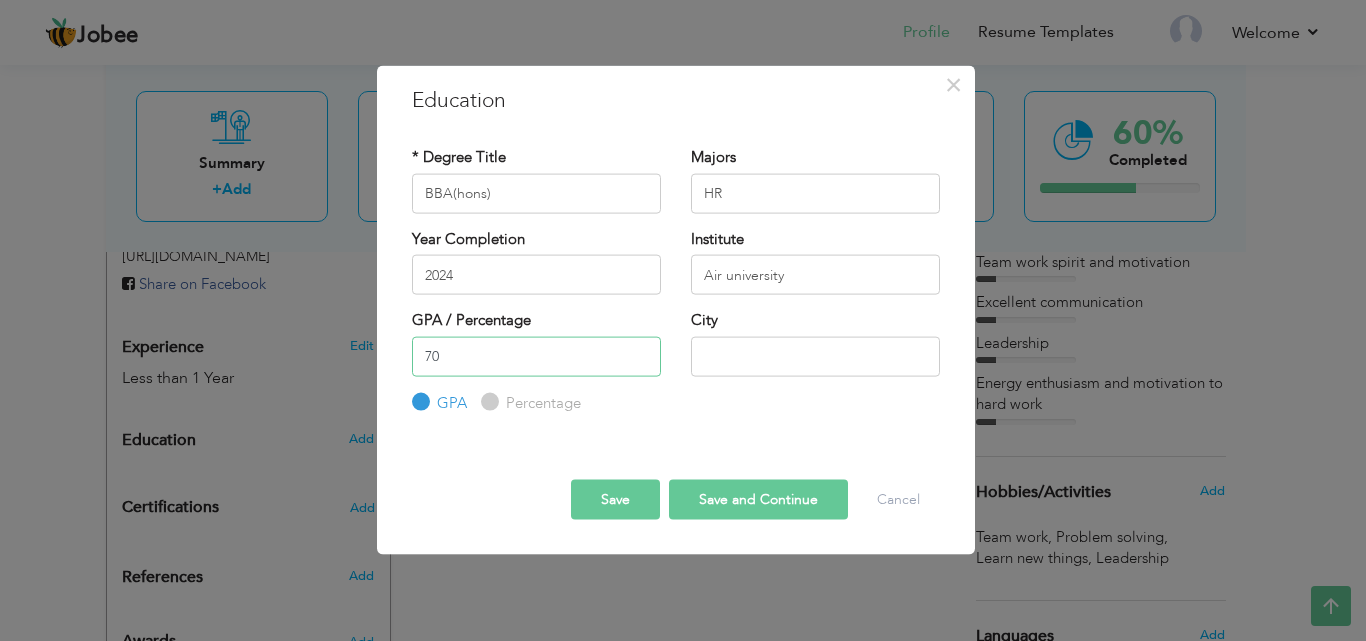 click on "70" at bounding box center [536, 356] 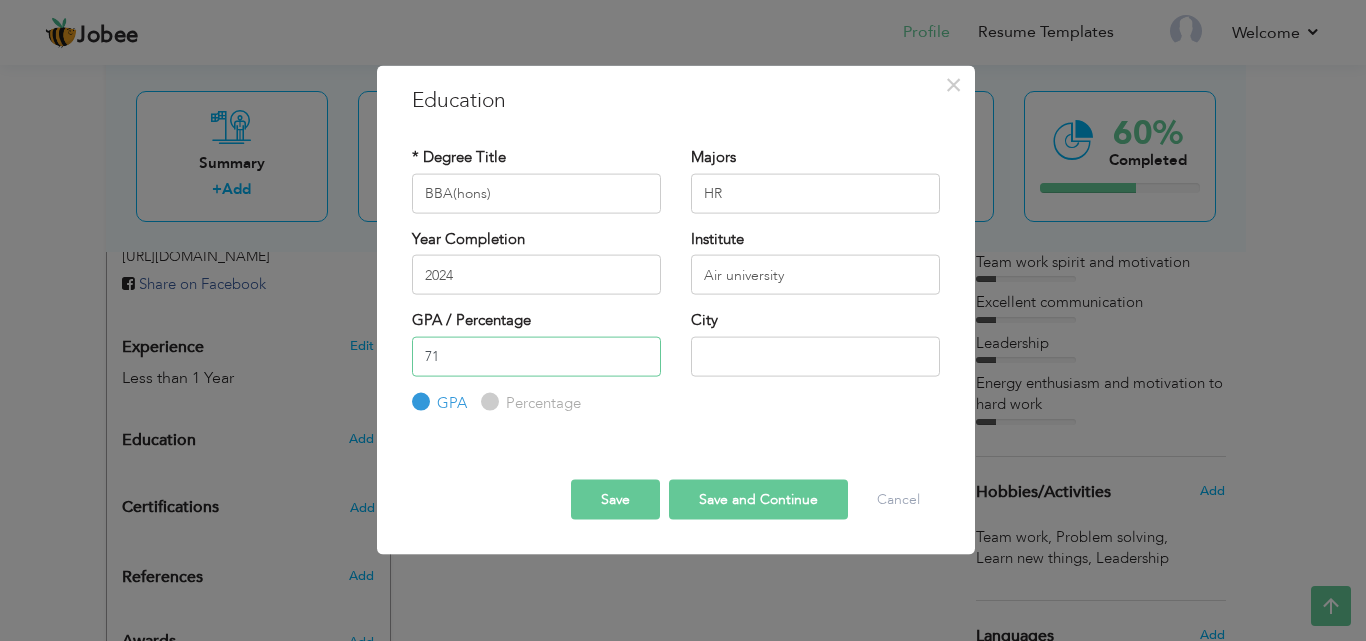 click on "71" at bounding box center [536, 356] 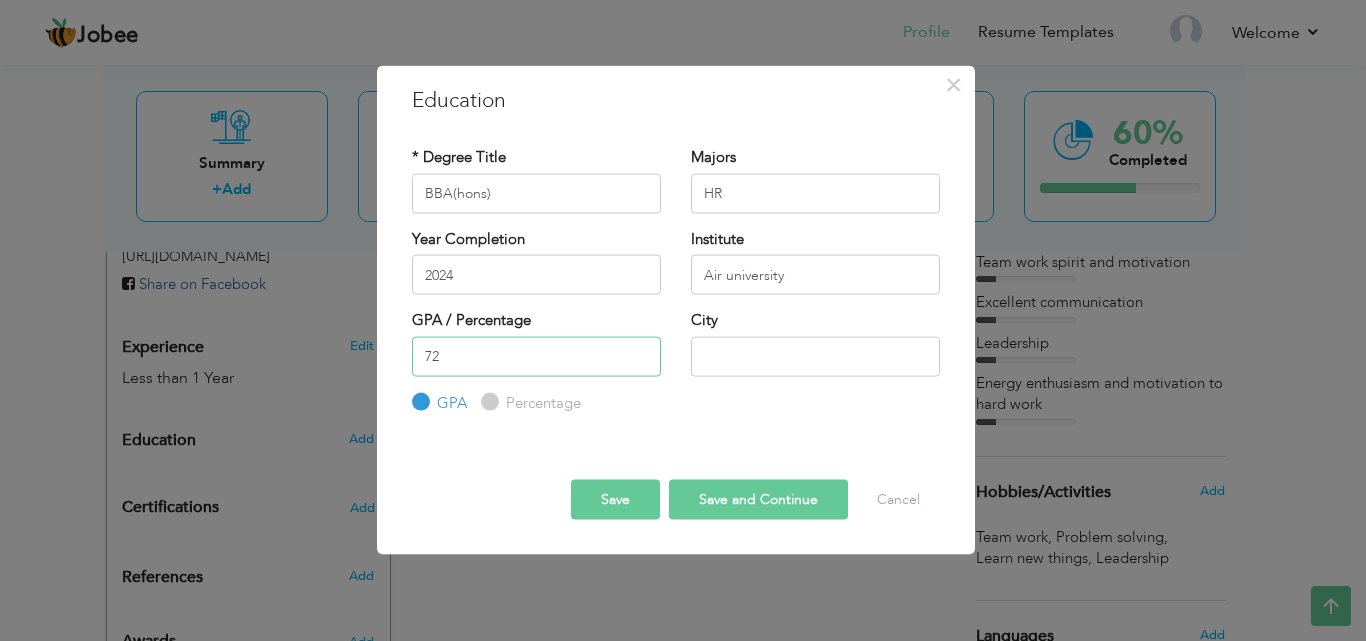 click on "72" at bounding box center (536, 356) 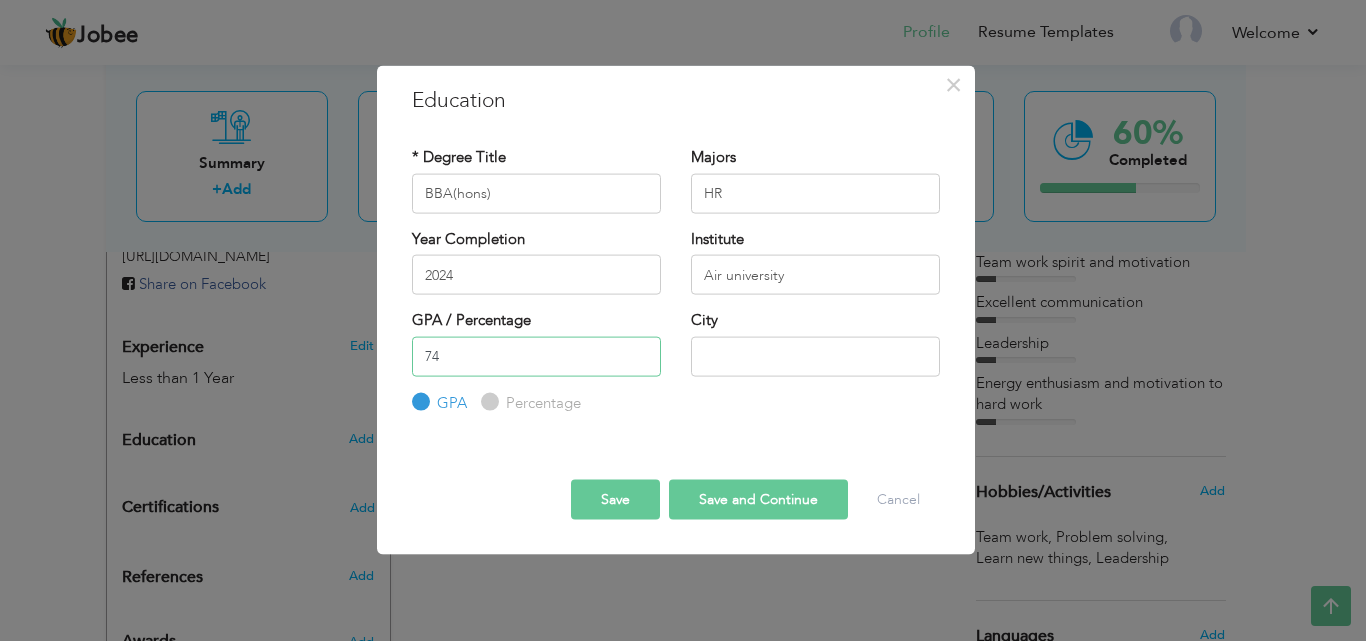 click on "74" at bounding box center (536, 356) 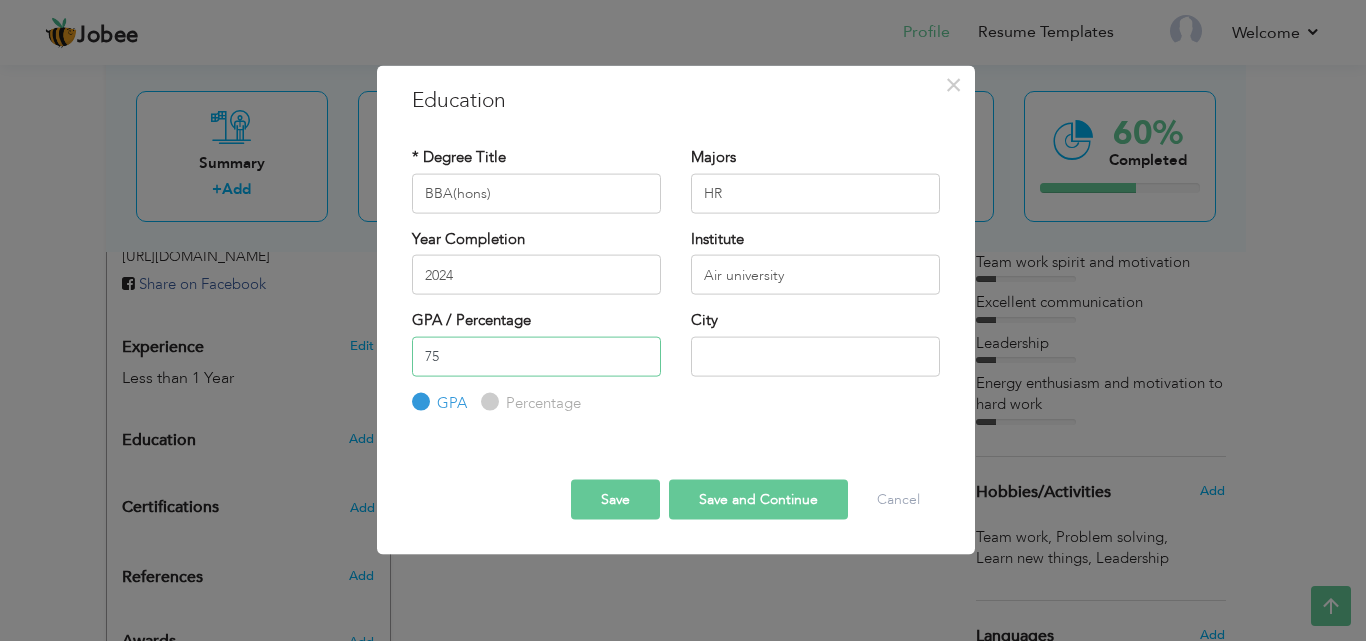 click on "75" at bounding box center [536, 356] 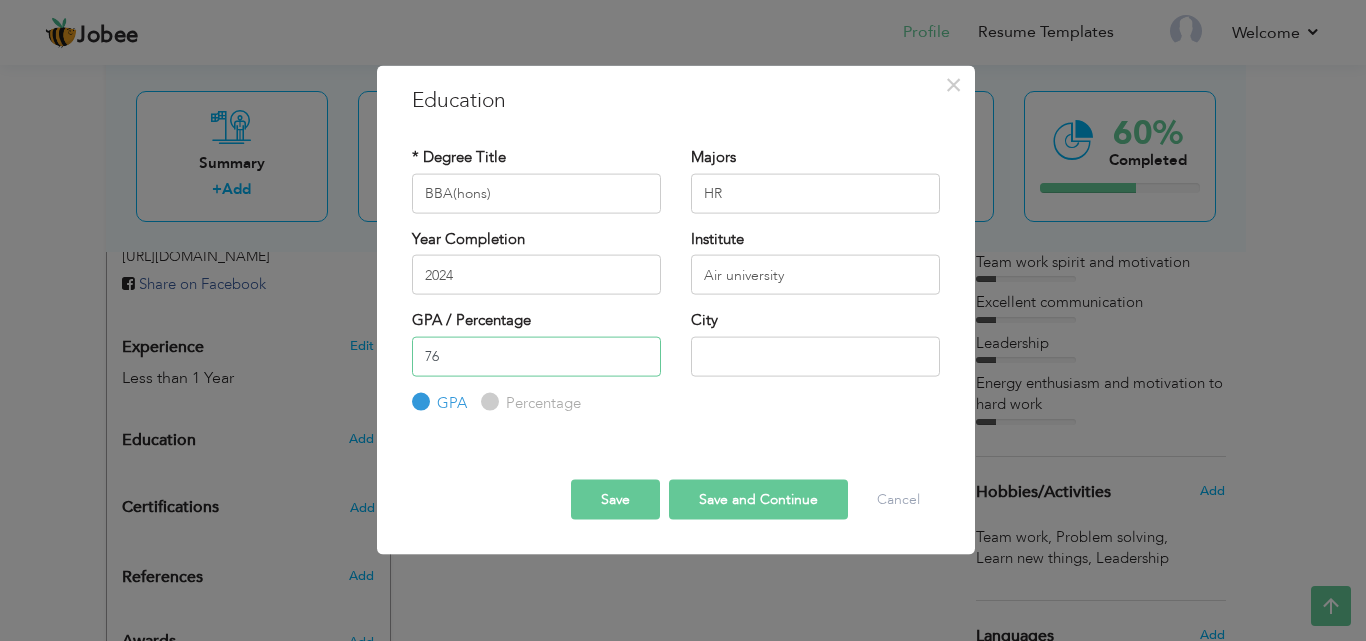 click on "76" at bounding box center (536, 356) 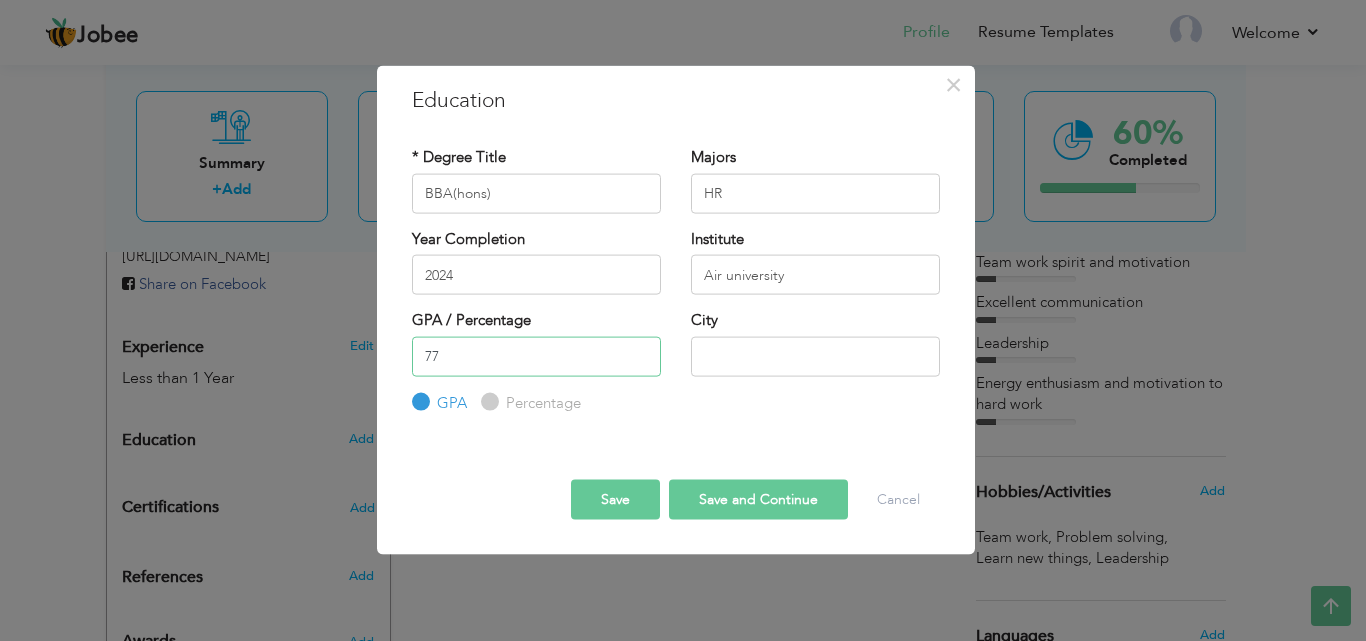 click on "77" at bounding box center [536, 356] 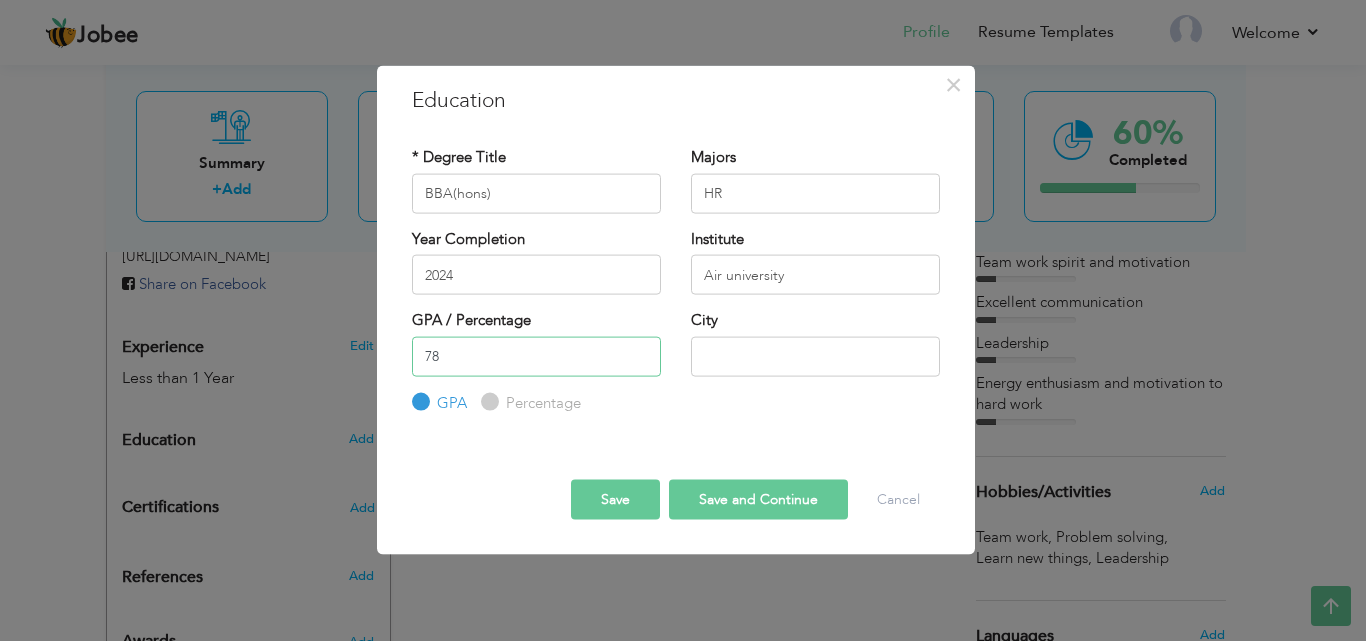 click on "78" at bounding box center (536, 356) 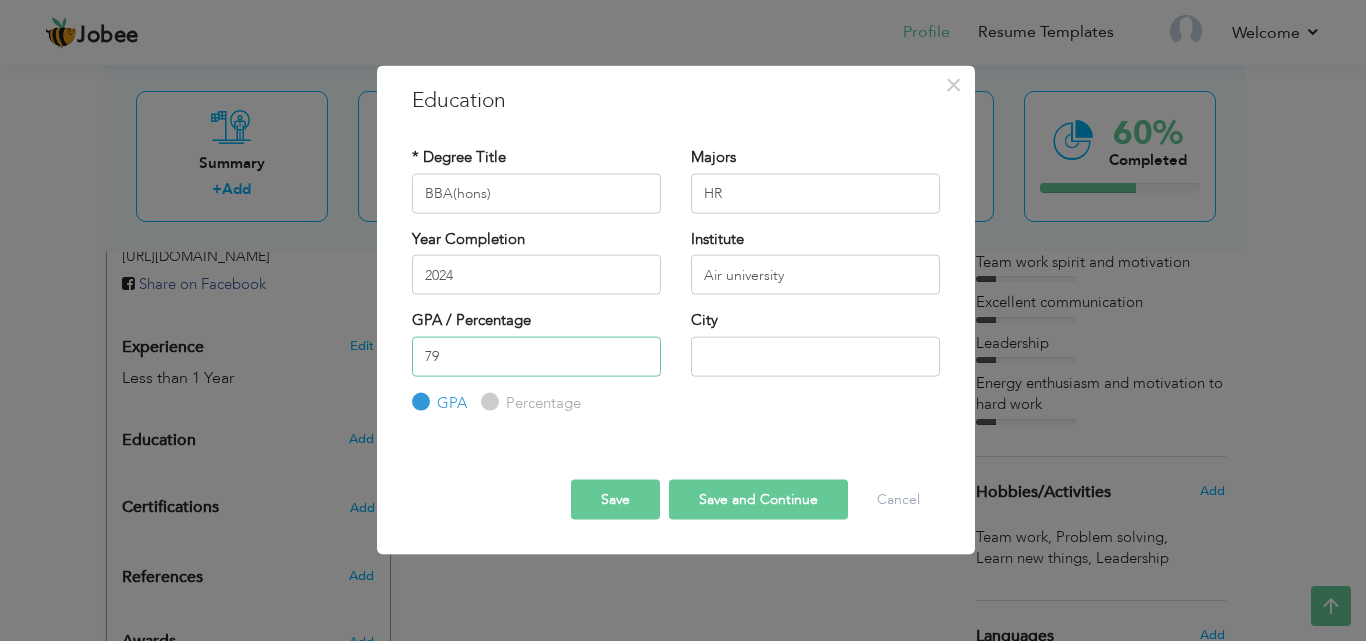 click on "79" at bounding box center (536, 356) 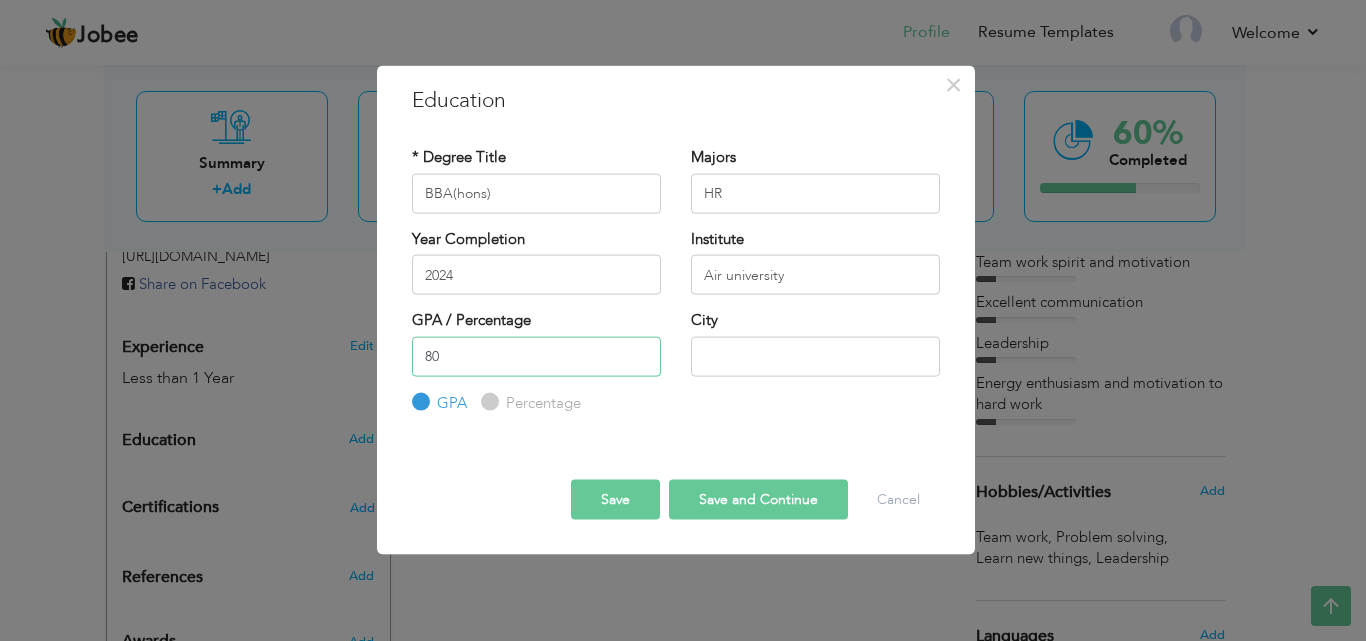 click on "80" at bounding box center (536, 356) 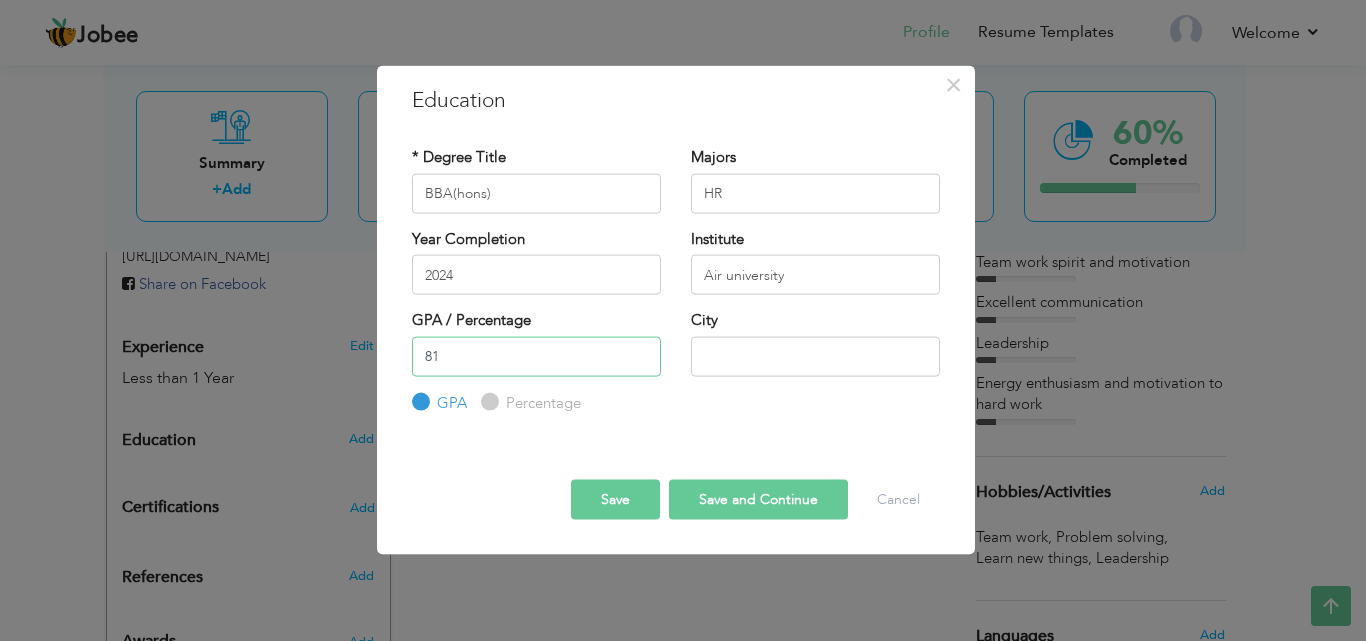 click on "81" at bounding box center (536, 356) 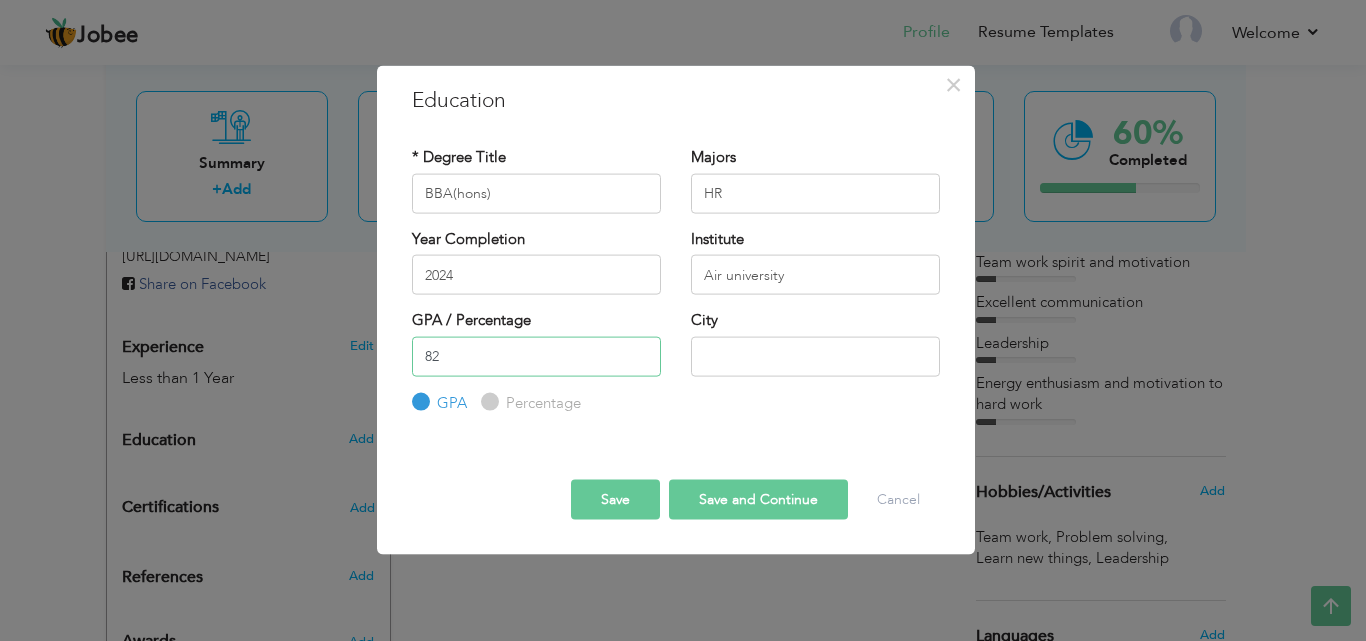 click on "82" at bounding box center [536, 356] 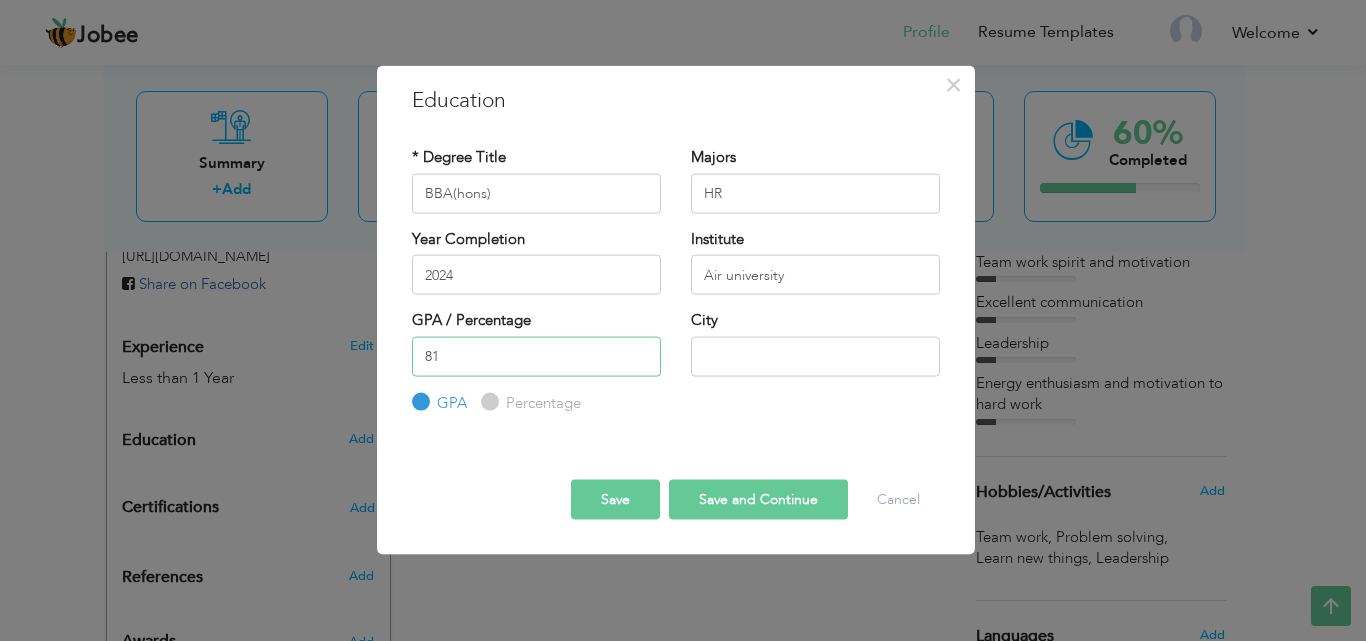 click on "81" at bounding box center [536, 356] 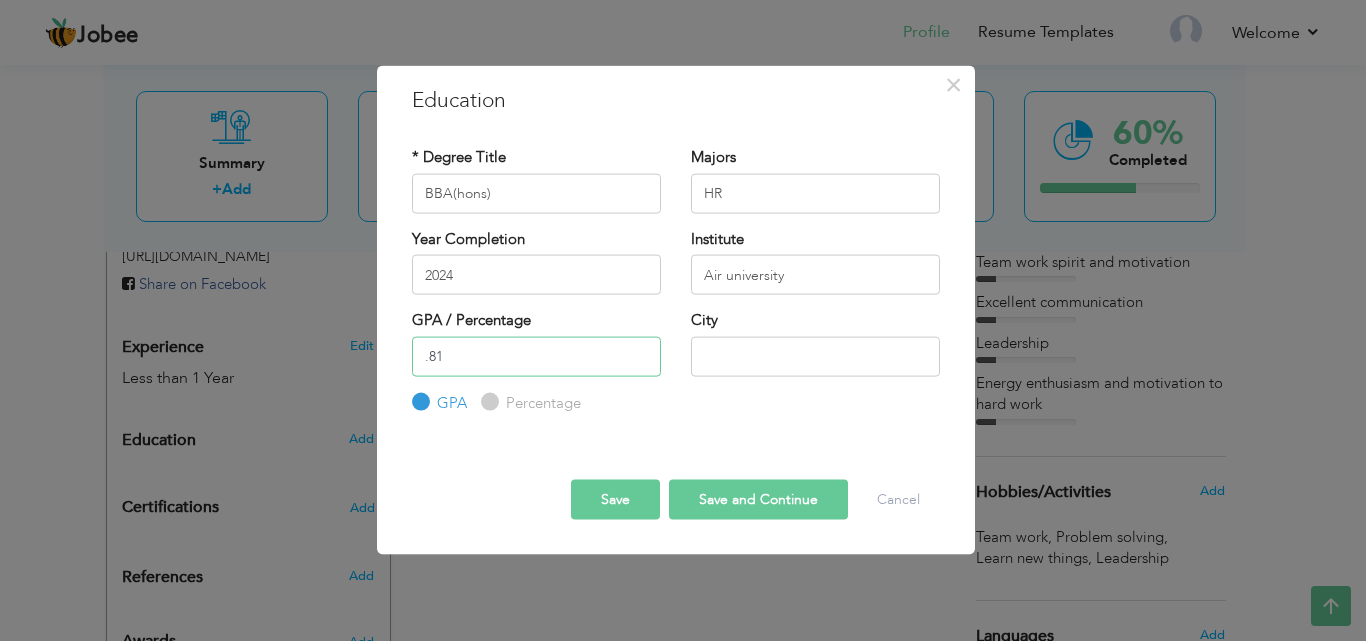 click on ".81" at bounding box center (536, 356) 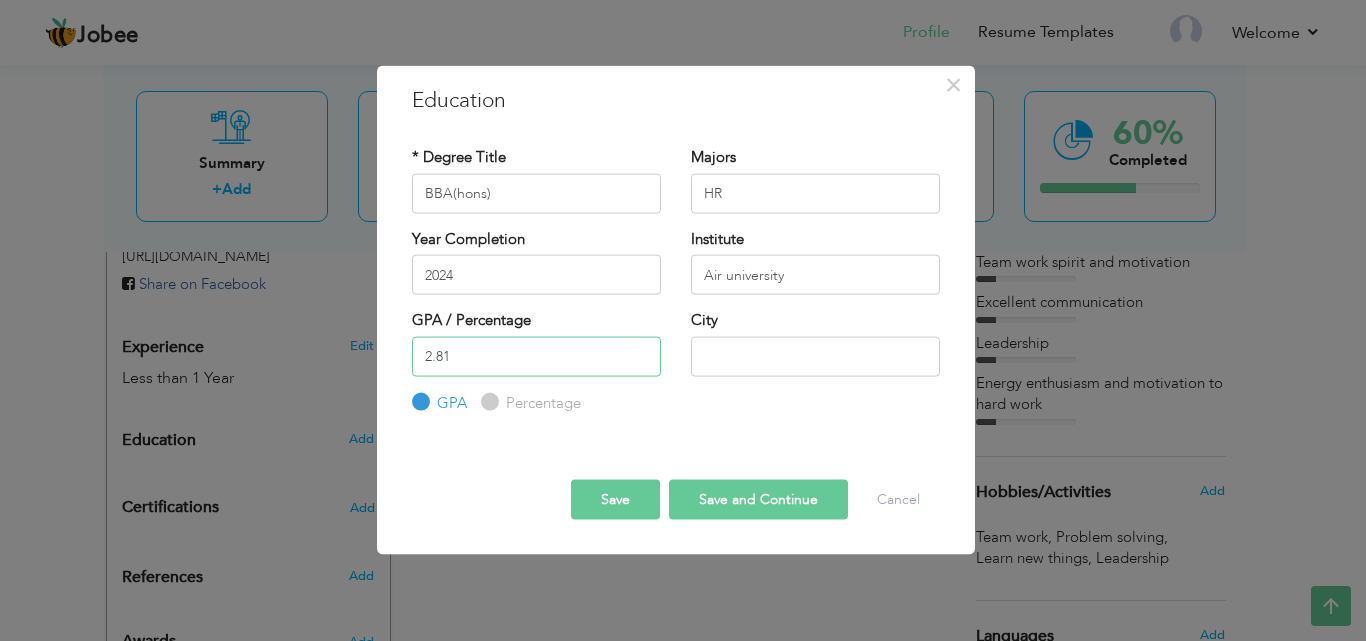 type on "2.81" 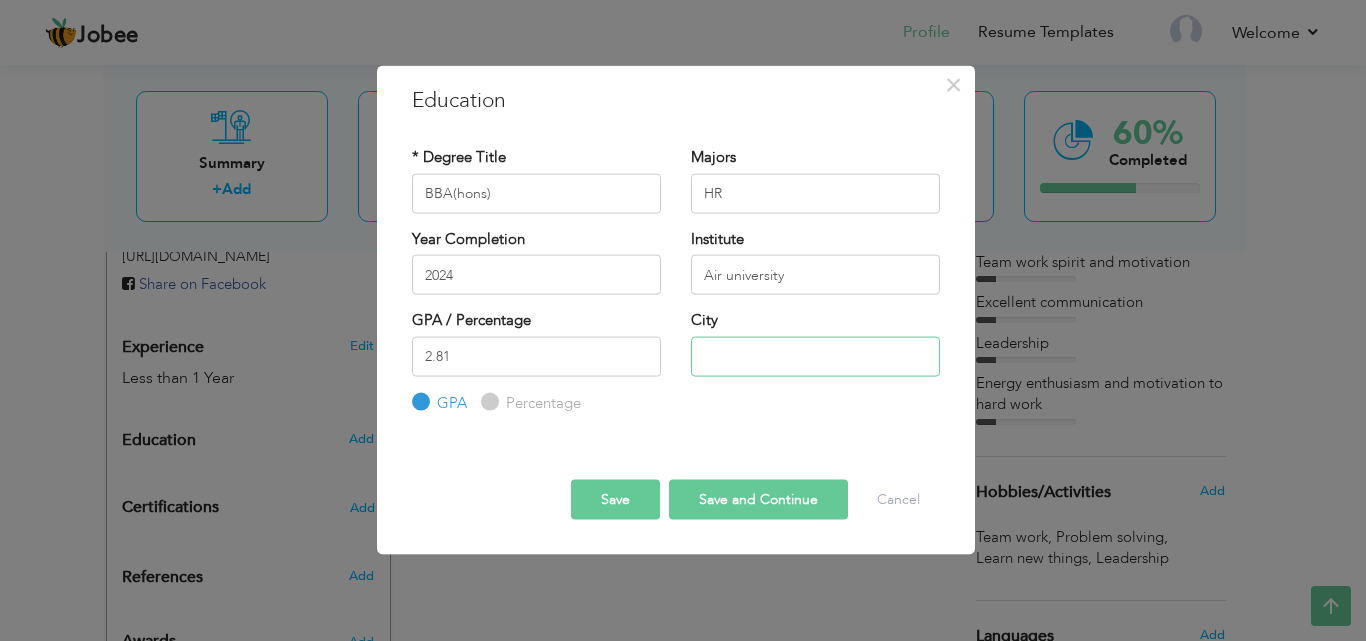 click at bounding box center (815, 356) 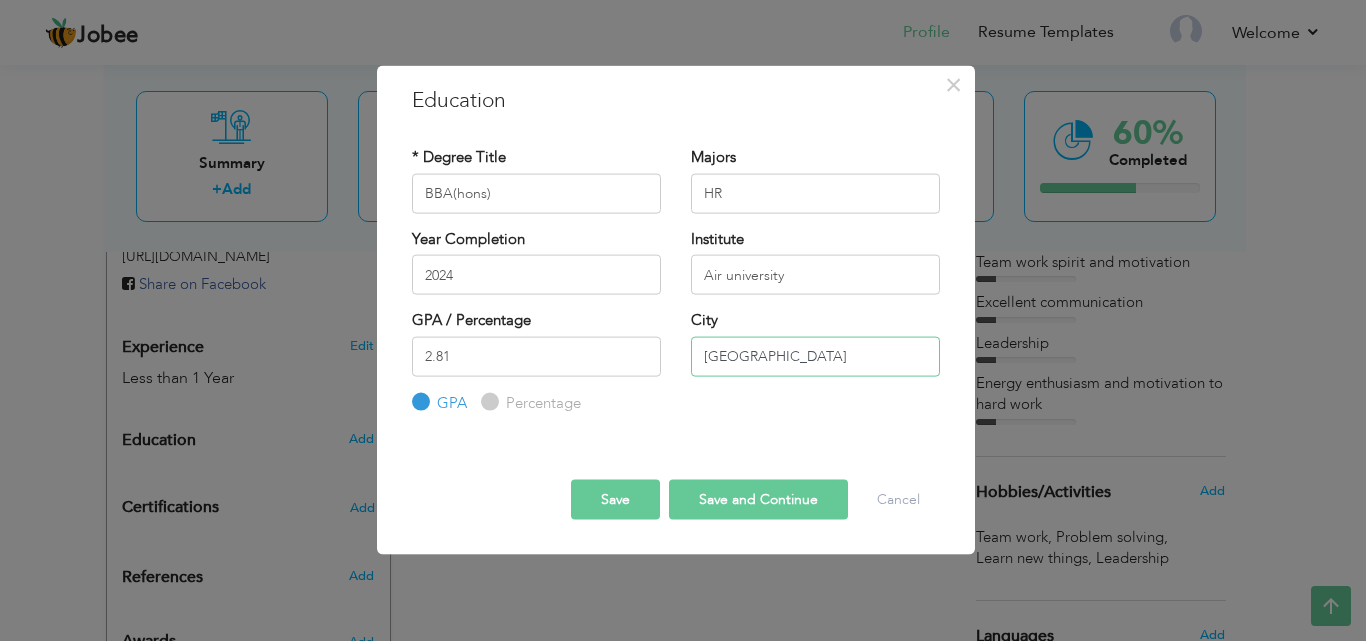 type on "[GEOGRAPHIC_DATA]" 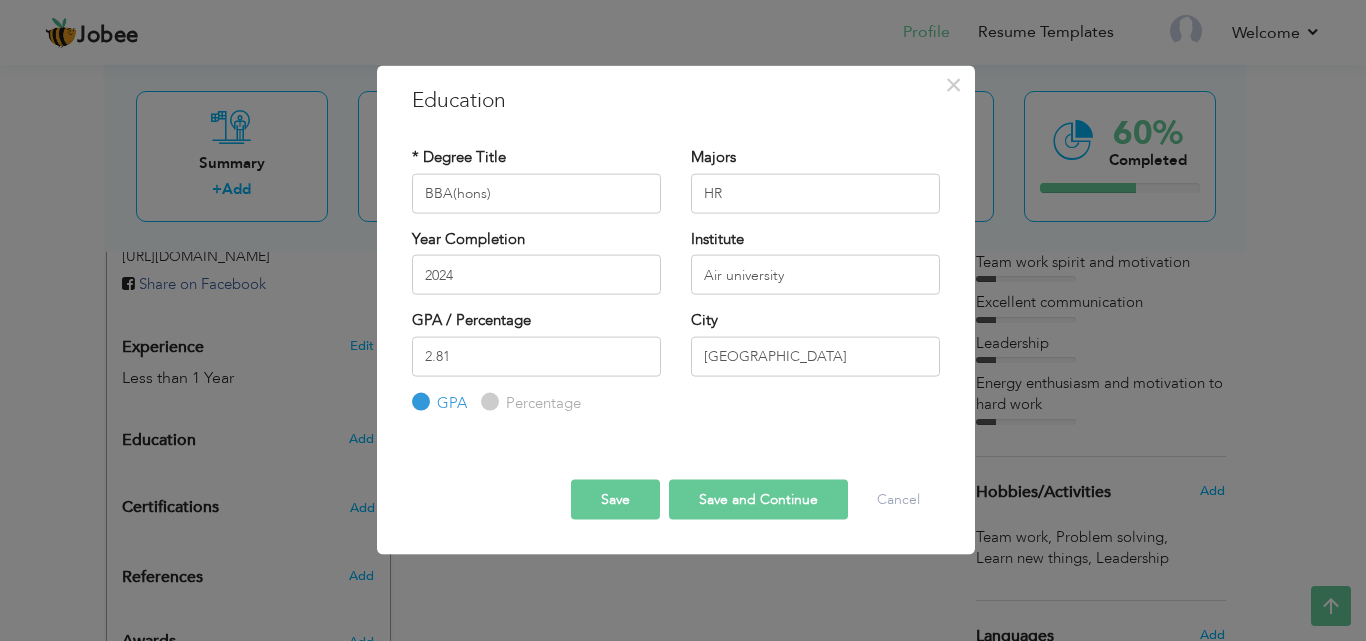 click on "Save and Continue" at bounding box center (758, 500) 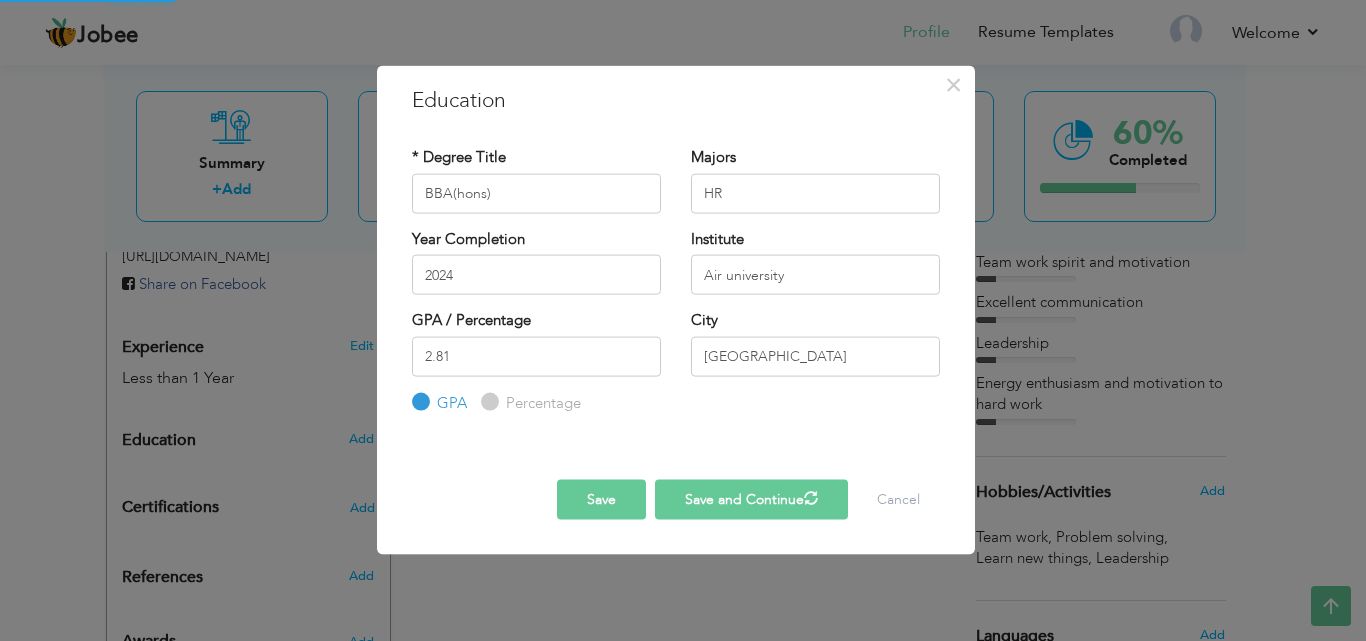 type 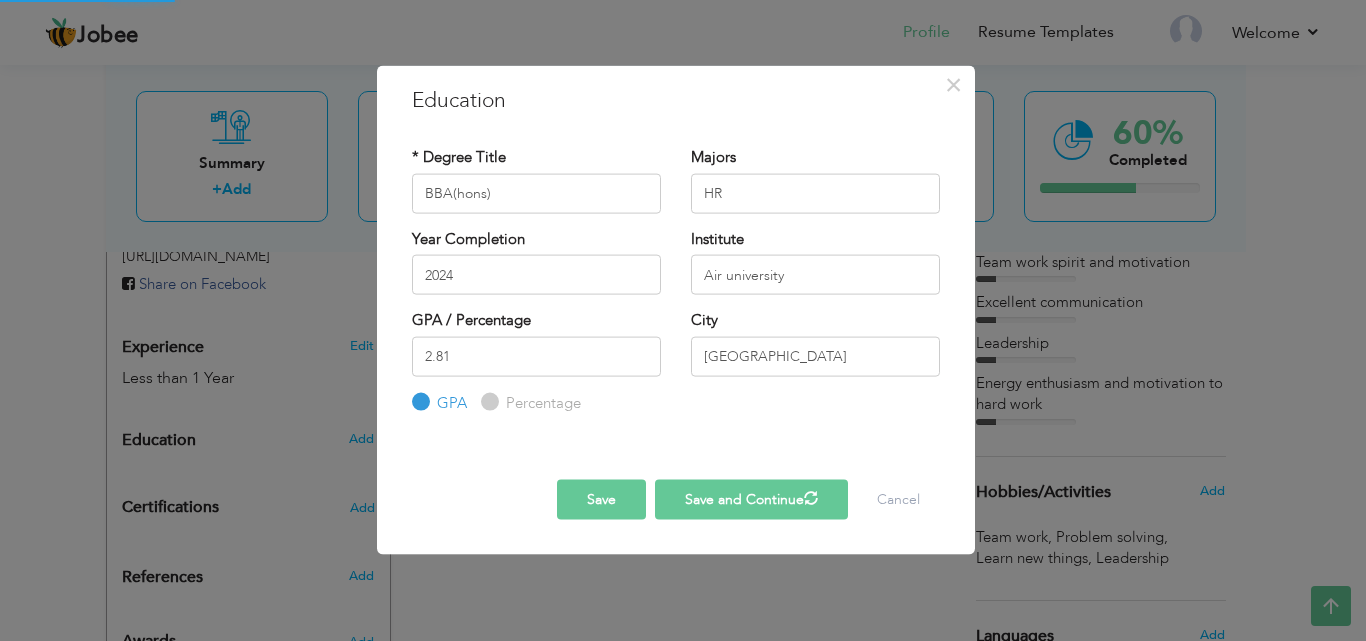 type 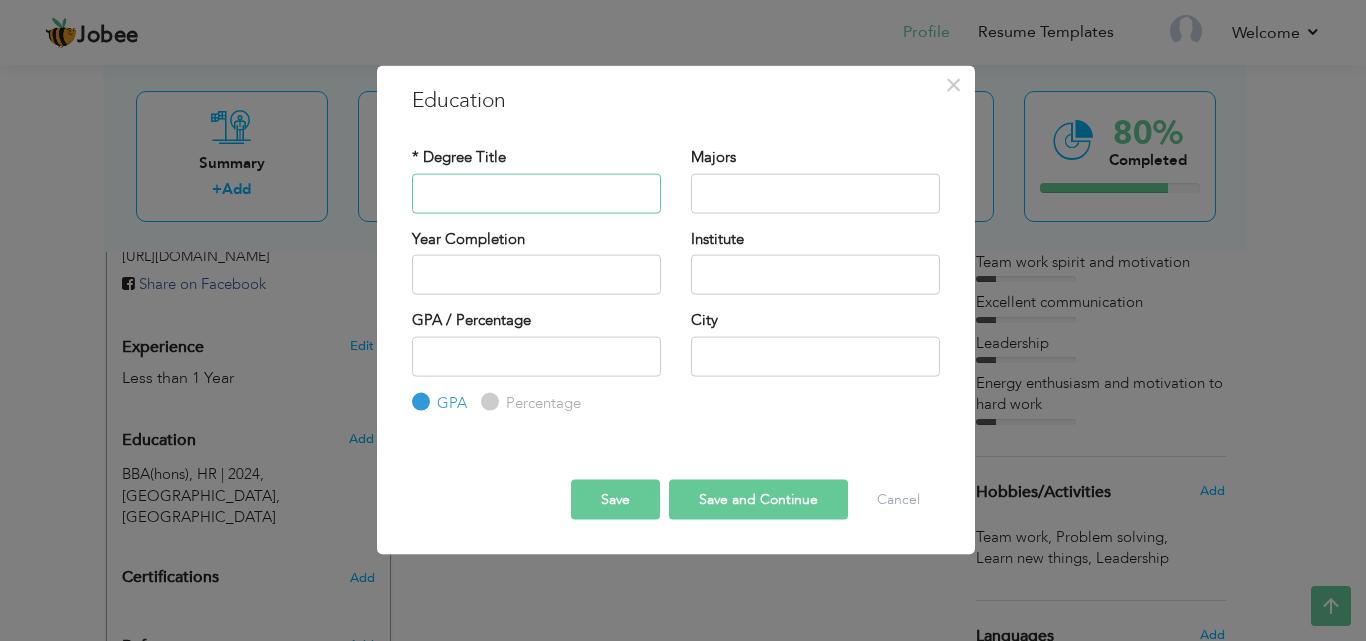 click at bounding box center [536, 193] 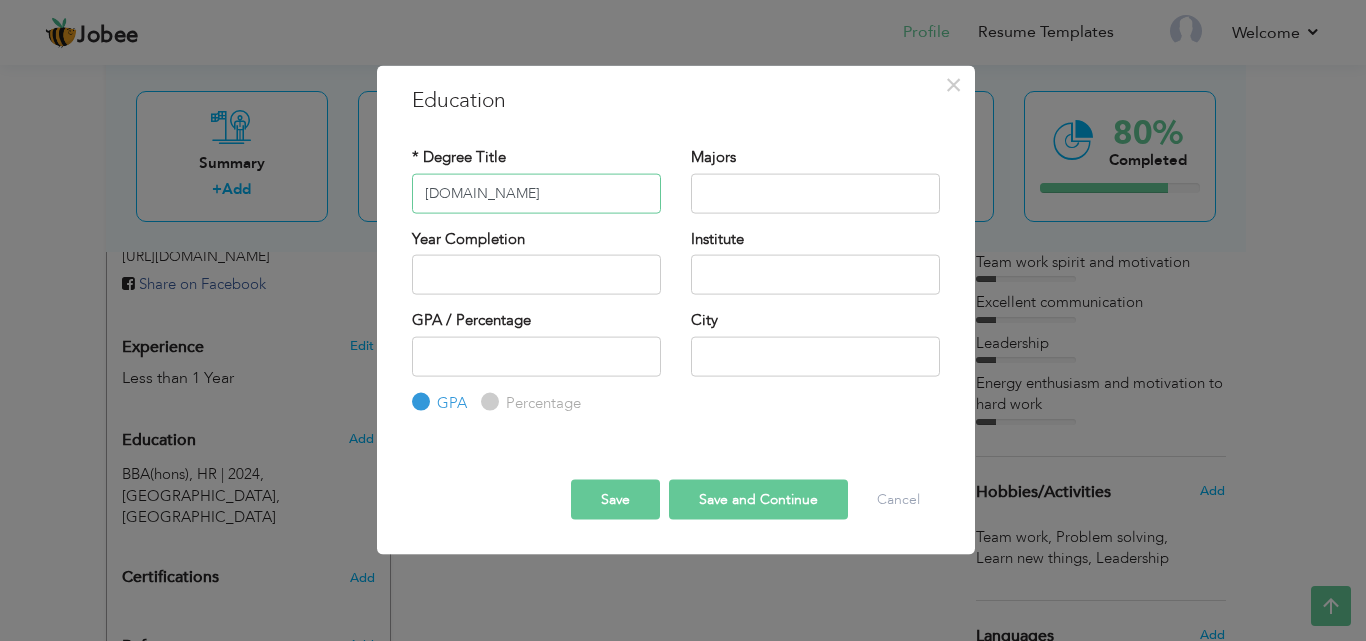 type on "[DOMAIN_NAME]" 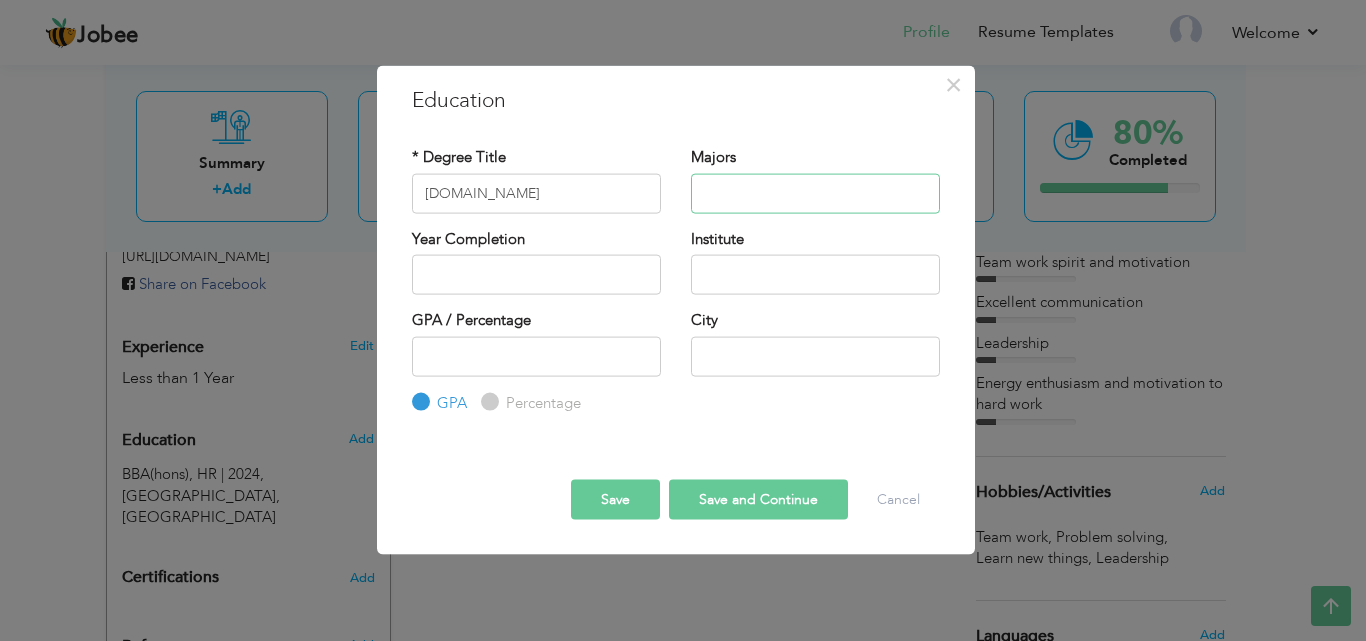 click at bounding box center [815, 193] 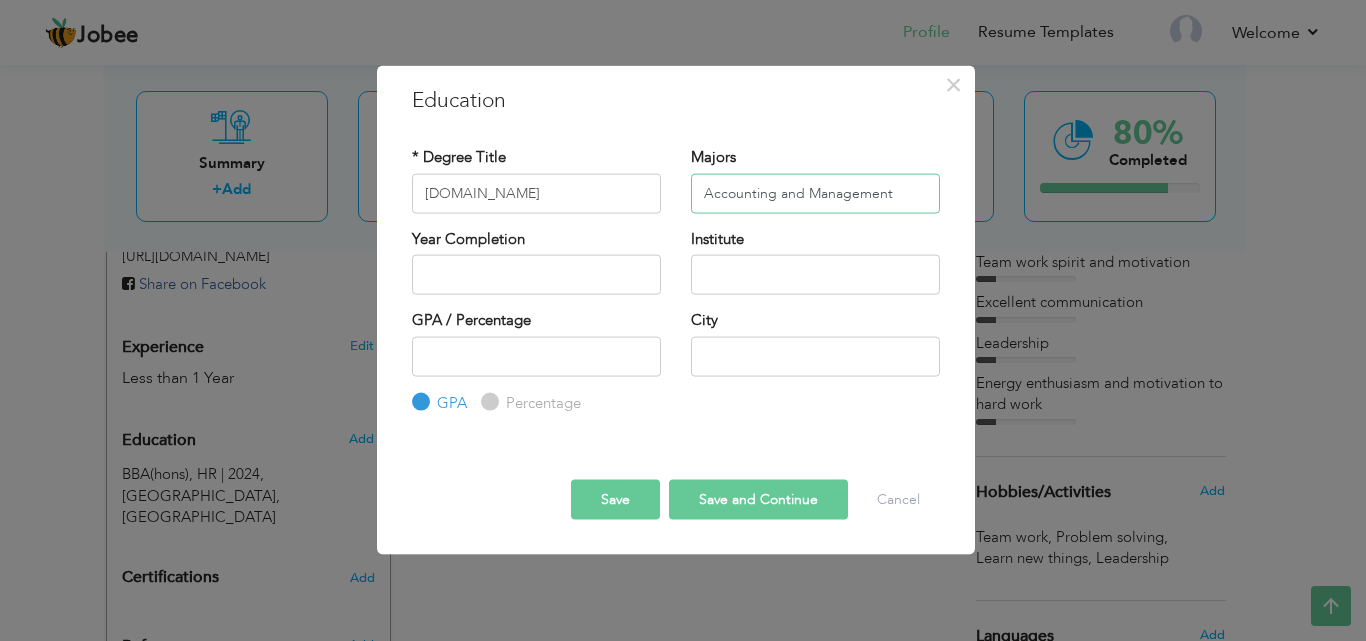 type on "Accounting and Management" 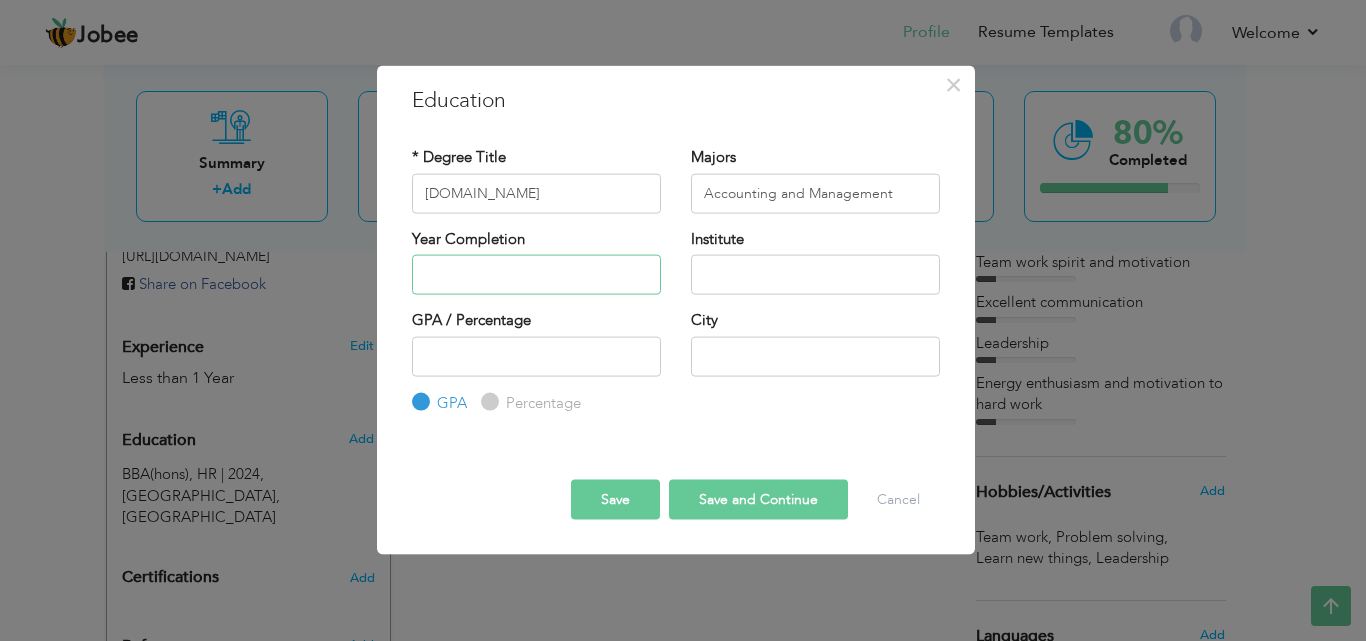 click at bounding box center [536, 275] 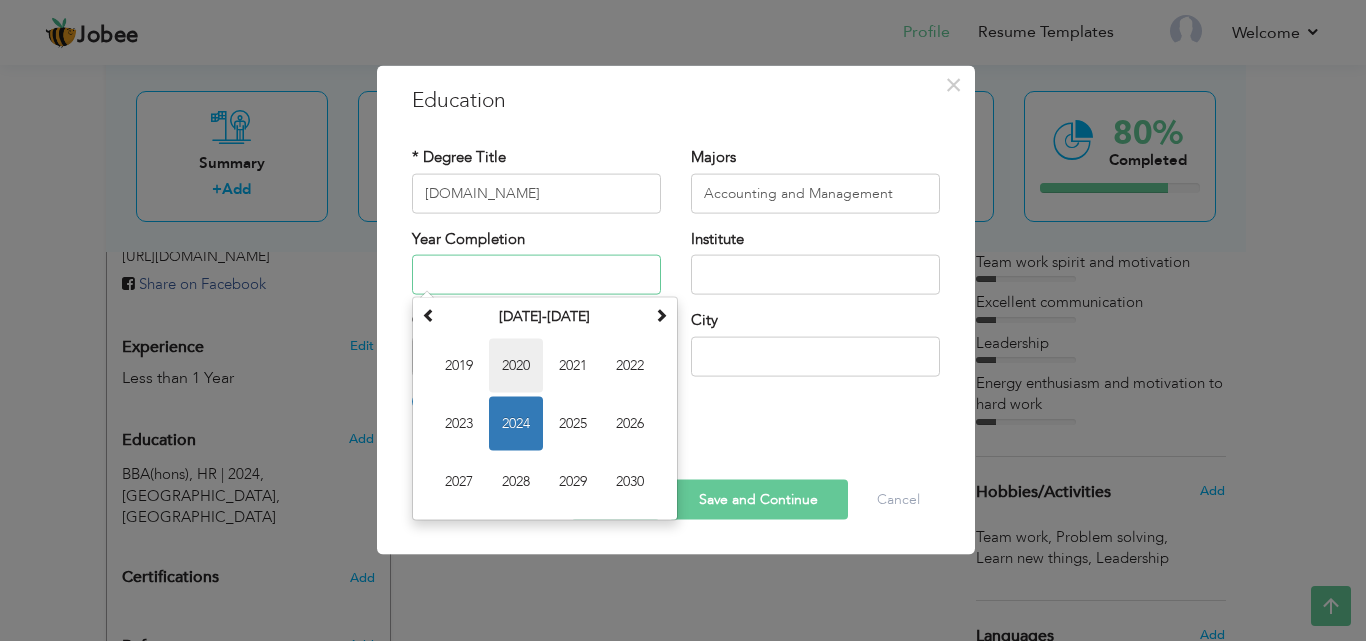 click on "2020" at bounding box center (516, 366) 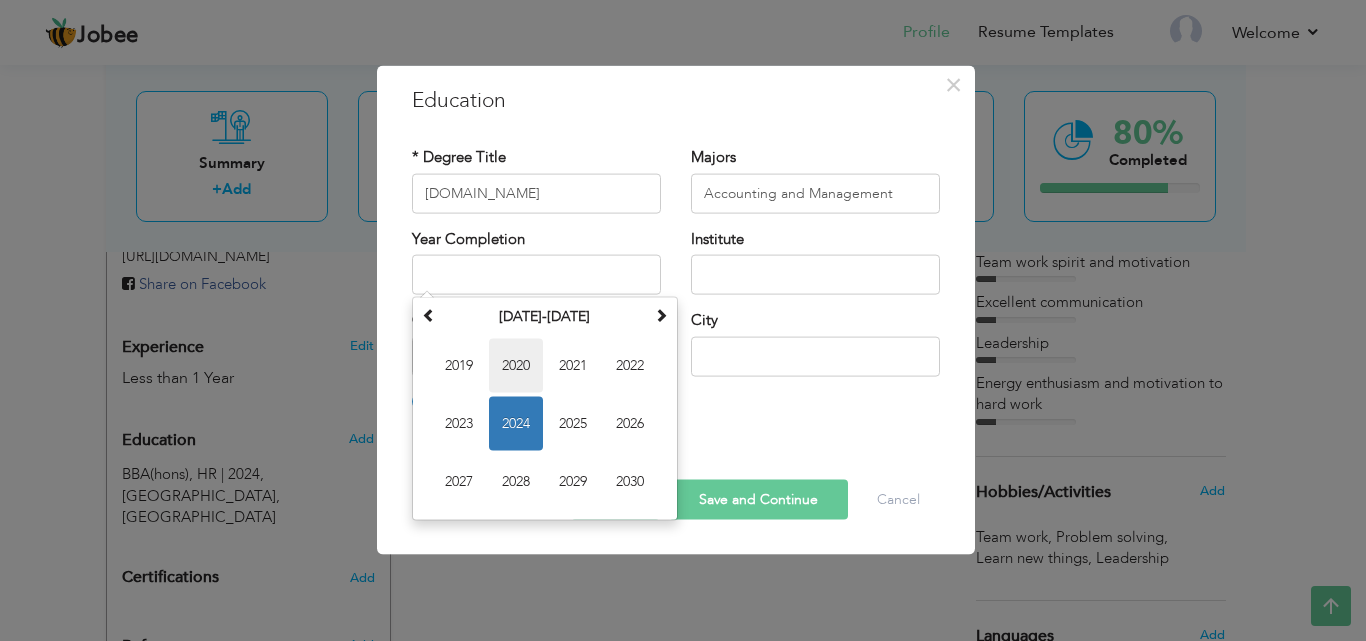 type on "2020" 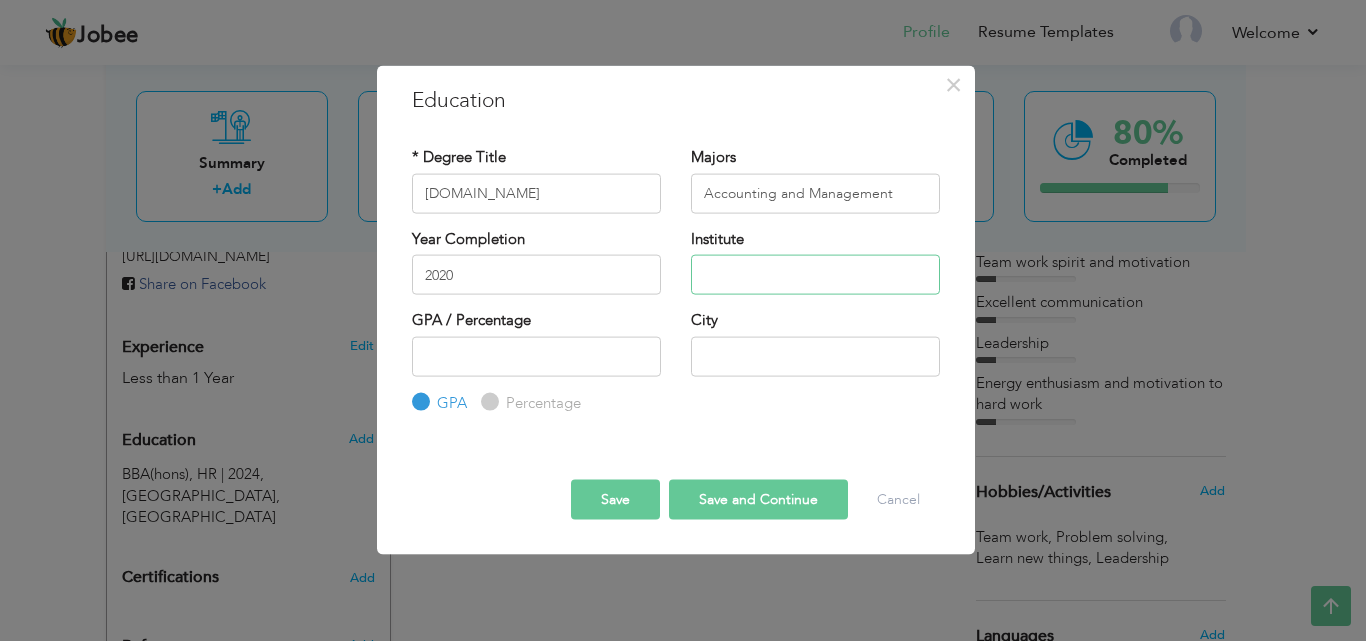 click at bounding box center [815, 275] 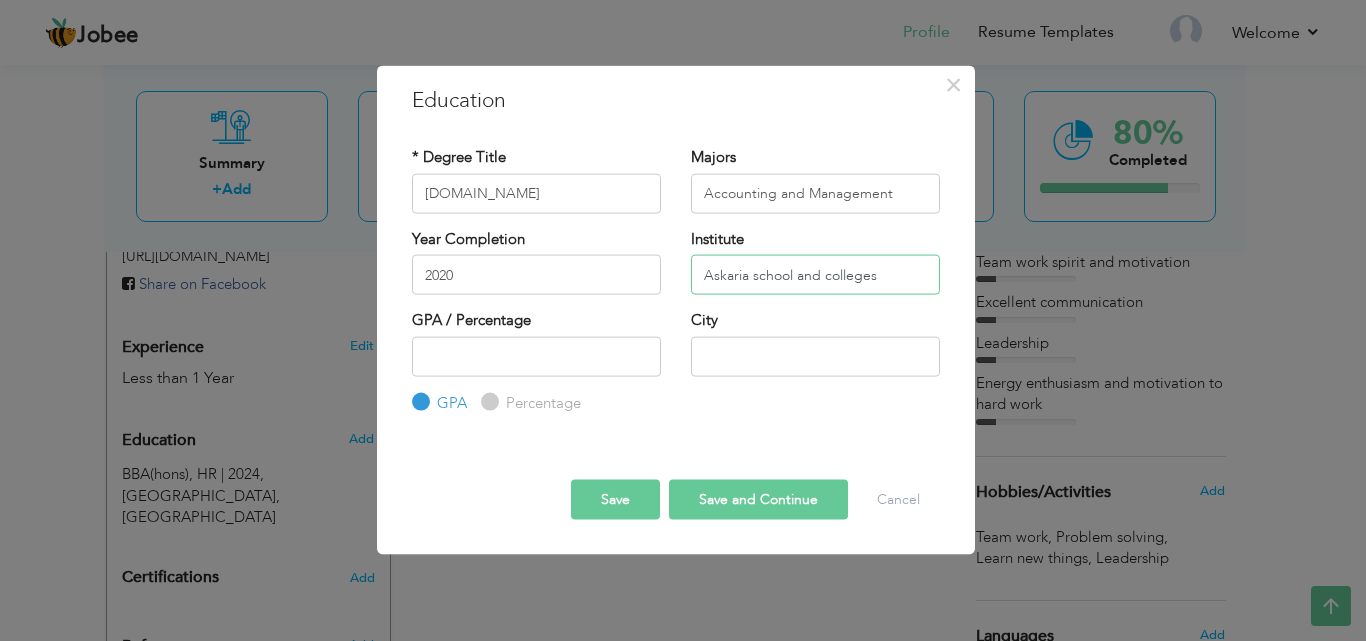 type on "Askaria school and colleges" 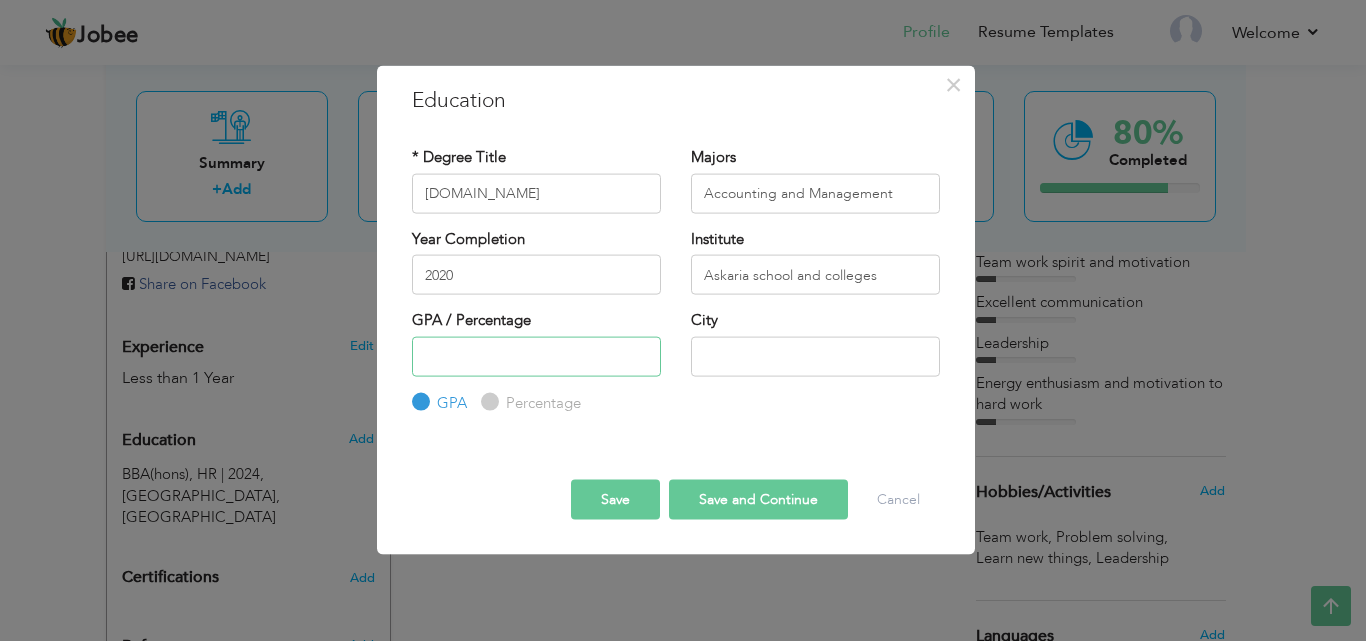 click at bounding box center (536, 356) 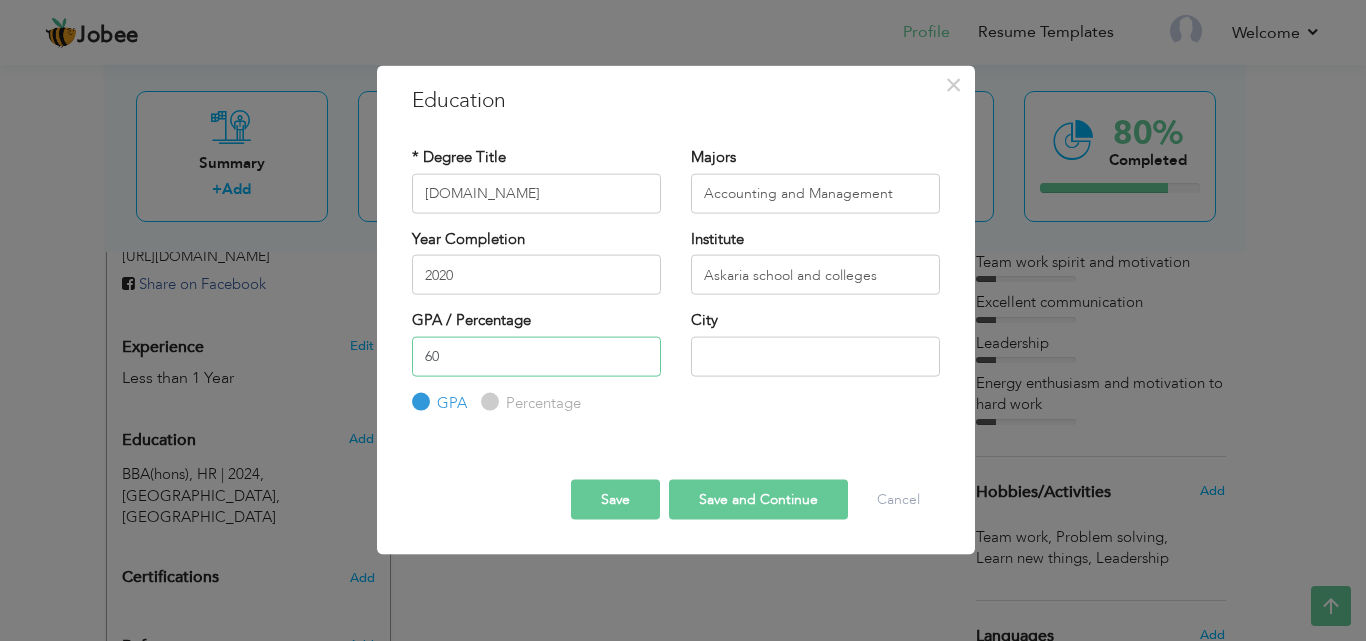 type on "60" 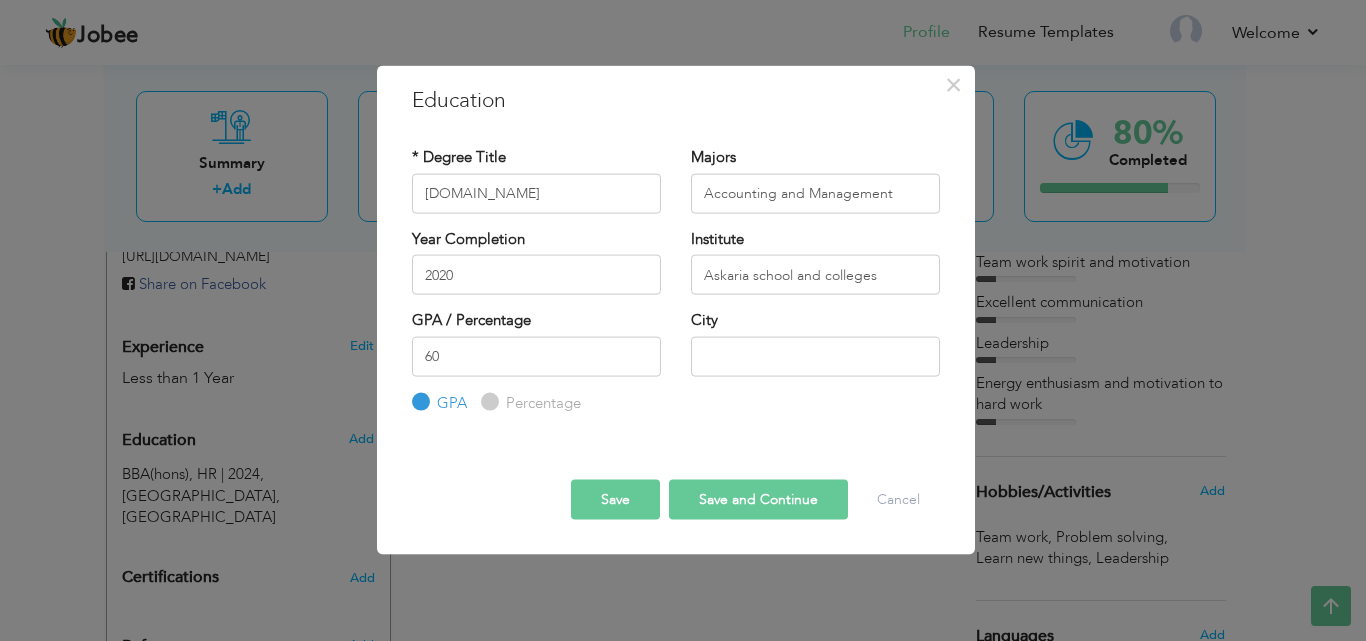 click on "Percentage" at bounding box center [487, 402] 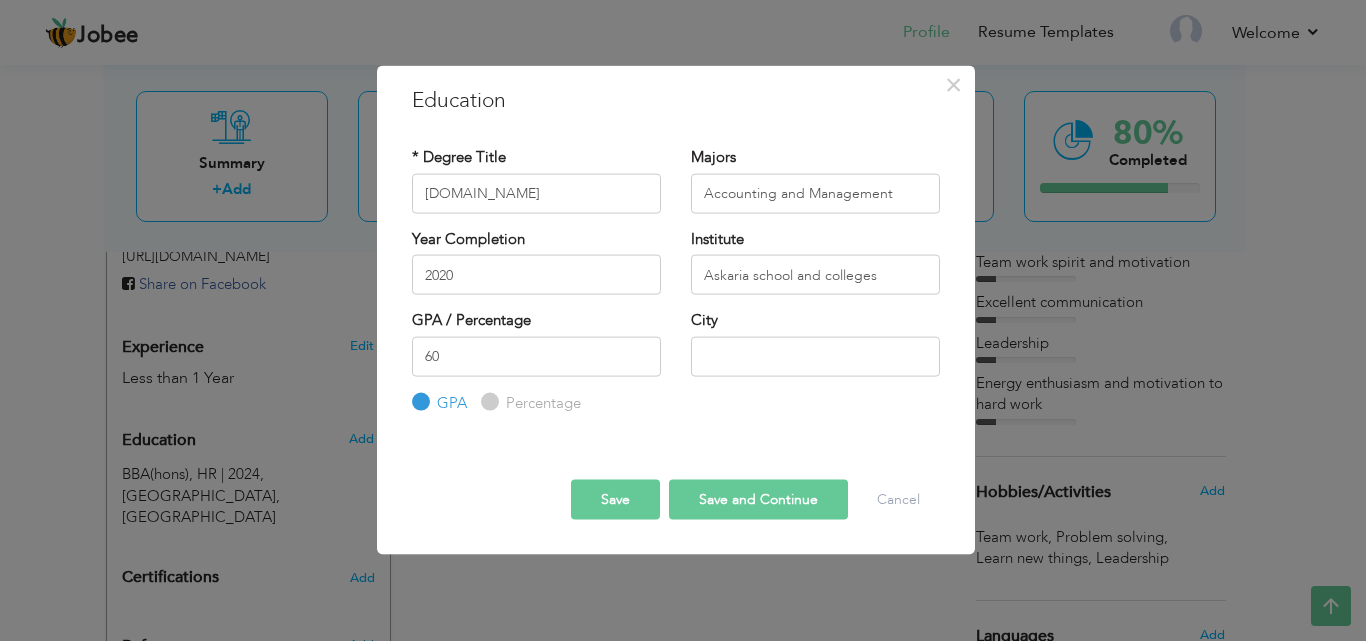 radio on "true" 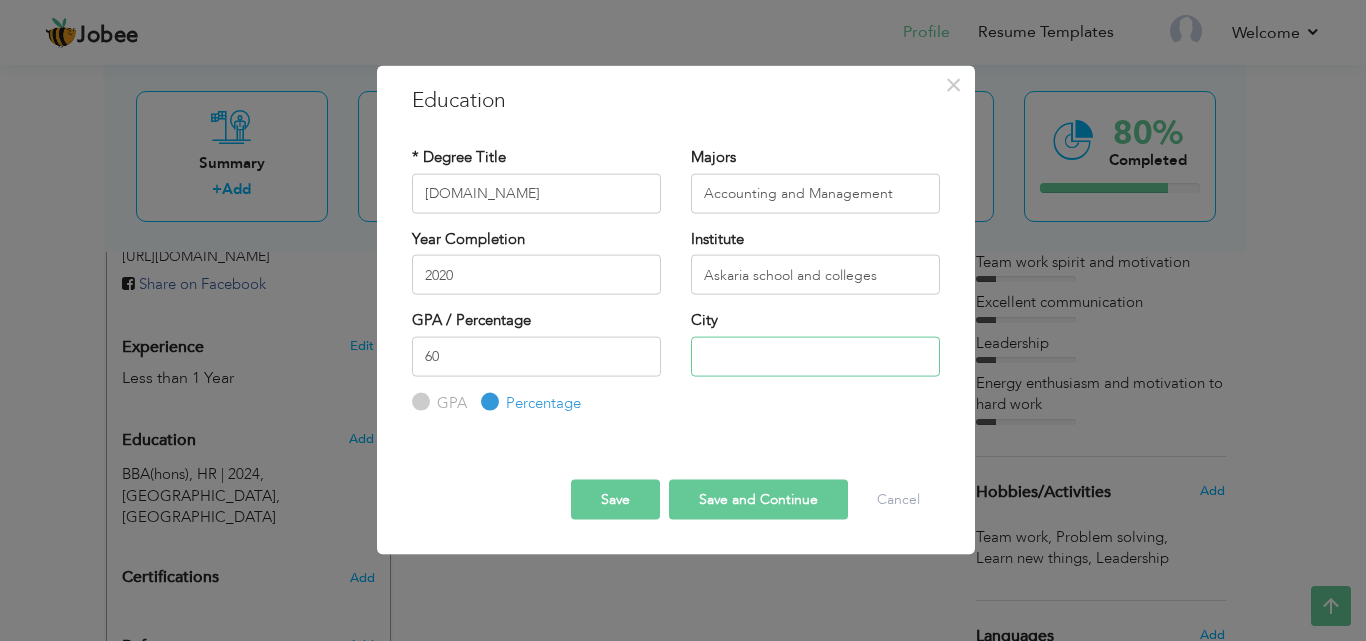 click at bounding box center [815, 356] 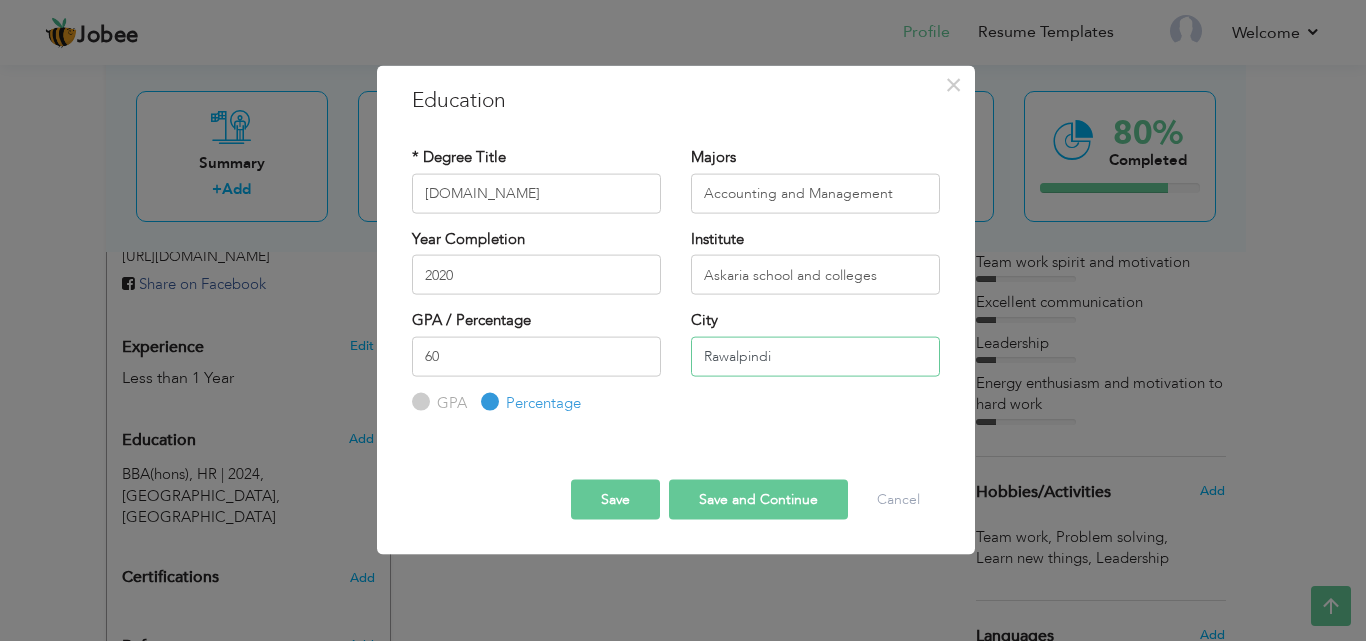 type on "Rawalpindi" 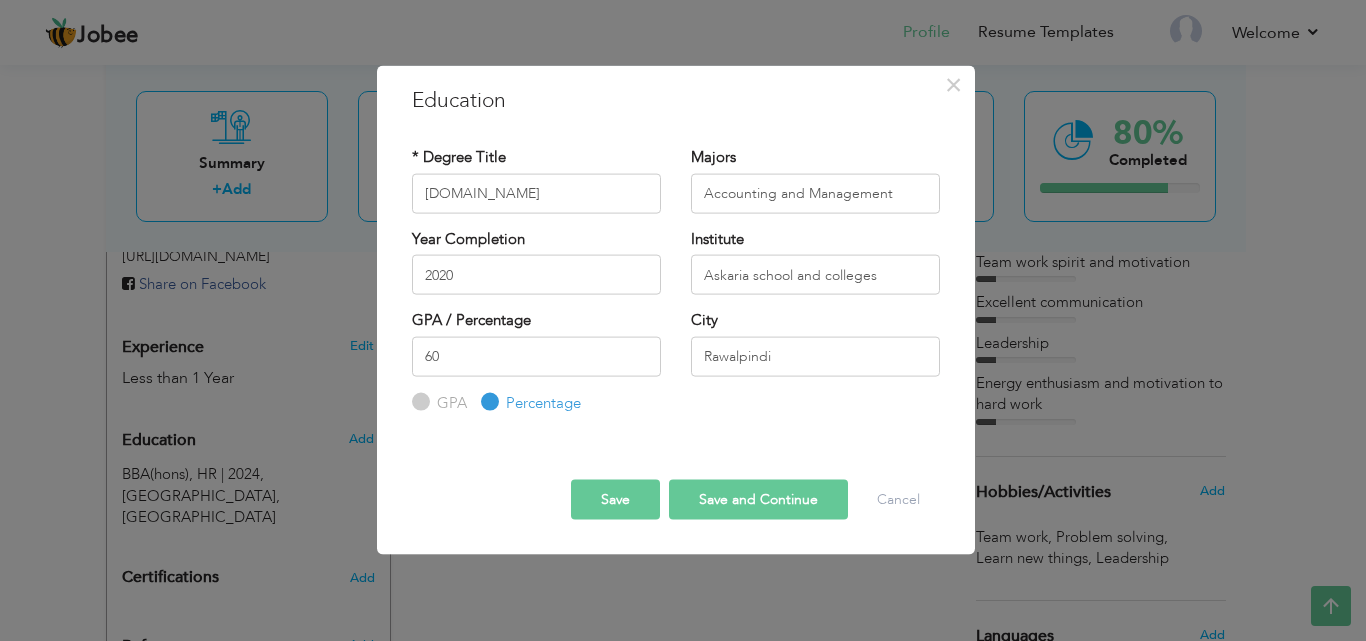 click on "Save and Continue" at bounding box center [758, 500] 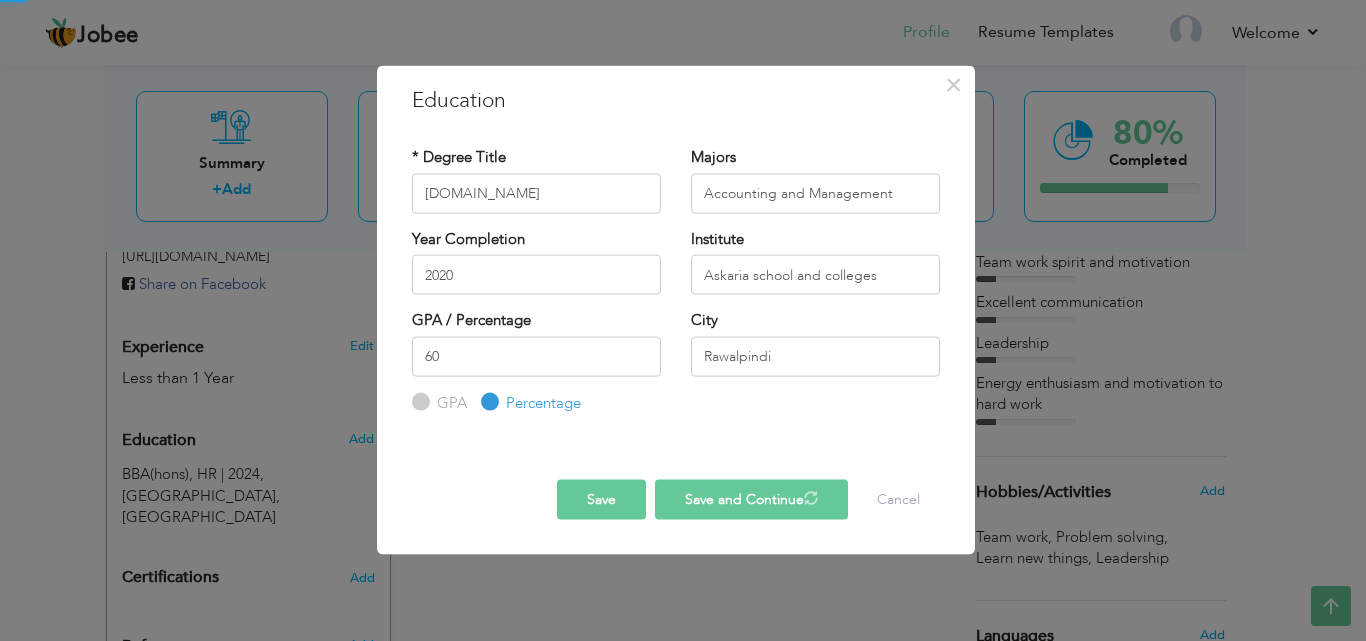 type 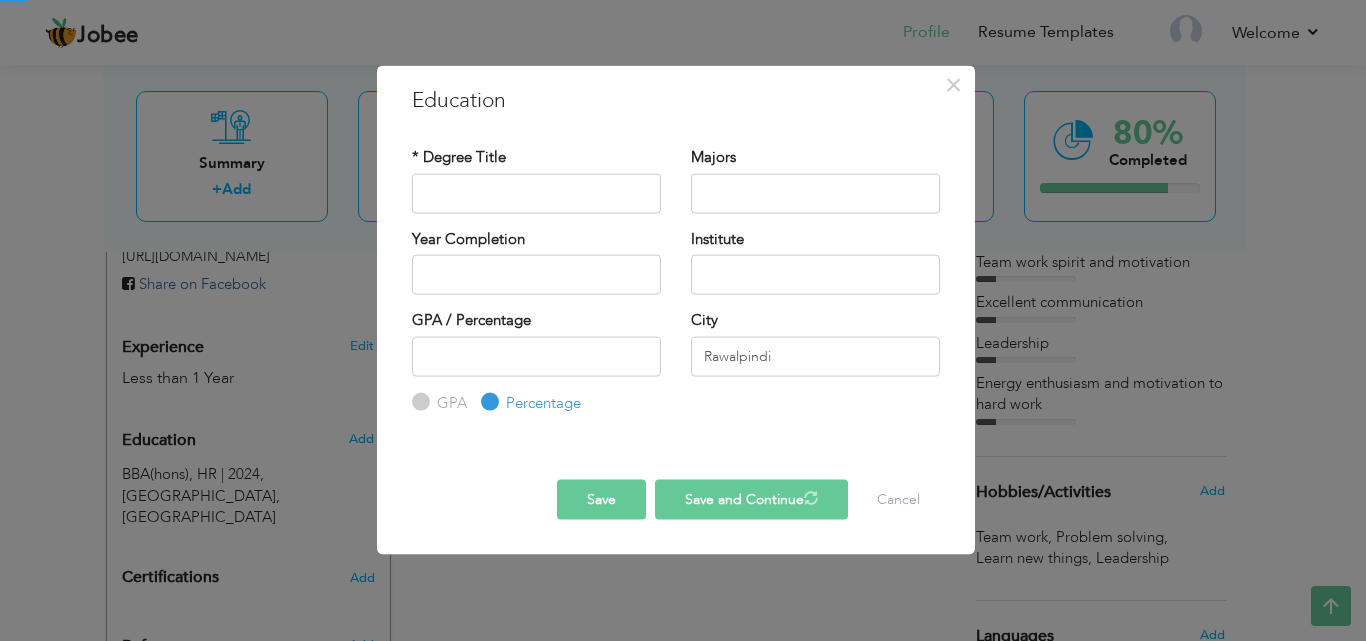 radio on "true" 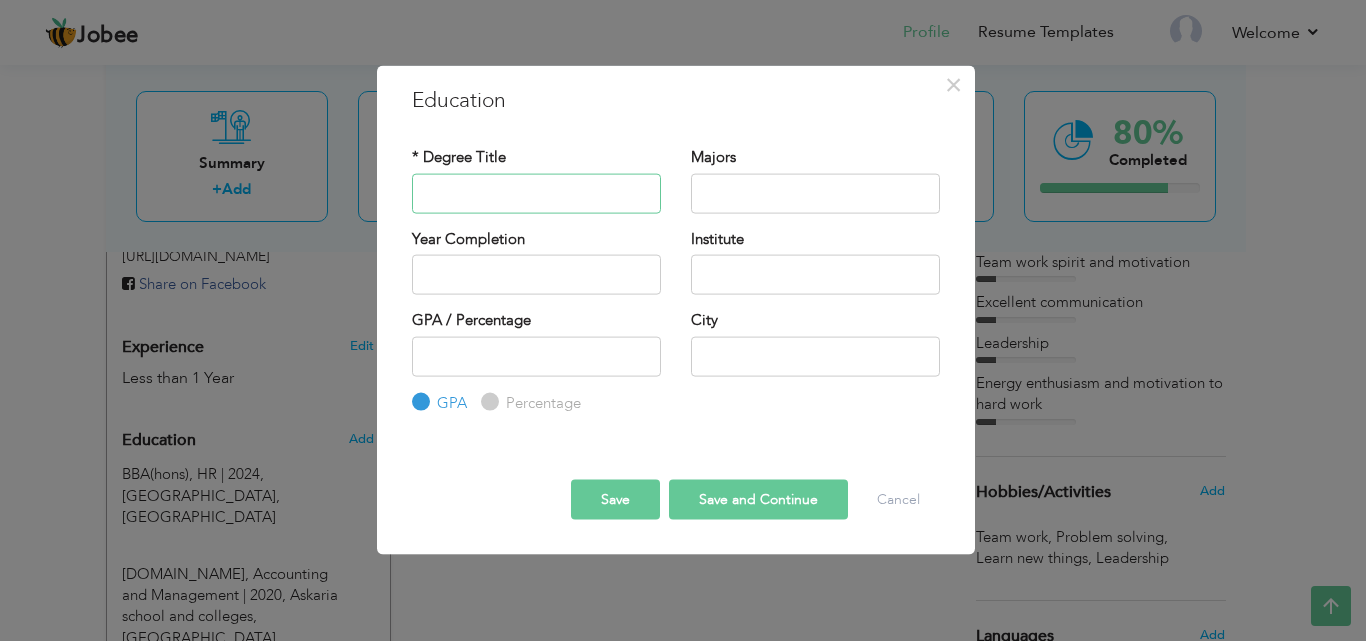 click at bounding box center (536, 193) 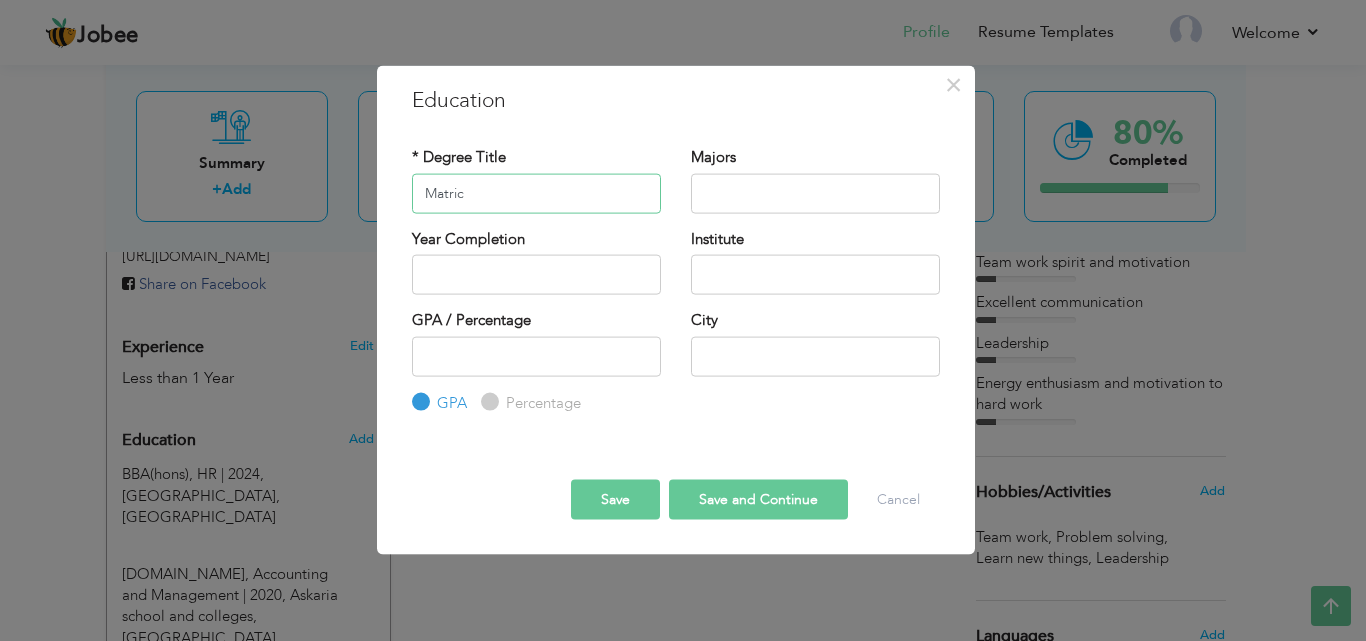 type on "Matric" 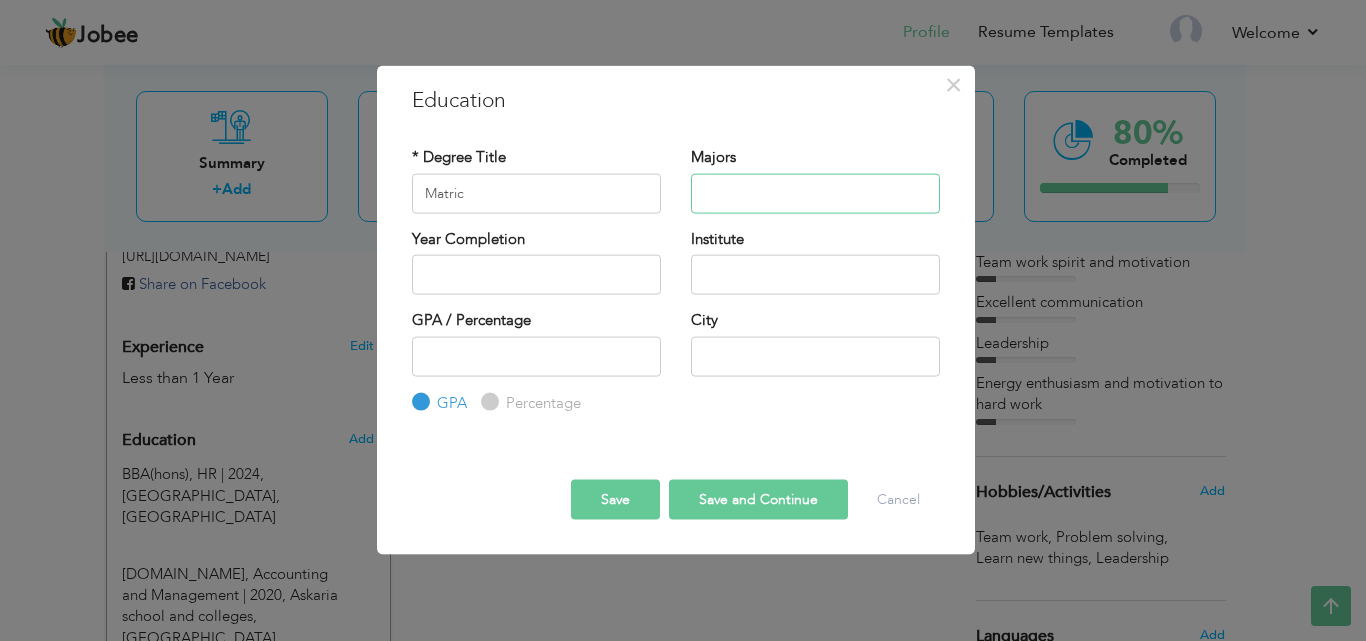 click at bounding box center [815, 193] 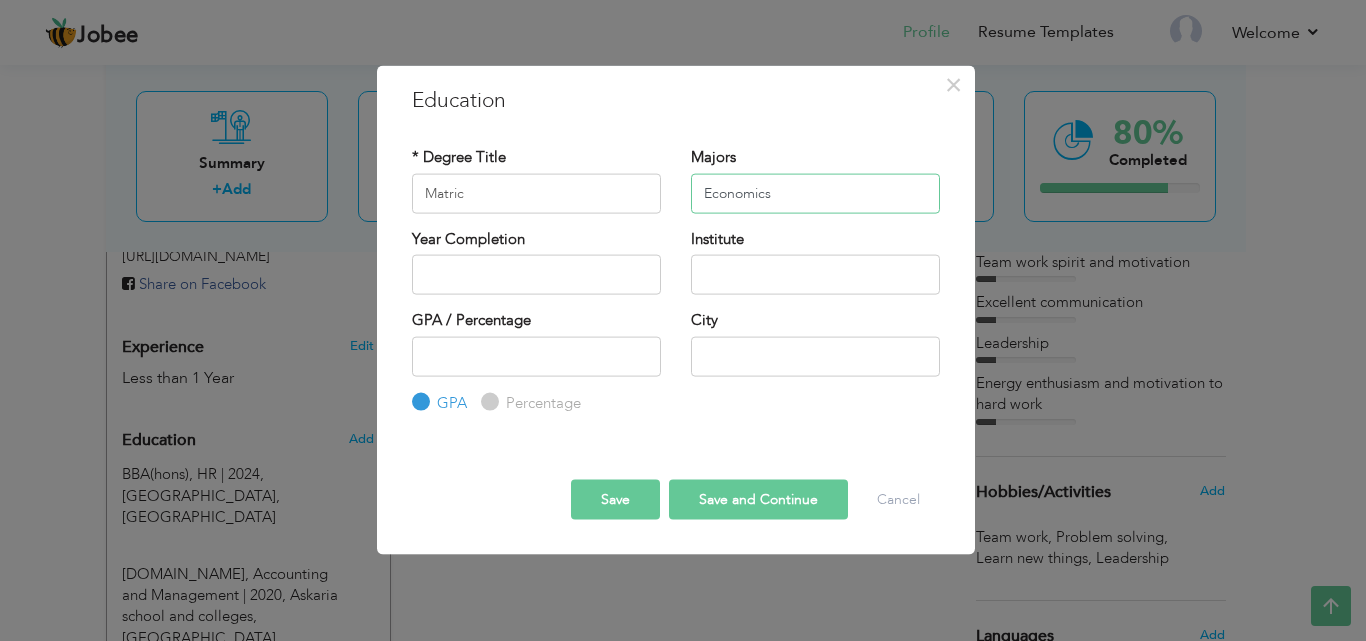 type on "Economics" 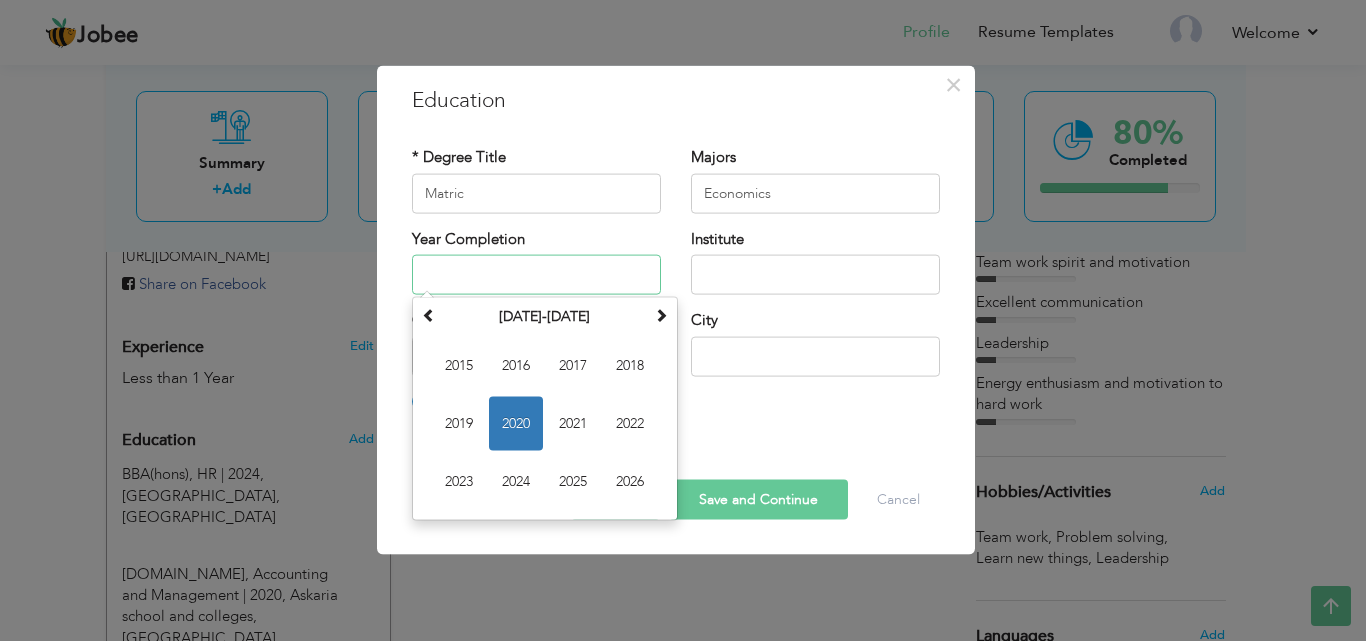 click at bounding box center (536, 275) 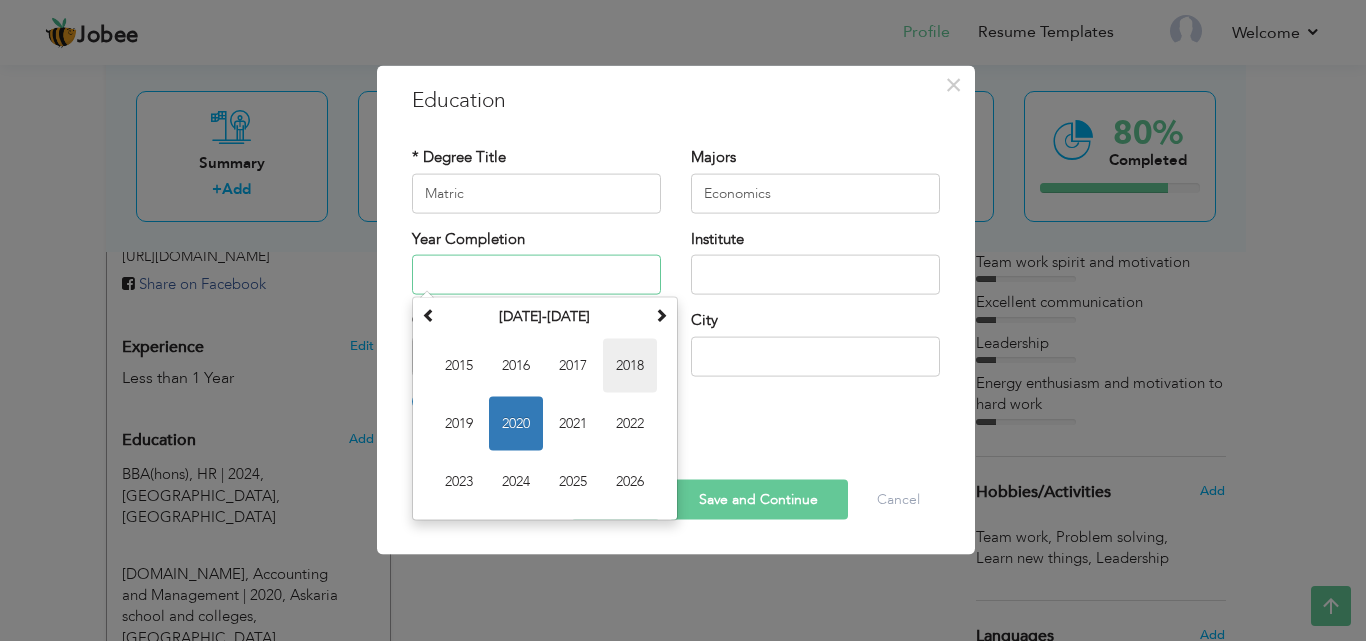 click on "2018" at bounding box center (630, 366) 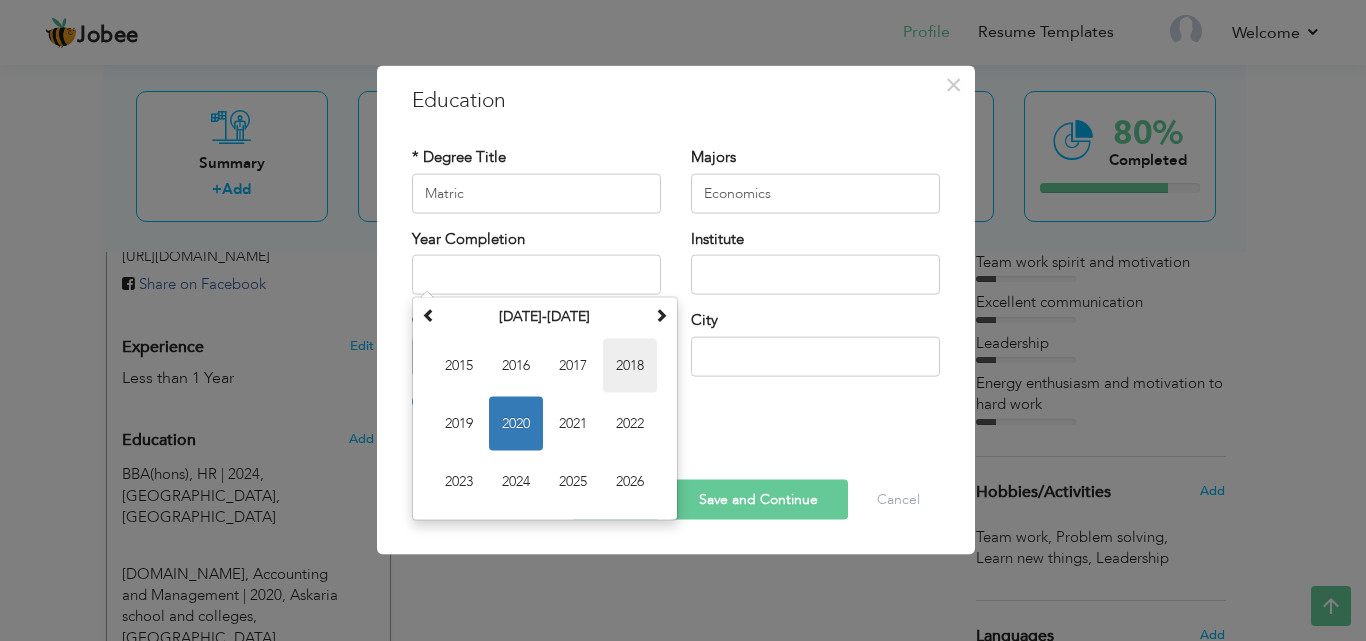 type on "2018" 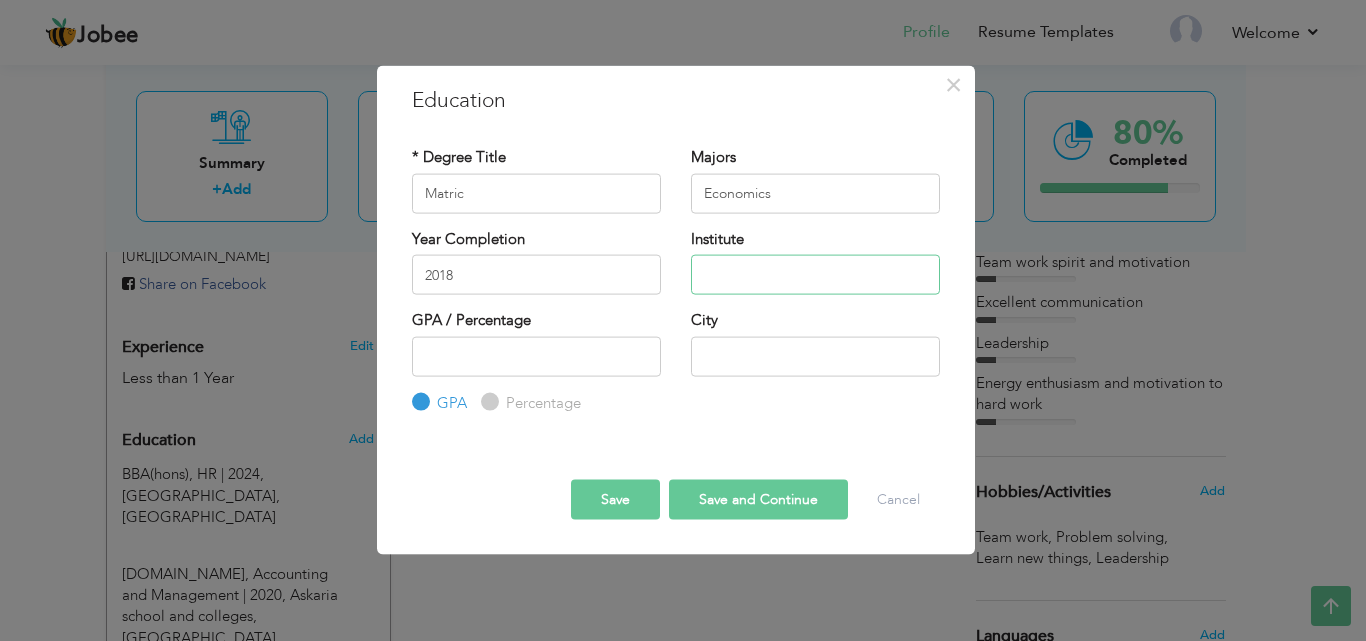 click at bounding box center (815, 275) 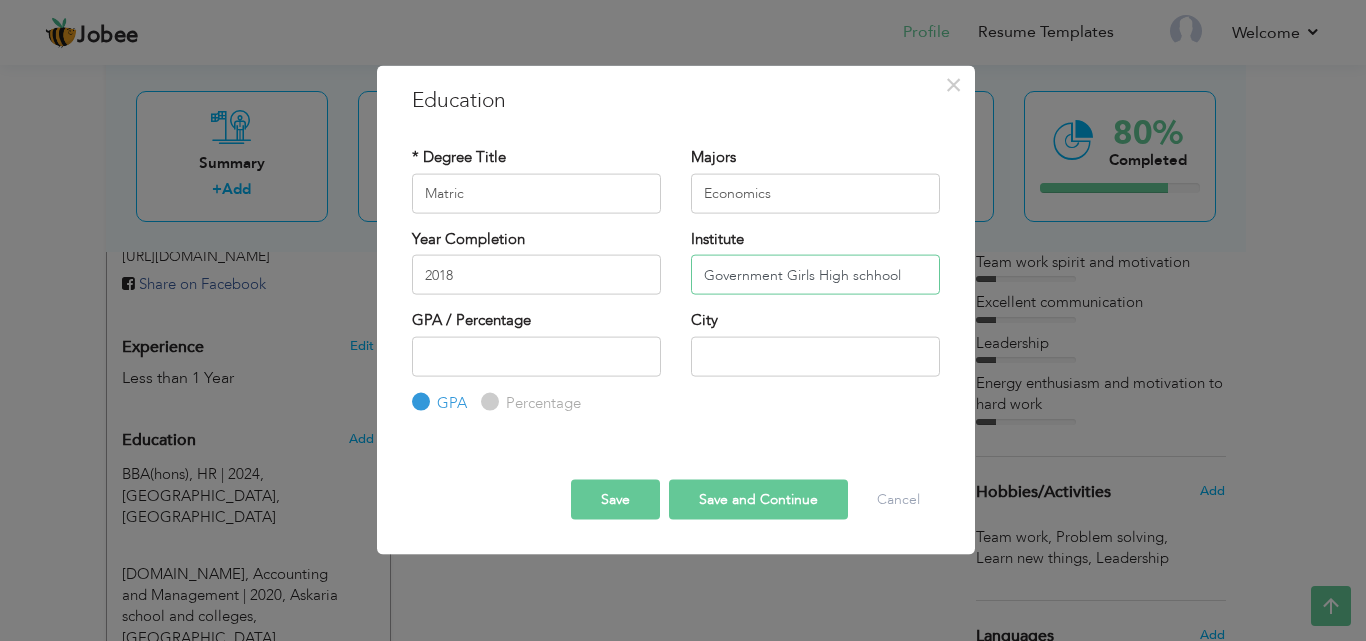 click on "Government Girls High schhool" at bounding box center (815, 275) 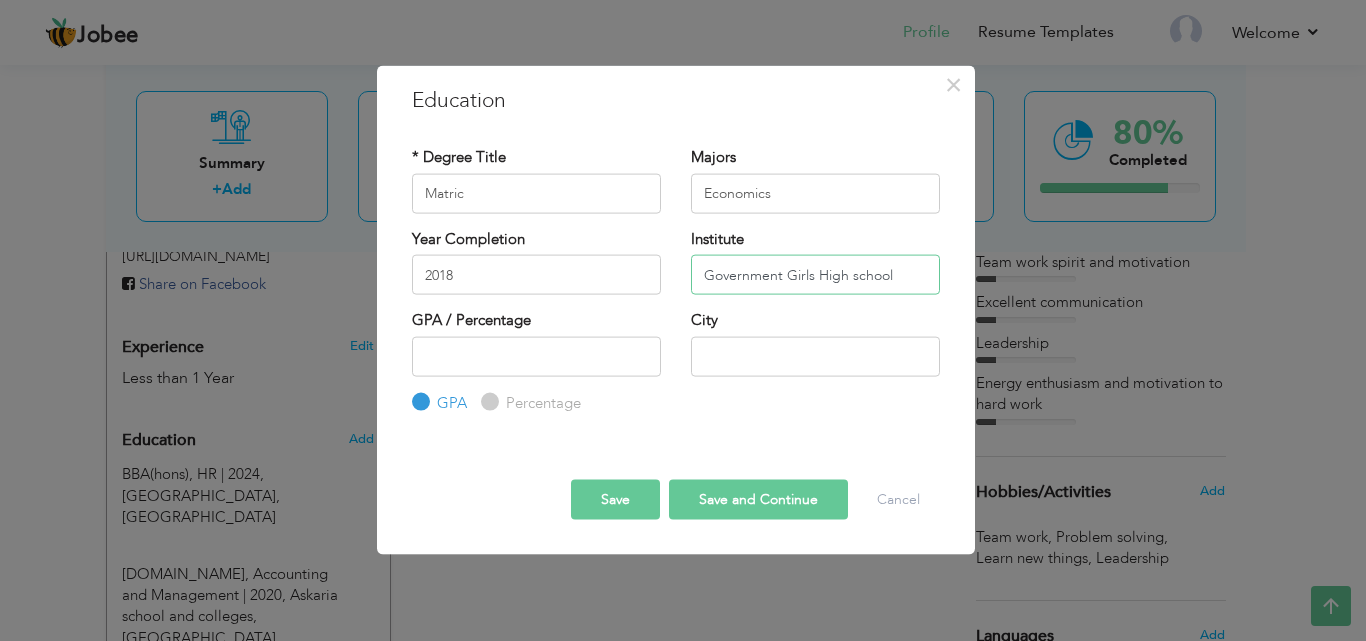click on "Government Girls High school" at bounding box center [815, 275] 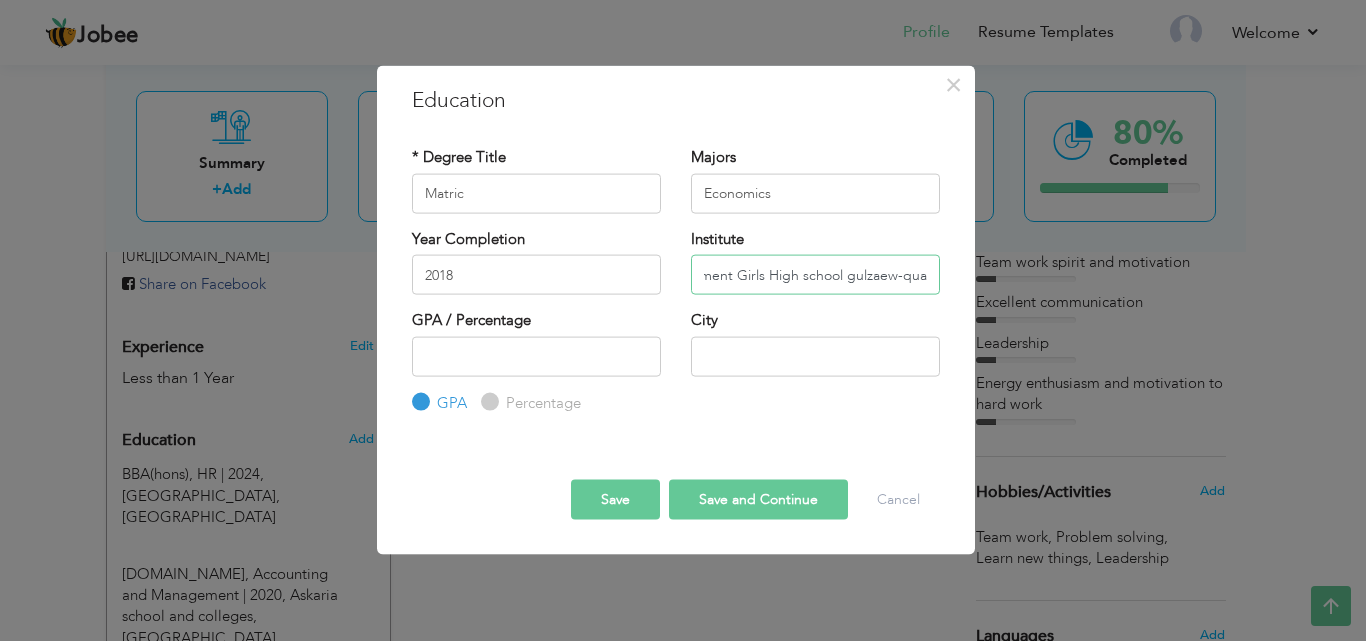 scroll, scrollTop: 0, scrollLeft: 59, axis: horizontal 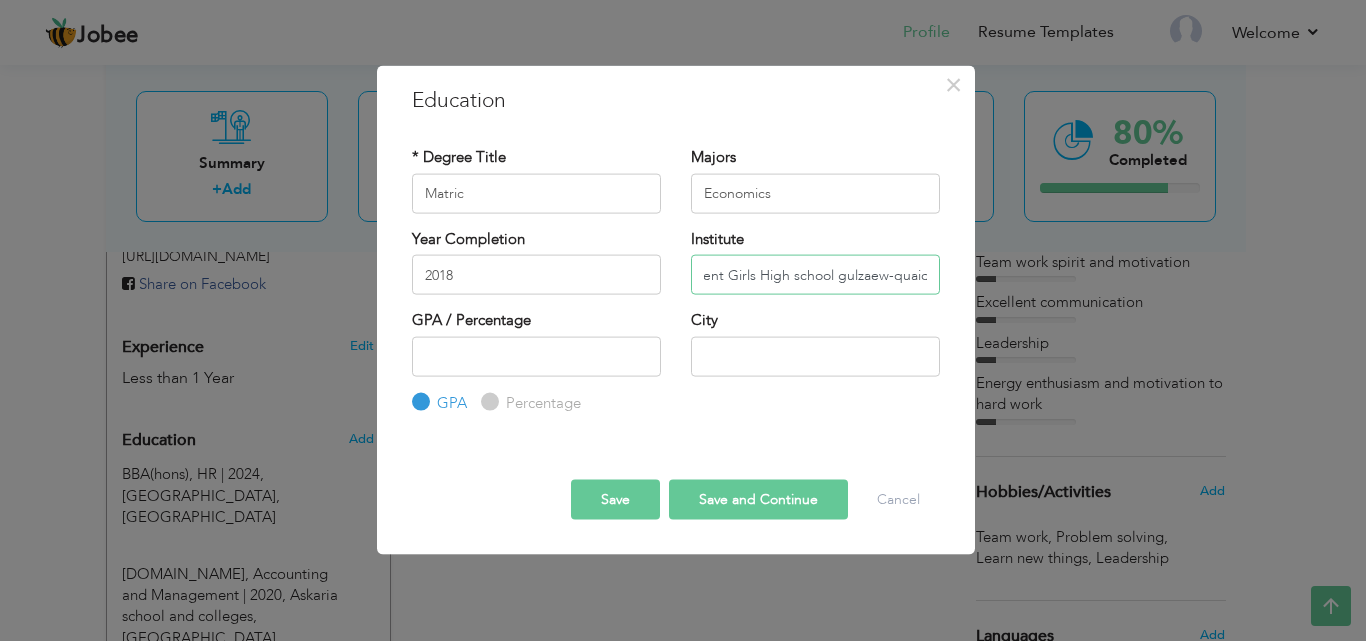 click on "Government Girls High school gulzaew-quaid" at bounding box center [815, 275] 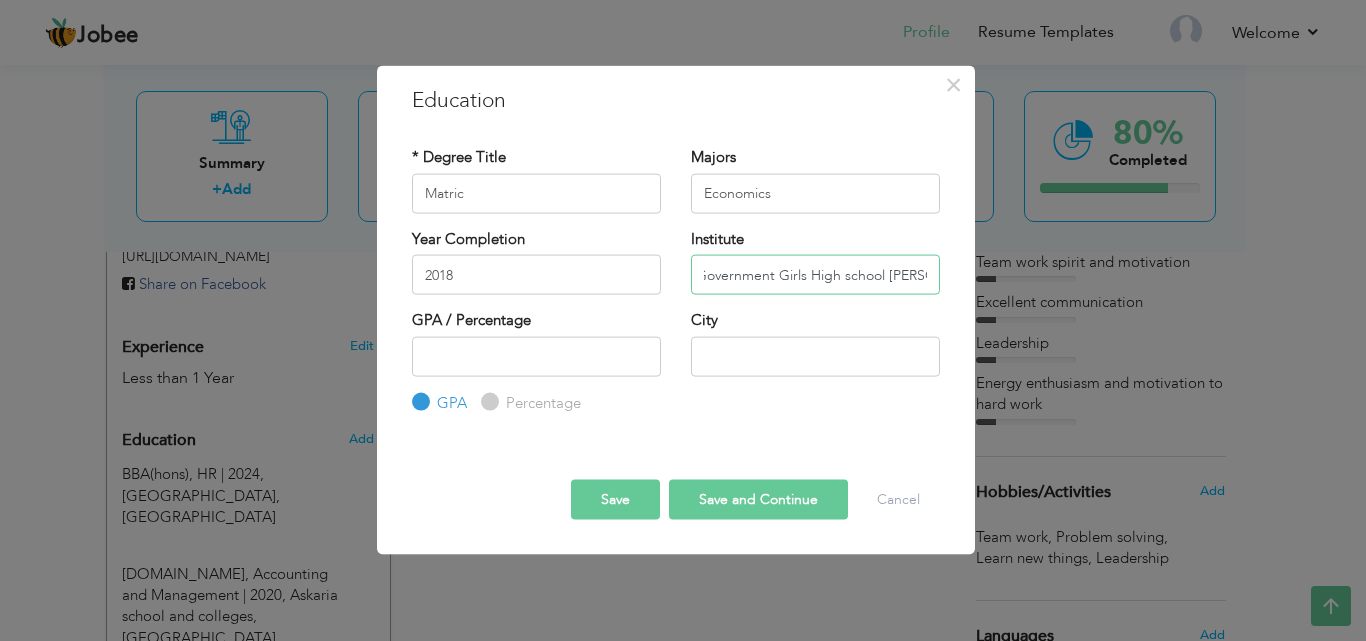 scroll, scrollTop: 0, scrollLeft: 11, axis: horizontal 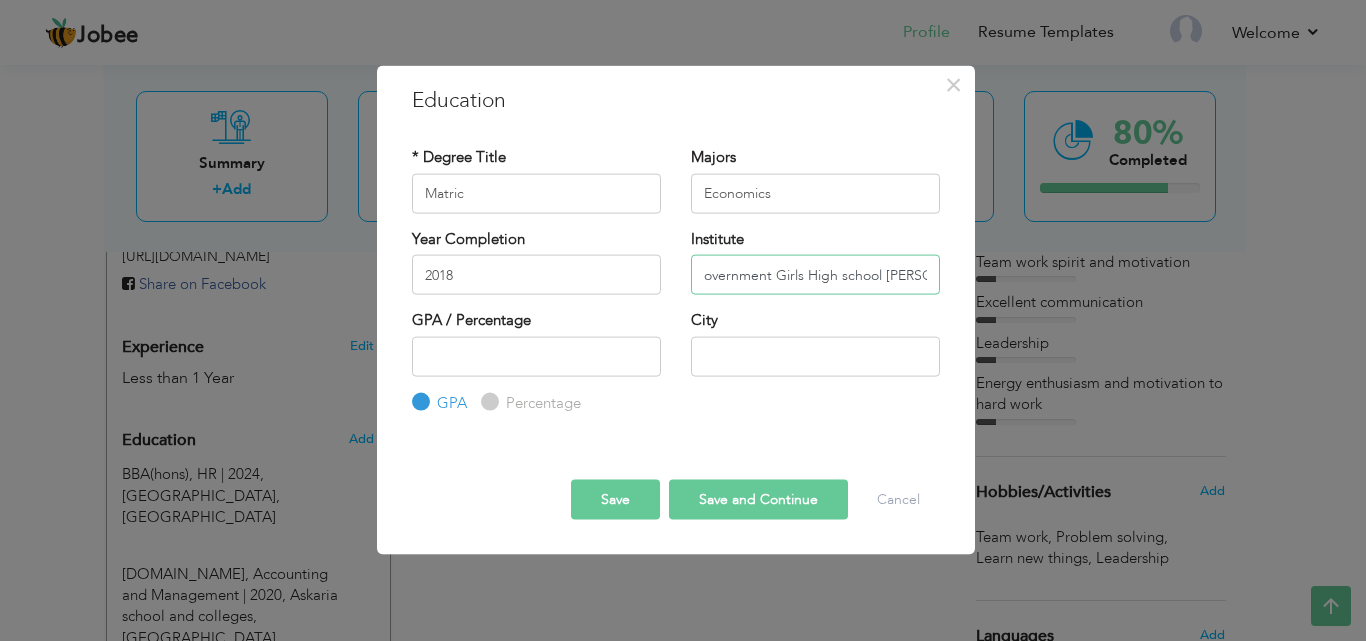 type on "Government Girls High school [PERSON_NAME]" 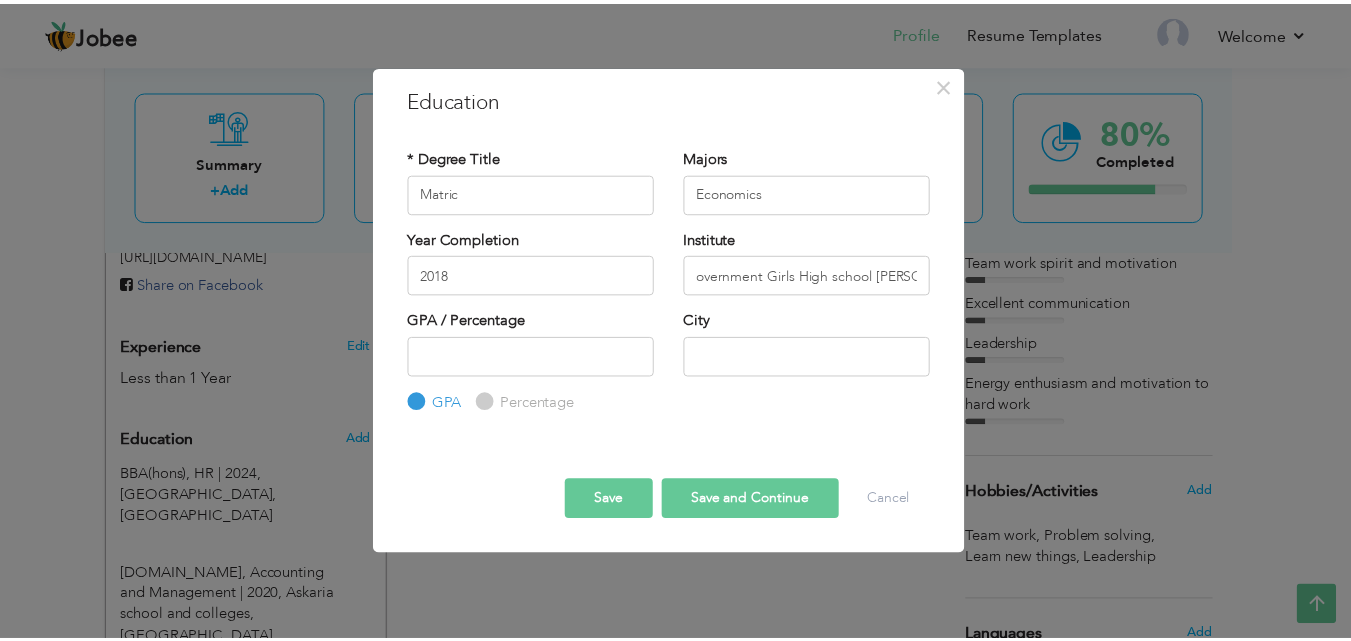 scroll, scrollTop: 0, scrollLeft: 0, axis: both 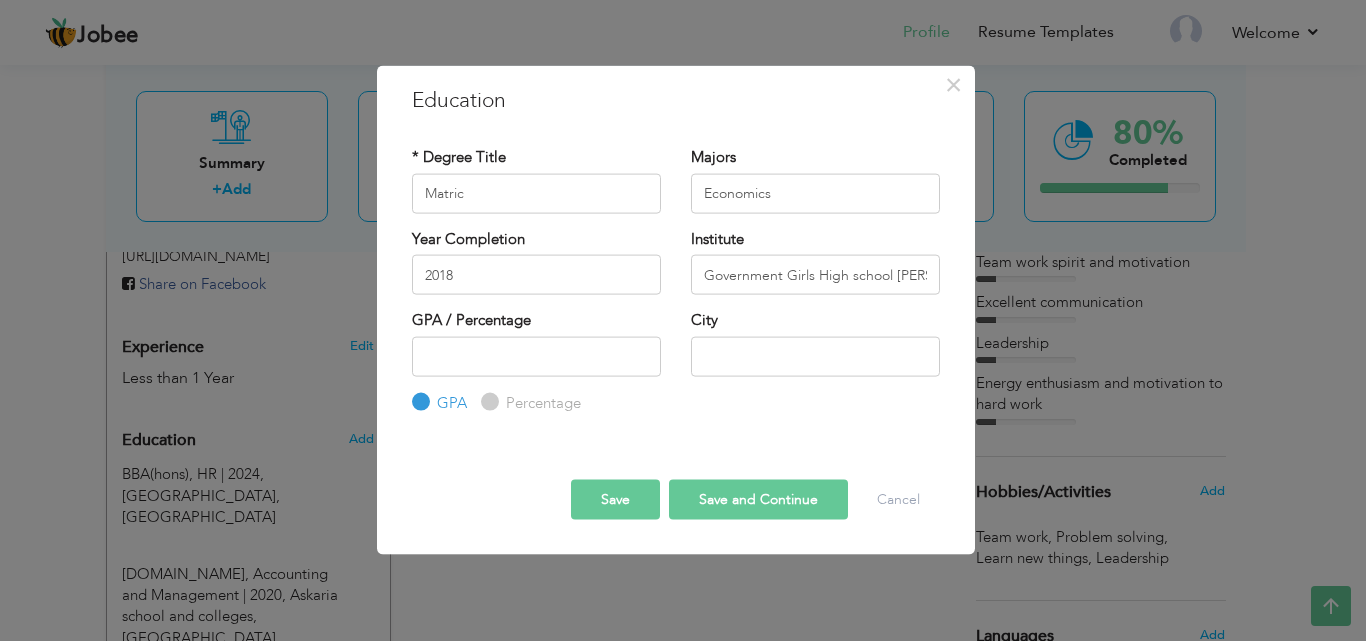 click on "Percentage" at bounding box center (487, 402) 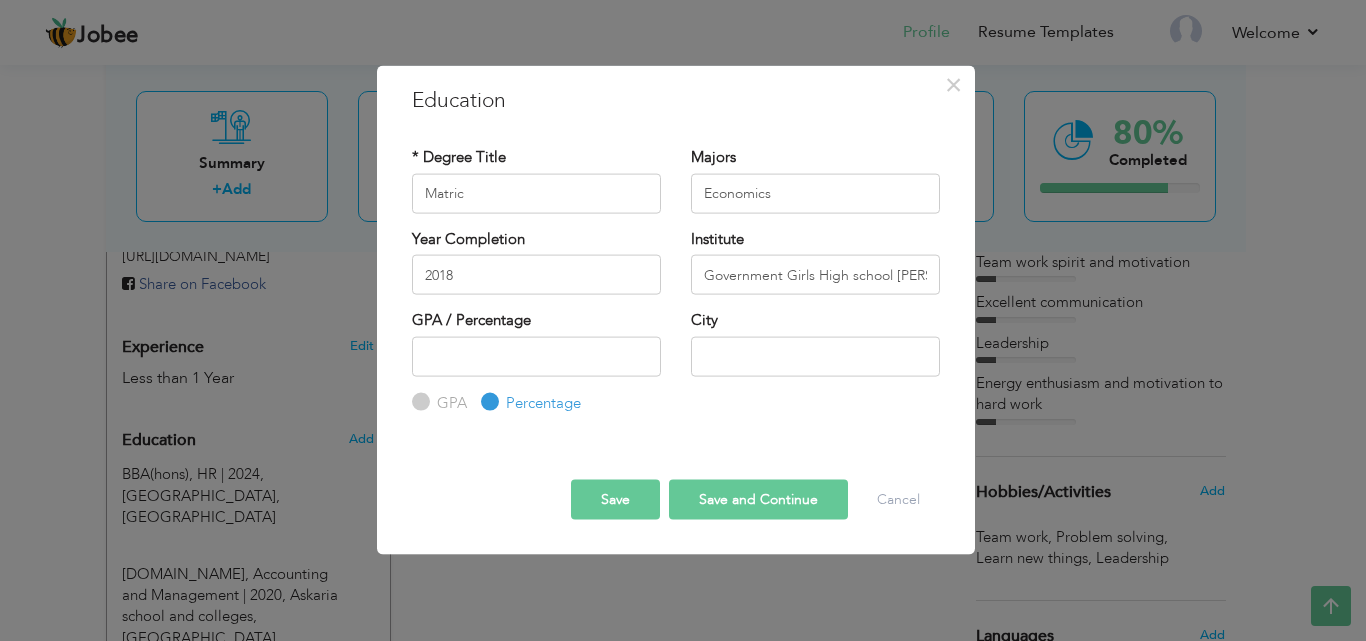 click on "GPA / Percentage" at bounding box center [471, 320] 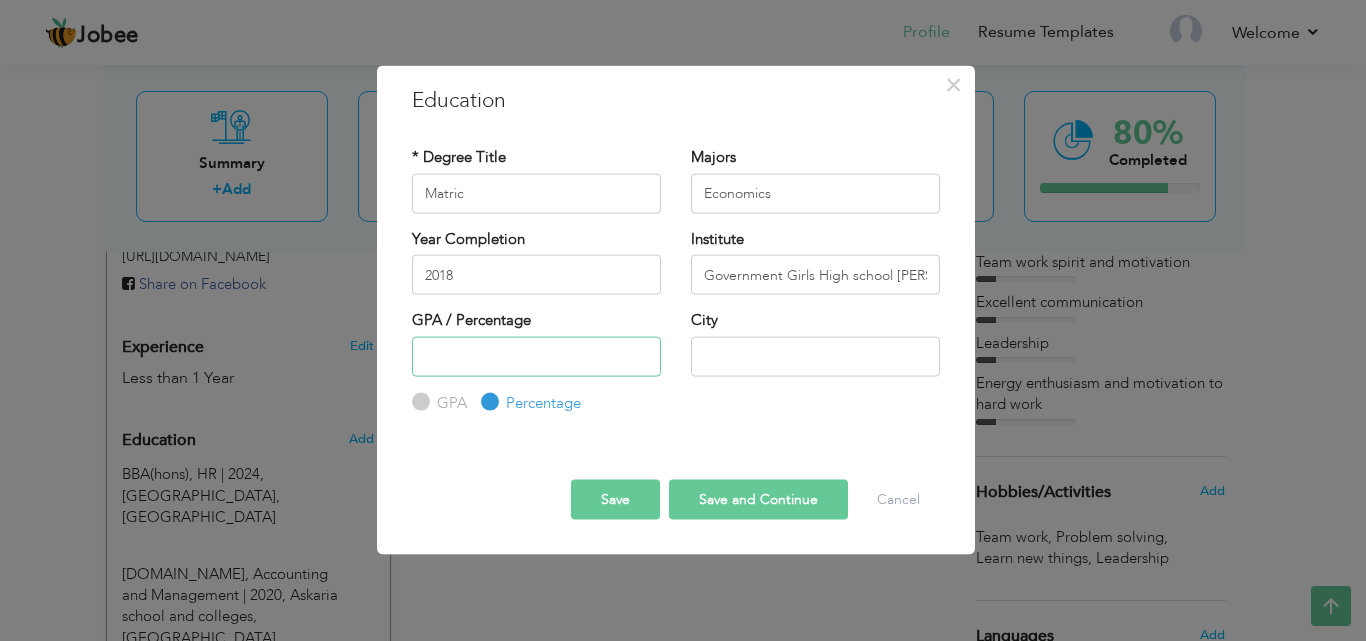 click at bounding box center [536, 356] 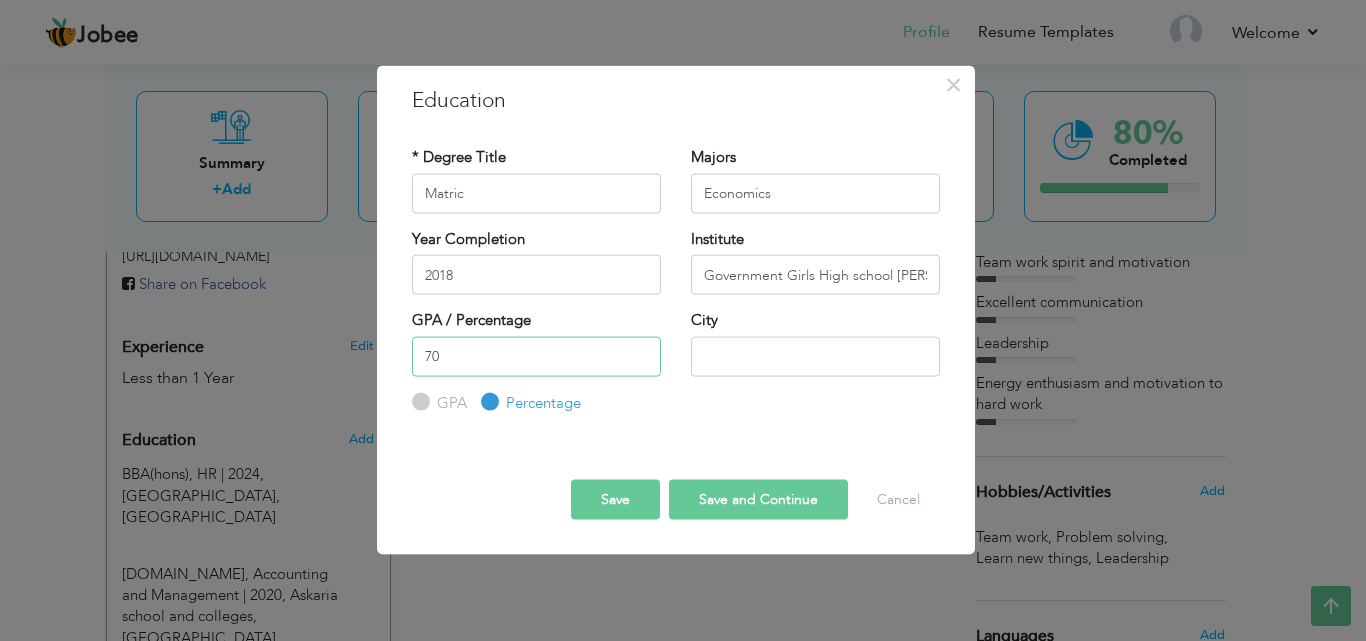 type on "70" 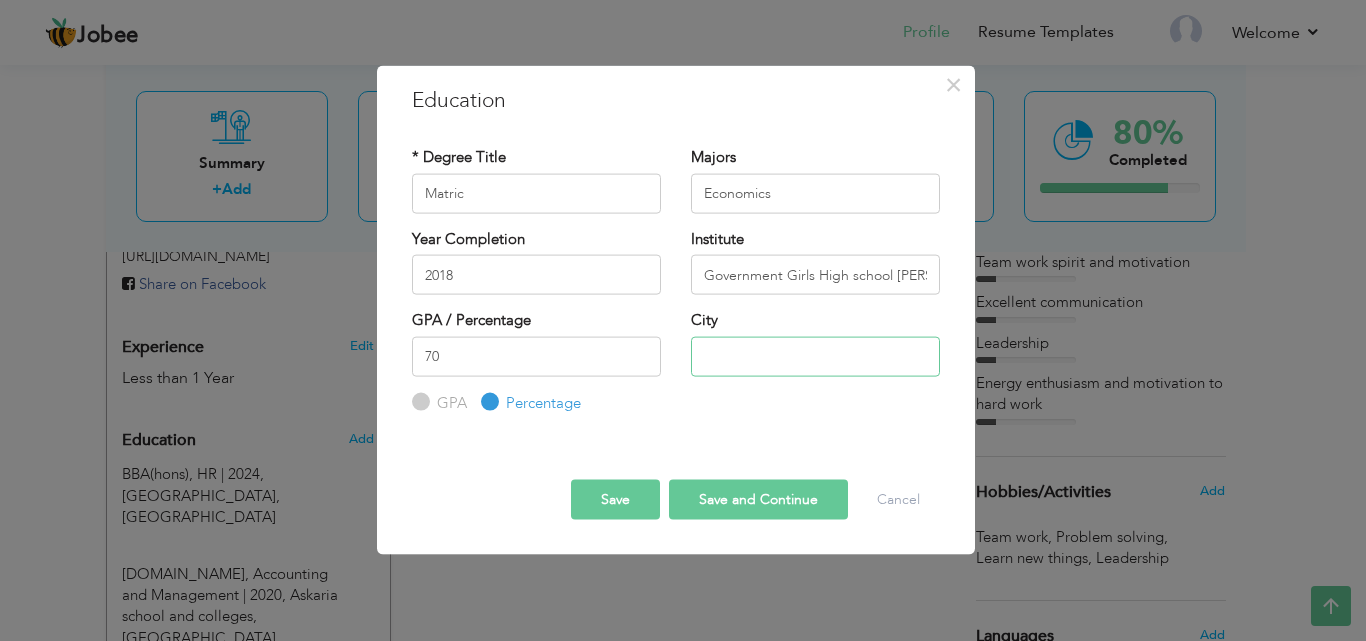click at bounding box center [815, 356] 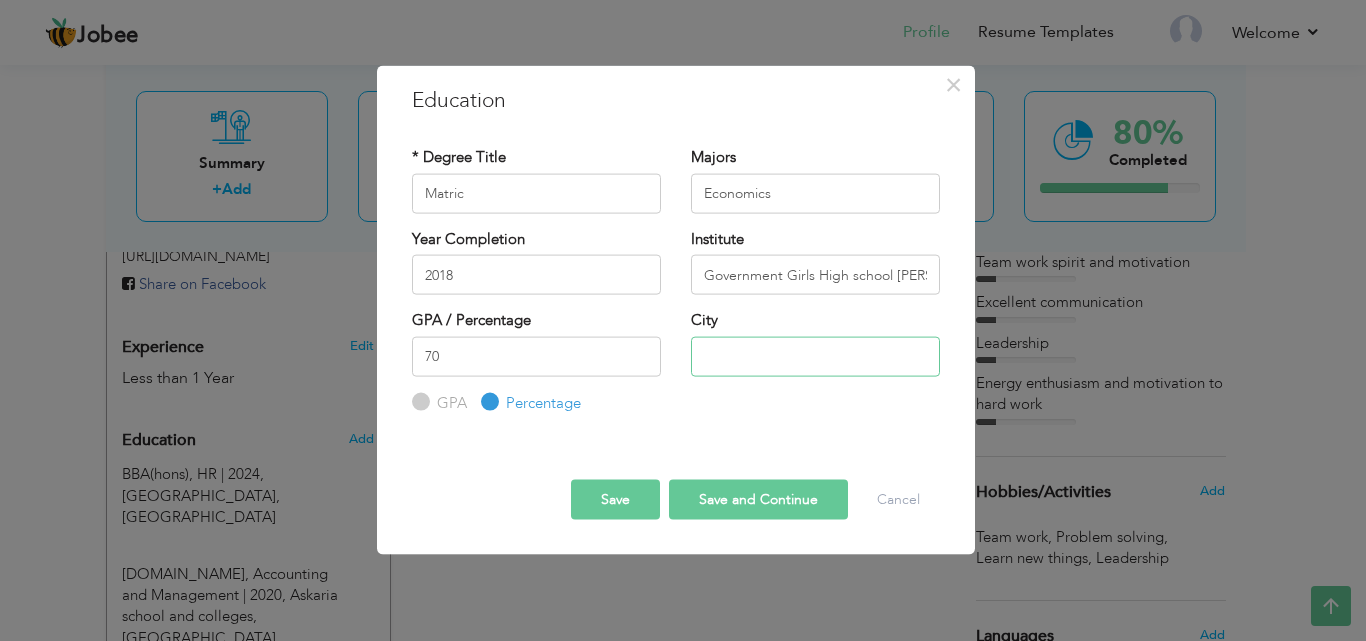 type on "Rawalpindi" 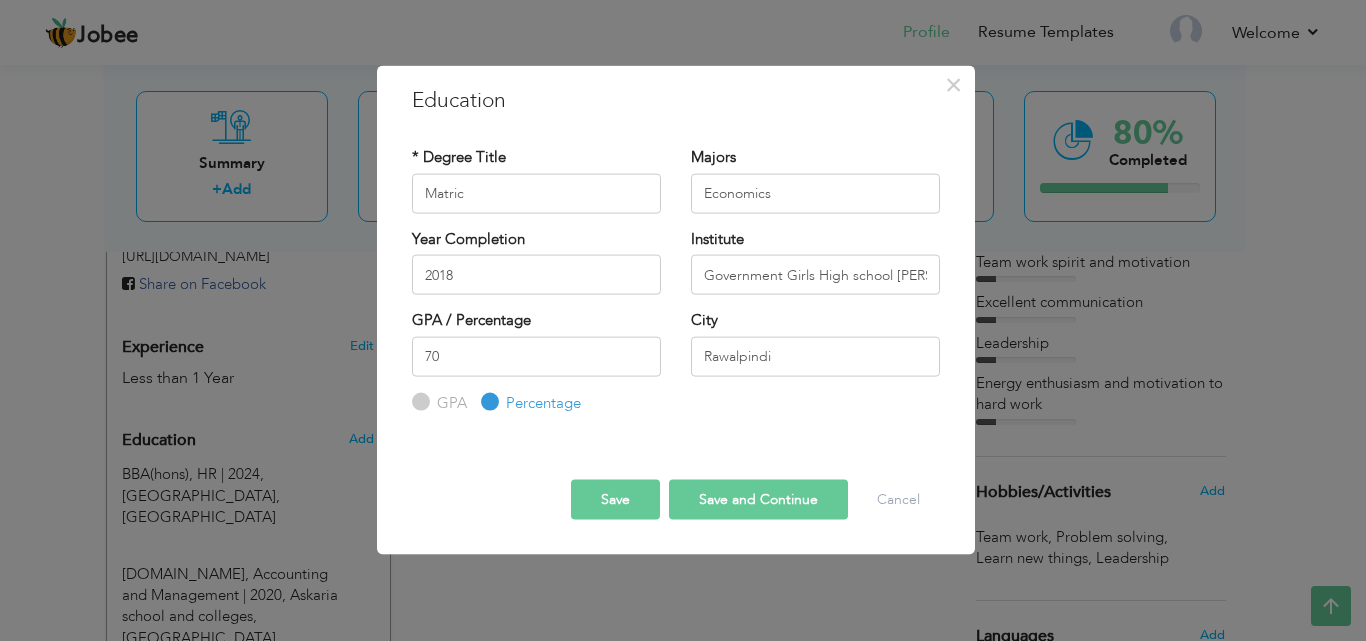 click on "Save and Continue" at bounding box center [758, 500] 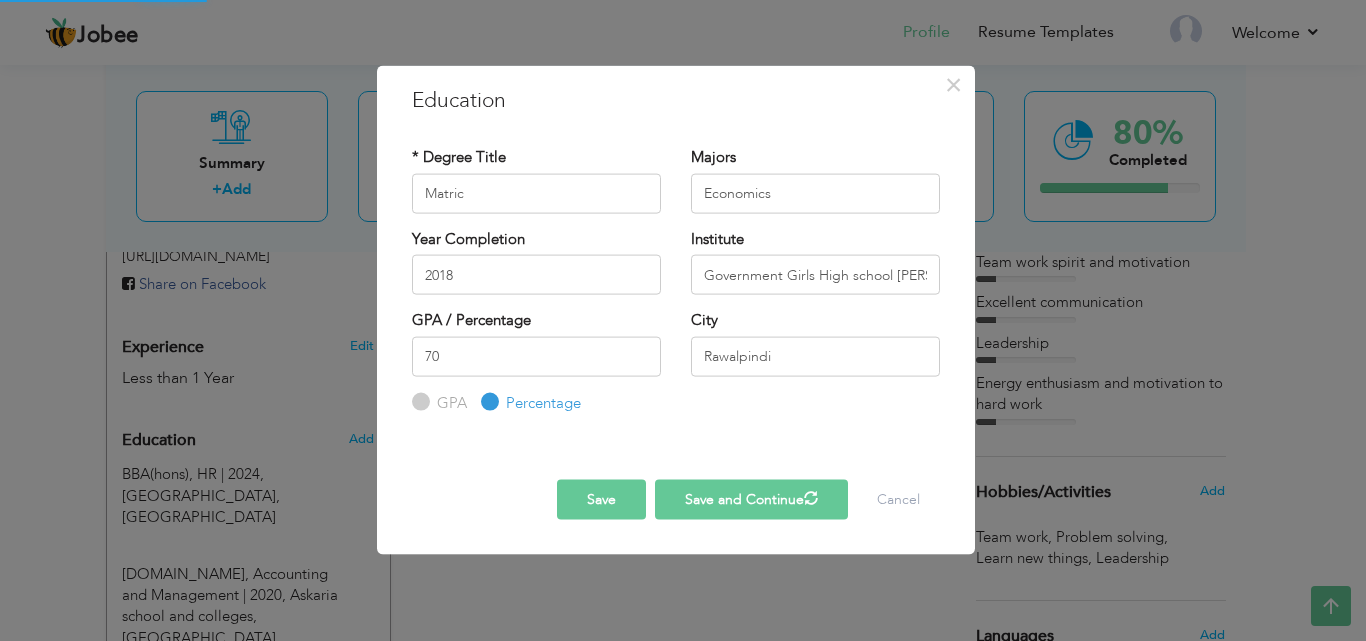 type 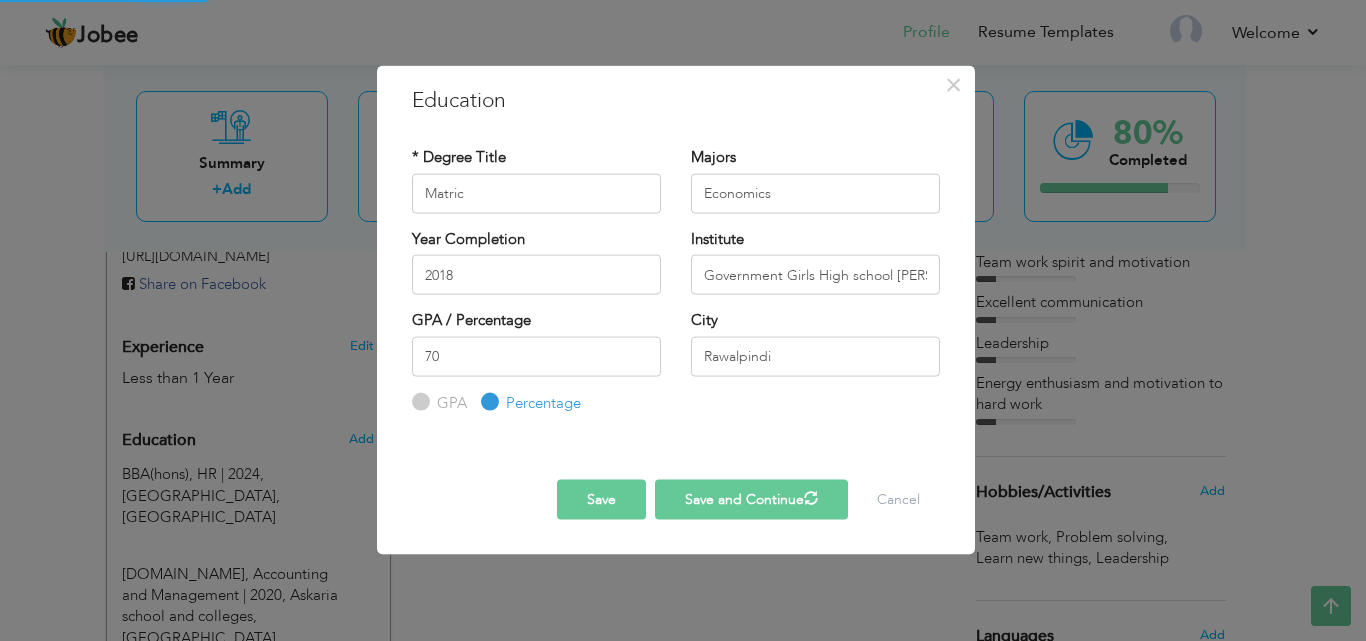 type 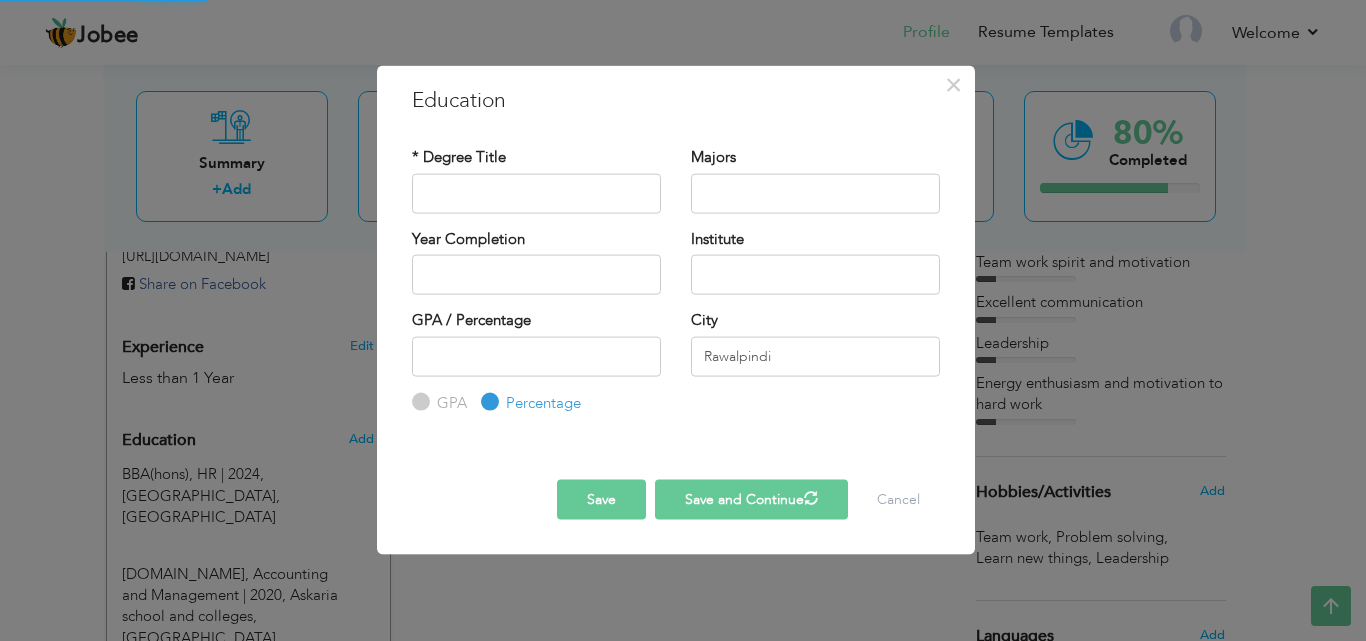 radio on "true" 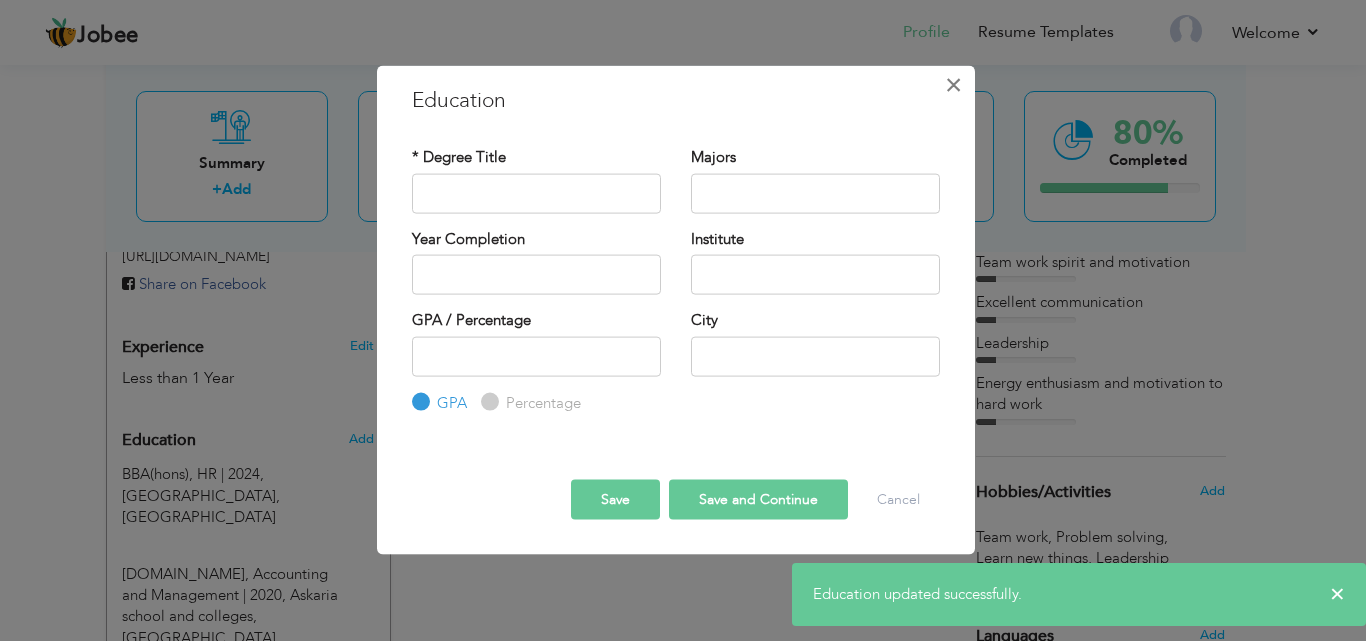 click on "×" at bounding box center (953, 84) 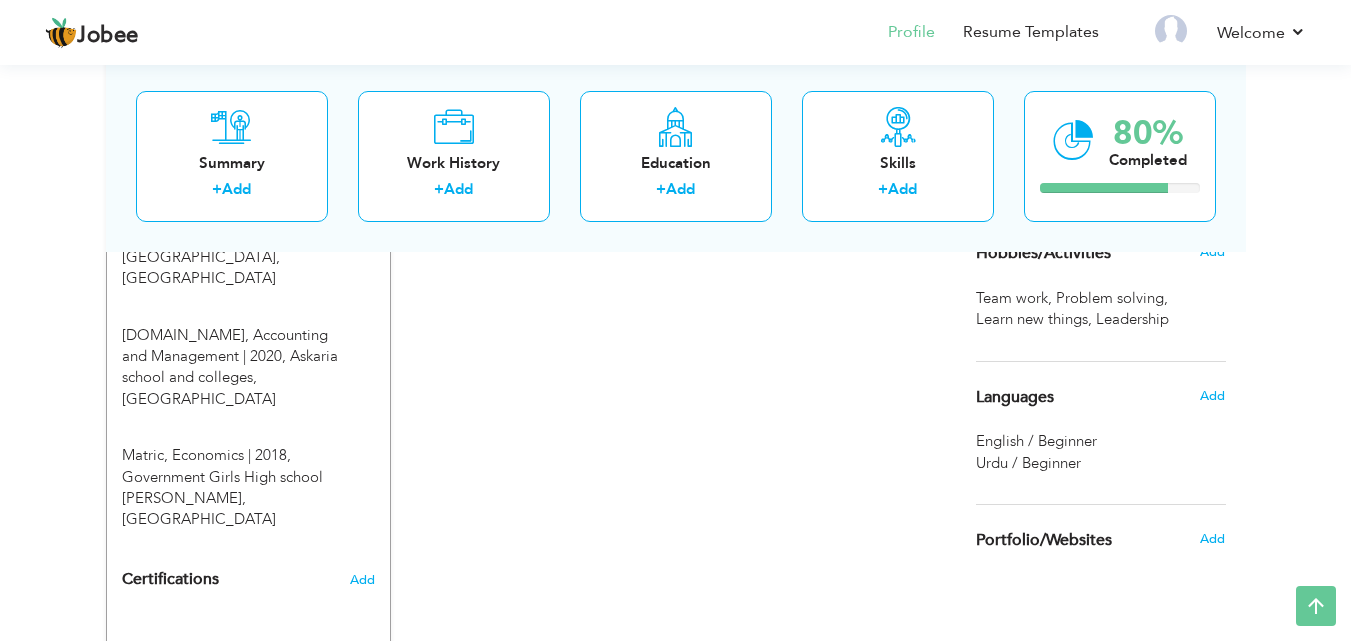 scroll, scrollTop: 923, scrollLeft: 0, axis: vertical 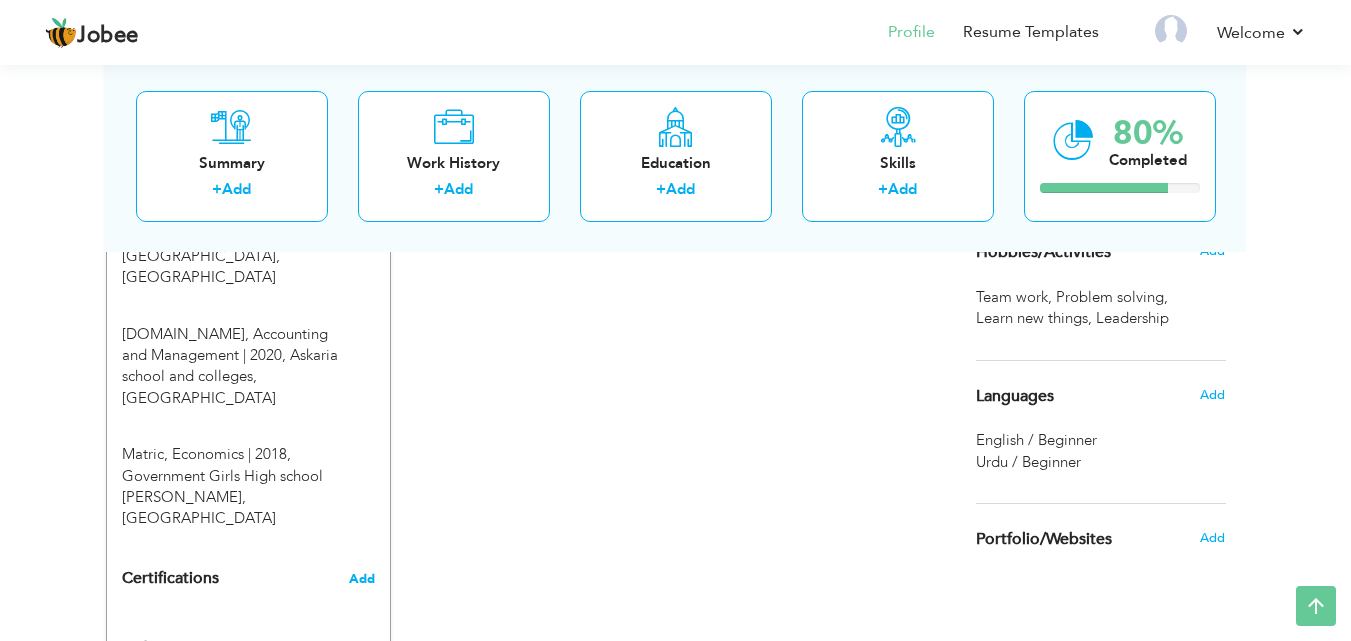 click on "Add" at bounding box center [362, 579] 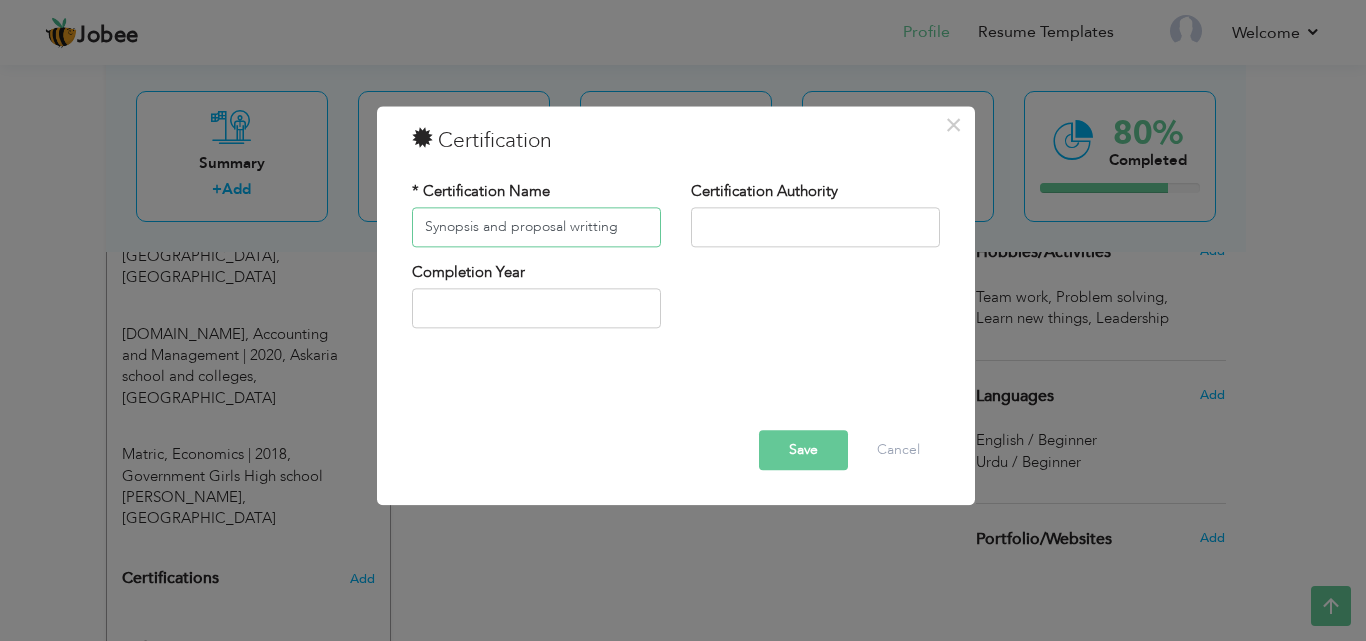 type on "Synopsis and proposal writting" 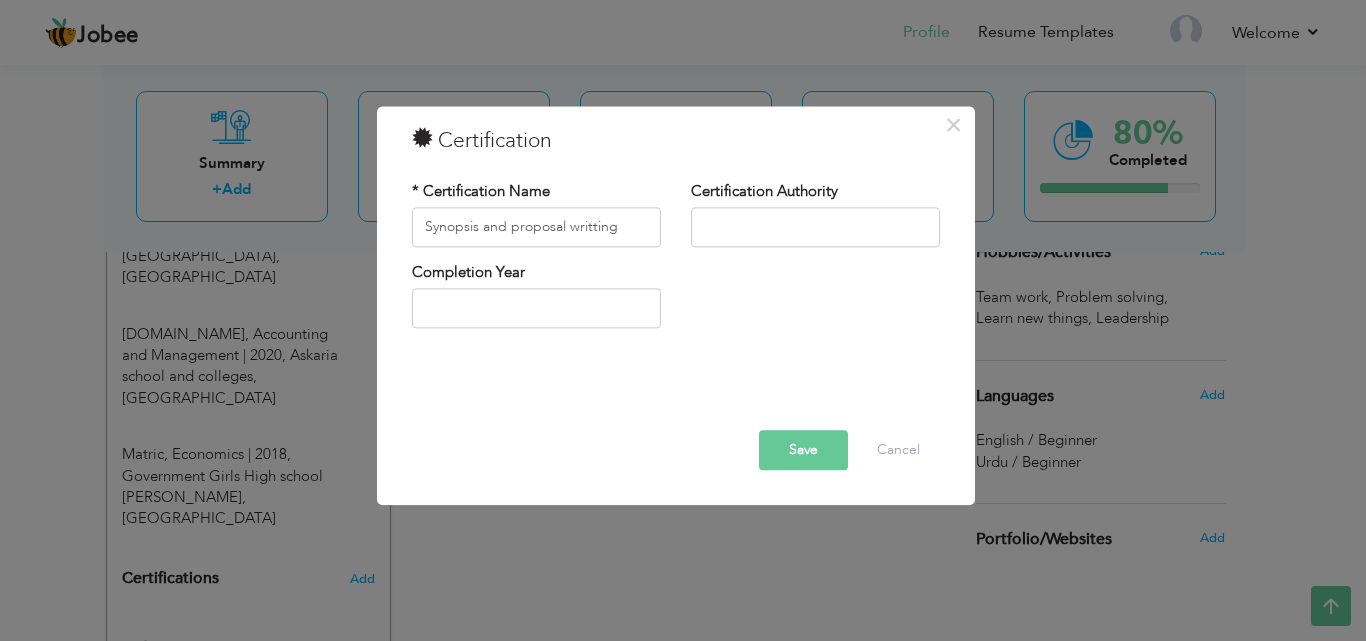 click on "Certification Authority" at bounding box center [764, 191] 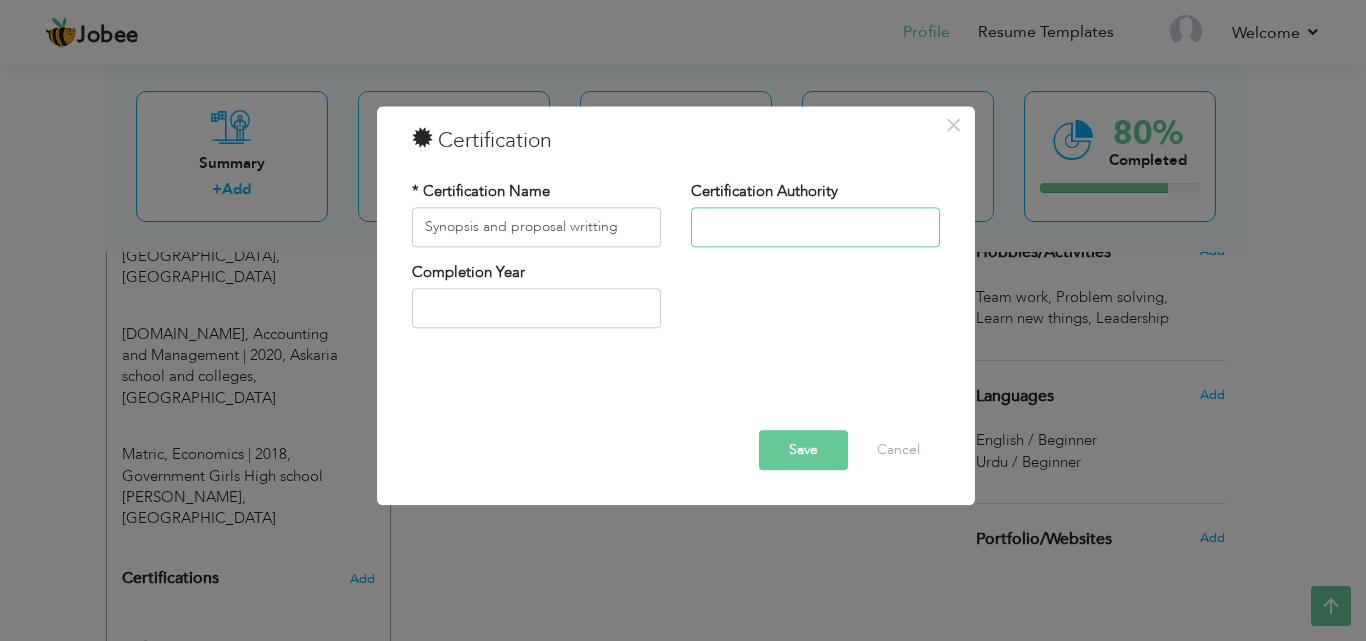 click at bounding box center (815, 227) 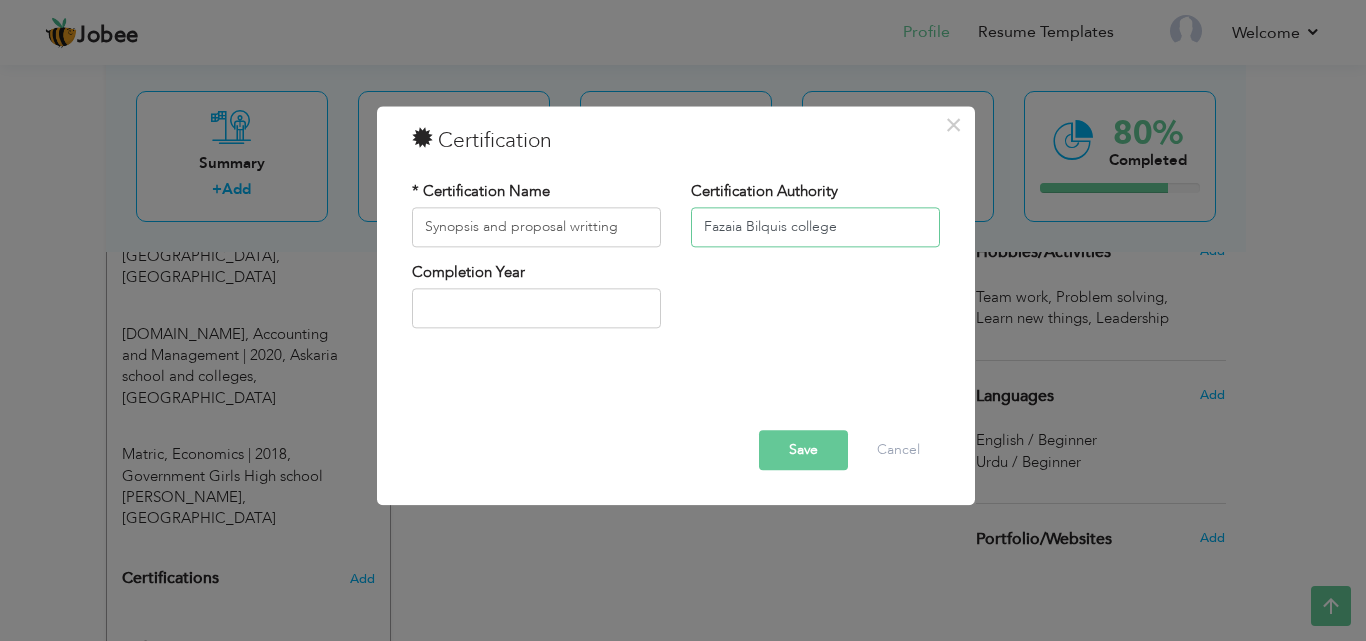 type on "Fazaia Bilquis college" 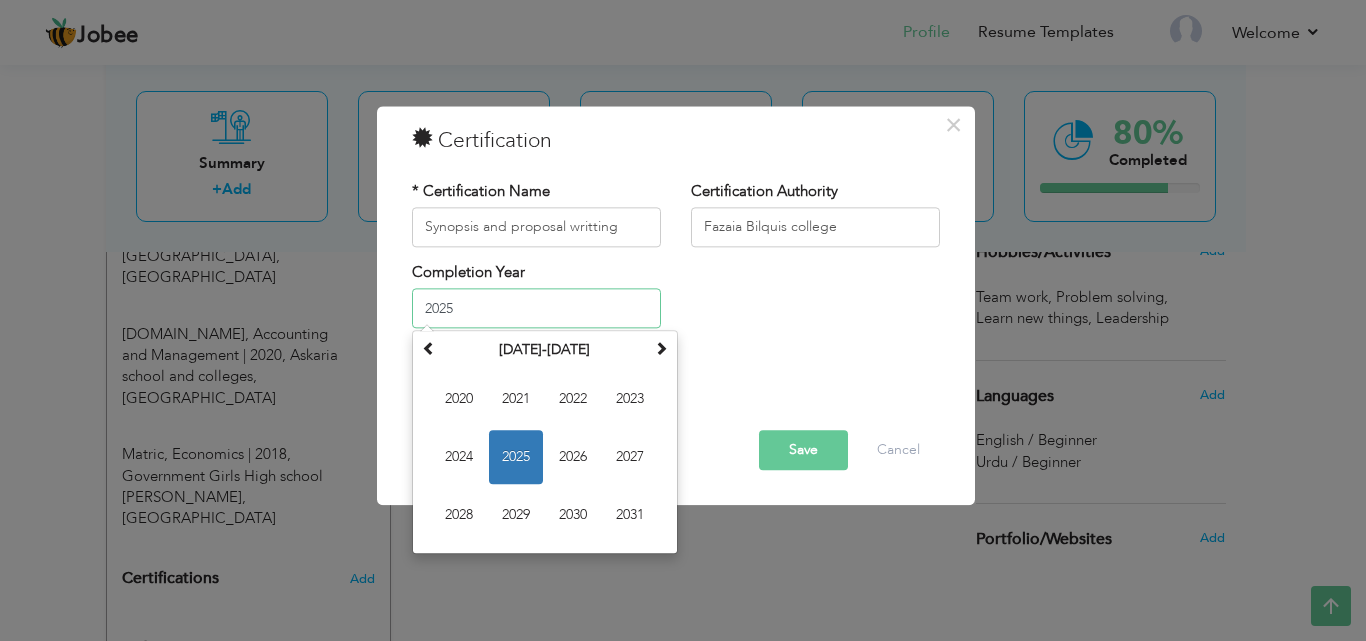 click on "2025" at bounding box center [536, 309] 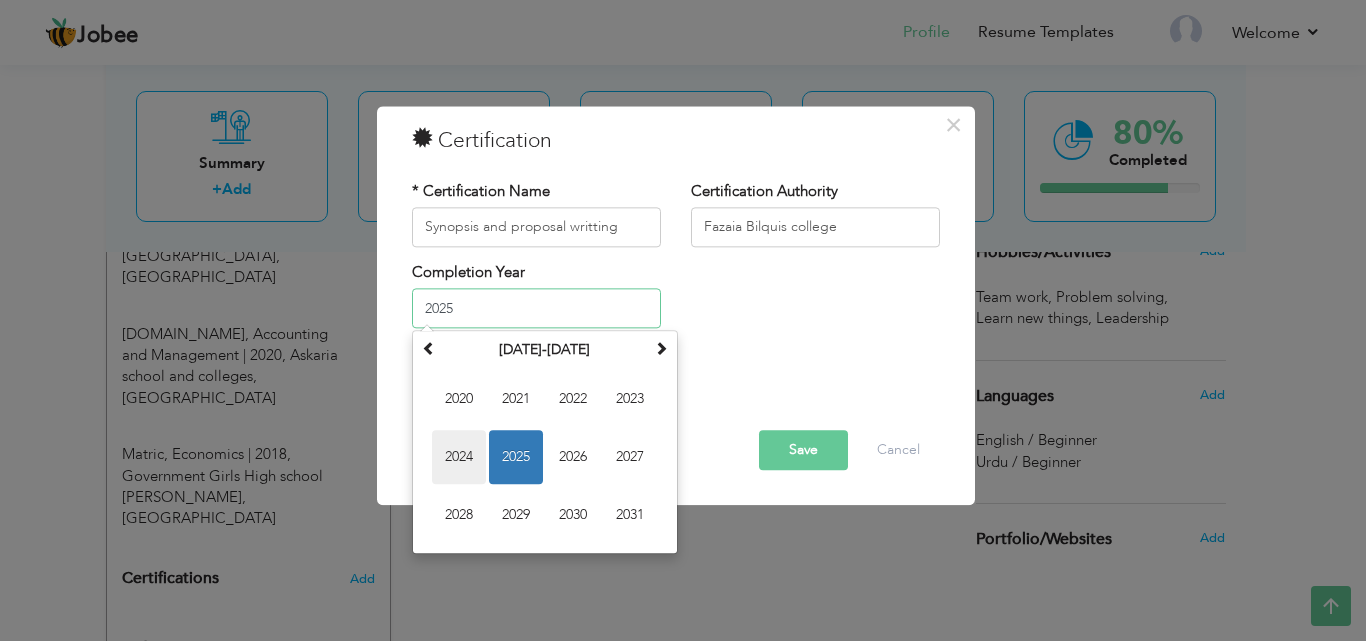 click on "2024" at bounding box center (459, 458) 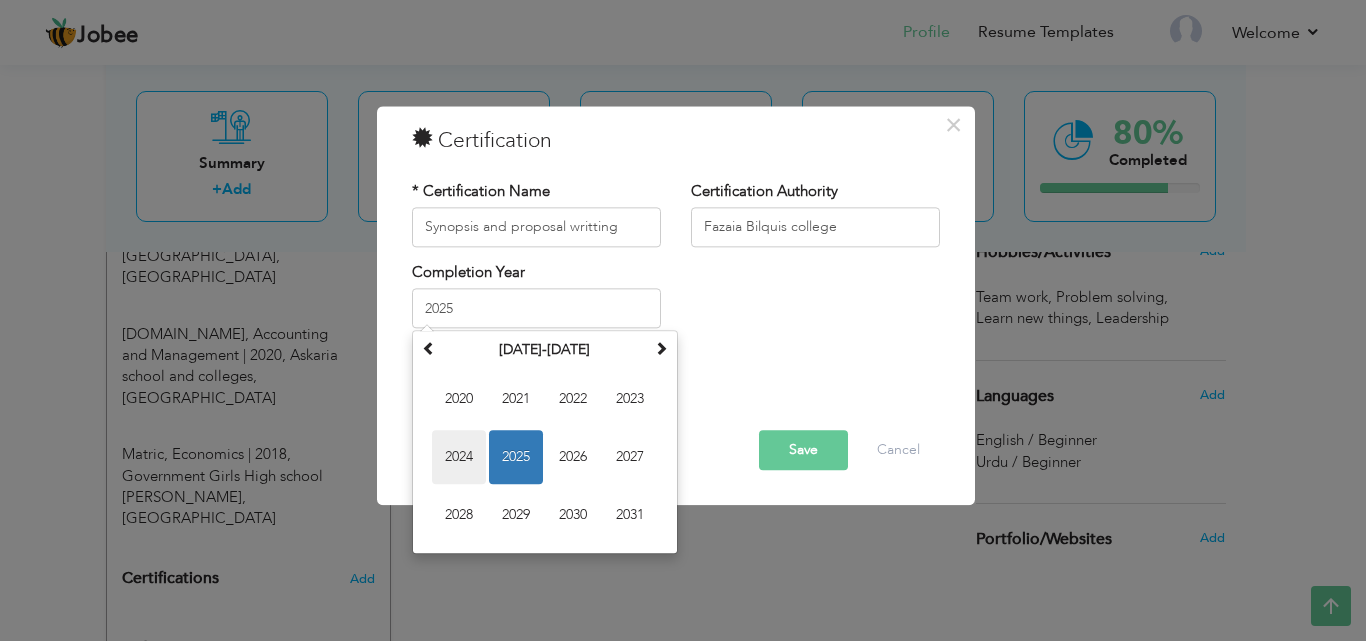 type on "2024" 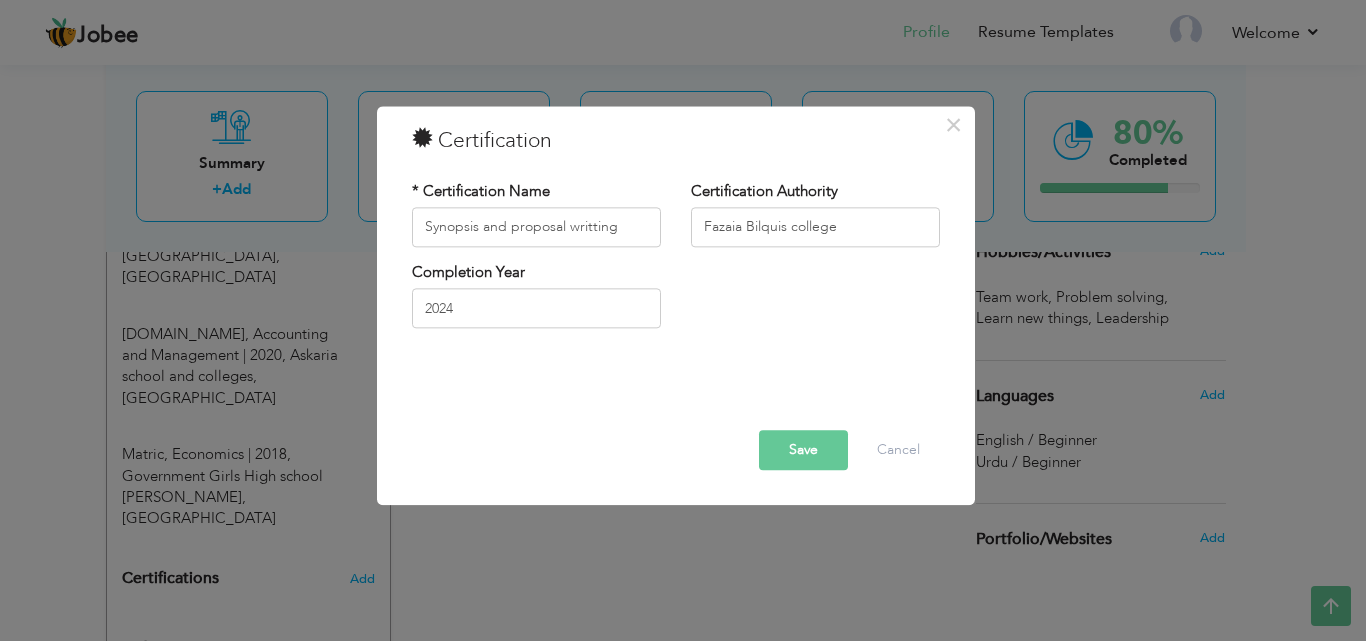 click on "Save" at bounding box center (803, 450) 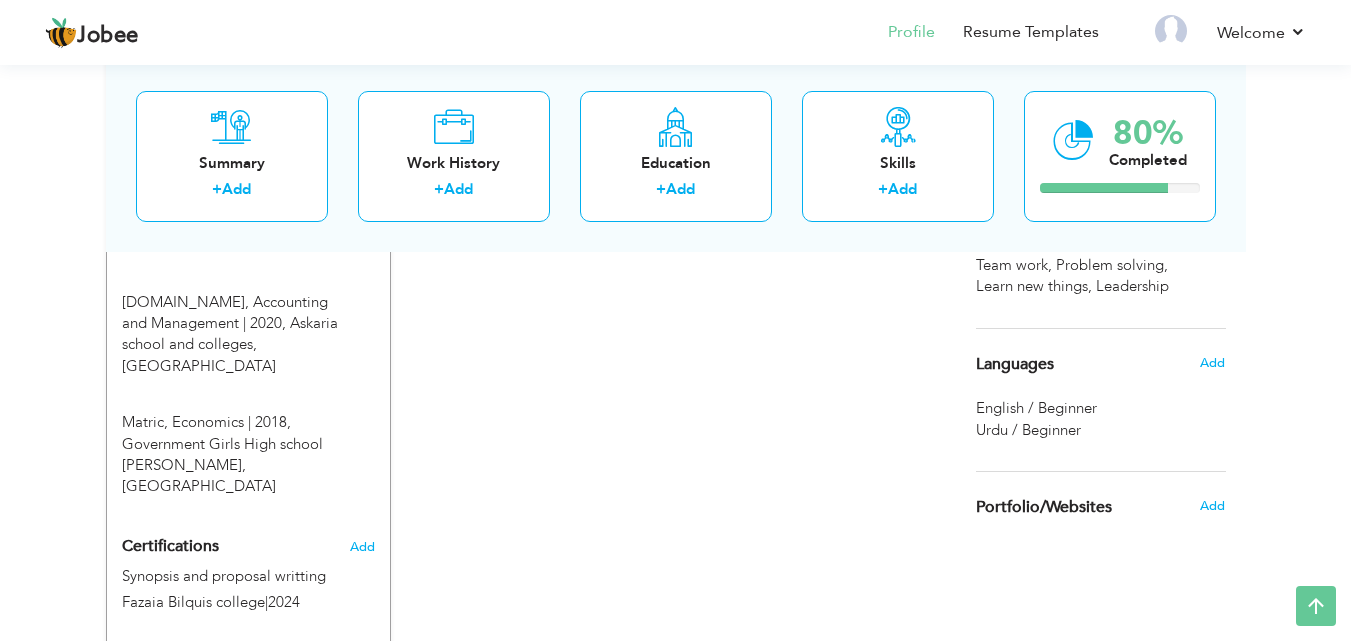 scroll, scrollTop: 923, scrollLeft: 0, axis: vertical 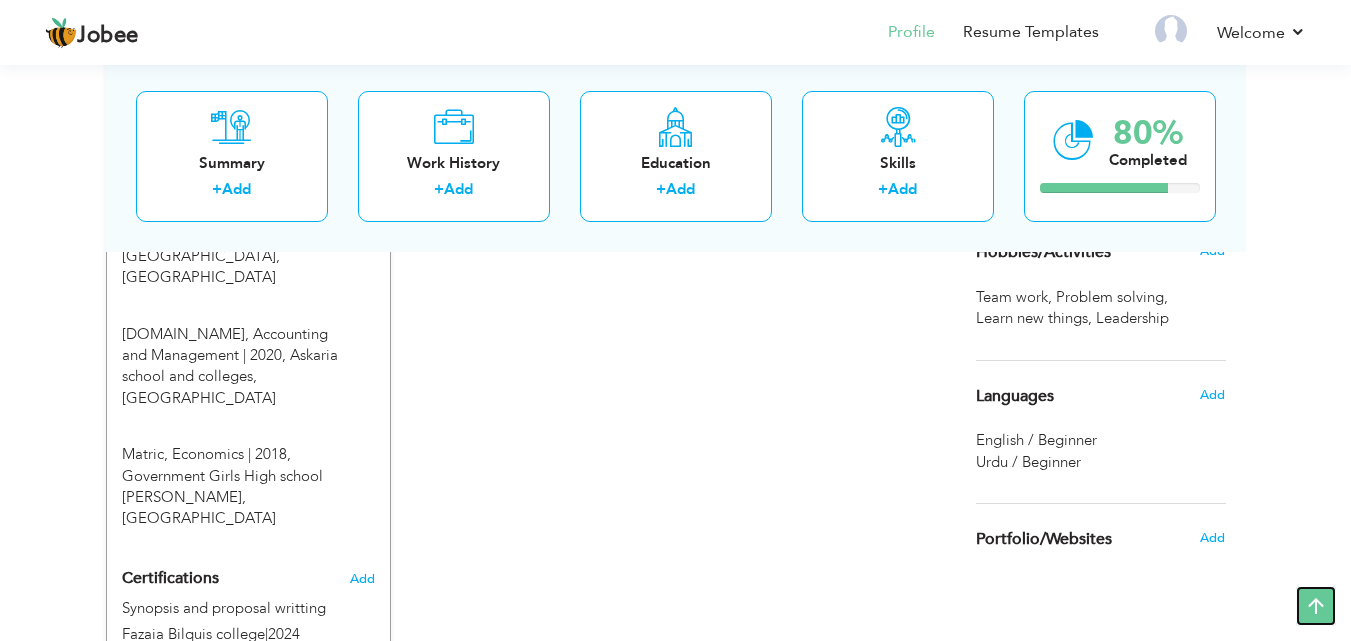 click at bounding box center [1316, 606] 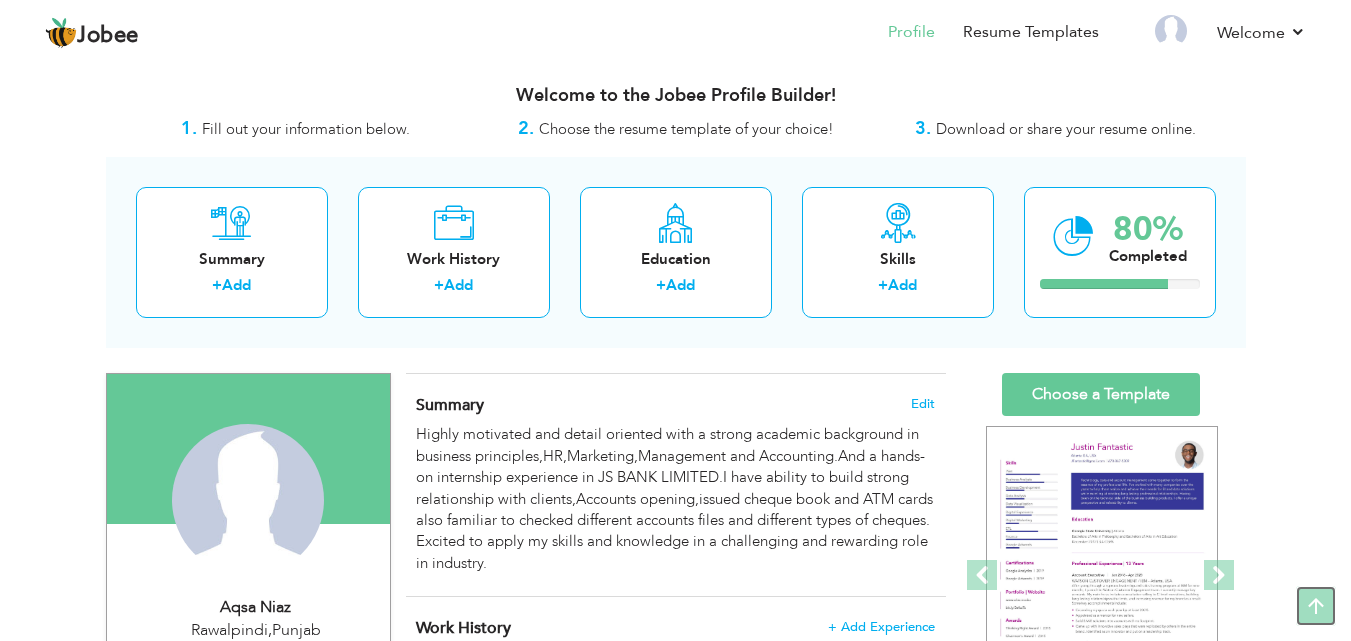 scroll, scrollTop: 0, scrollLeft: 0, axis: both 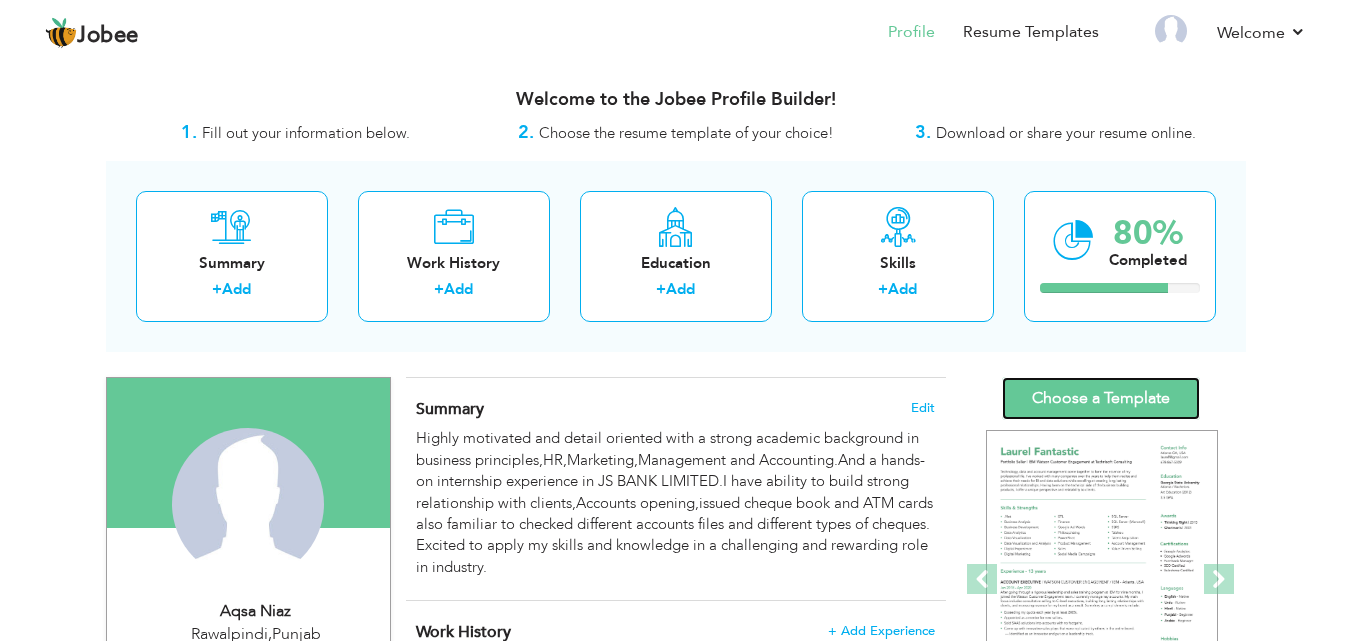 click on "Choose a Template" at bounding box center [1101, 398] 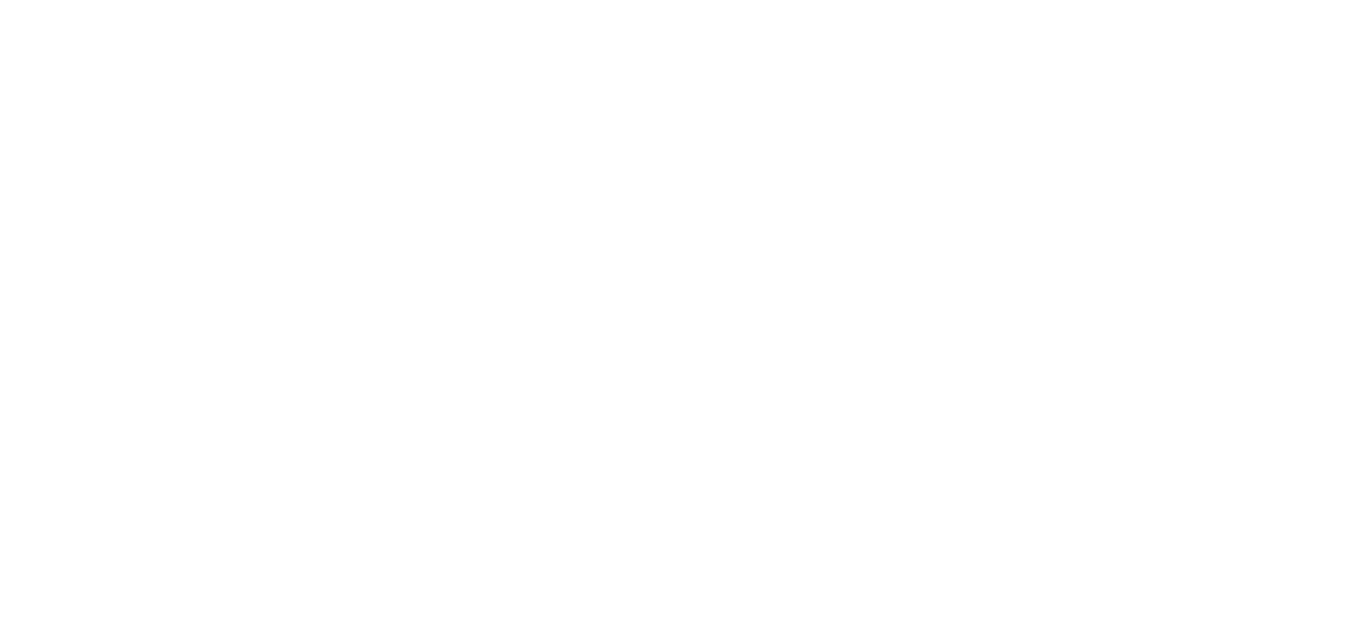 scroll, scrollTop: 0, scrollLeft: 0, axis: both 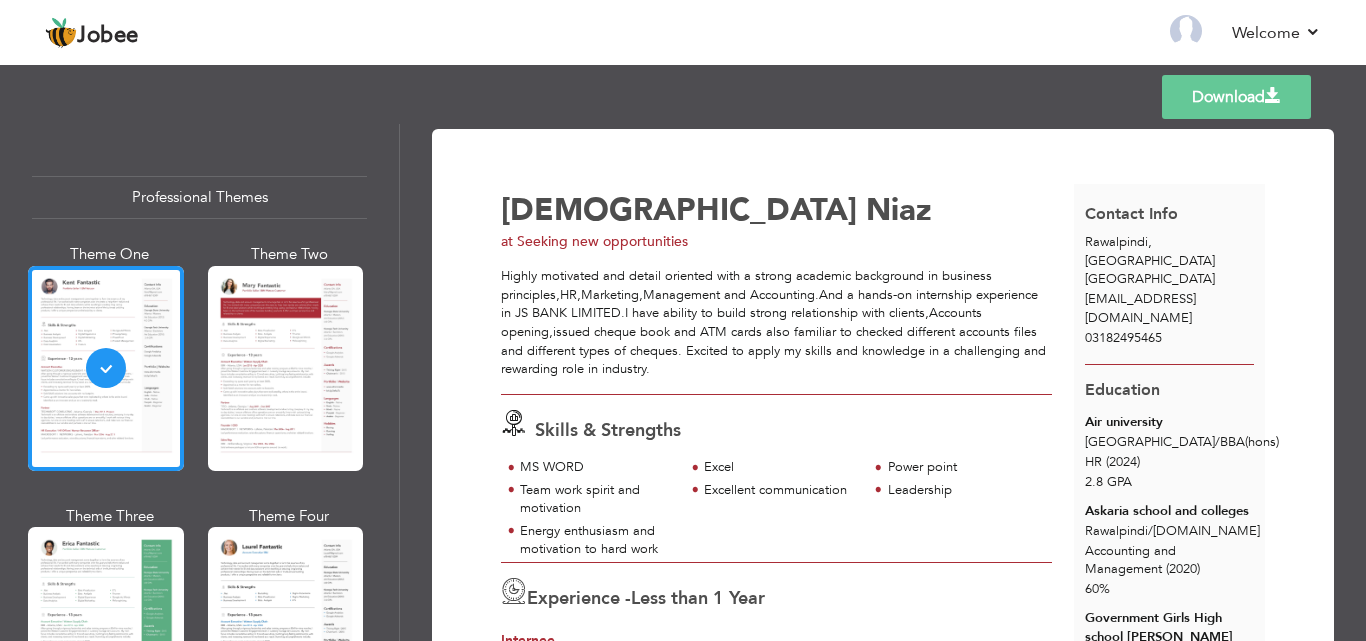 click on "Download
Aqsa   Niaz
at [GEOGRAPHIC_DATA] new opportunities
Skills & Strengths ," at bounding box center (883, 382) 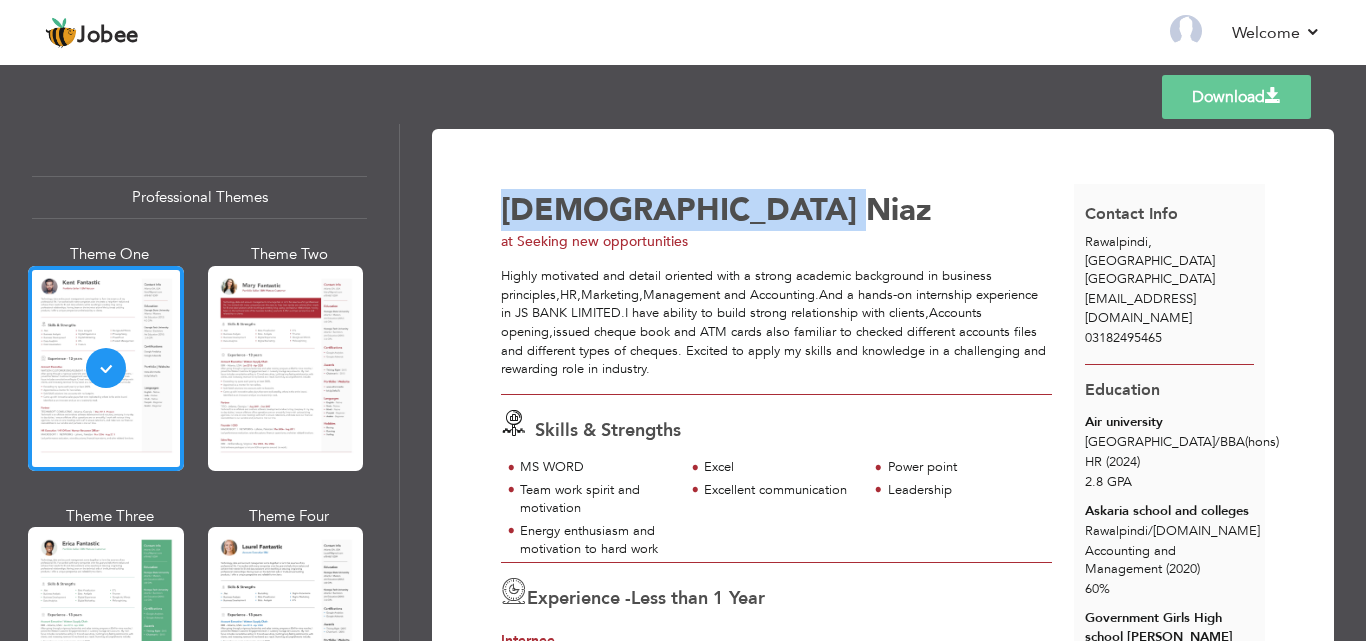 click on "Download
Aqsa   Niaz
at [GEOGRAPHIC_DATA] new opportunities
Skills & Strengths ," at bounding box center [883, 382] 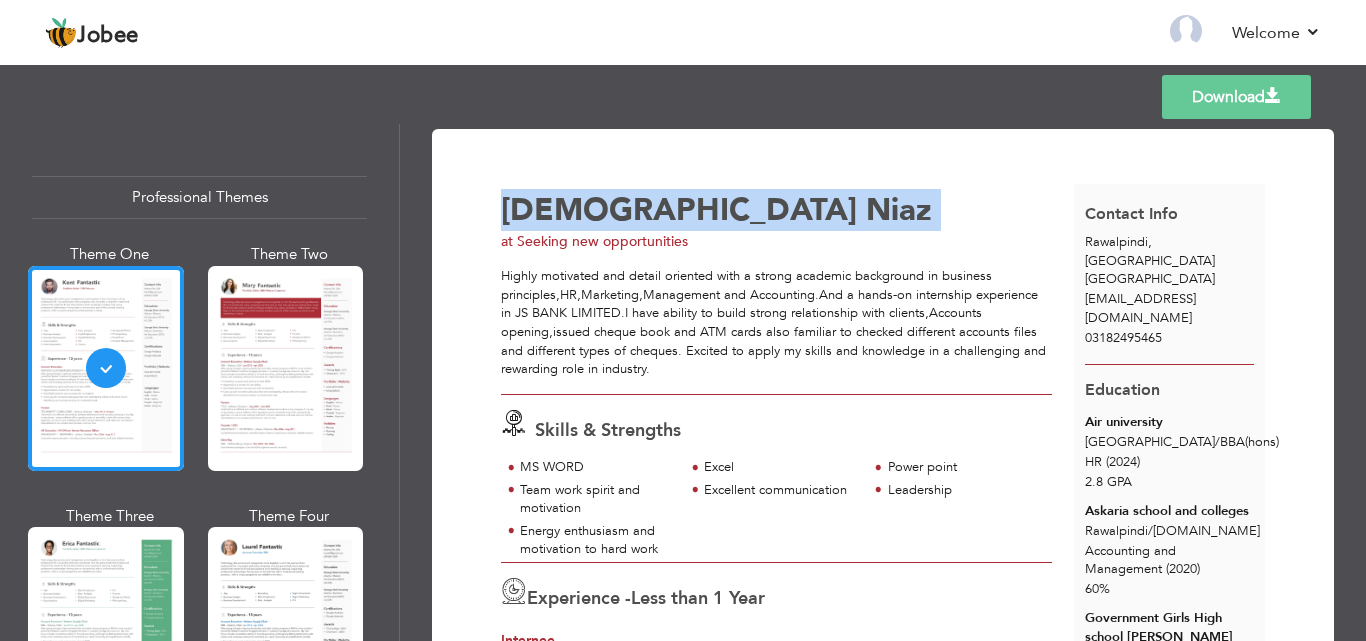 click on "Download
Aqsa   Niaz
at [GEOGRAPHIC_DATA] new opportunities
Skills & Strengths ," at bounding box center (883, 382) 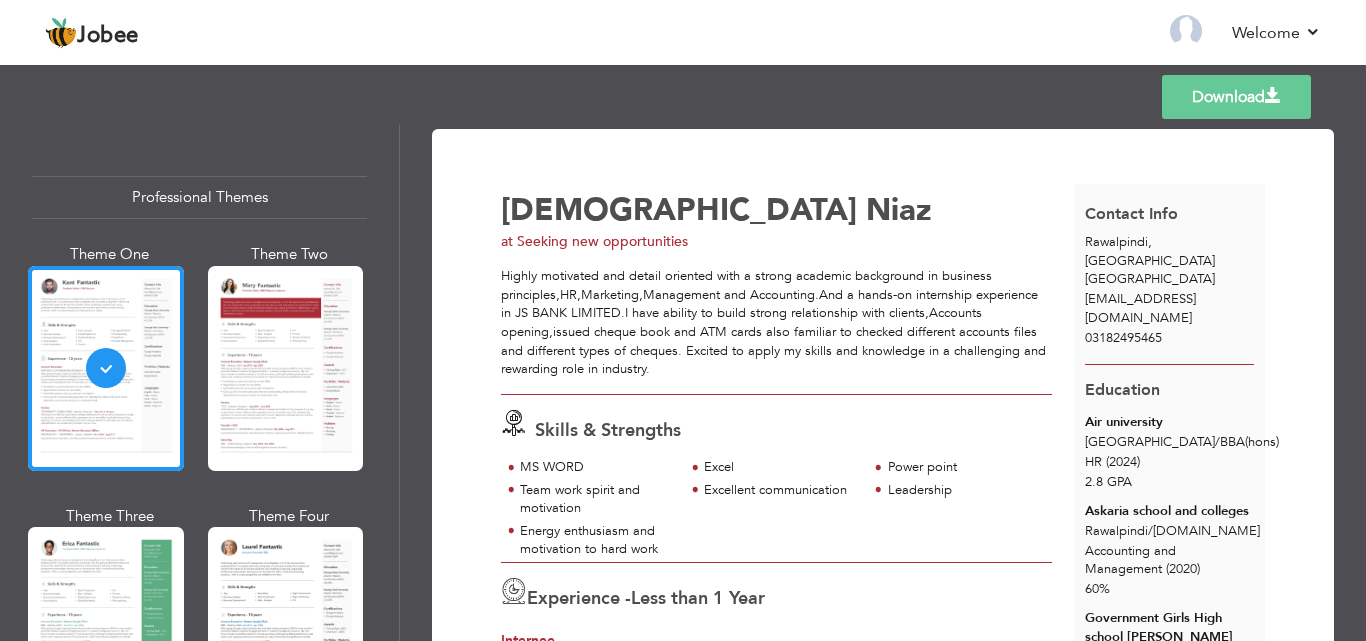 click on "Professional Themes
Theme One
Theme Two
Theme Three
Theme Six" at bounding box center (199, 382) 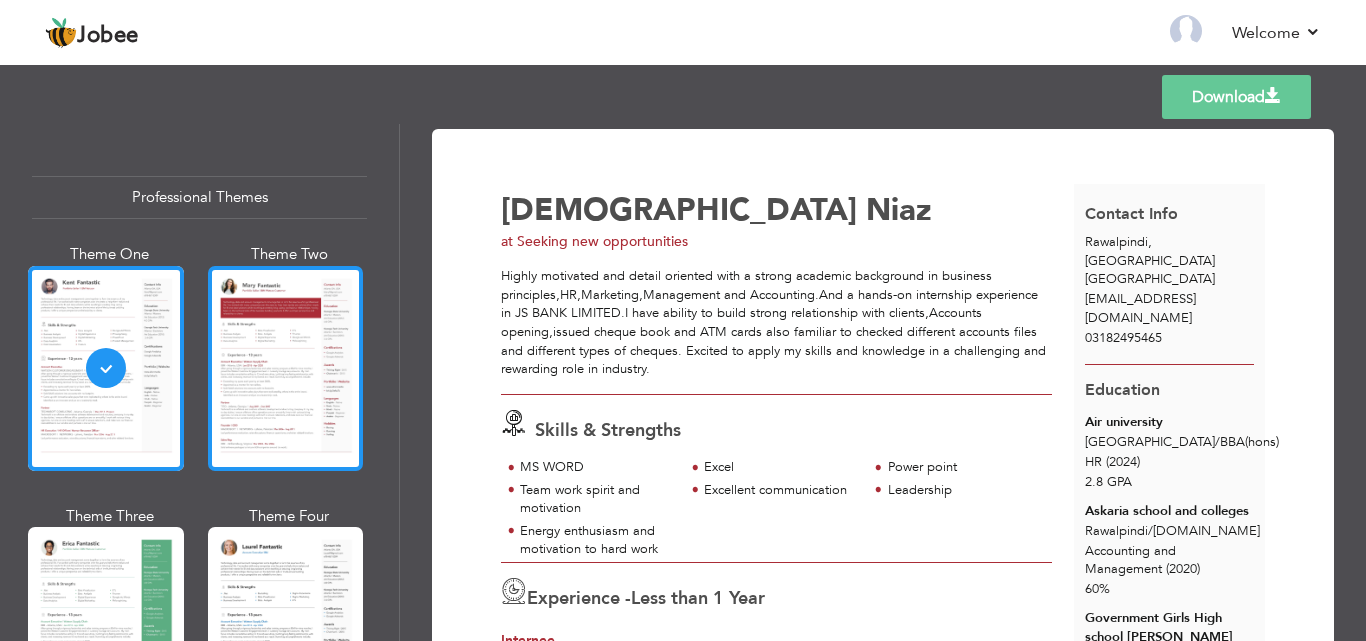 click at bounding box center [286, 368] 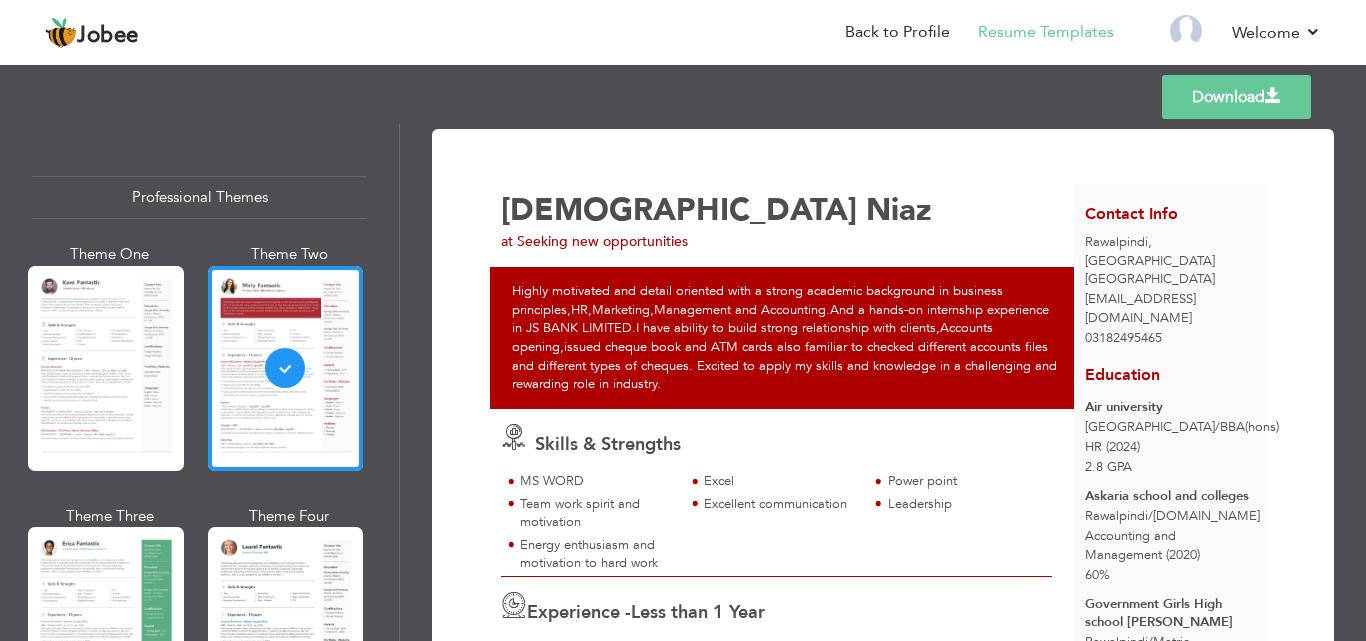 scroll, scrollTop: 452, scrollLeft: 0, axis: vertical 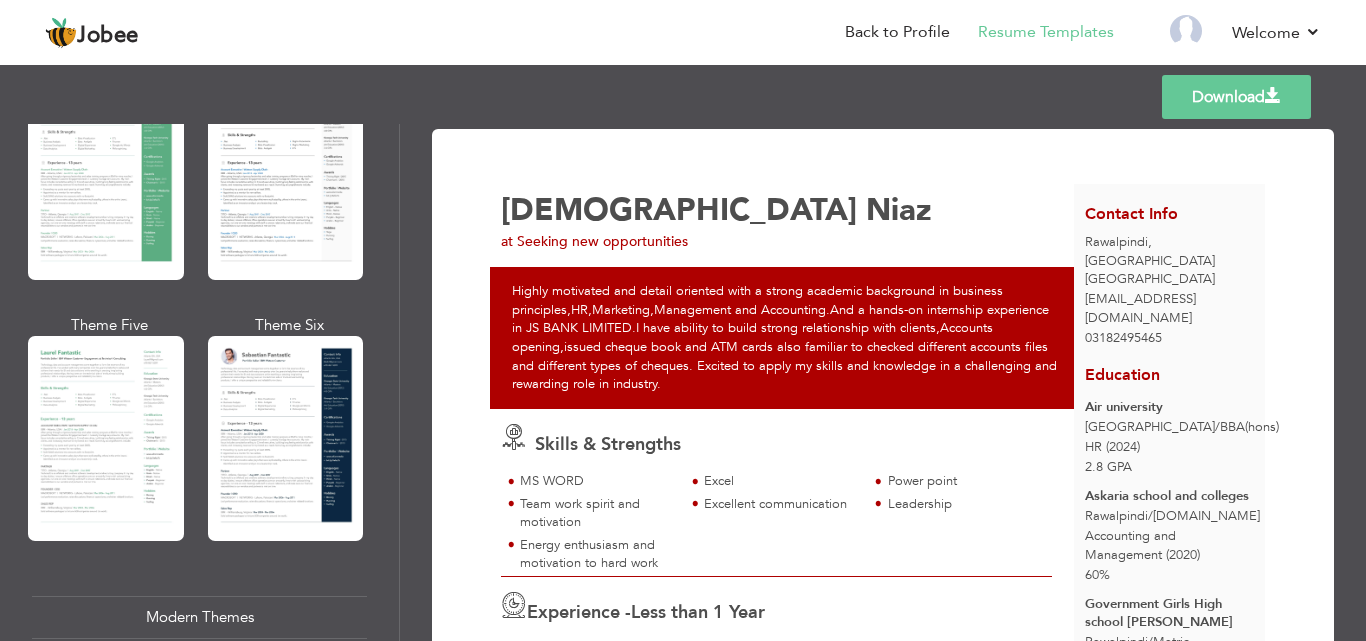 click on "Professional Themes
Theme One
Theme Two
Theme Three
Theme Six" at bounding box center (199, 382) 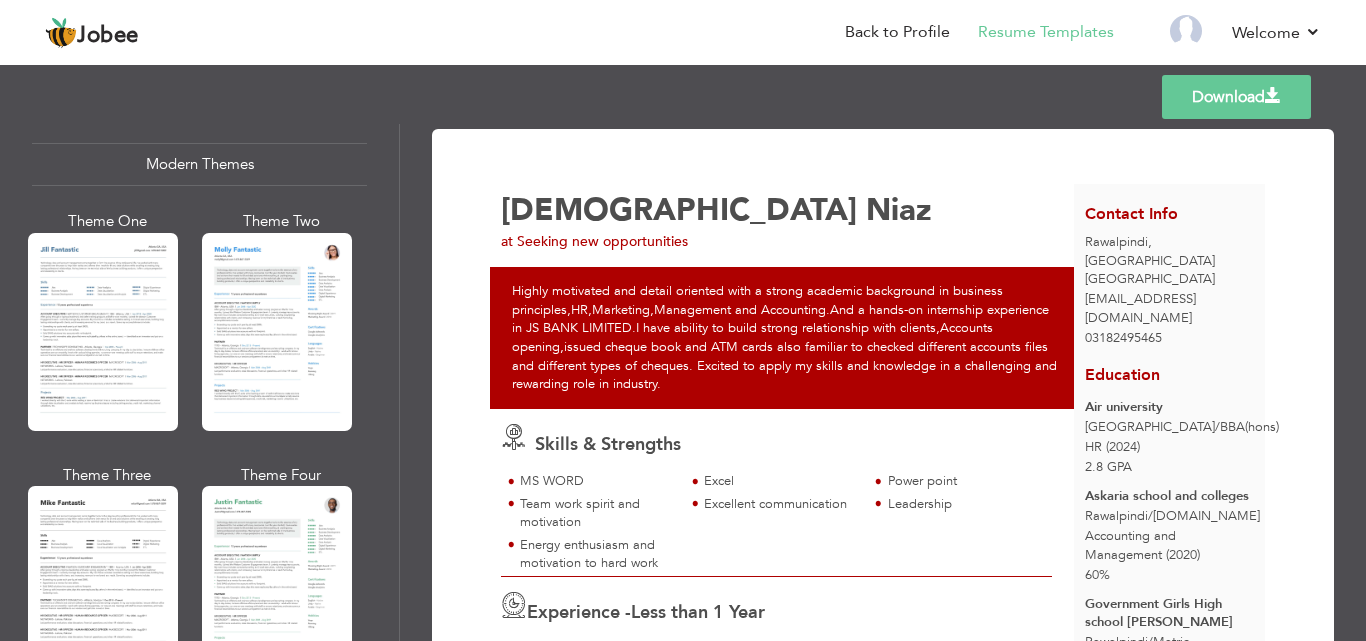 scroll, scrollTop: 1357, scrollLeft: 0, axis: vertical 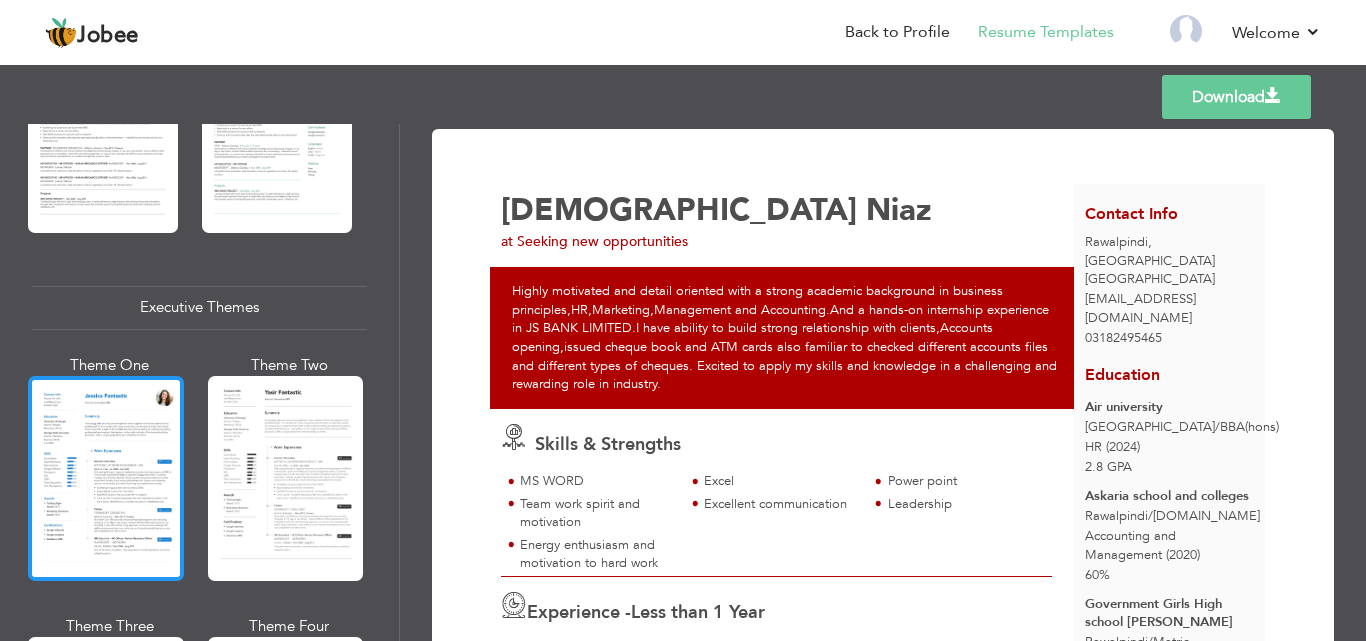 click at bounding box center (106, 478) 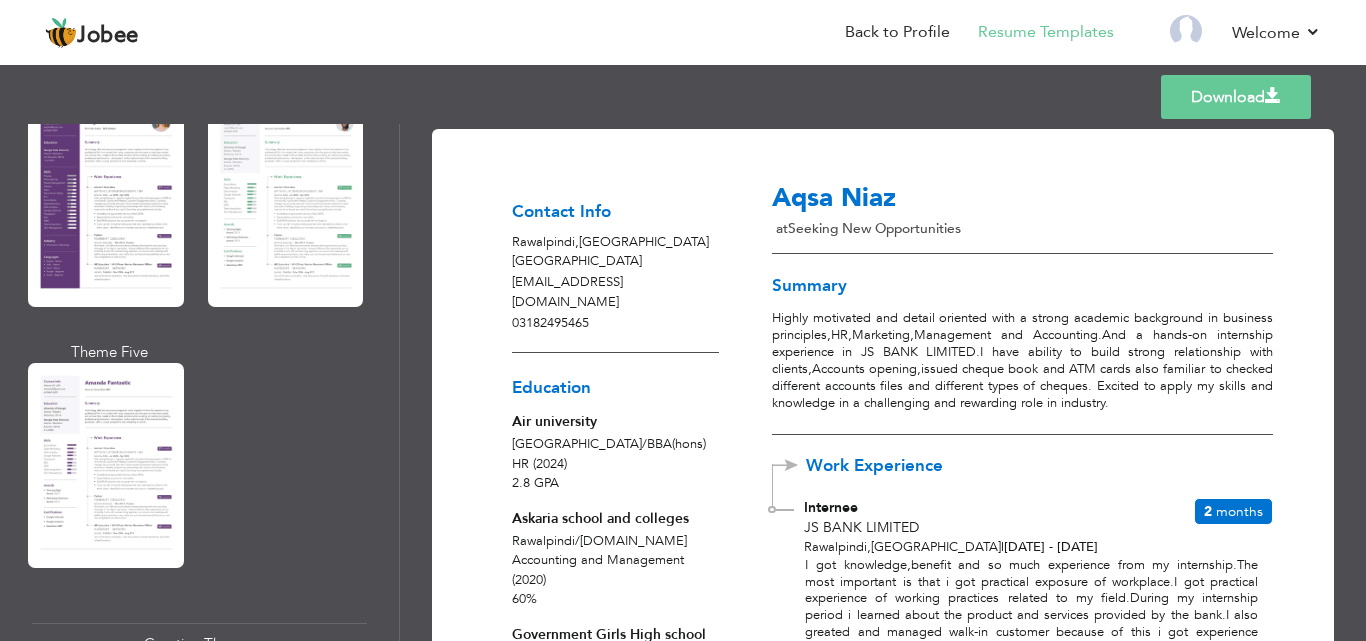 scroll, scrollTop: 2344, scrollLeft: 0, axis: vertical 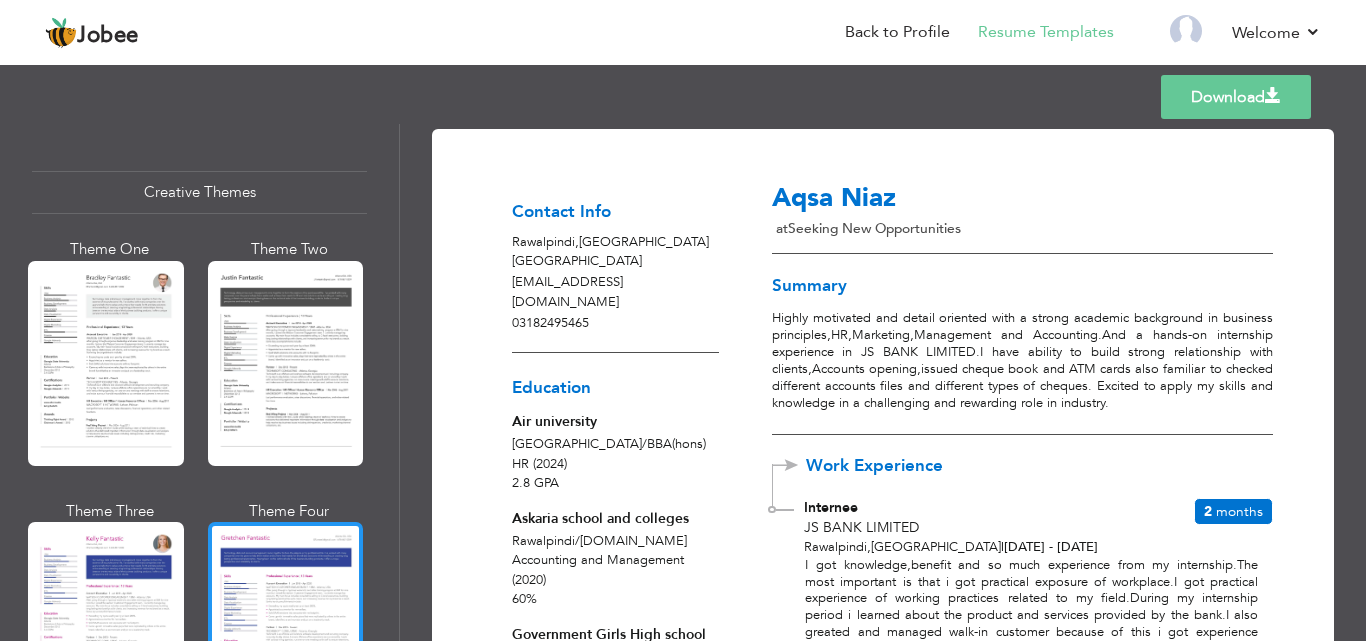 click at bounding box center [286, 624] 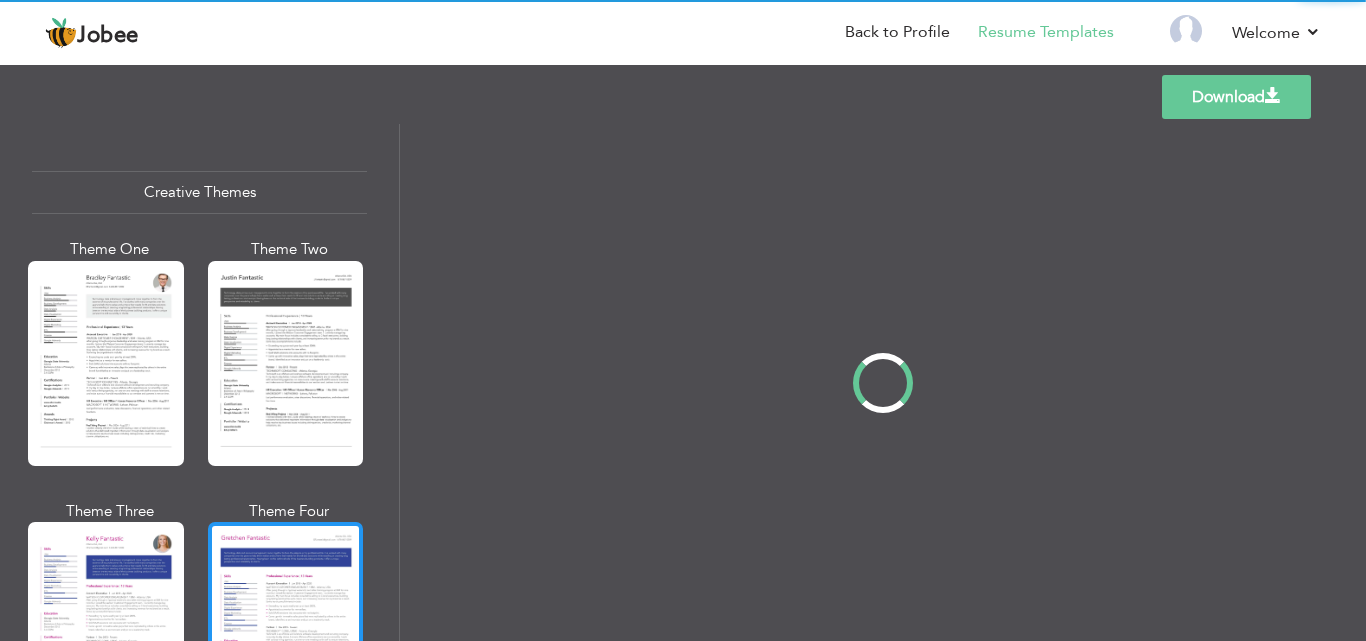 scroll, scrollTop: 2346, scrollLeft: 0, axis: vertical 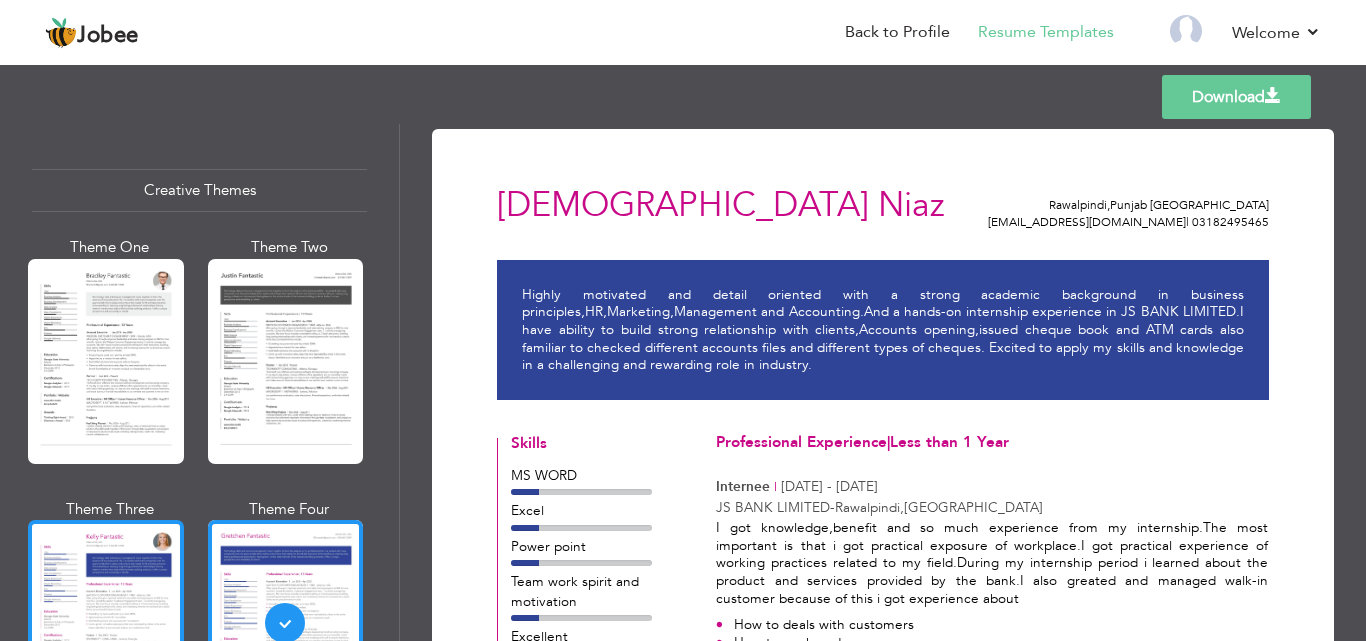 click at bounding box center (106, 622) 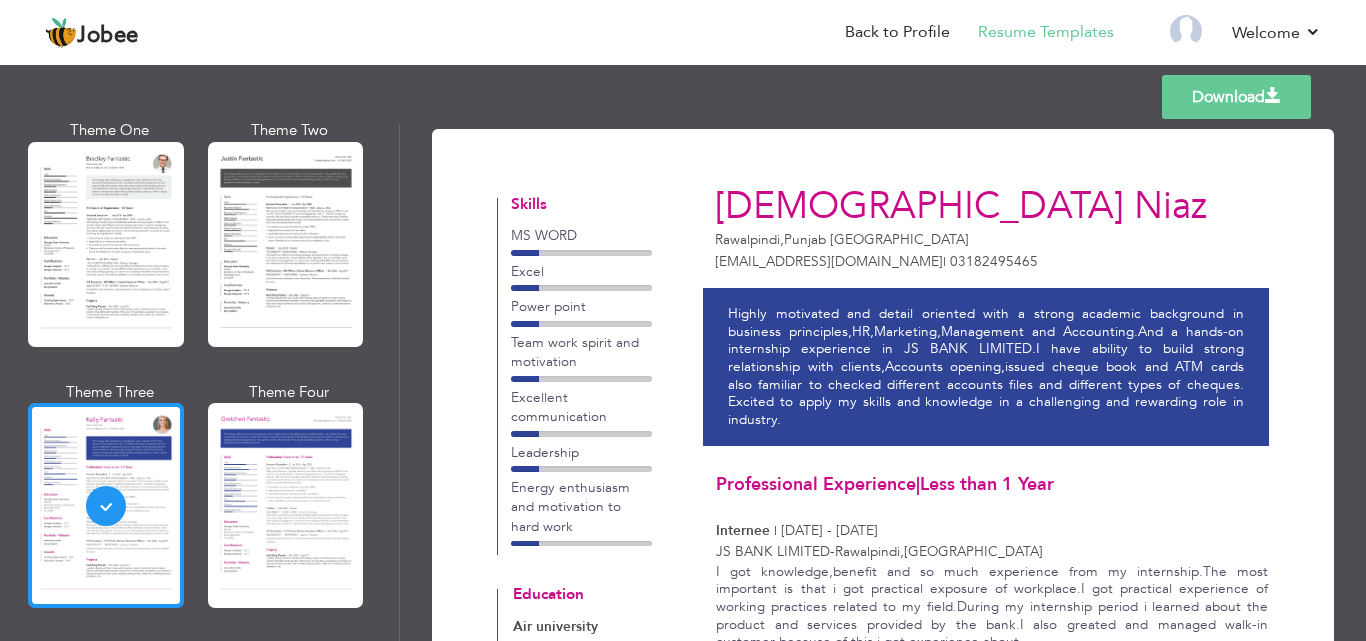 scroll, scrollTop: 2466, scrollLeft: 0, axis: vertical 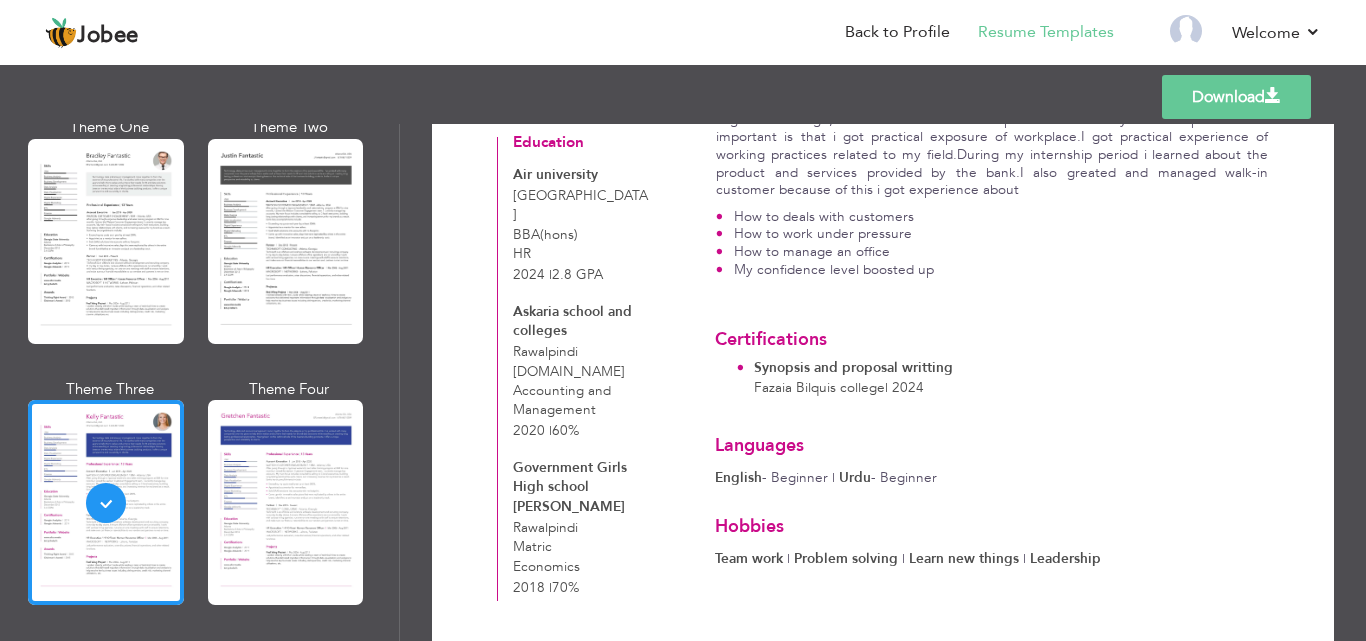 click at bounding box center [1273, 96] 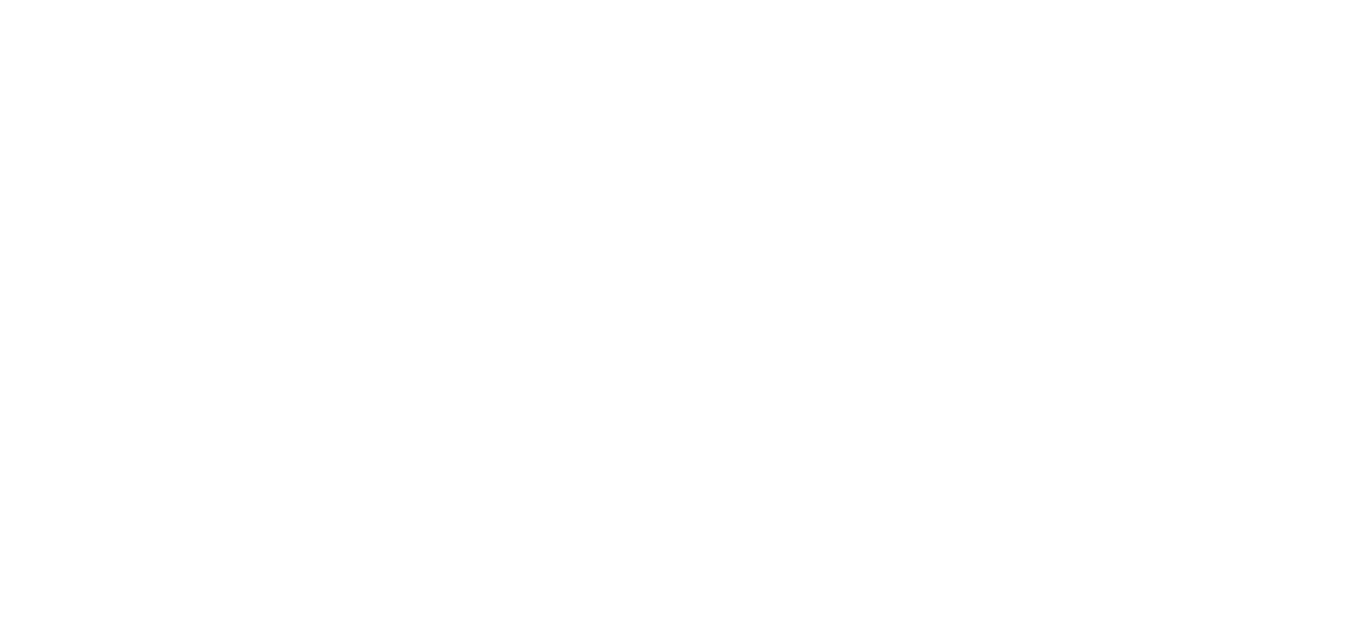 scroll, scrollTop: 0, scrollLeft: 0, axis: both 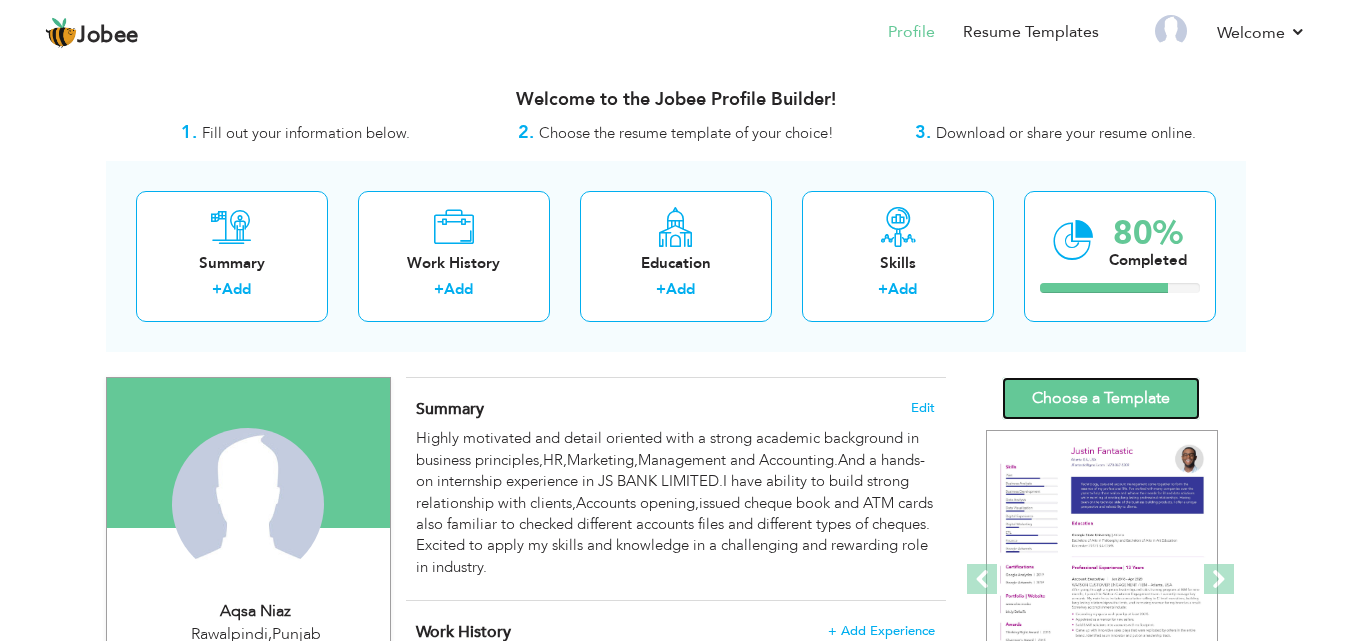 click on "Choose a Template" at bounding box center [1101, 398] 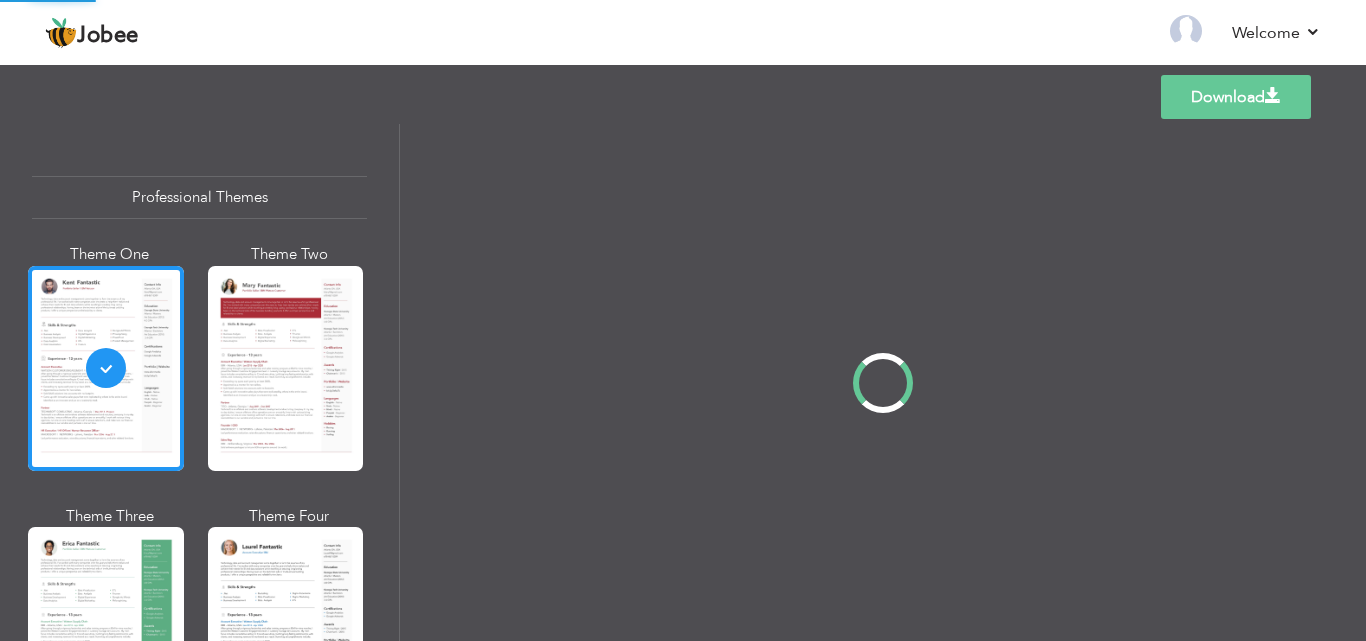 scroll, scrollTop: 0, scrollLeft: 0, axis: both 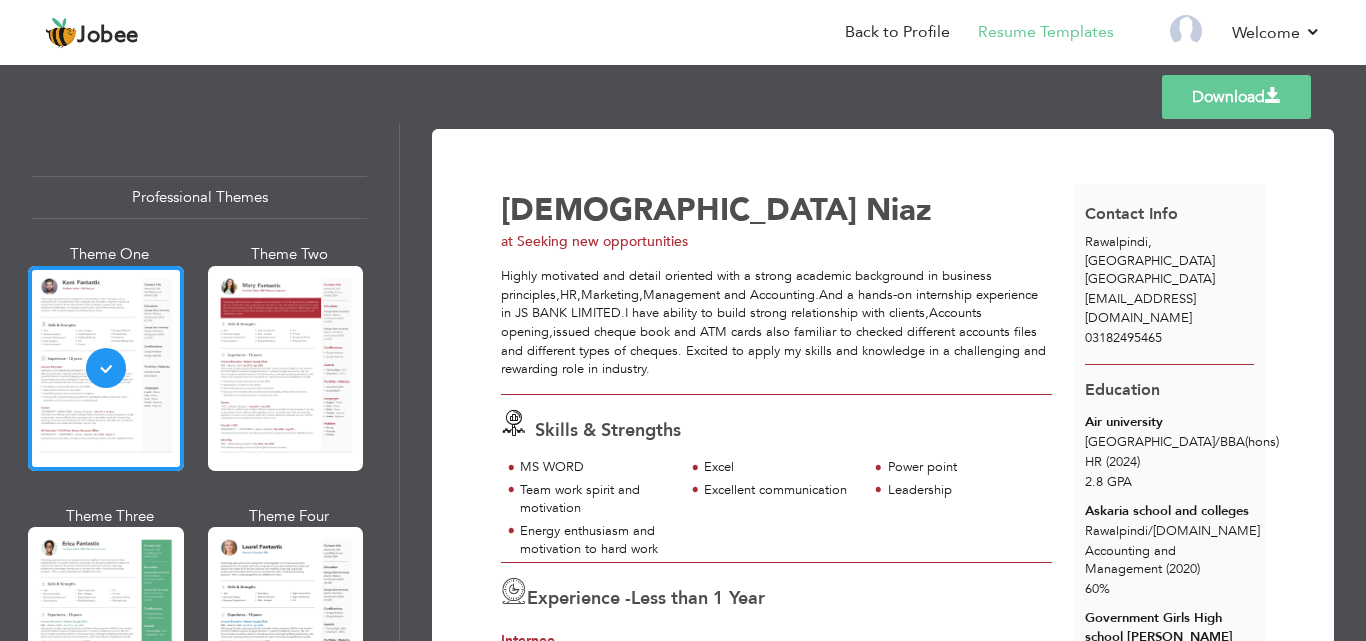 click on "Download
Aqsa   Niaz
at [GEOGRAPHIC_DATA] new opportunities
Skills & Strengths ," at bounding box center [883, 382] 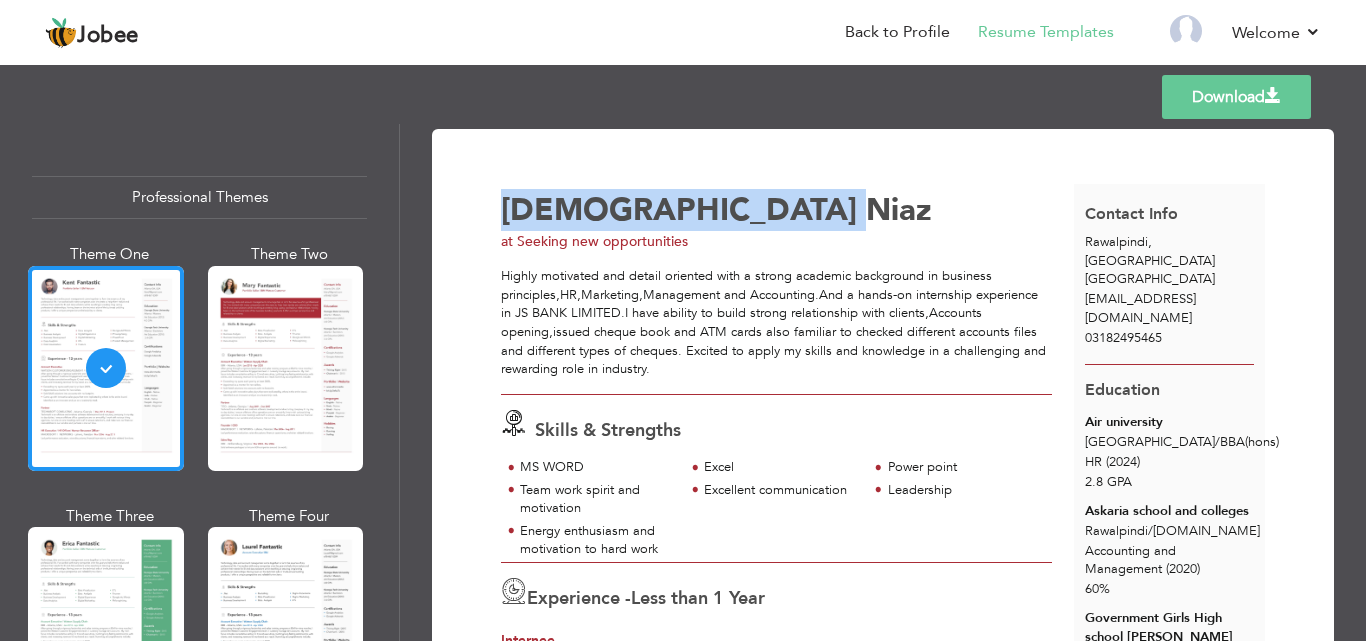 click on "Download
Aqsa   Niaz
at [GEOGRAPHIC_DATA] new opportunities
Skills & Strengths ," at bounding box center (883, 382) 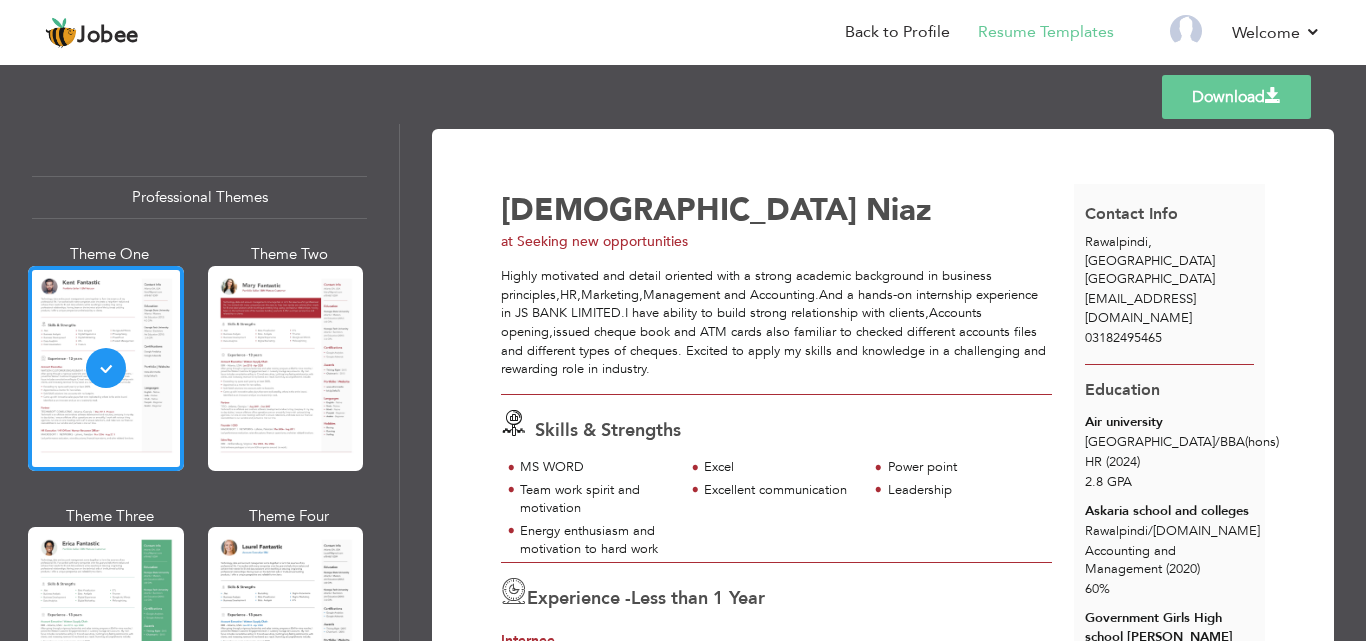 click on "Download
Aqsa   Niaz
at [GEOGRAPHIC_DATA] new opportunities
Skills & Strengths ," at bounding box center [883, 382] 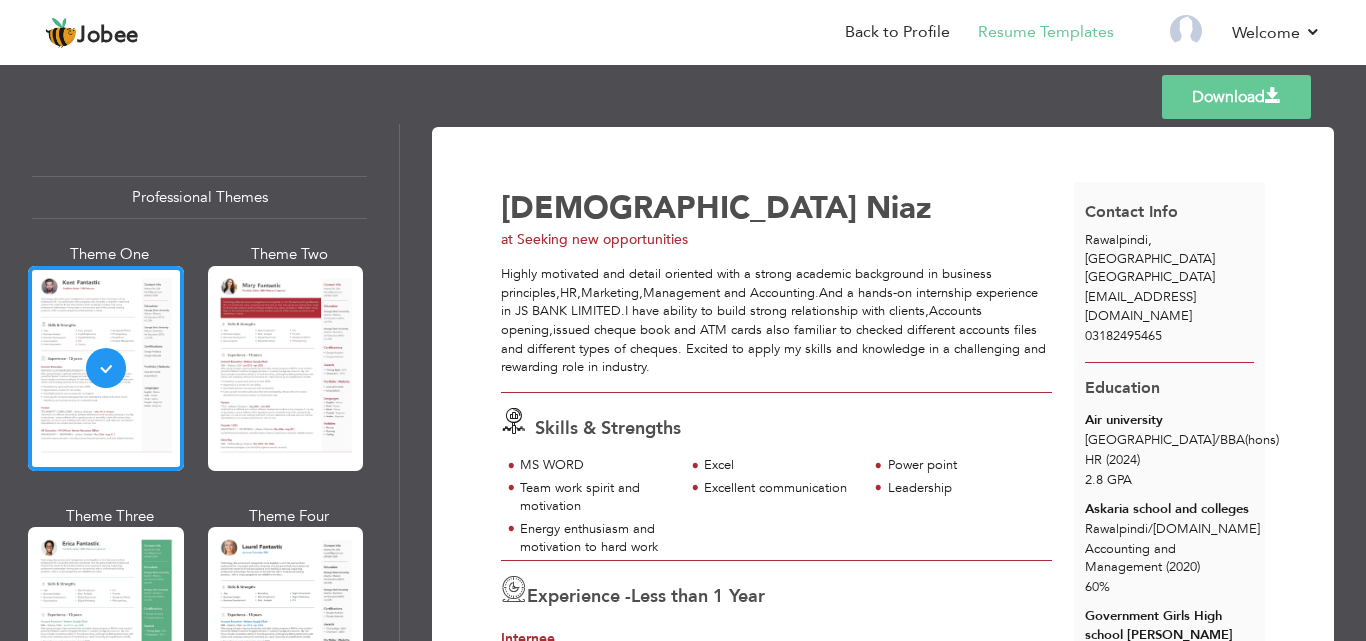 scroll, scrollTop: 0, scrollLeft: 0, axis: both 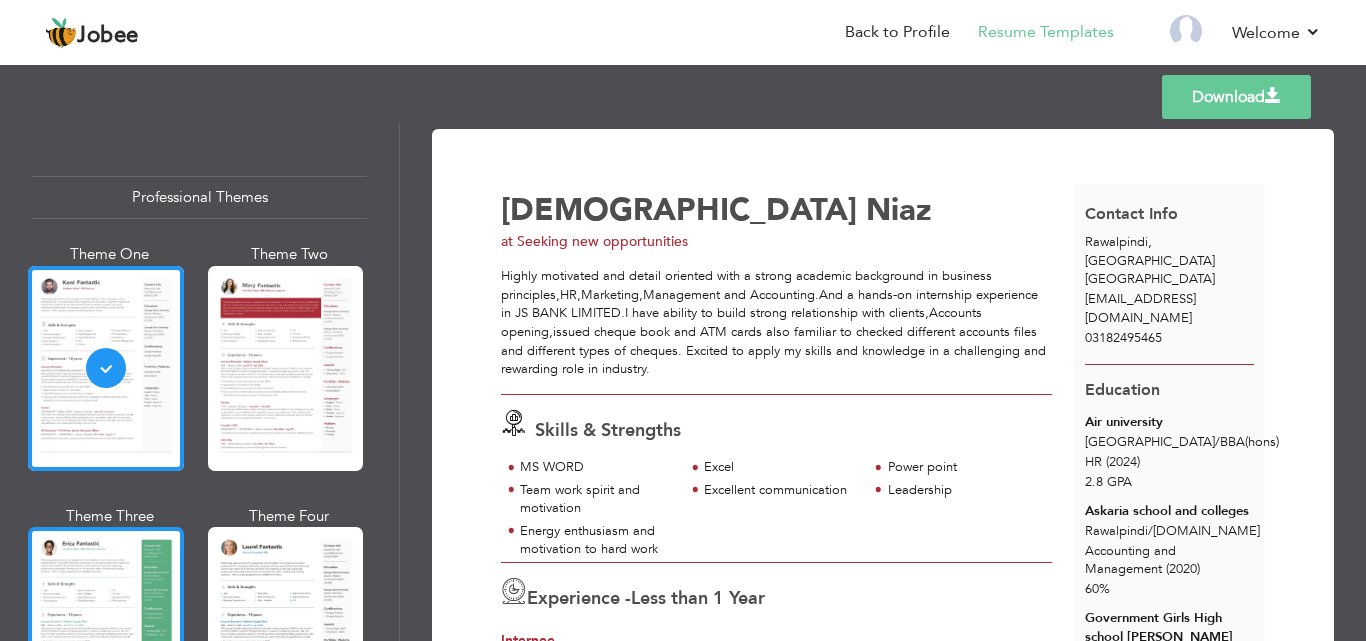 click at bounding box center (106, 629) 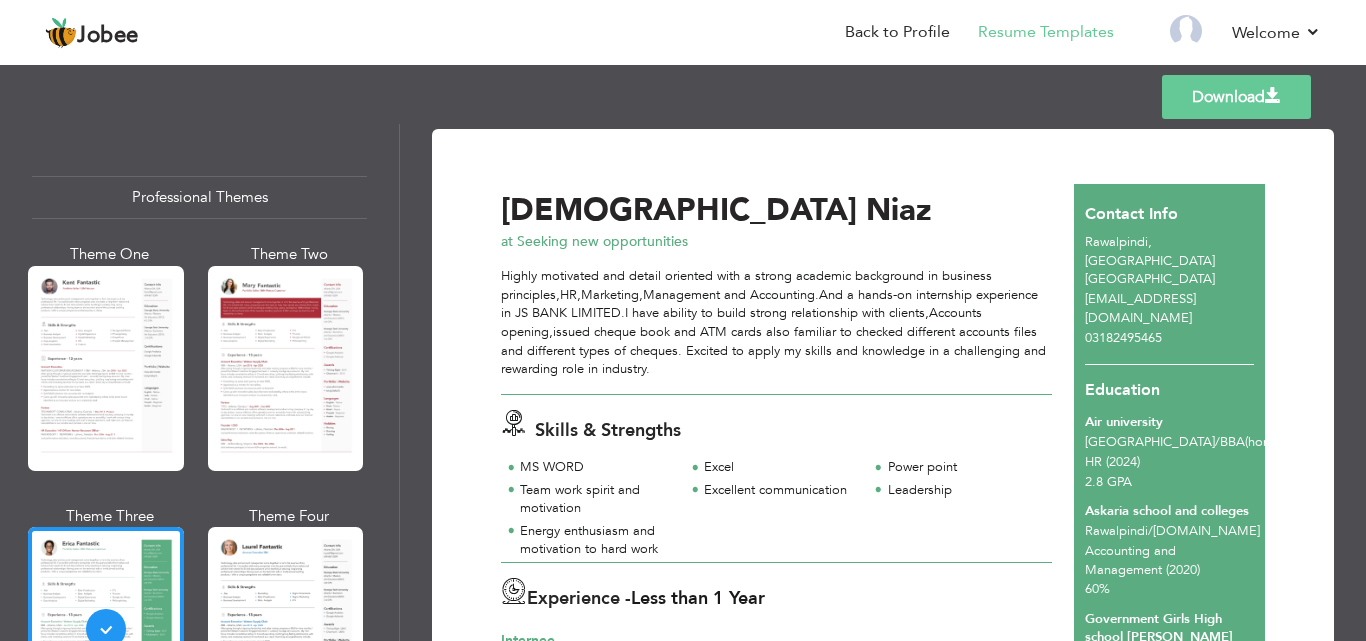 scroll, scrollTop: 452, scrollLeft: 0, axis: vertical 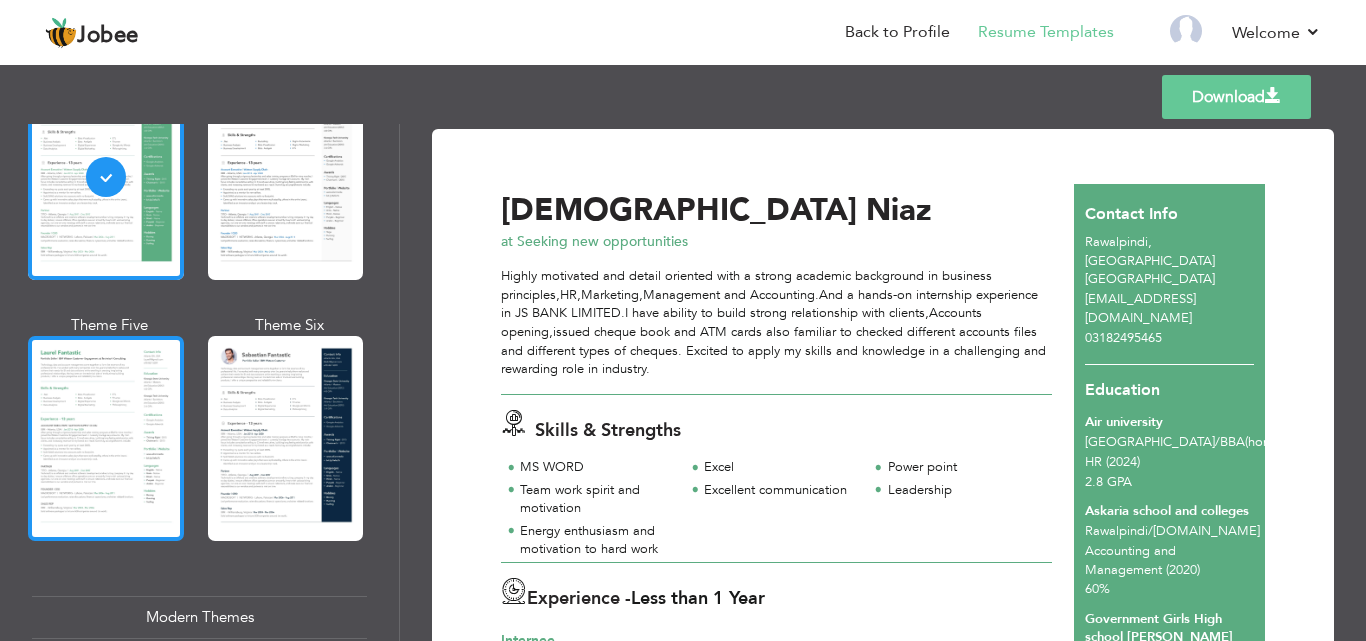click at bounding box center (106, 438) 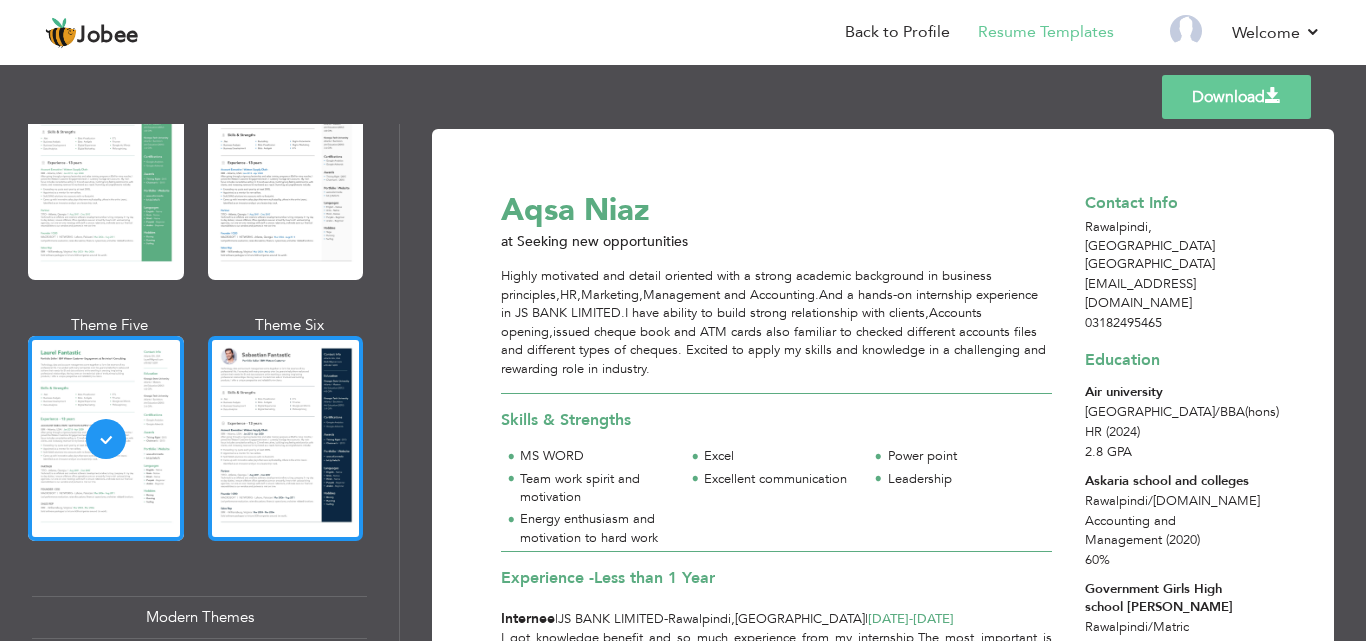 click at bounding box center [286, 438] 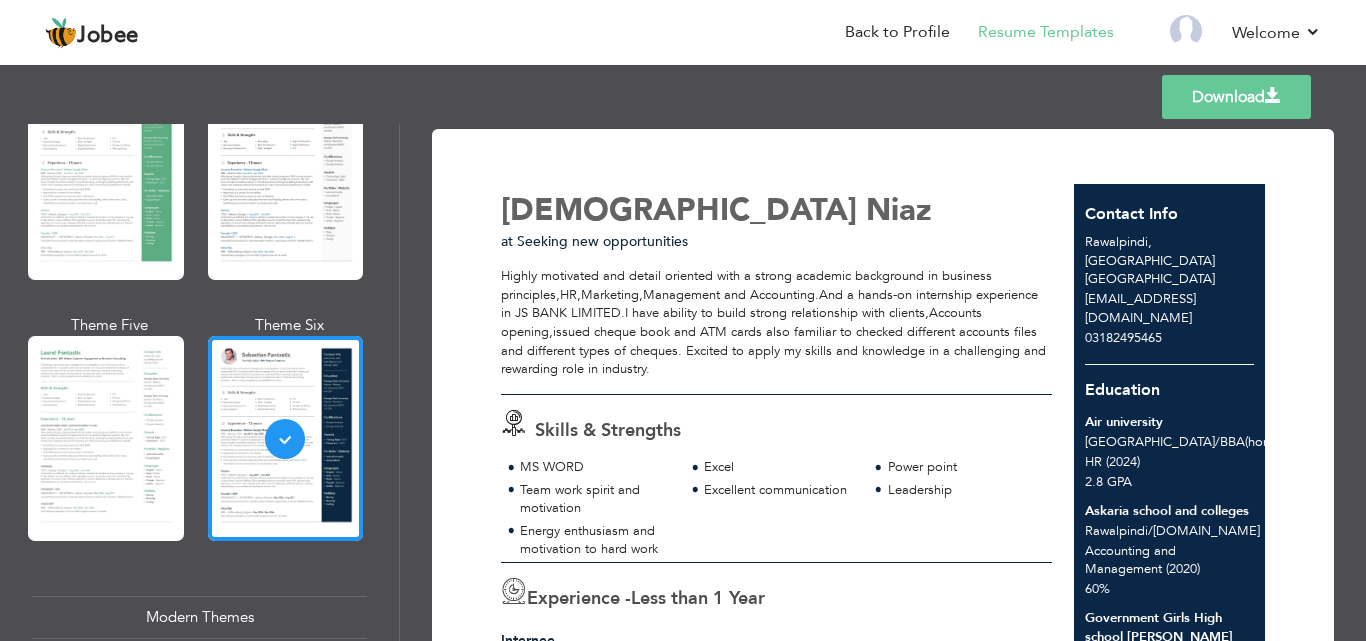 click on "Download
Aqsa   Niaz
at Seeking new opportunities
Skills & Strengths ," at bounding box center [883, 382] 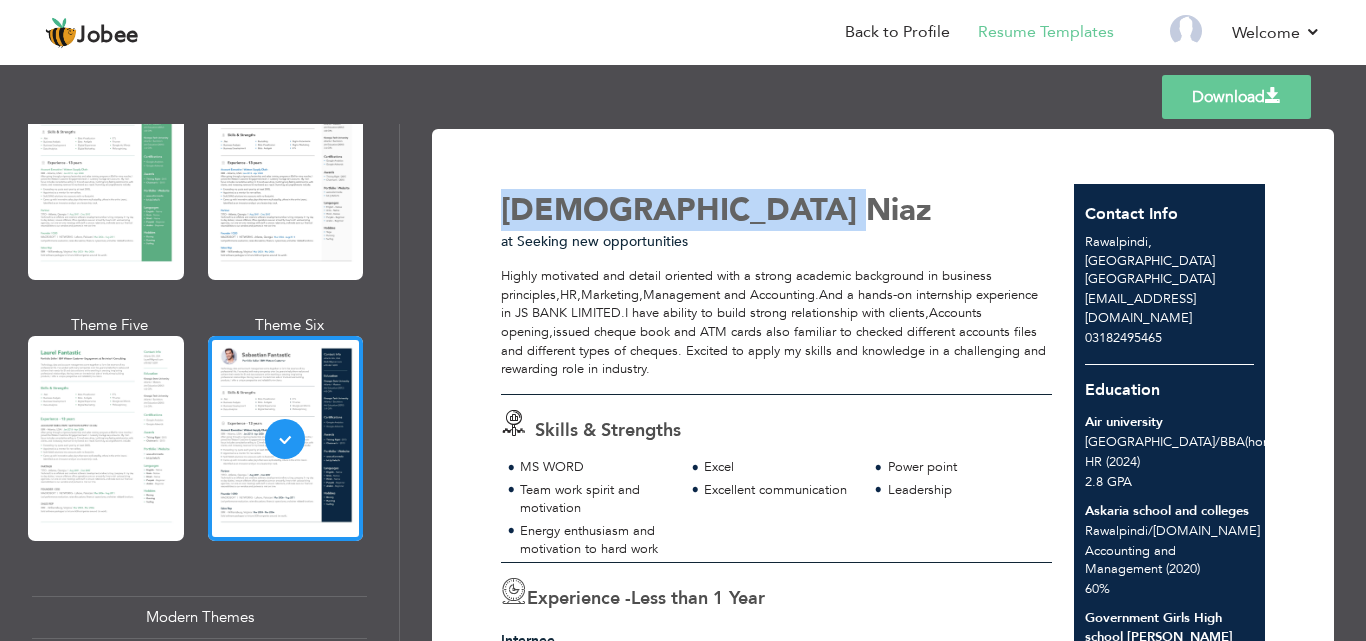 click on "Download
Aqsa   Niaz
at Seeking new opportunities
Skills & Strengths ," at bounding box center (883, 382) 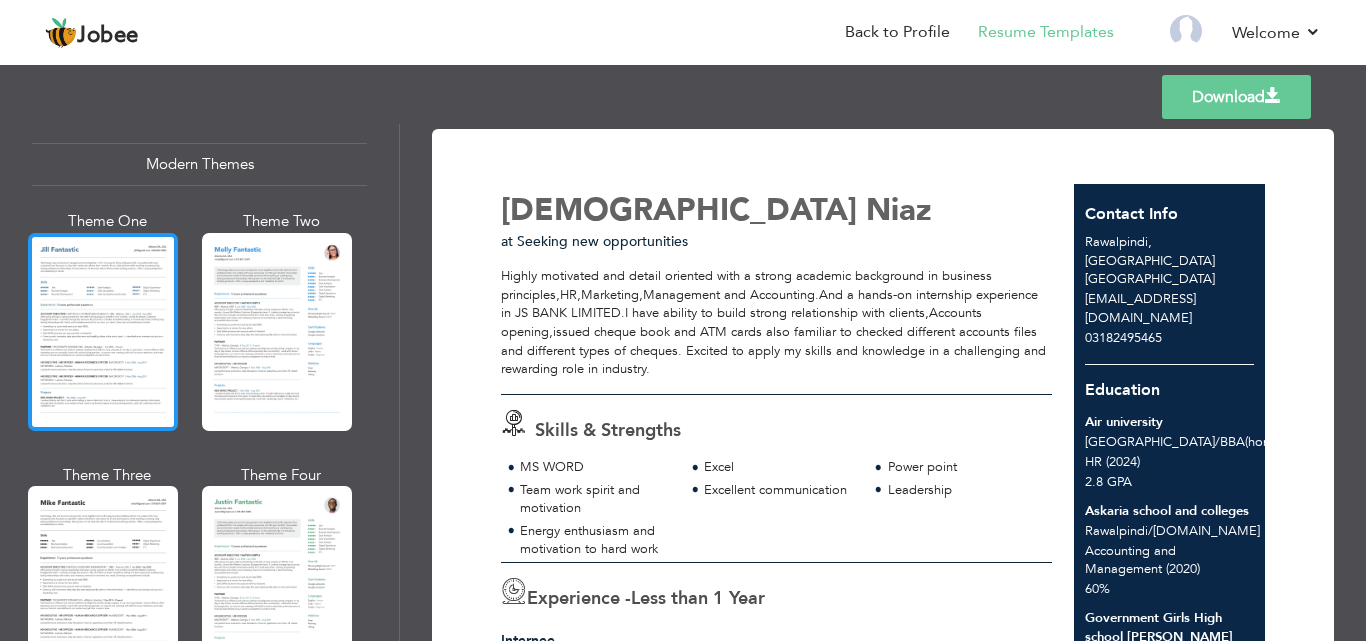 click at bounding box center (103, 332) 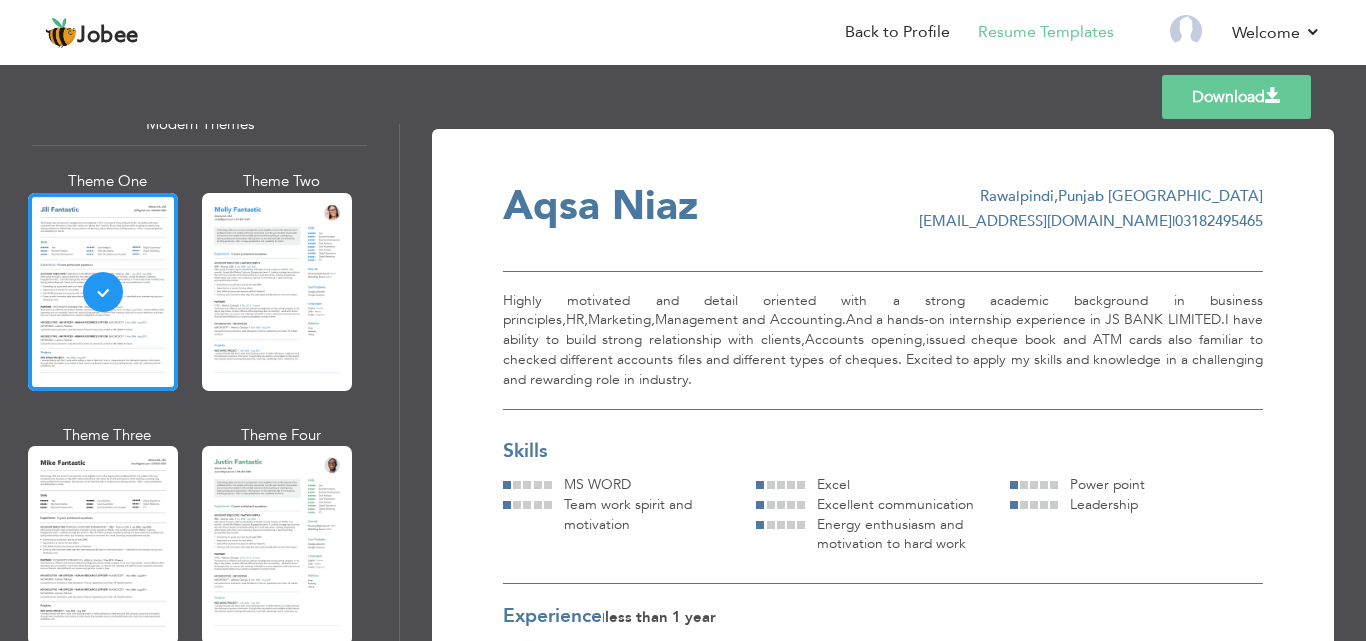 scroll, scrollTop: 985, scrollLeft: 0, axis: vertical 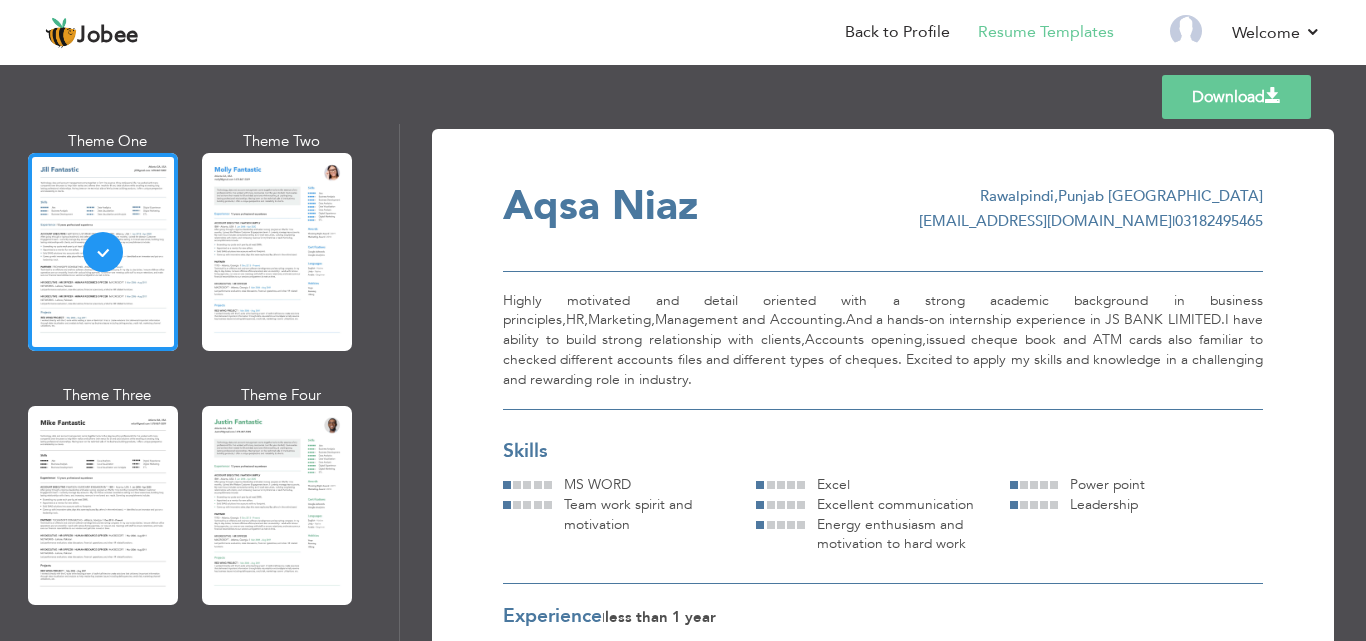click on "Experience  |  Less than 1 Year" at bounding box center (883, 616) 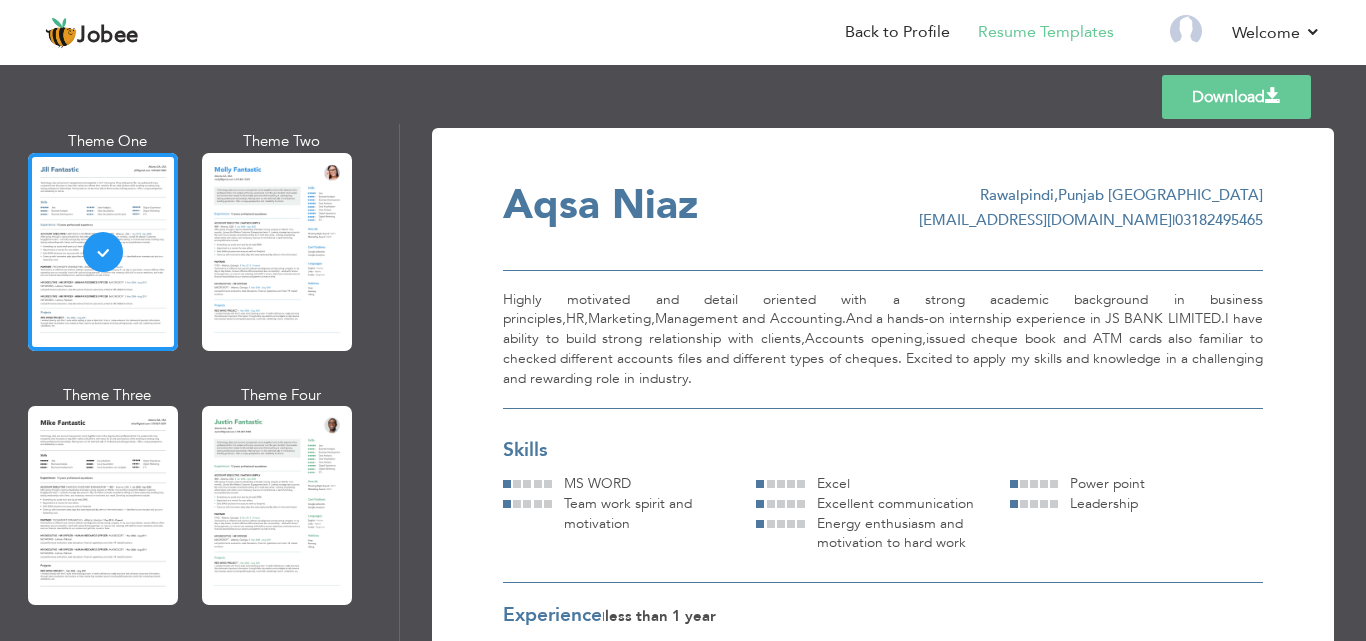 scroll, scrollTop: 0, scrollLeft: 0, axis: both 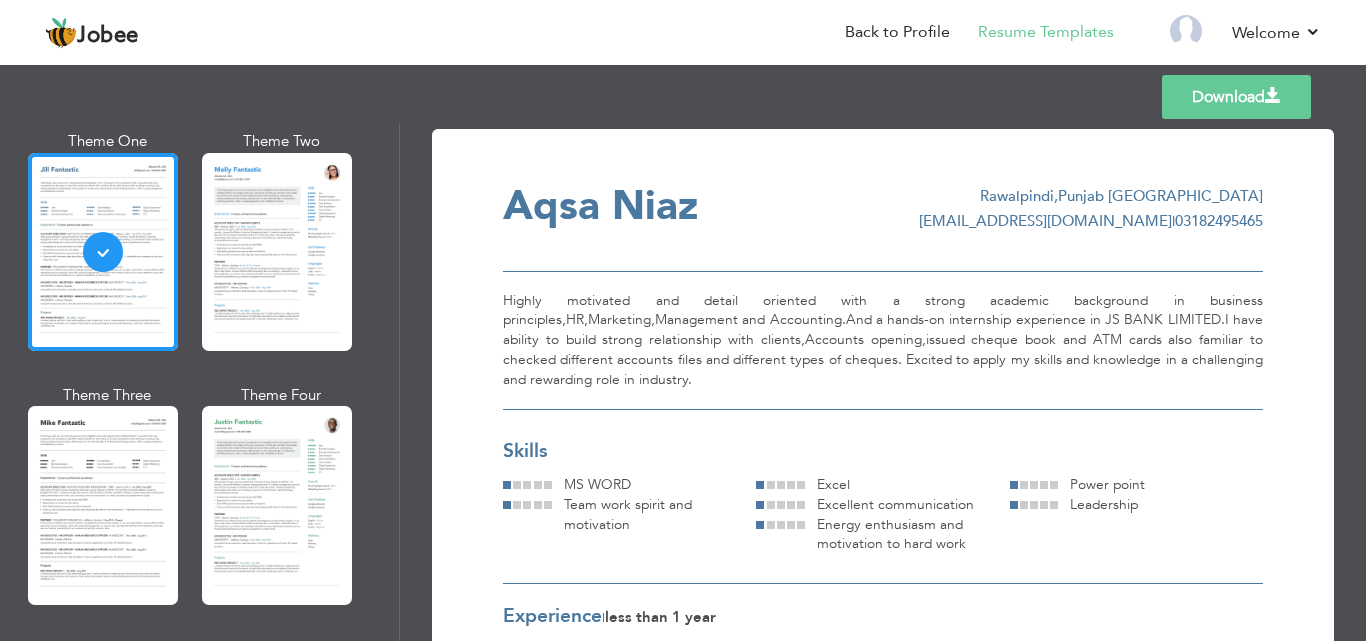 click on "Download" at bounding box center (1236, 97) 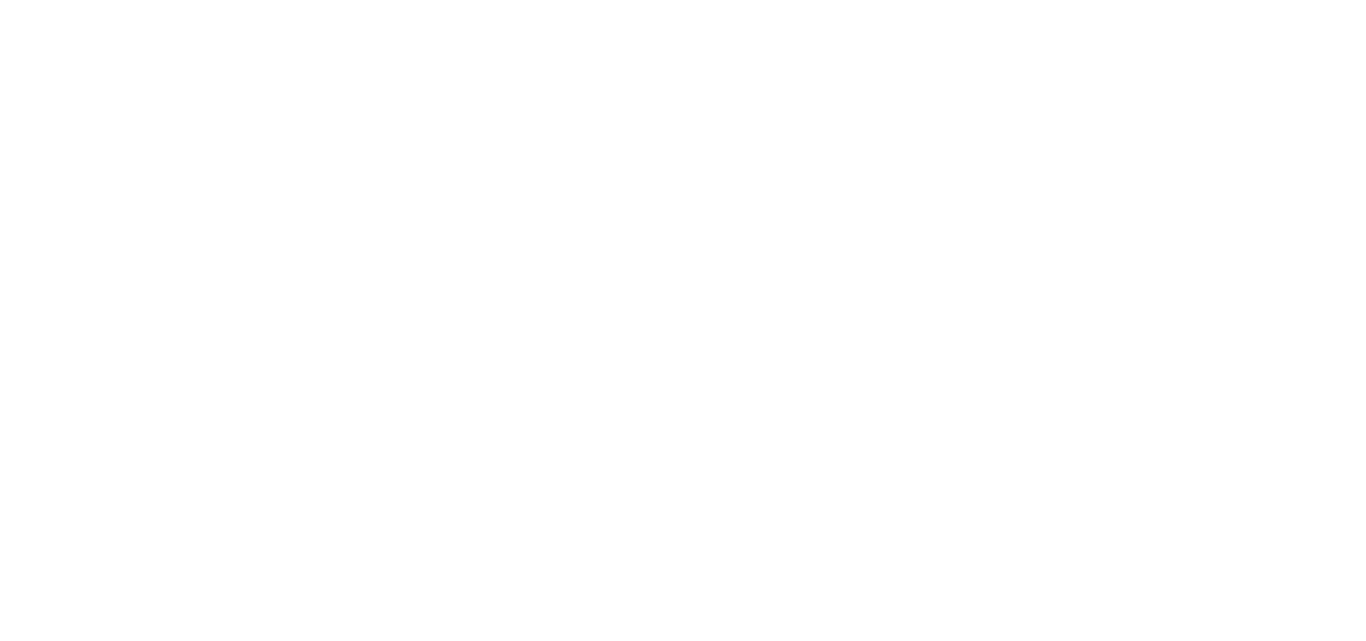 scroll, scrollTop: 0, scrollLeft: 0, axis: both 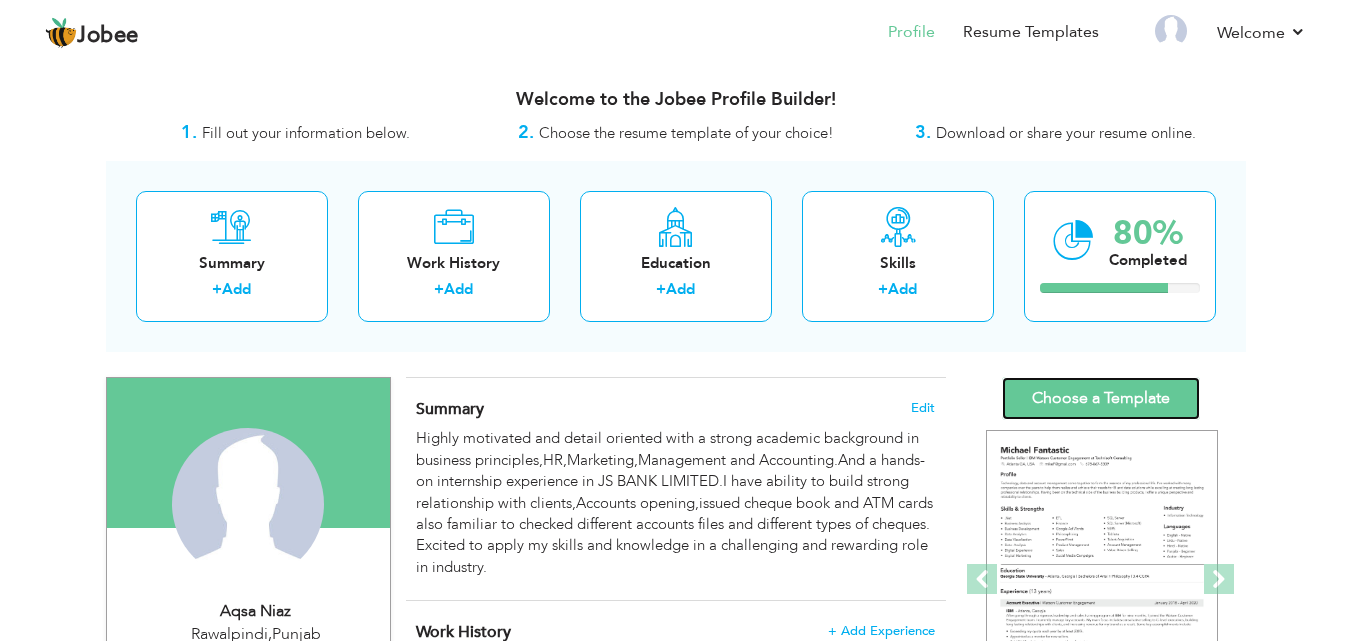 click on "Choose a Template" at bounding box center [1101, 398] 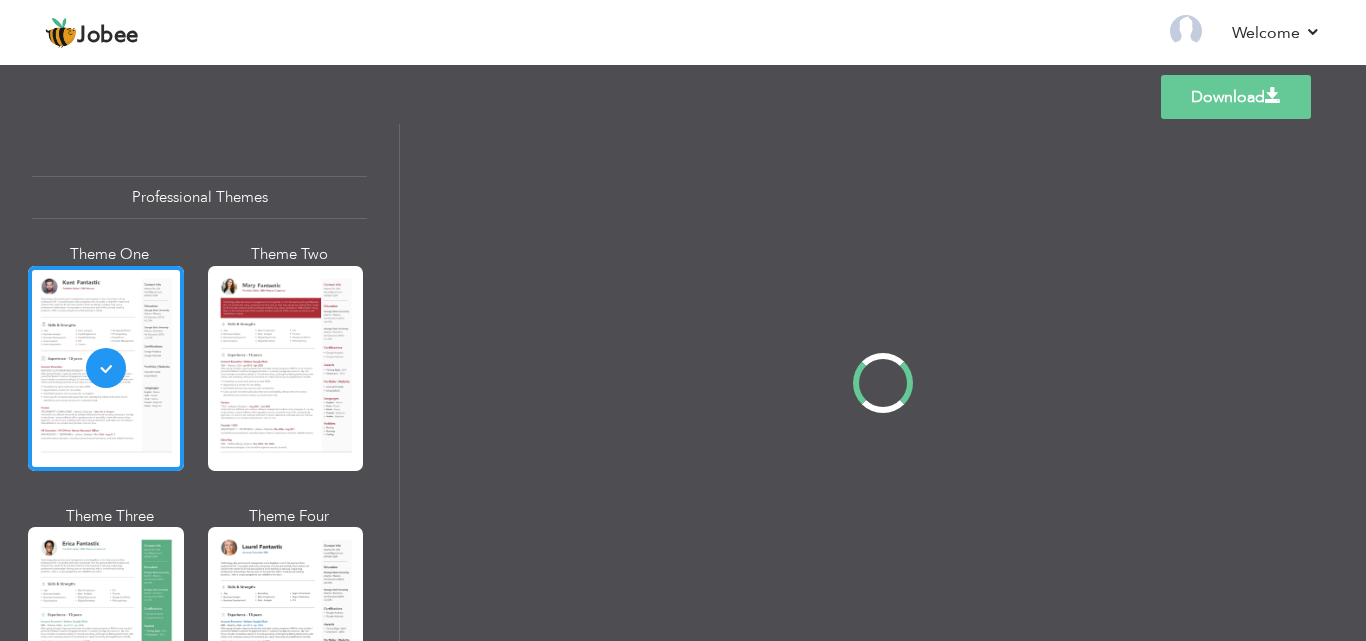 scroll, scrollTop: 0, scrollLeft: 0, axis: both 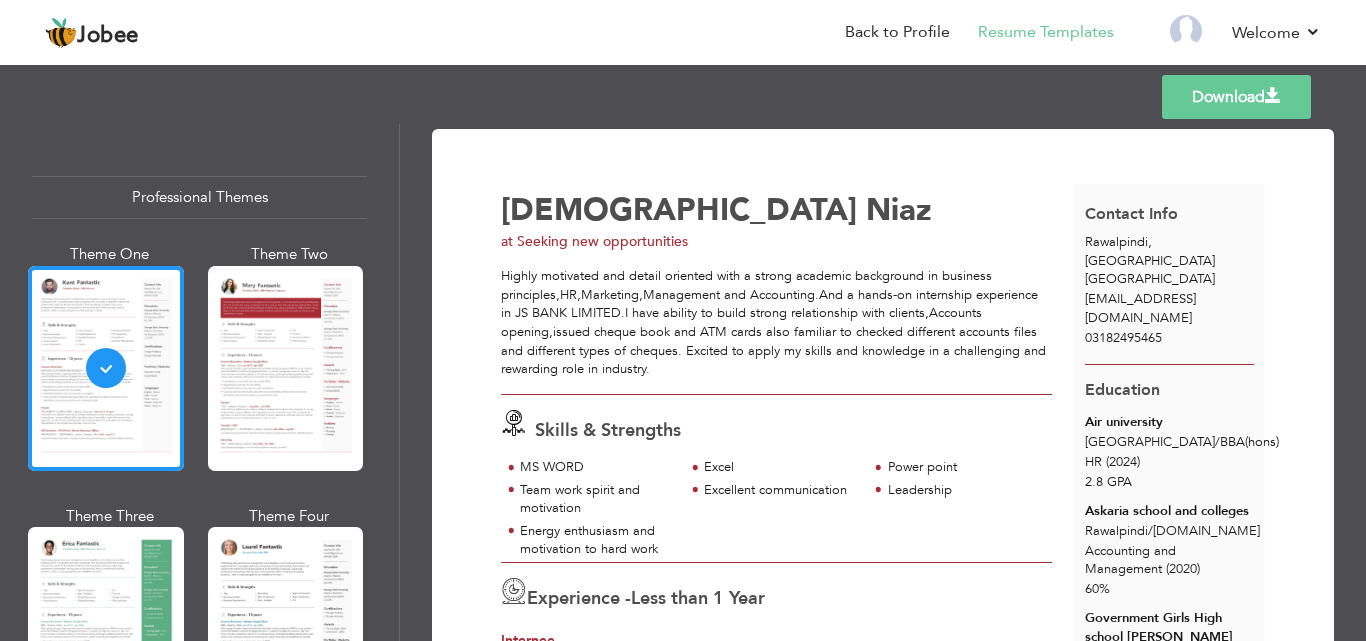 click on "Professional Themes
Theme One
Theme Two
Theme Three
Theme Four Theme Five" at bounding box center (200, 382) 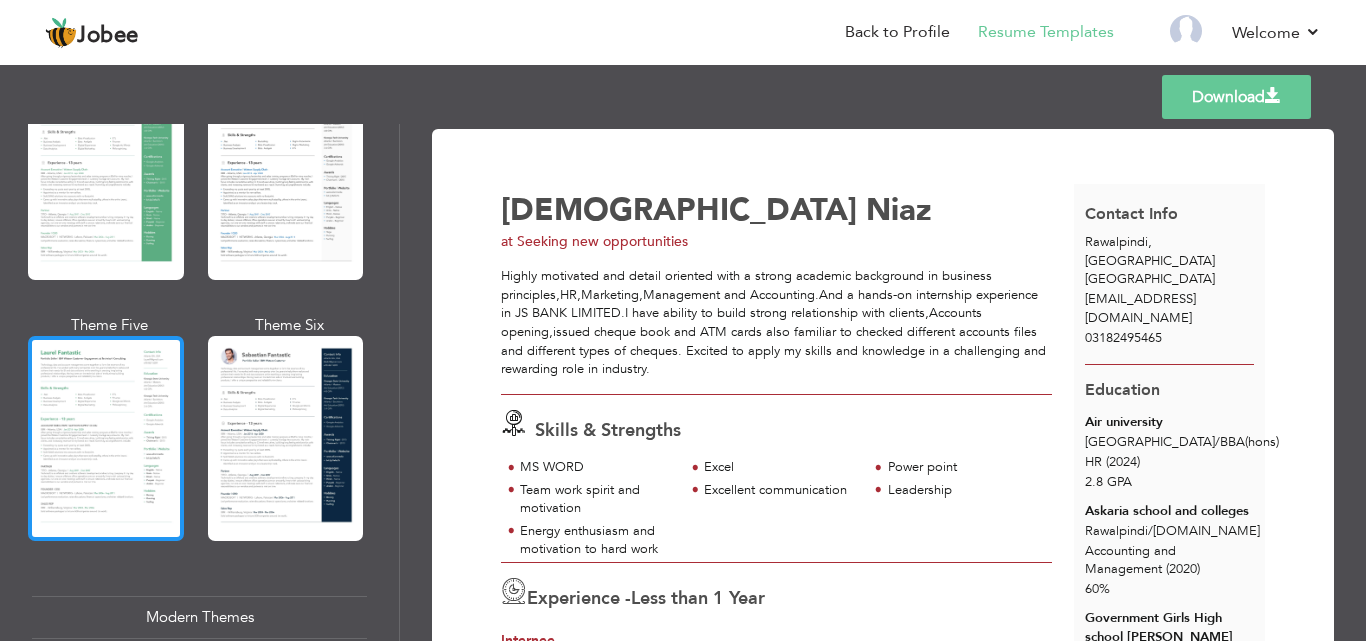 click at bounding box center [106, 438] 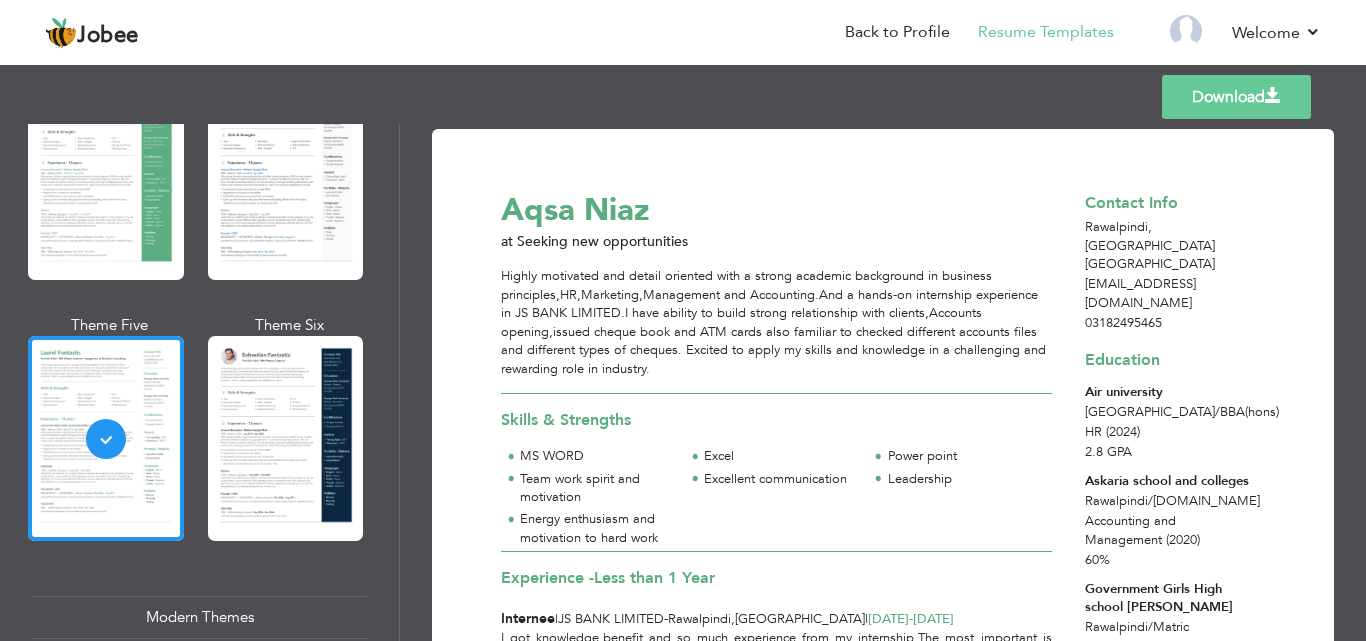 scroll, scrollTop: 0, scrollLeft: 0, axis: both 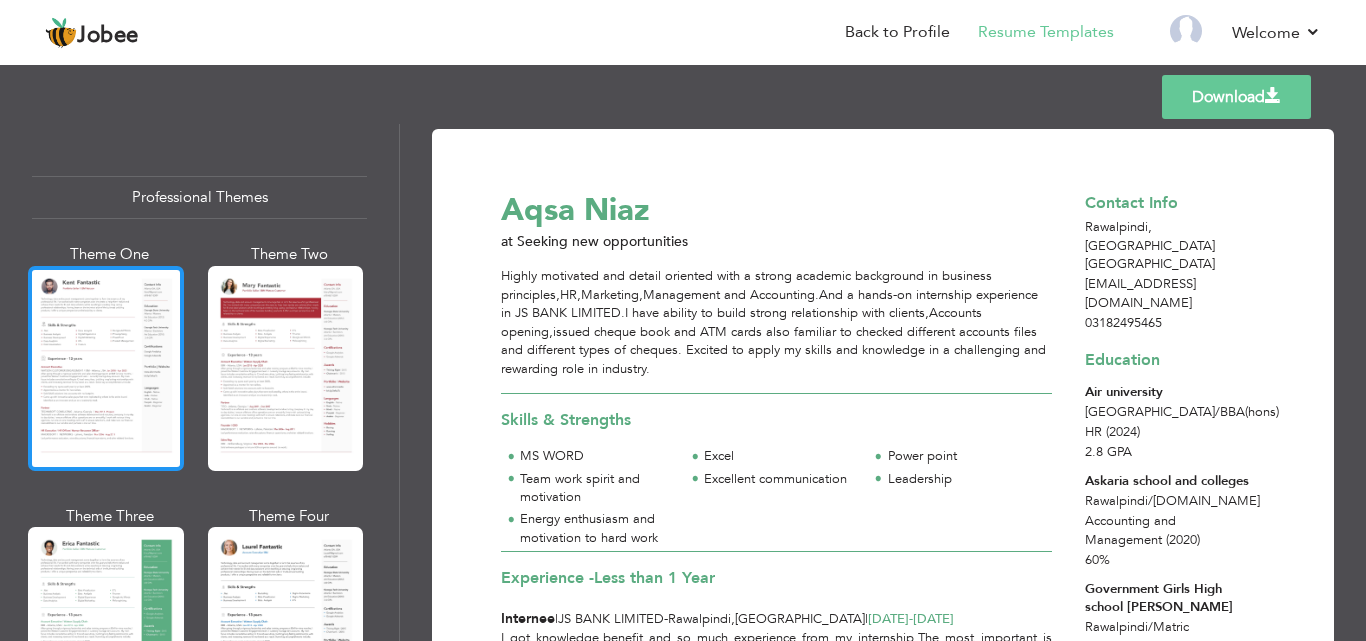 click at bounding box center (106, 368) 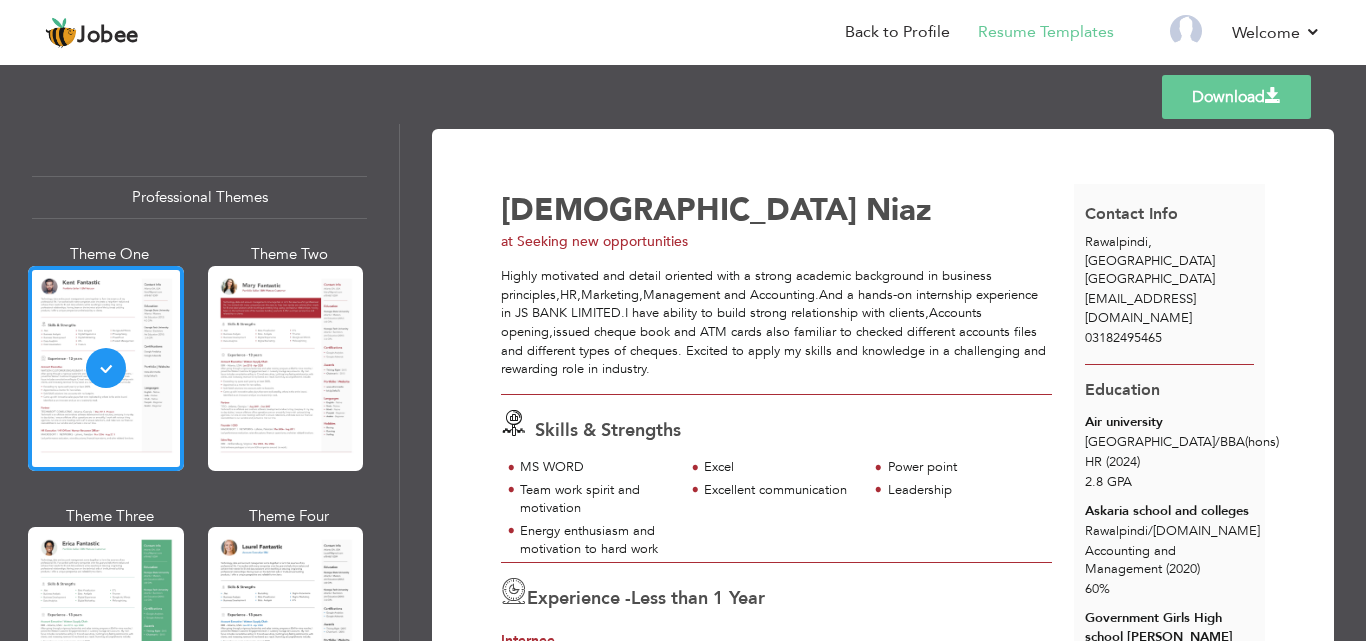 scroll, scrollTop: 452, scrollLeft: 0, axis: vertical 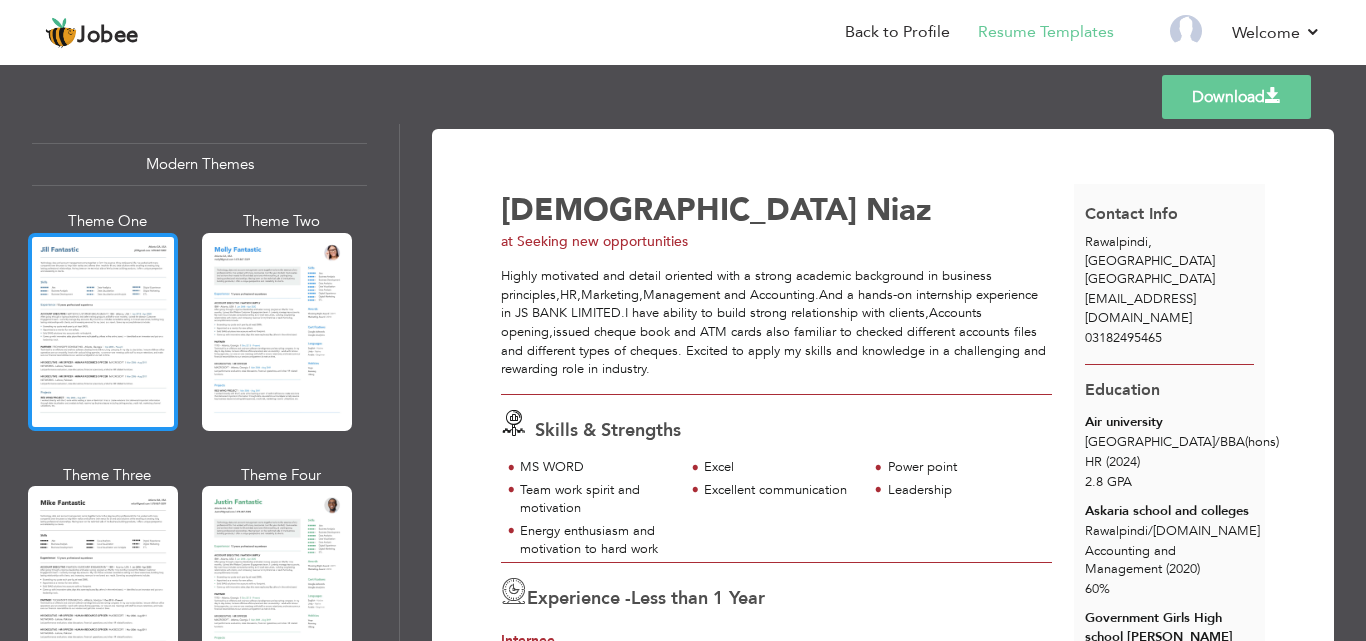 click at bounding box center [103, 332] 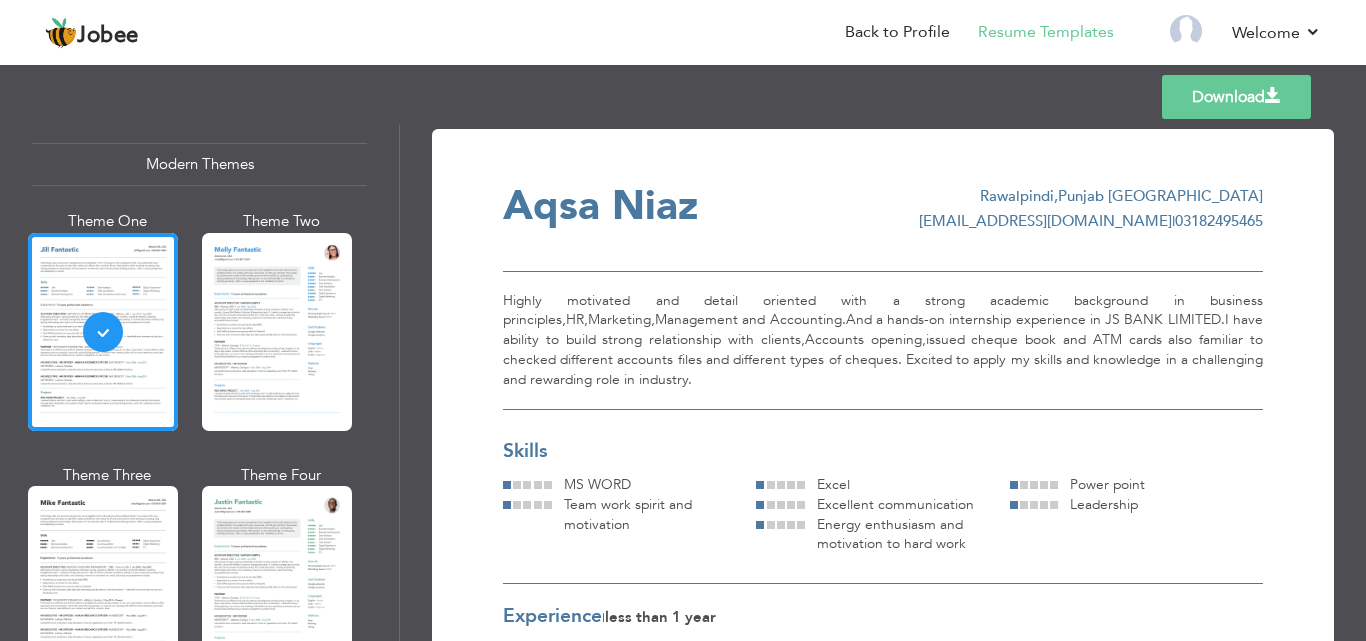 click on "Download" at bounding box center (1236, 97) 